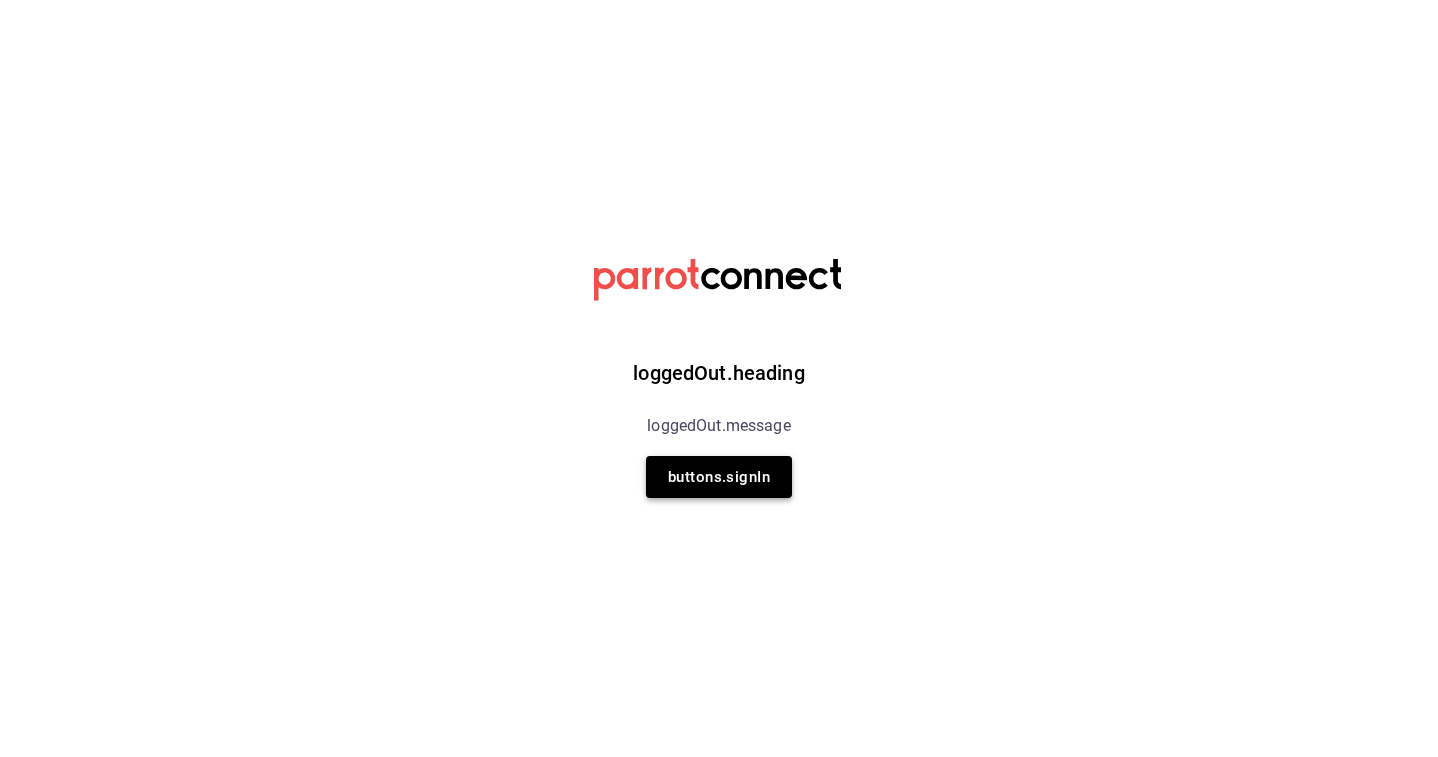 scroll, scrollTop: 0, scrollLeft: 0, axis: both 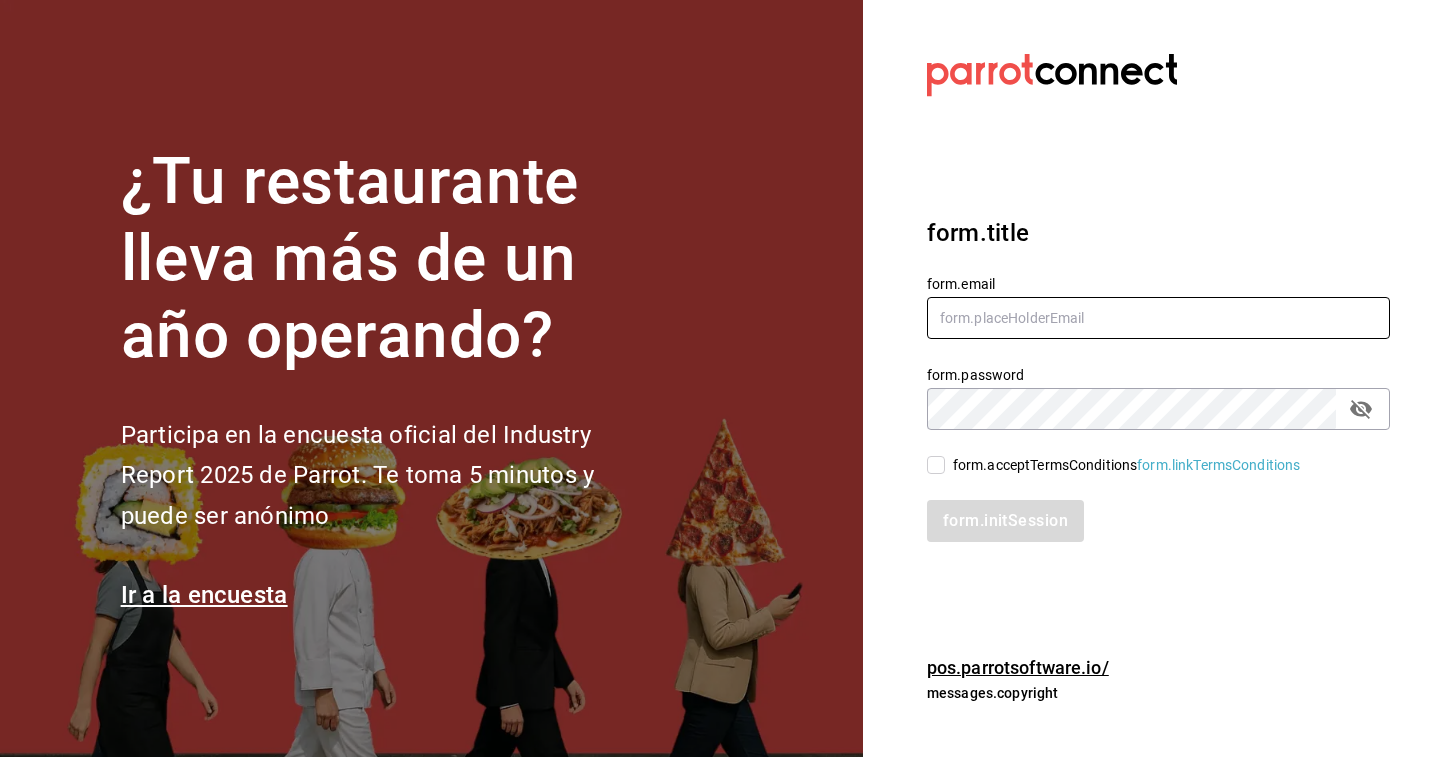 click at bounding box center [1158, 318] 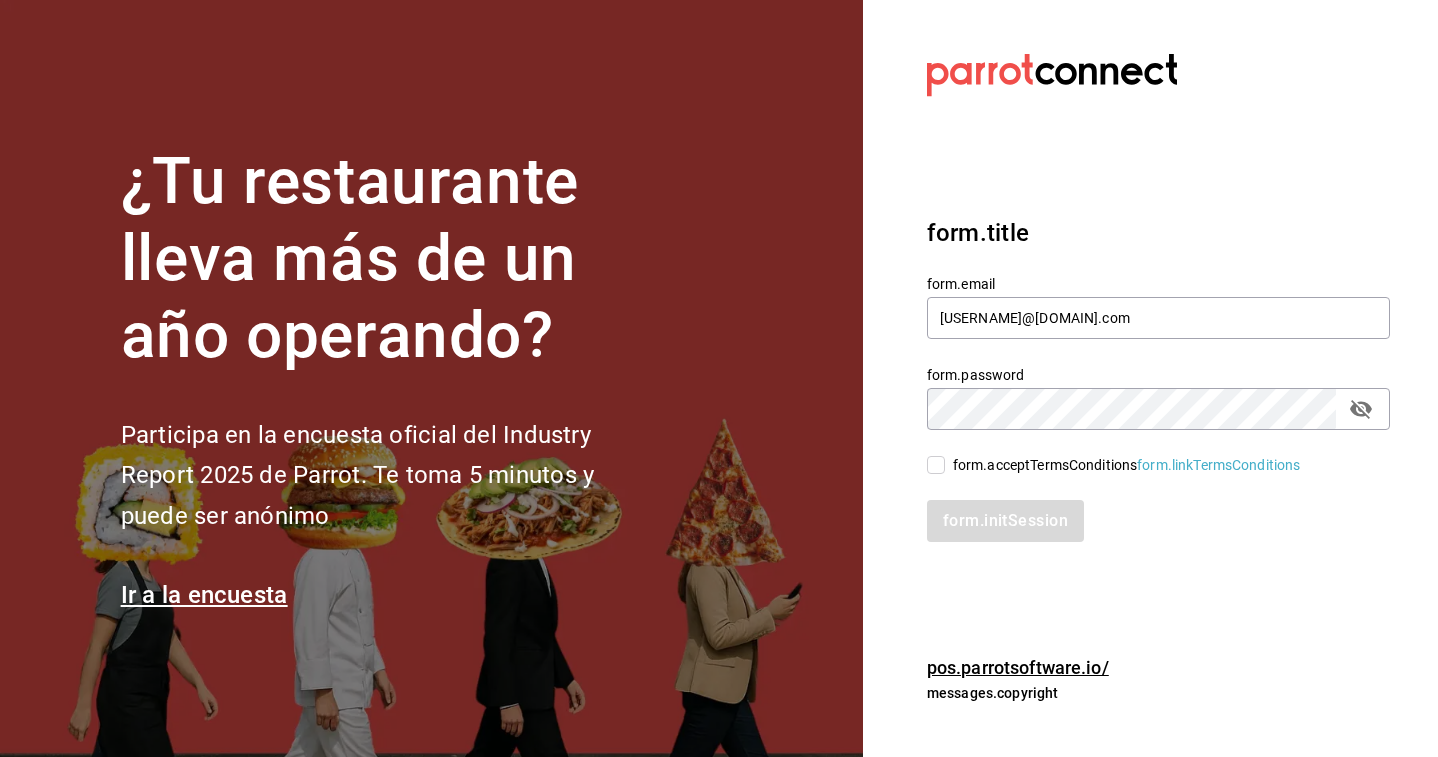 click on "form.initSession" at bounding box center [1146, 509] 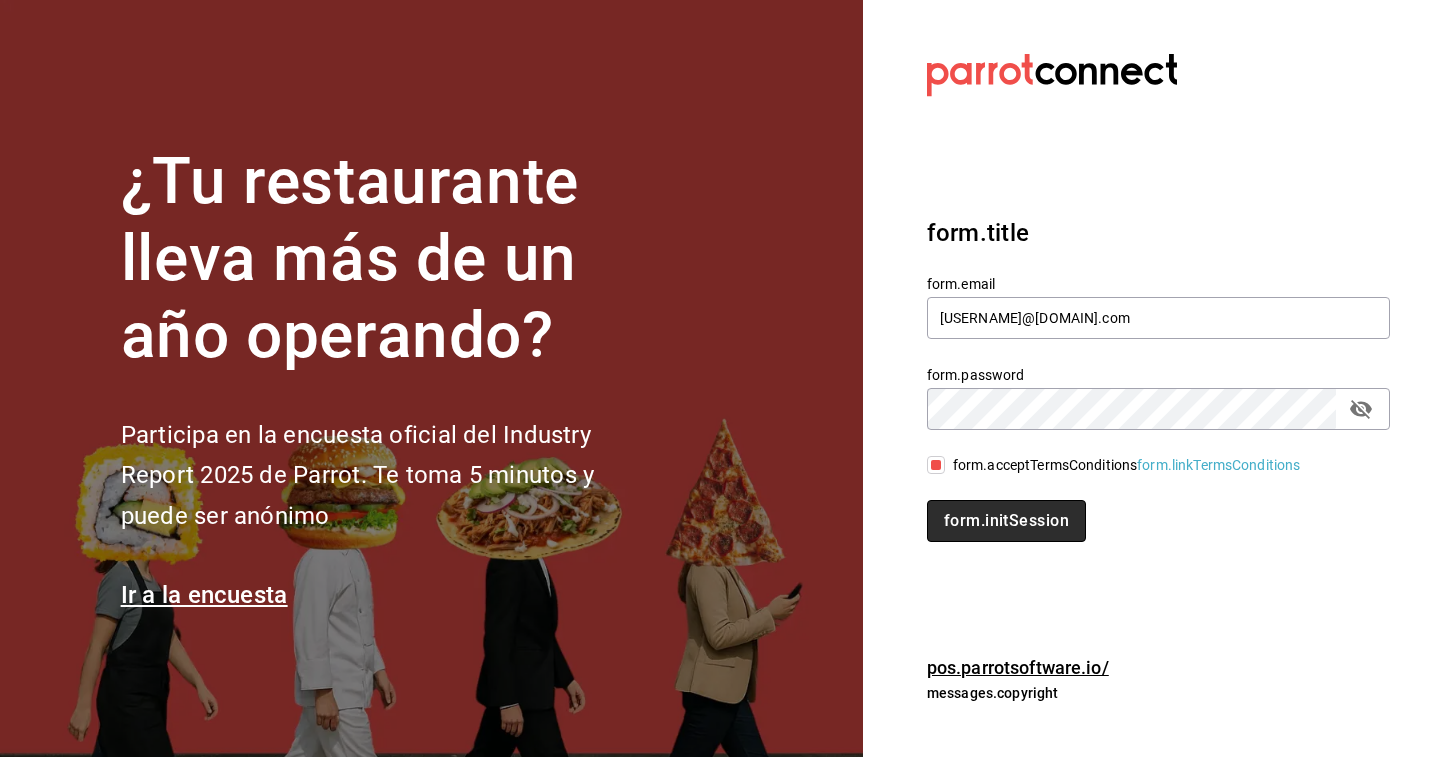 click on "form.initSession" at bounding box center (1006, 521) 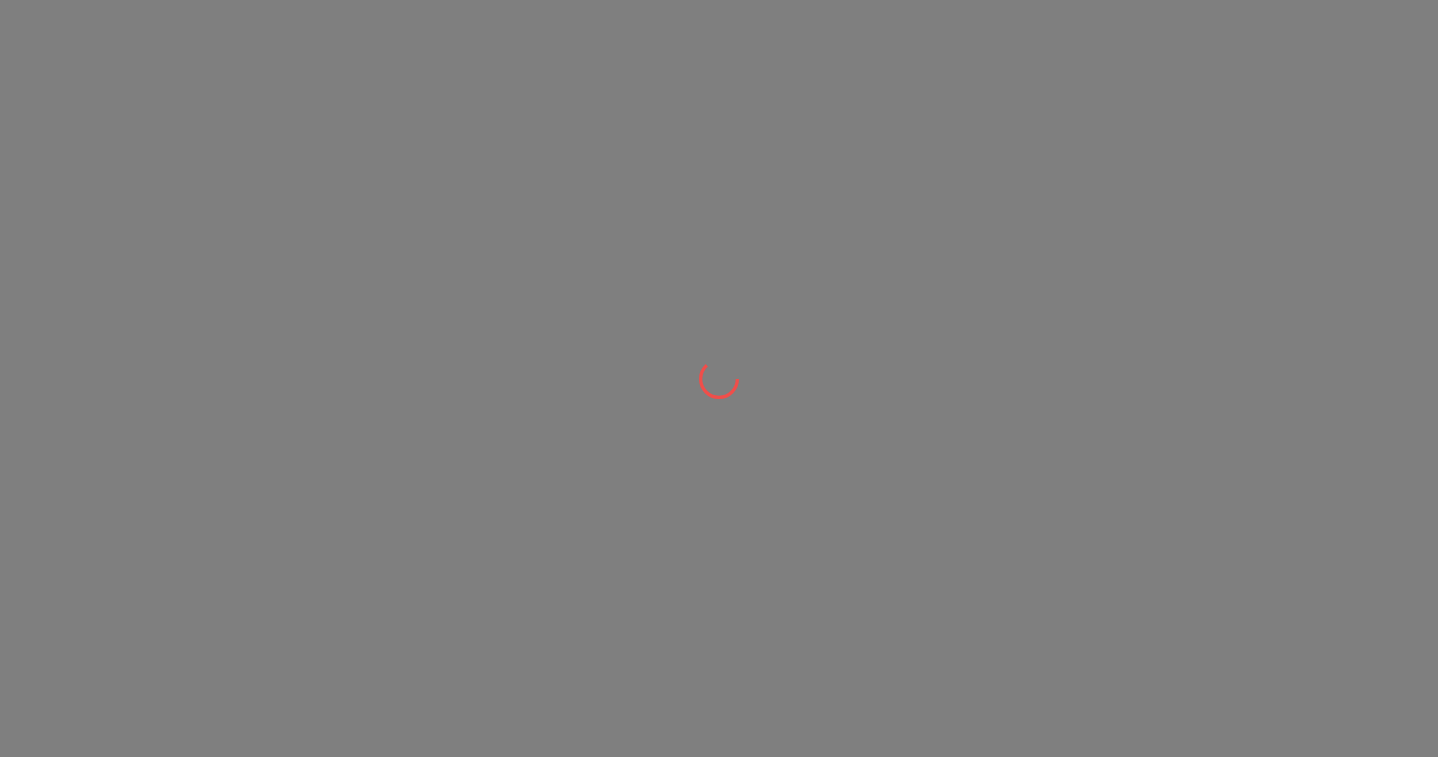scroll, scrollTop: 0, scrollLeft: 0, axis: both 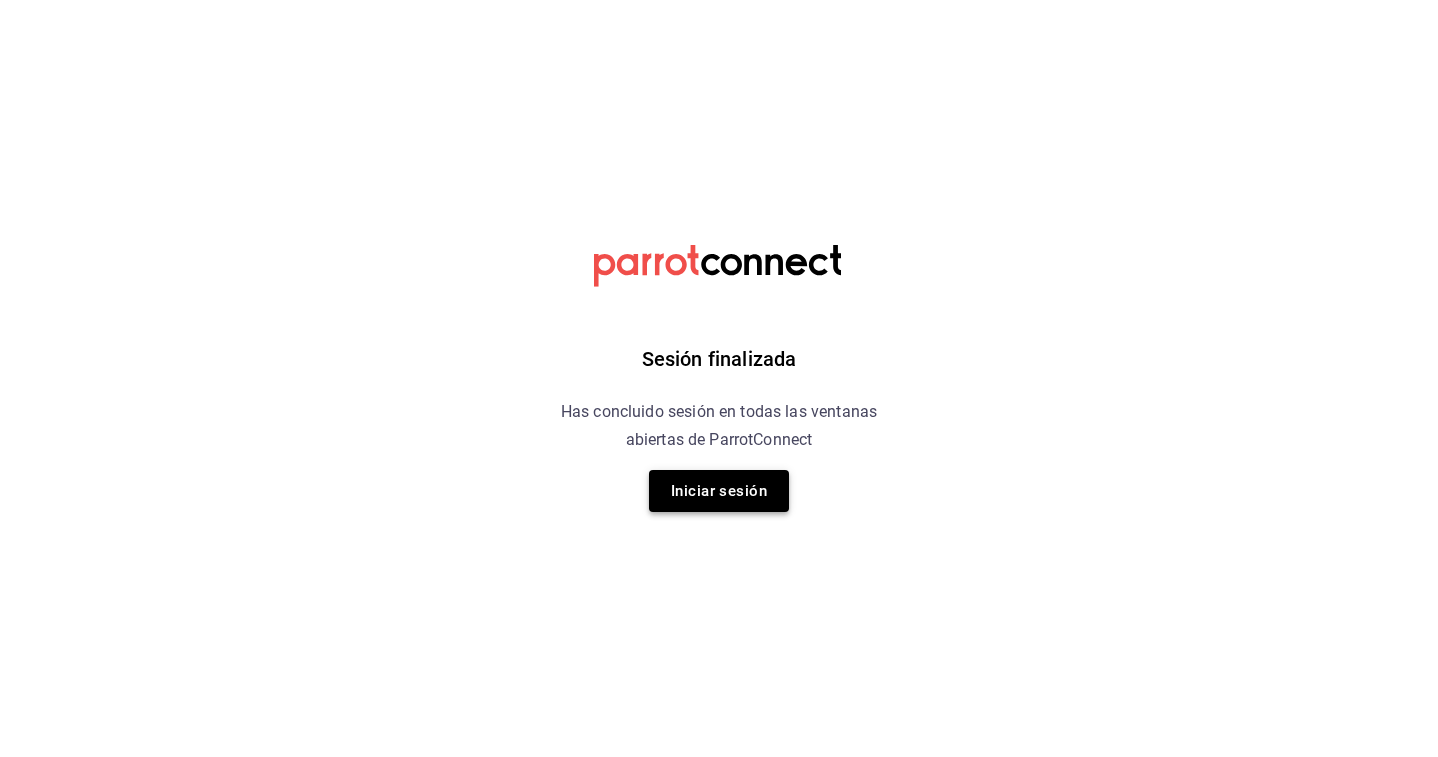 click on "Iniciar sesión" at bounding box center (719, 491) 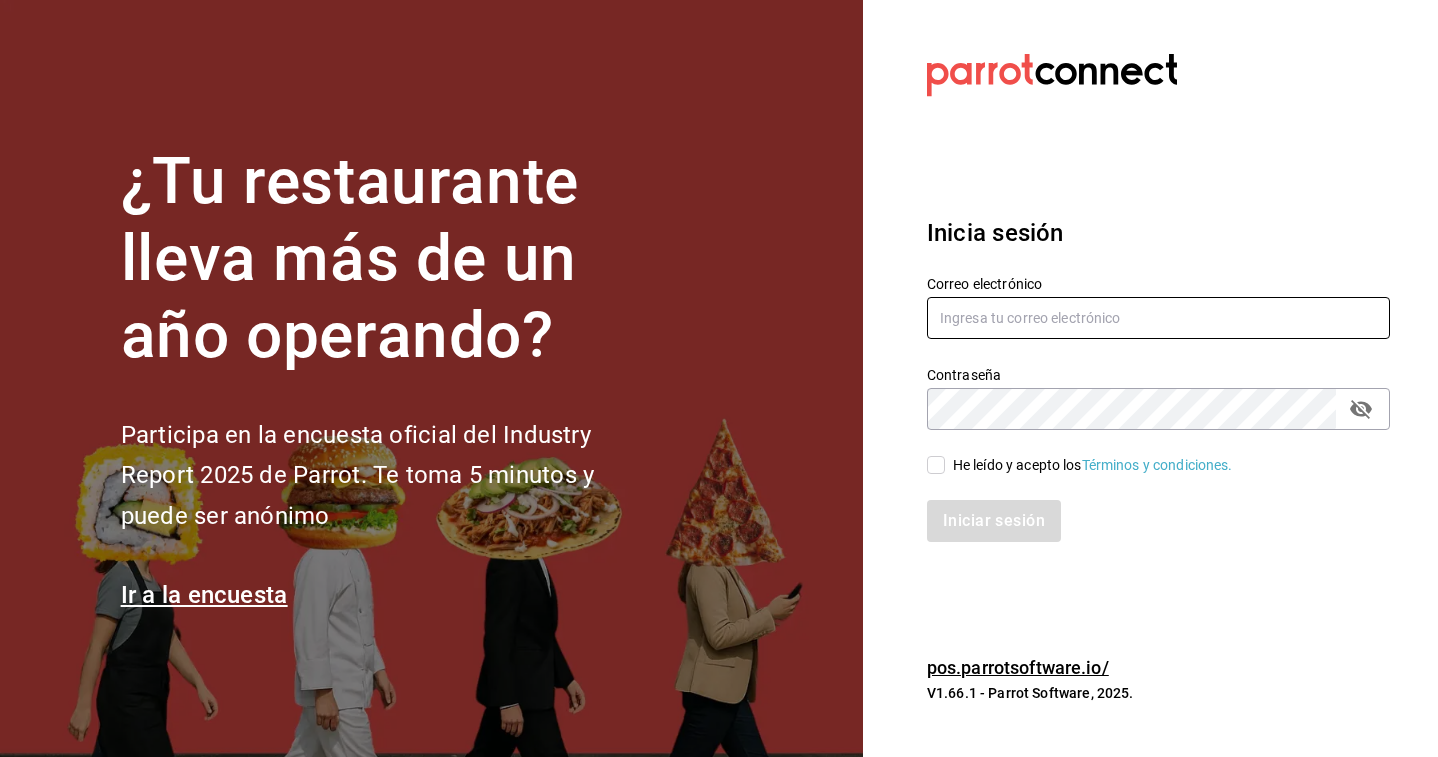click at bounding box center (1158, 318) 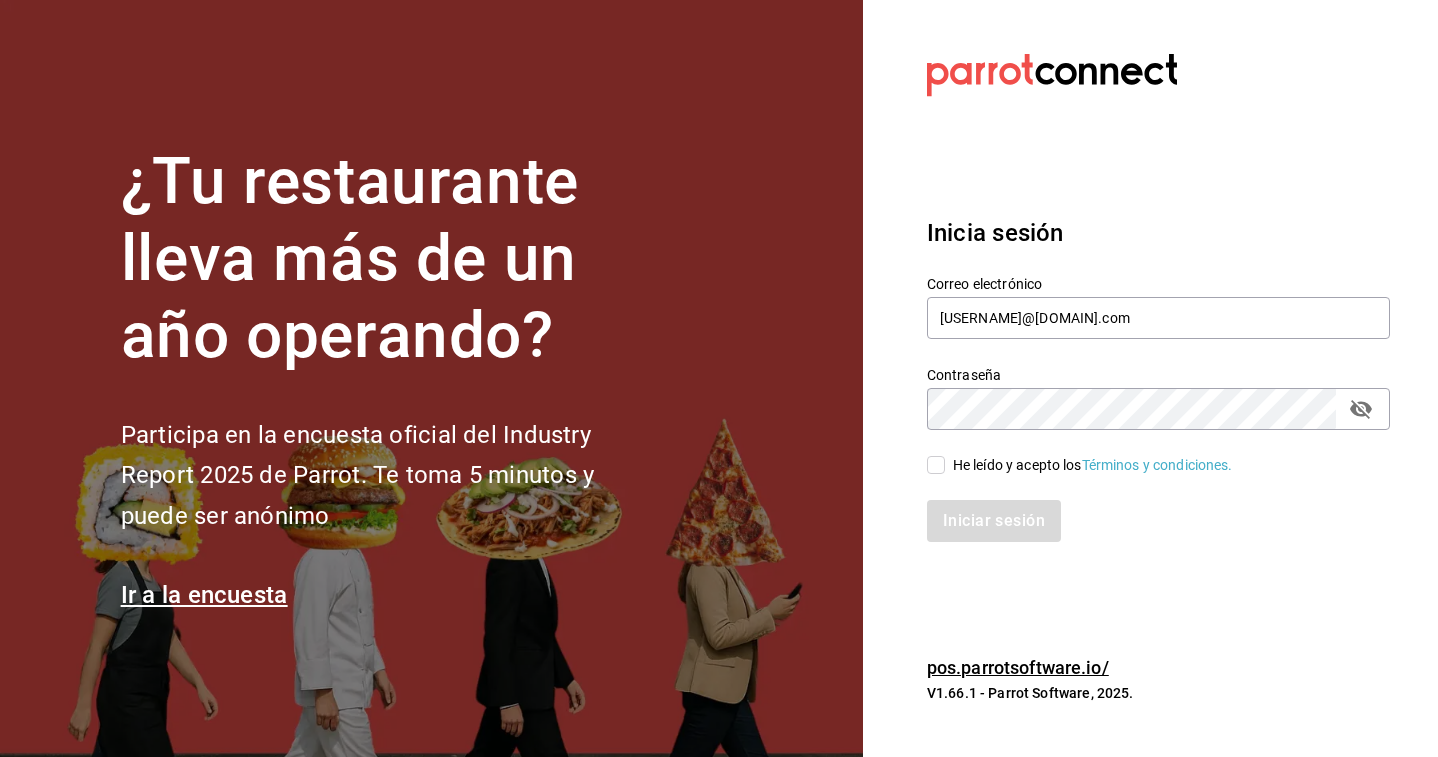 click on "He leído y acepto los  Términos y condiciones." at bounding box center [1093, 465] 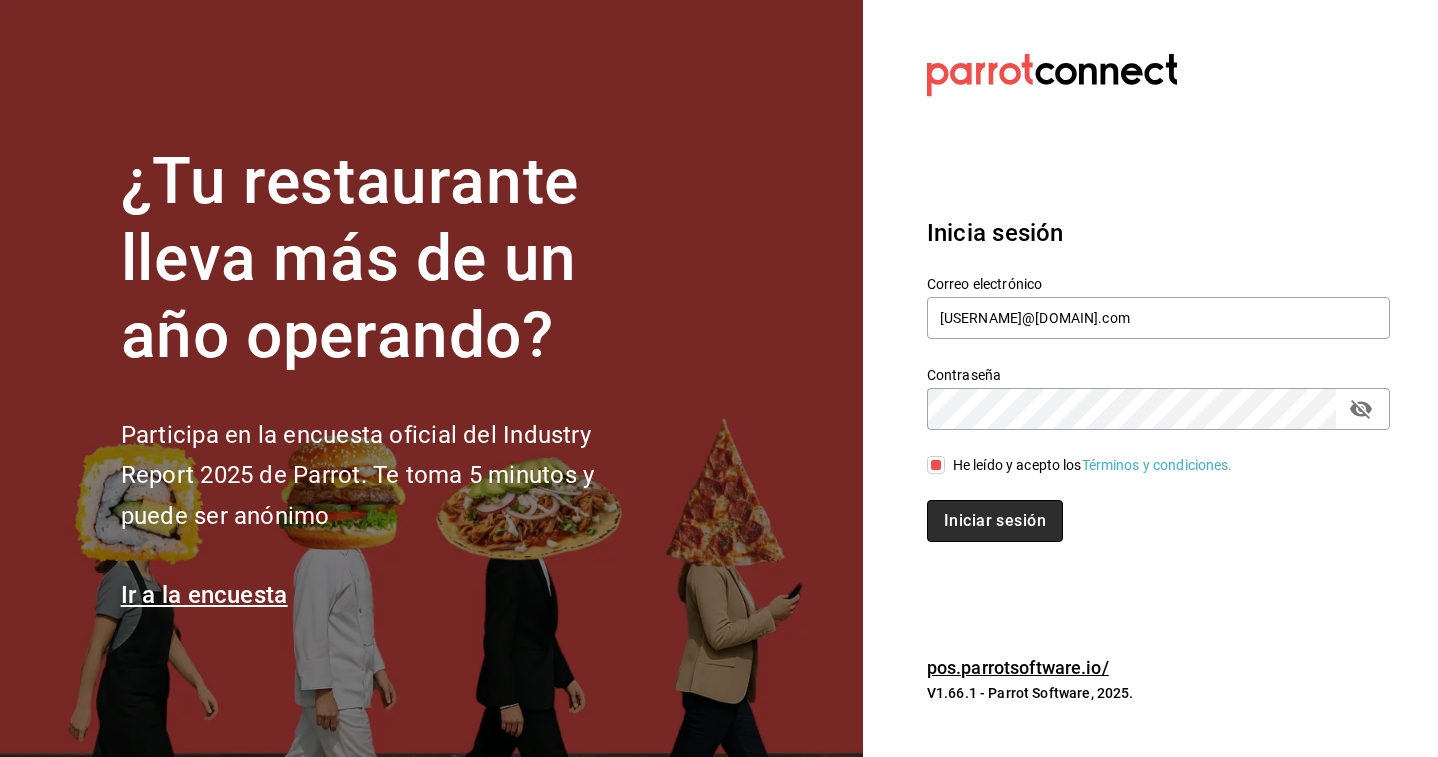 click on "Iniciar sesión" at bounding box center [995, 521] 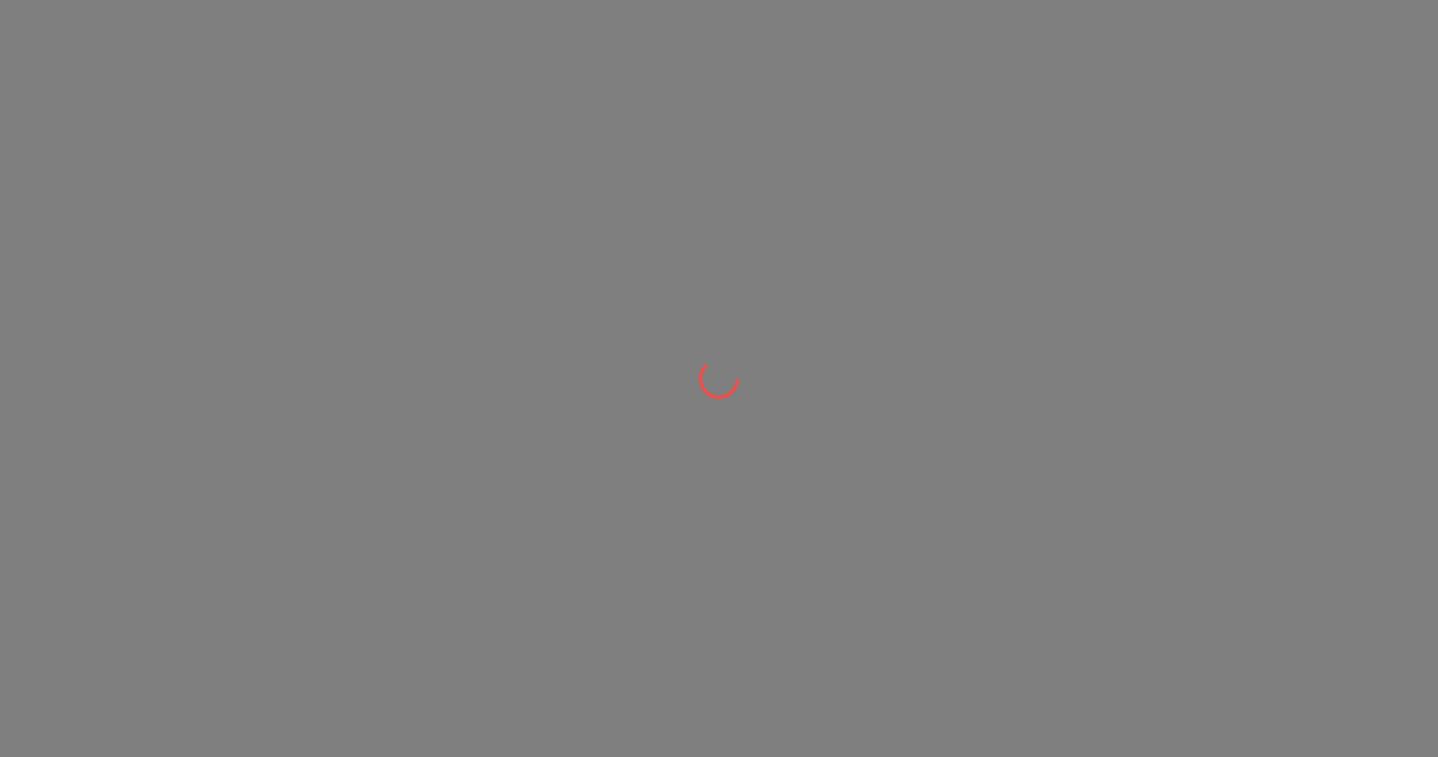 scroll, scrollTop: 0, scrollLeft: 0, axis: both 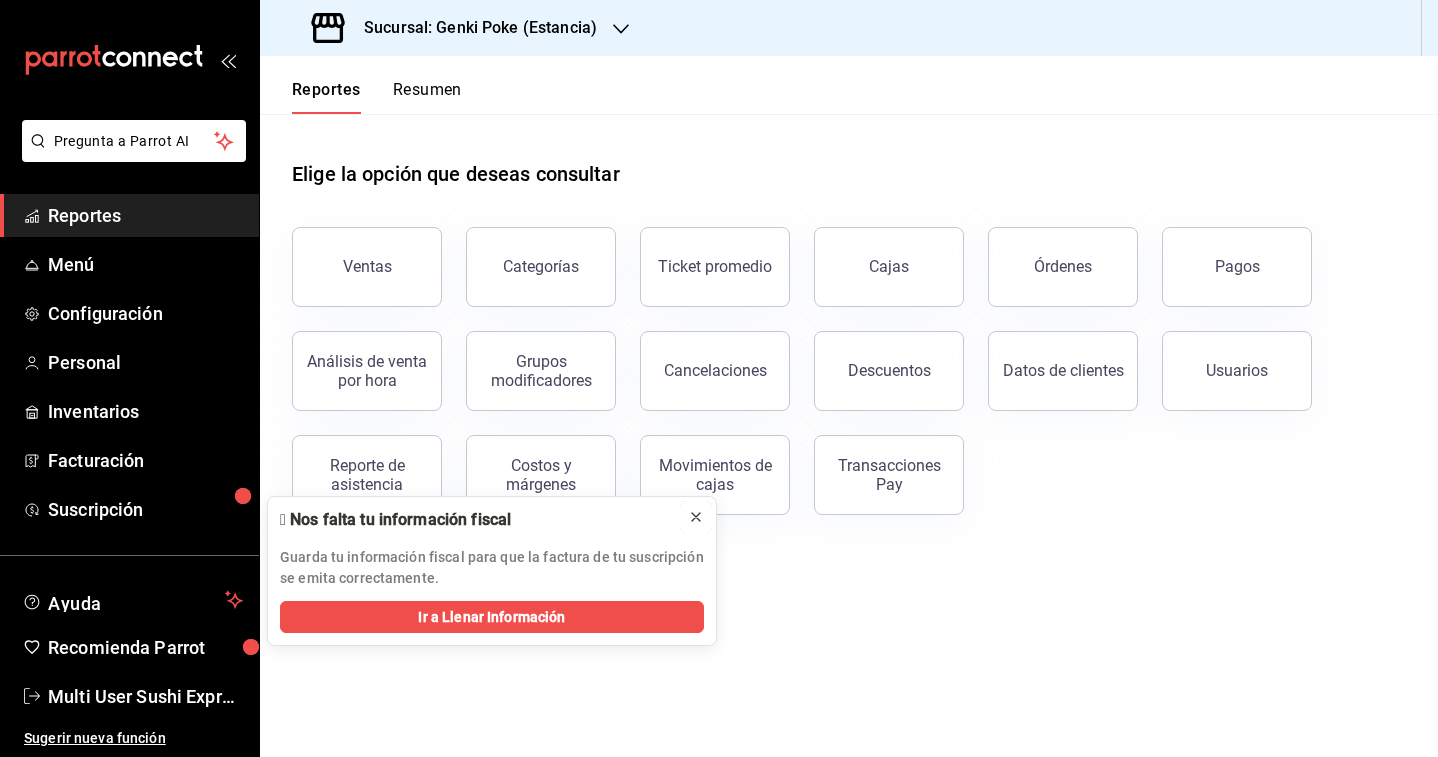 click 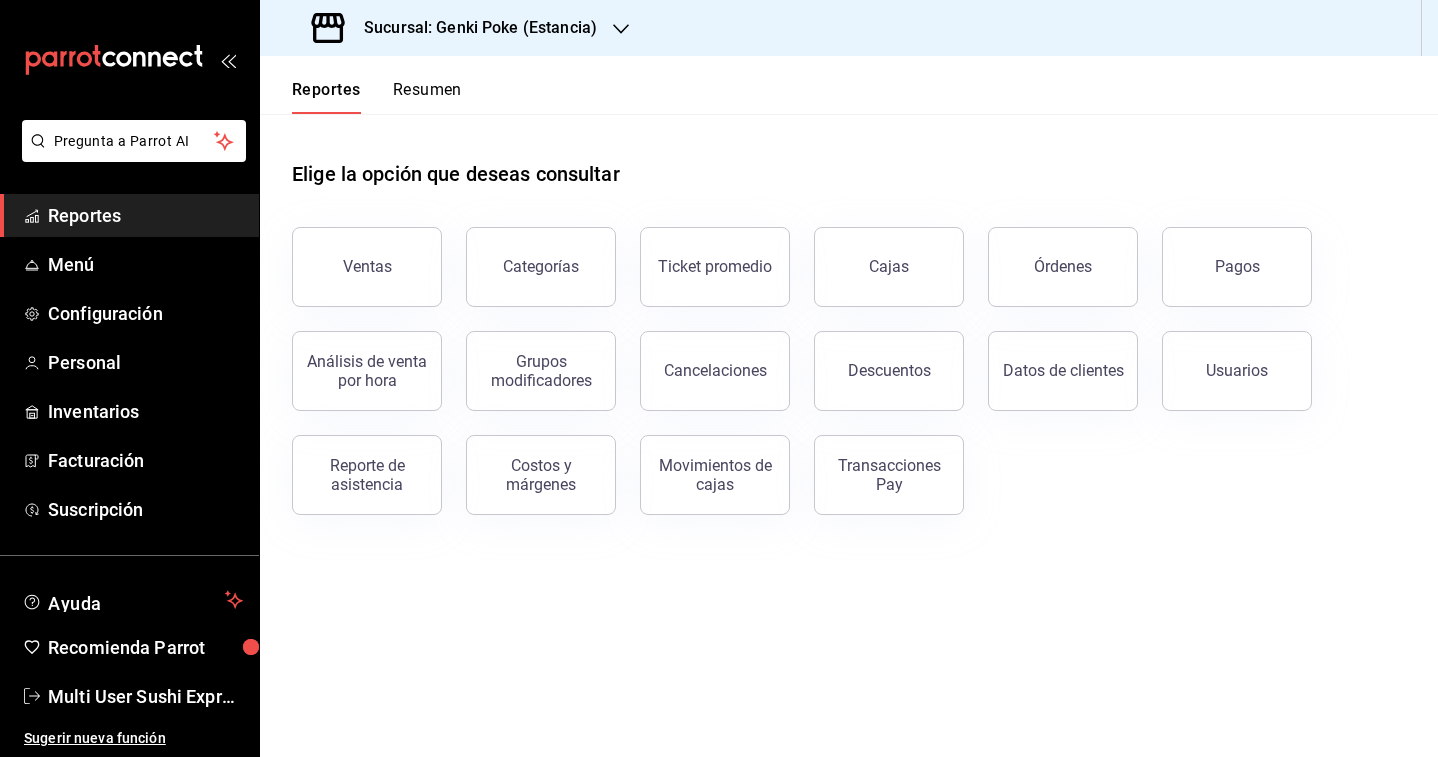 click on "Sucursal: Genki Poke (Estancia)" at bounding box center (472, 28) 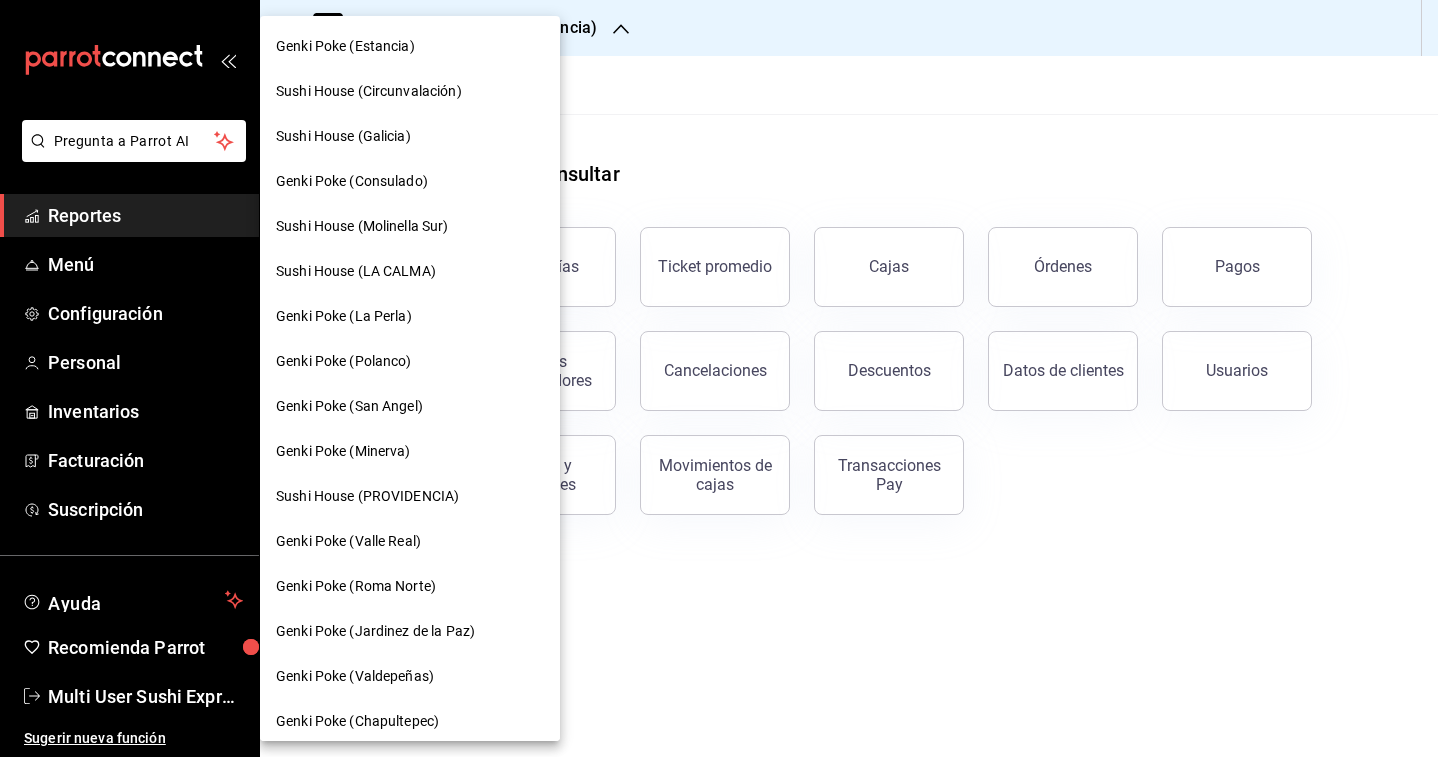 click on "Sushi House (PROVIDENCIA)" at bounding box center (367, 496) 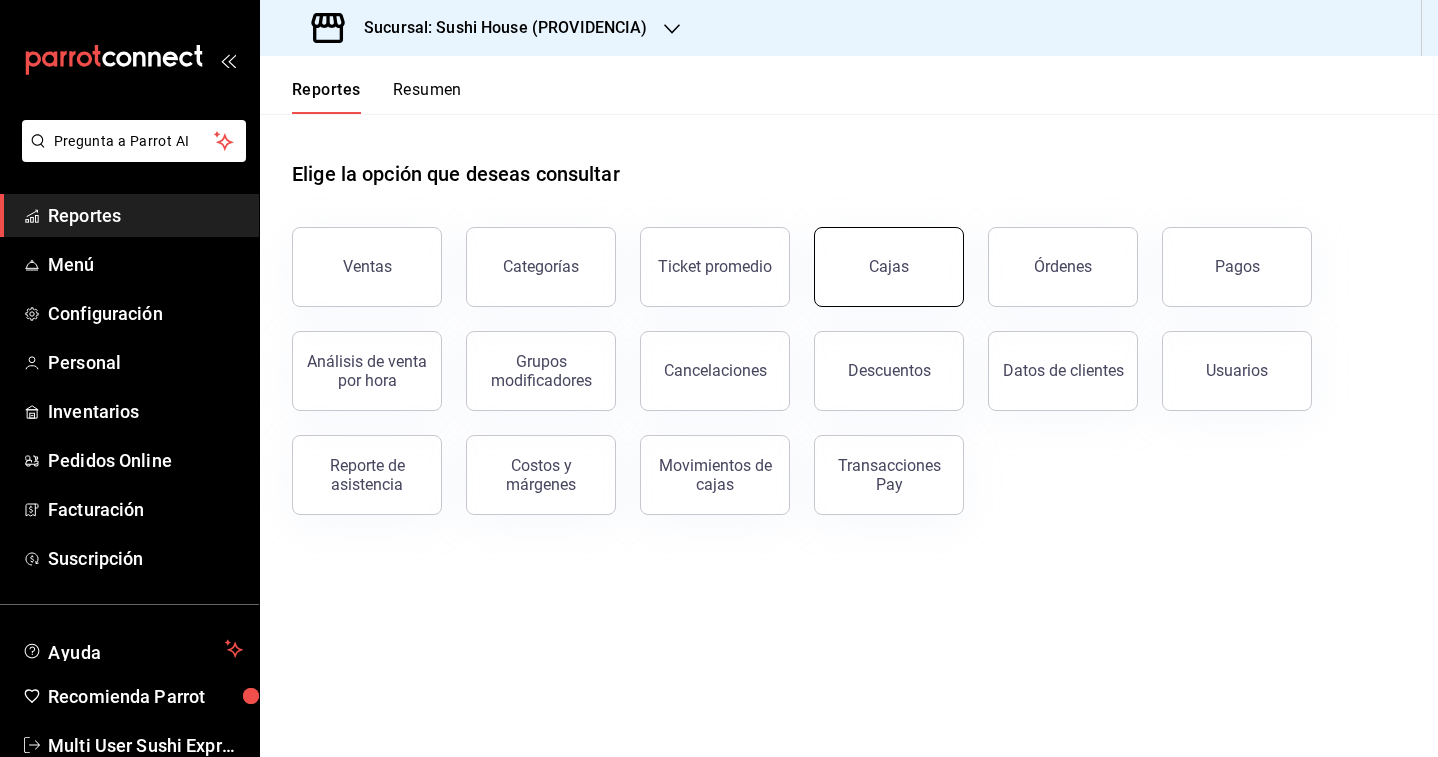 click on "Cajas" at bounding box center (889, 267) 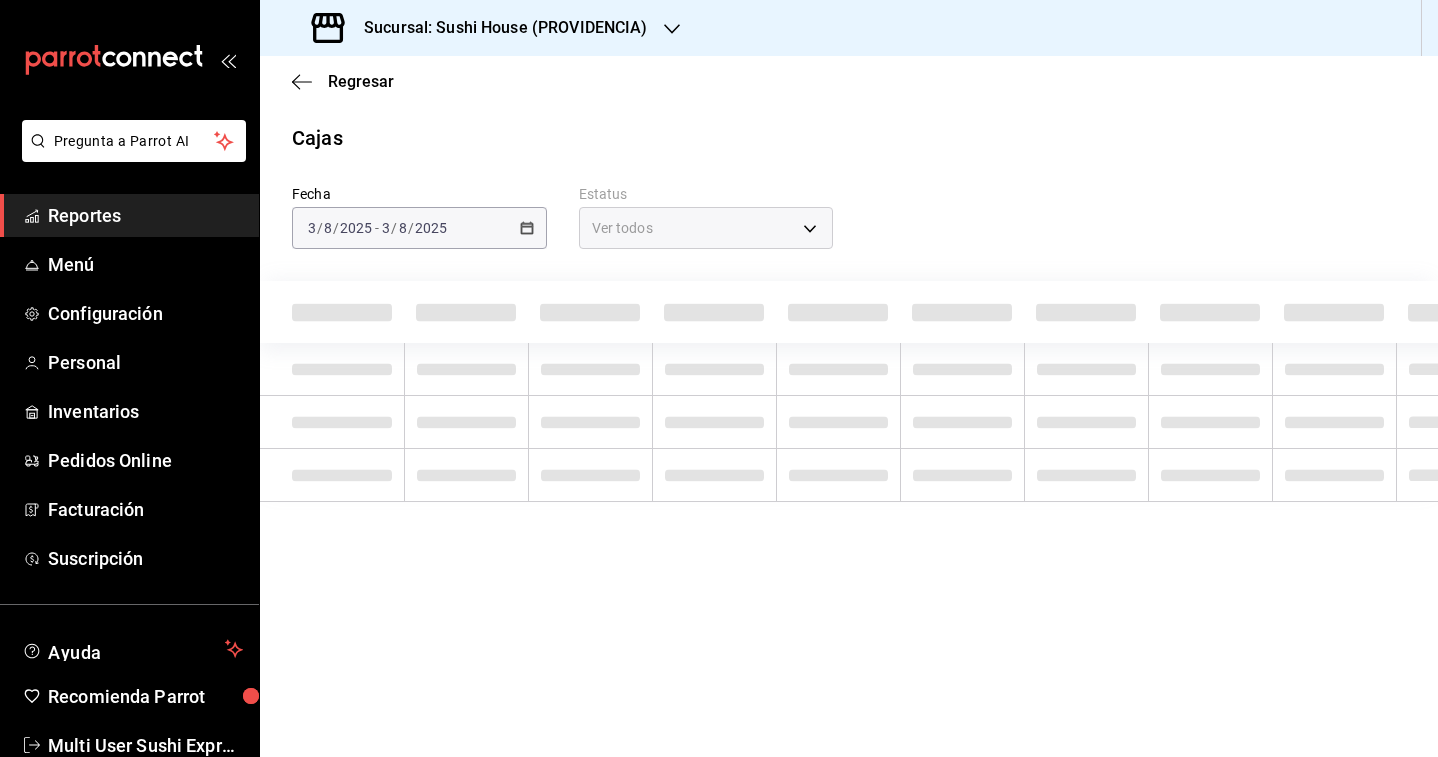 click on "2025-08-03 3 / 8 / 2025 - 2025-08-03 3 / 8 / 2025" at bounding box center [419, 228] 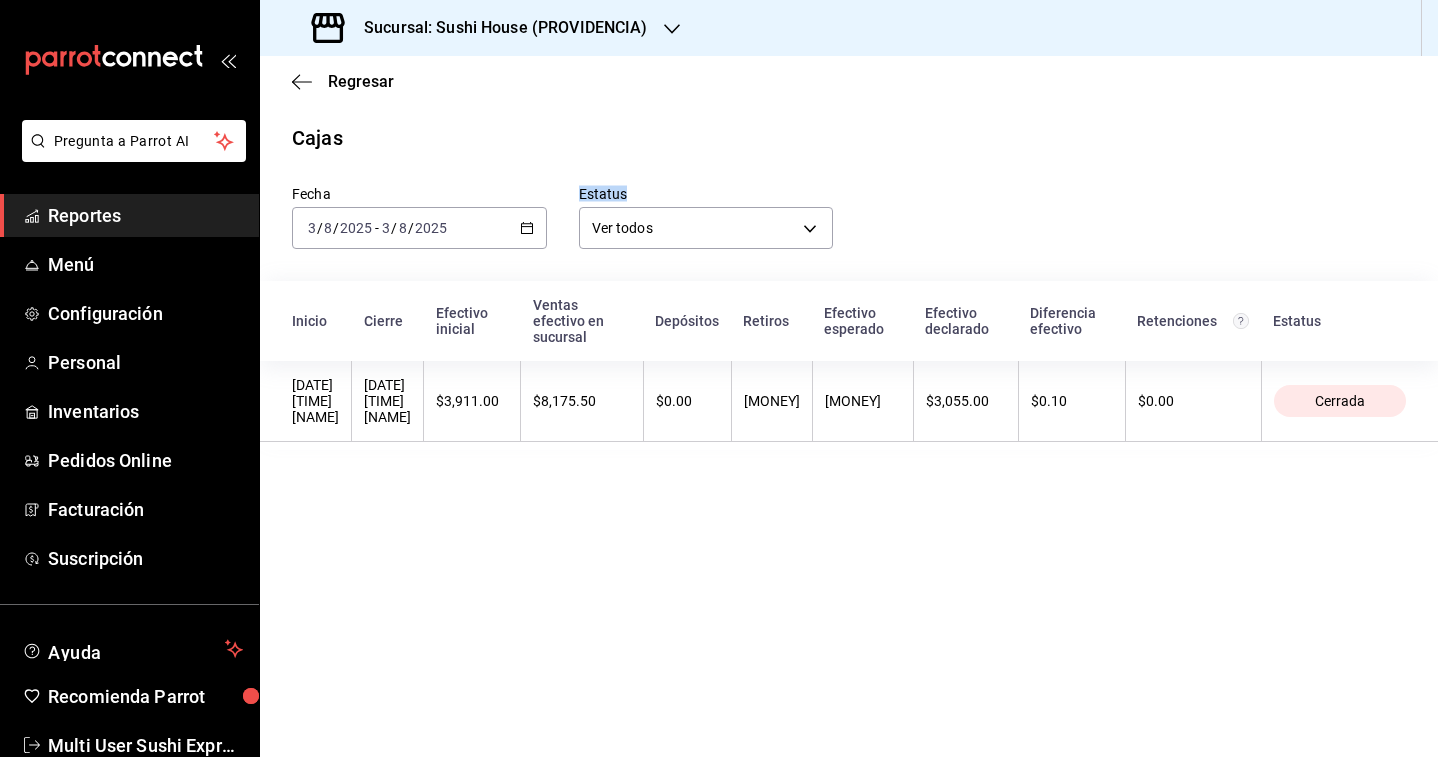 click on "2025-08-03 3 / 8 / 2025 - 2025-08-03 3 / 8 / 2025" at bounding box center [419, 228] 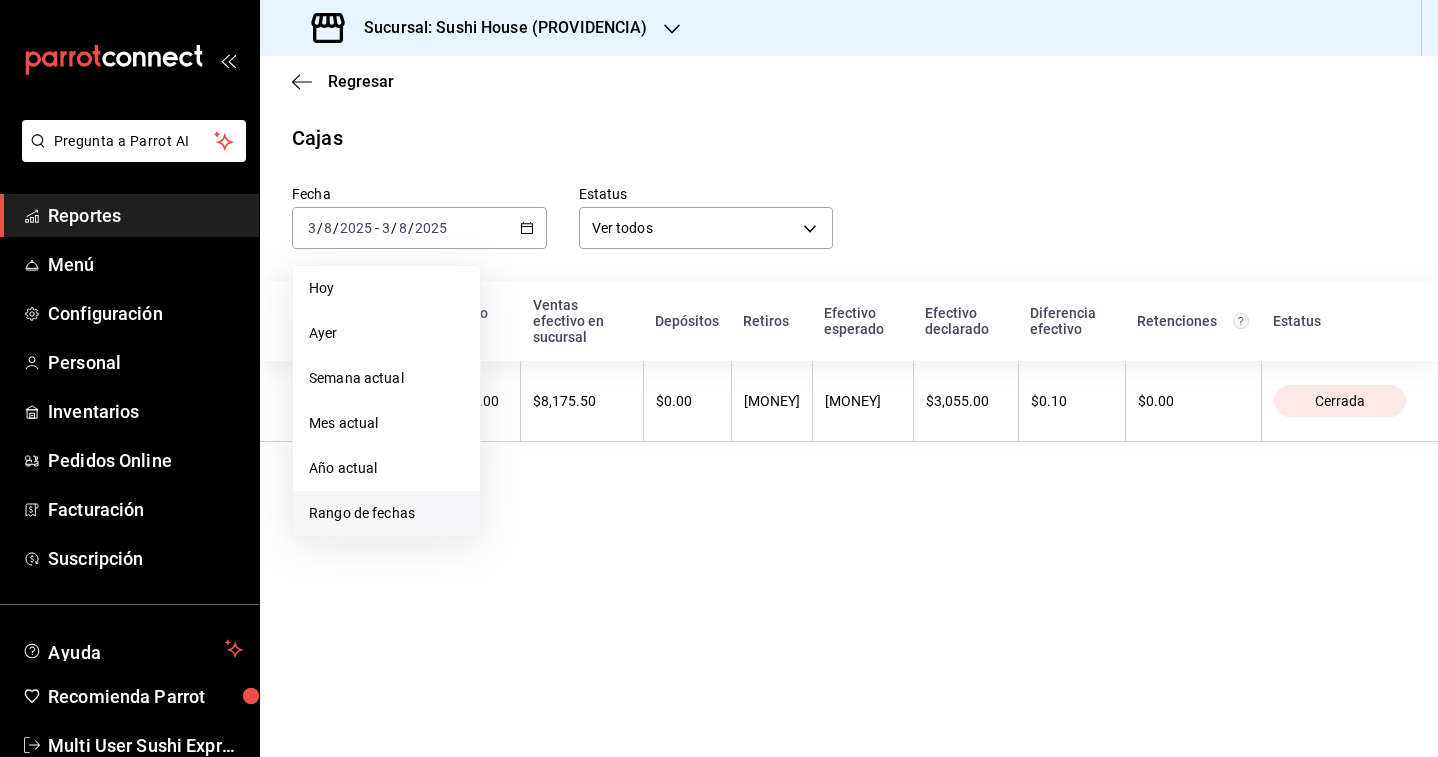 click on "Rango de fechas" at bounding box center [386, 513] 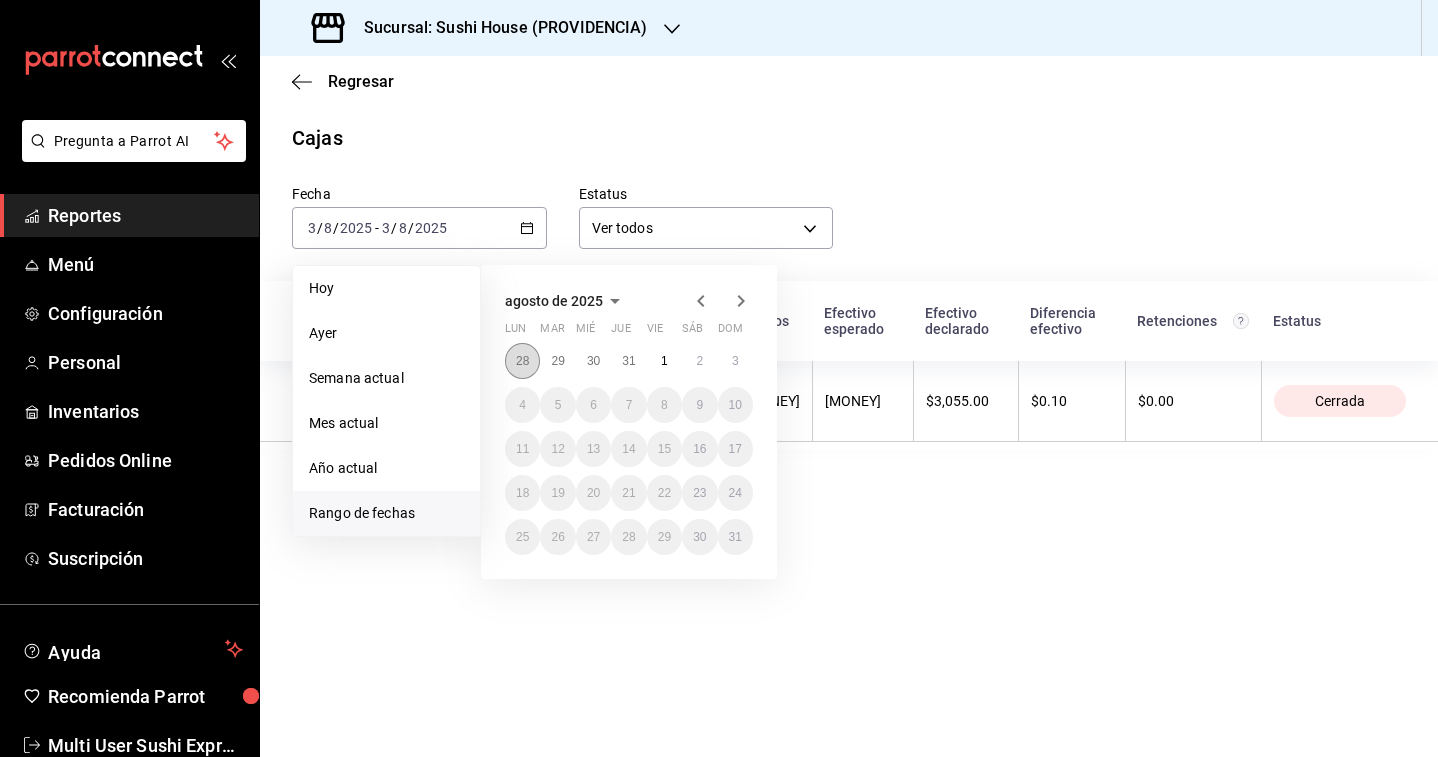 click on "28" at bounding box center [522, 361] 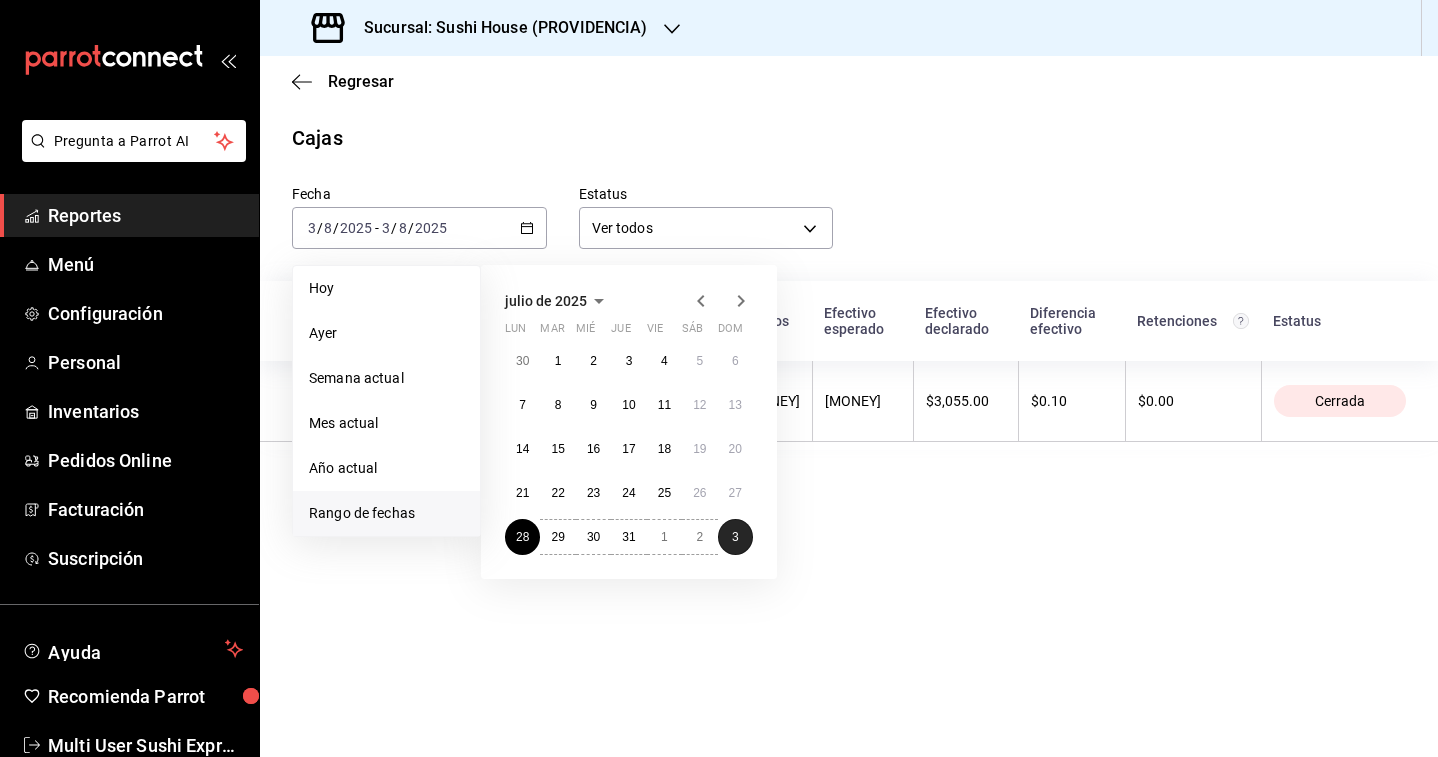click on "3" at bounding box center (735, 537) 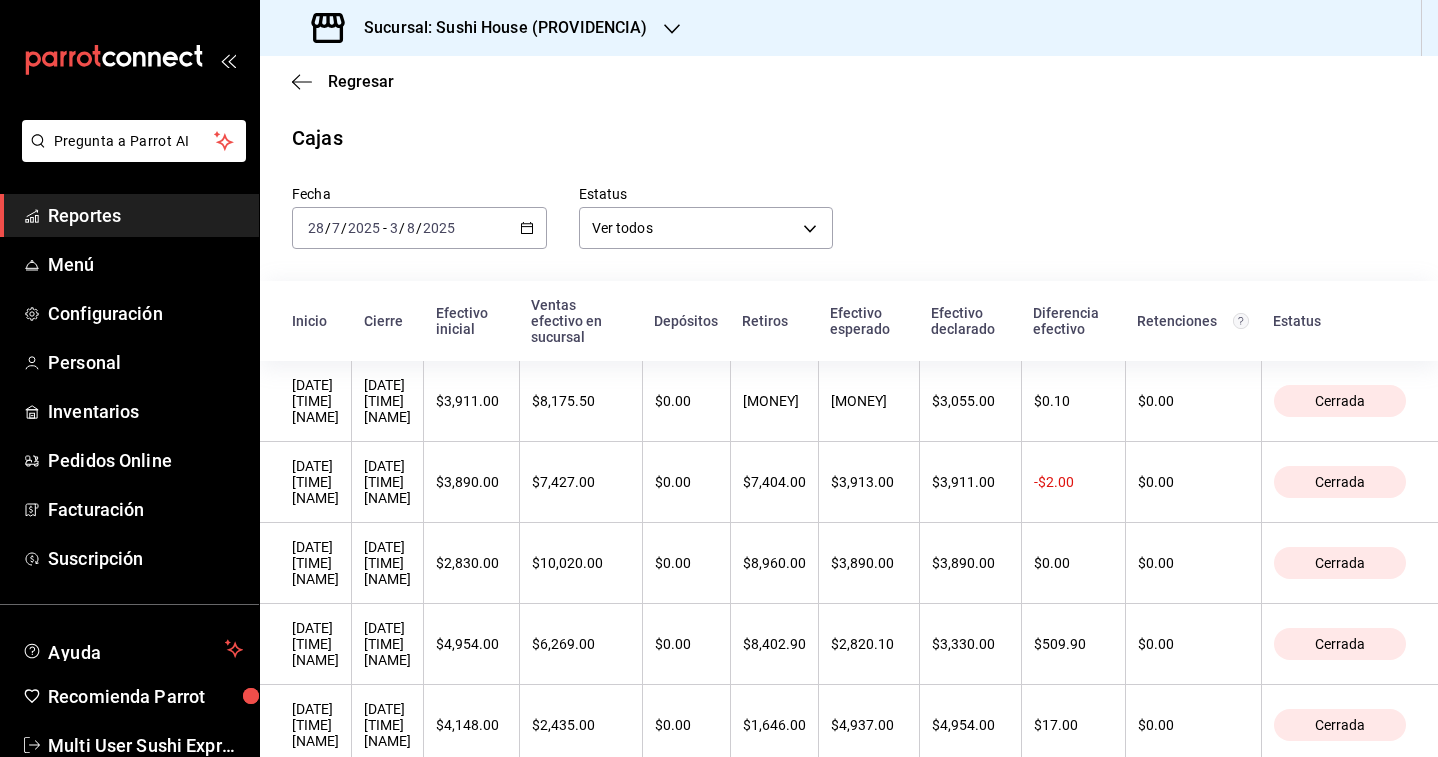 scroll, scrollTop: 223, scrollLeft: 0, axis: vertical 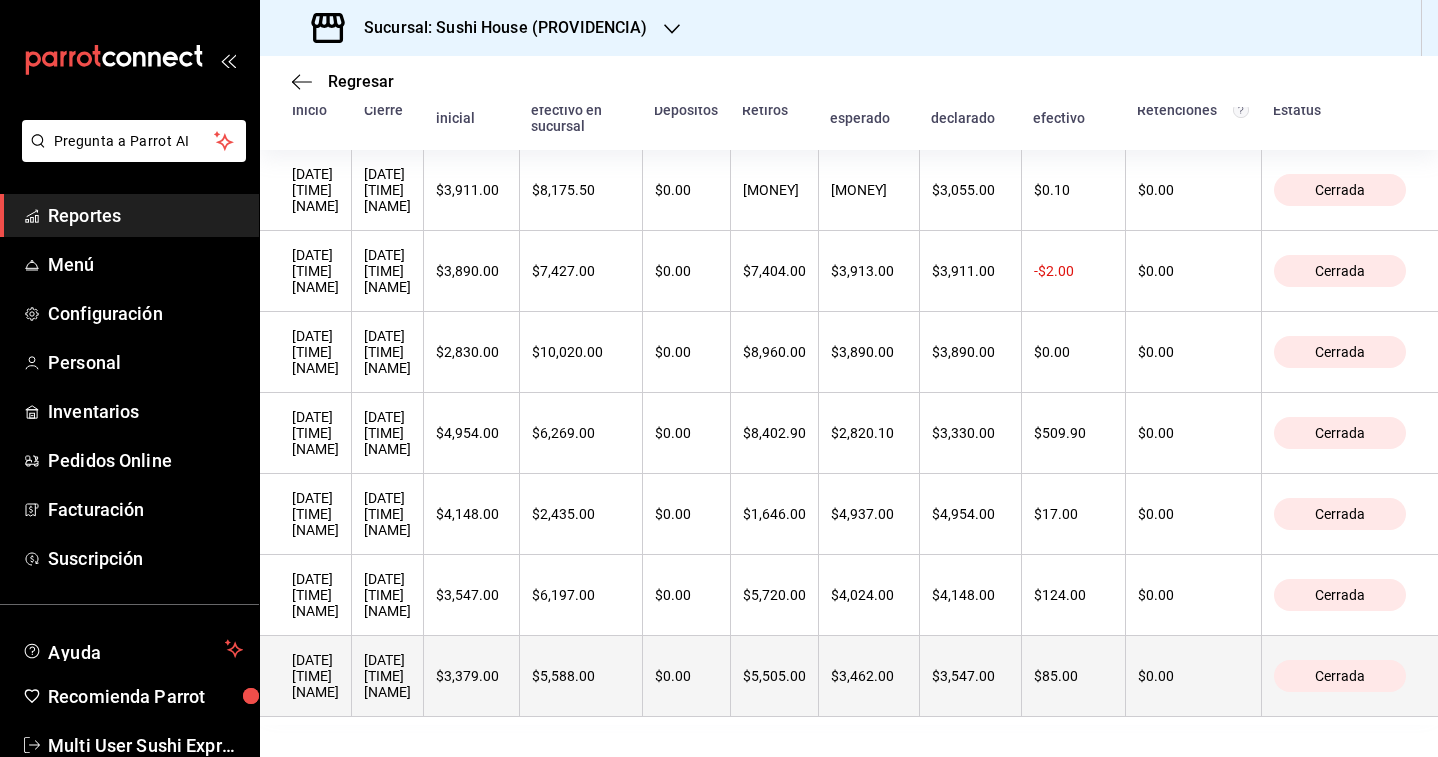 click on "[DATE]
[TIME]
[NAME]" at bounding box center (387, 676) 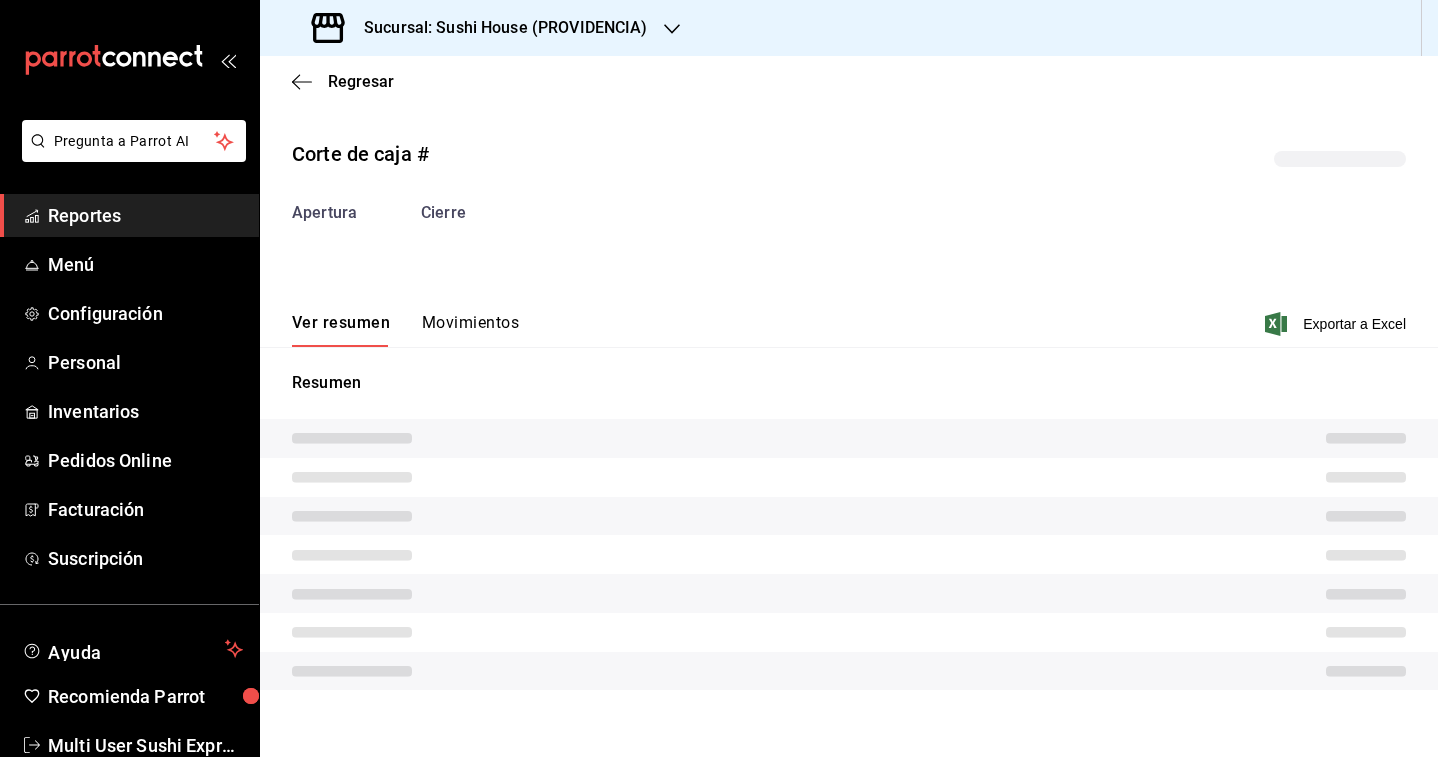 click on "Corte de caja  # Apertura Cierre Ver resumen Movimientos Exportar a Excel Resumen" at bounding box center [849, 418] 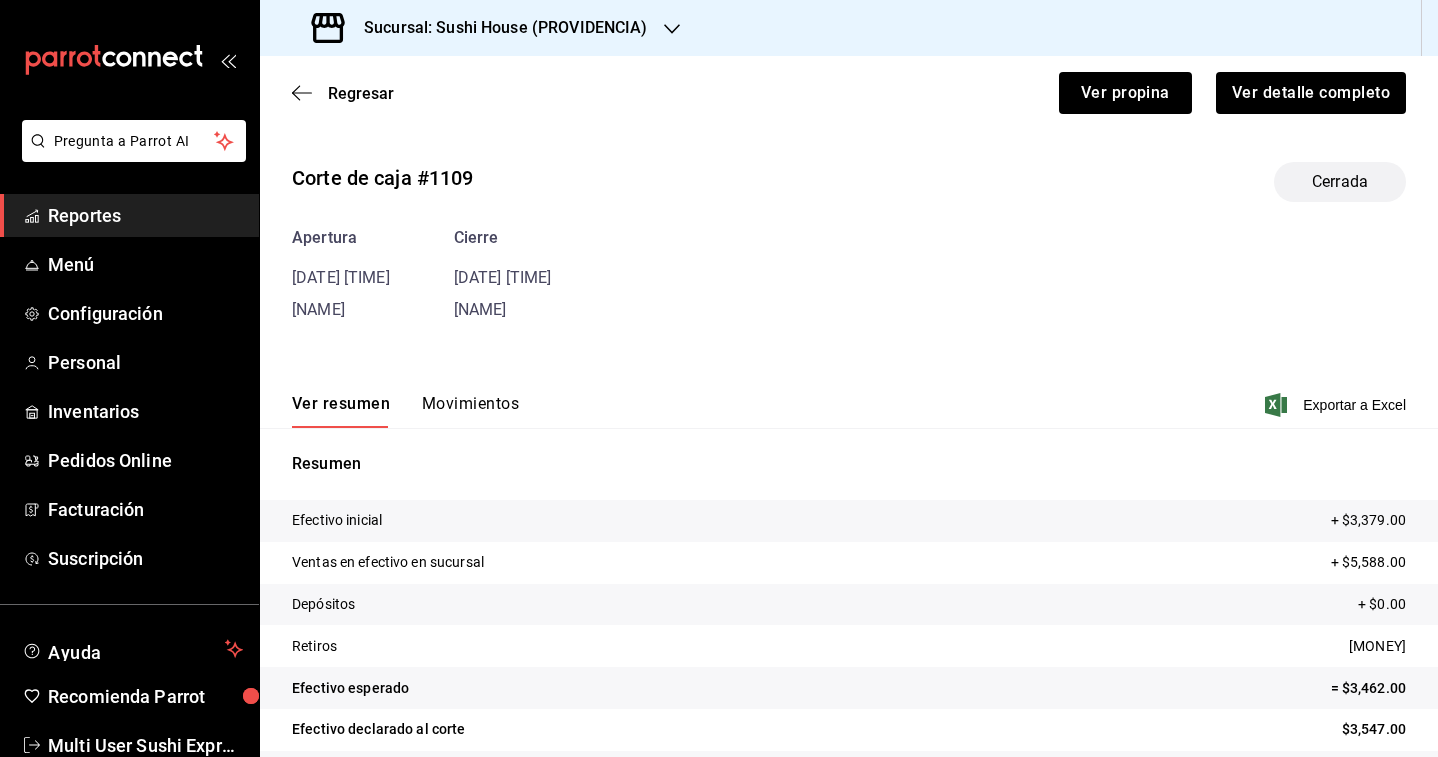 click on "Movimientos" at bounding box center (470, 411) 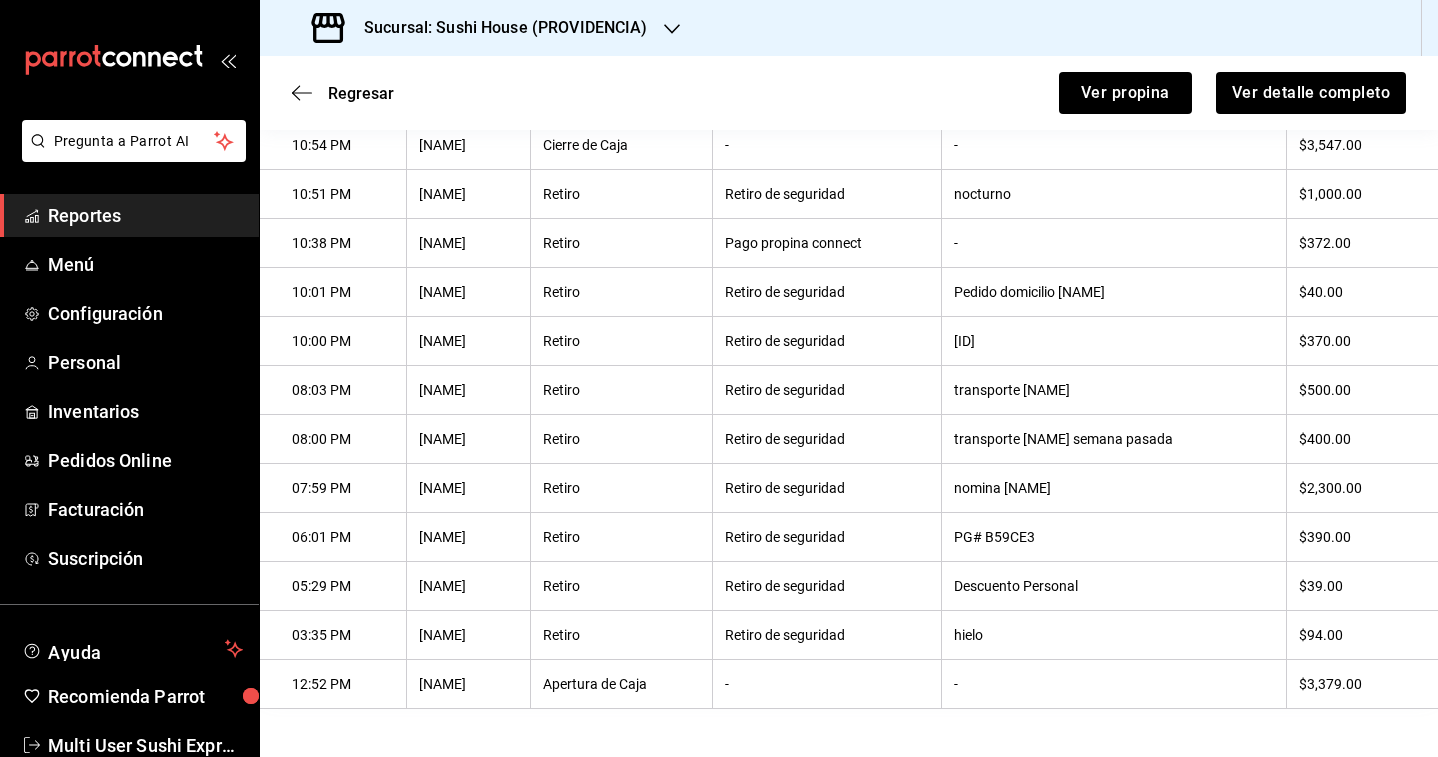 scroll, scrollTop: 0, scrollLeft: 0, axis: both 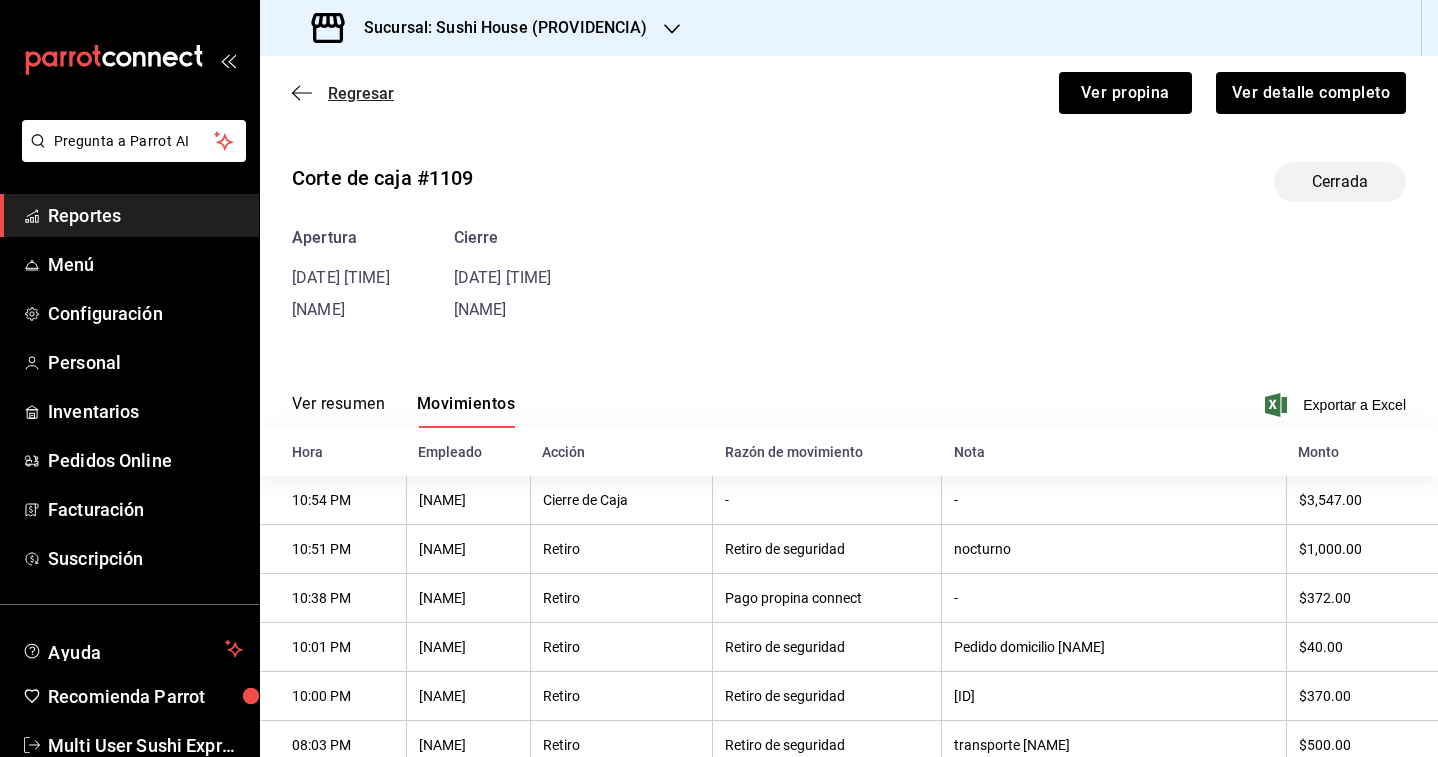 click on "Regresar" at bounding box center [361, 93] 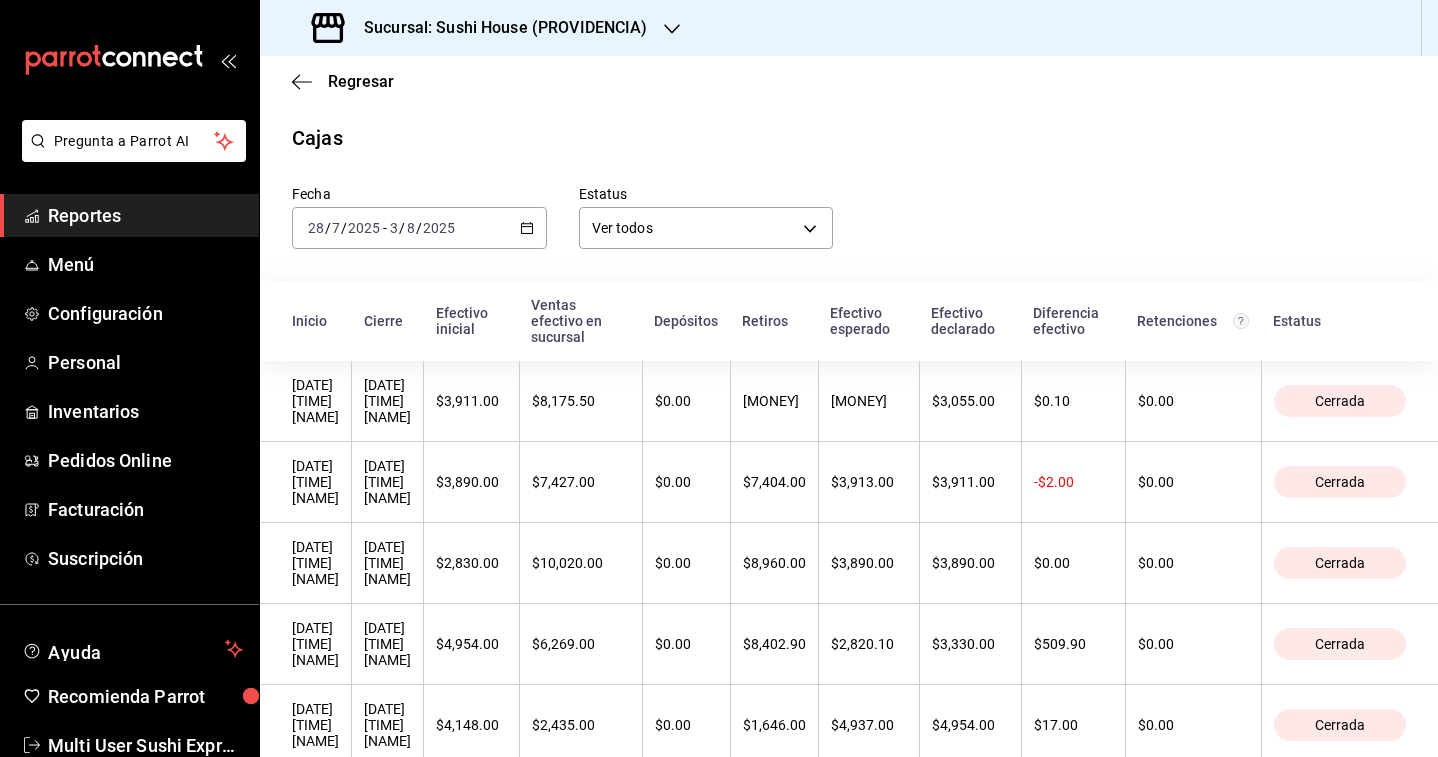 scroll, scrollTop: 223, scrollLeft: 0, axis: vertical 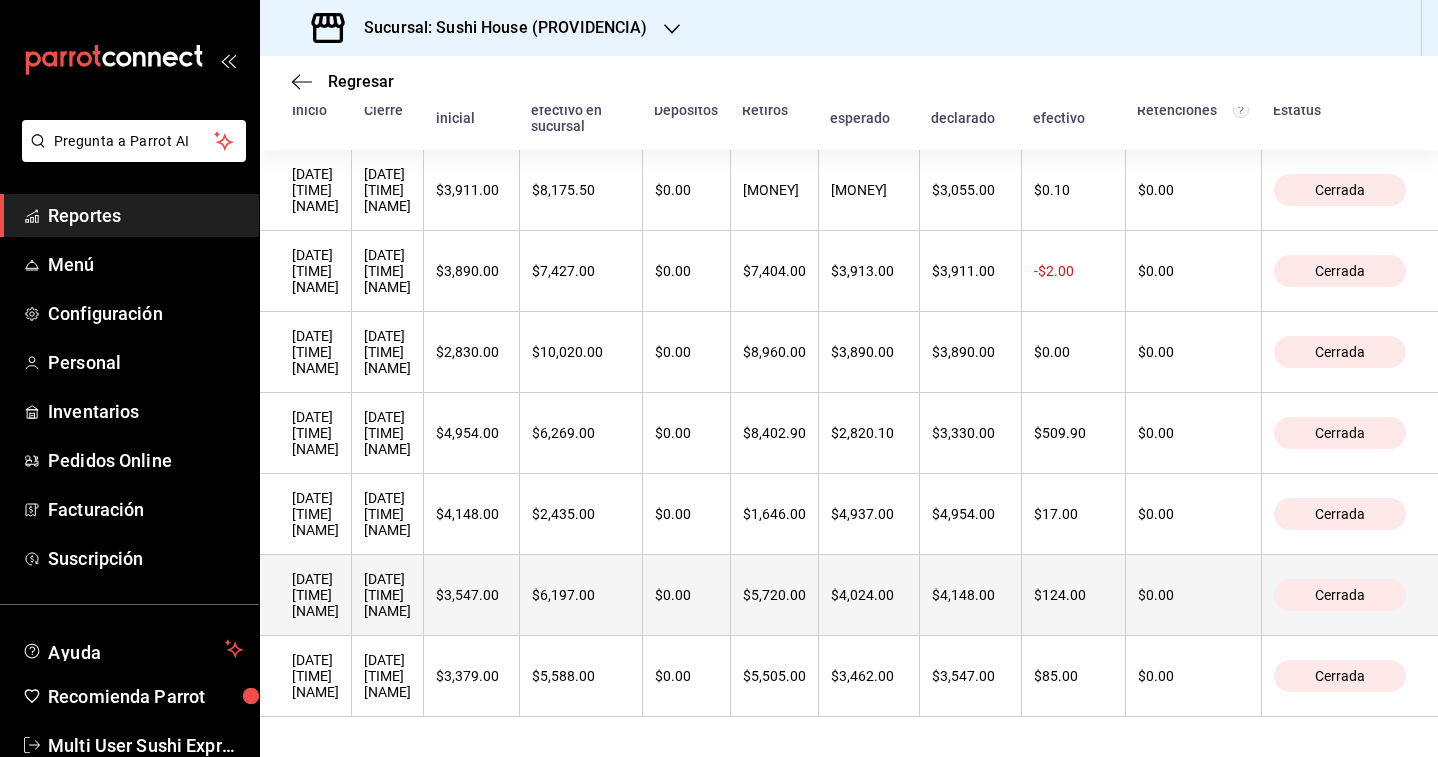 click on "[DATE]
[TIME]
[NAME]" at bounding box center [388, 595] 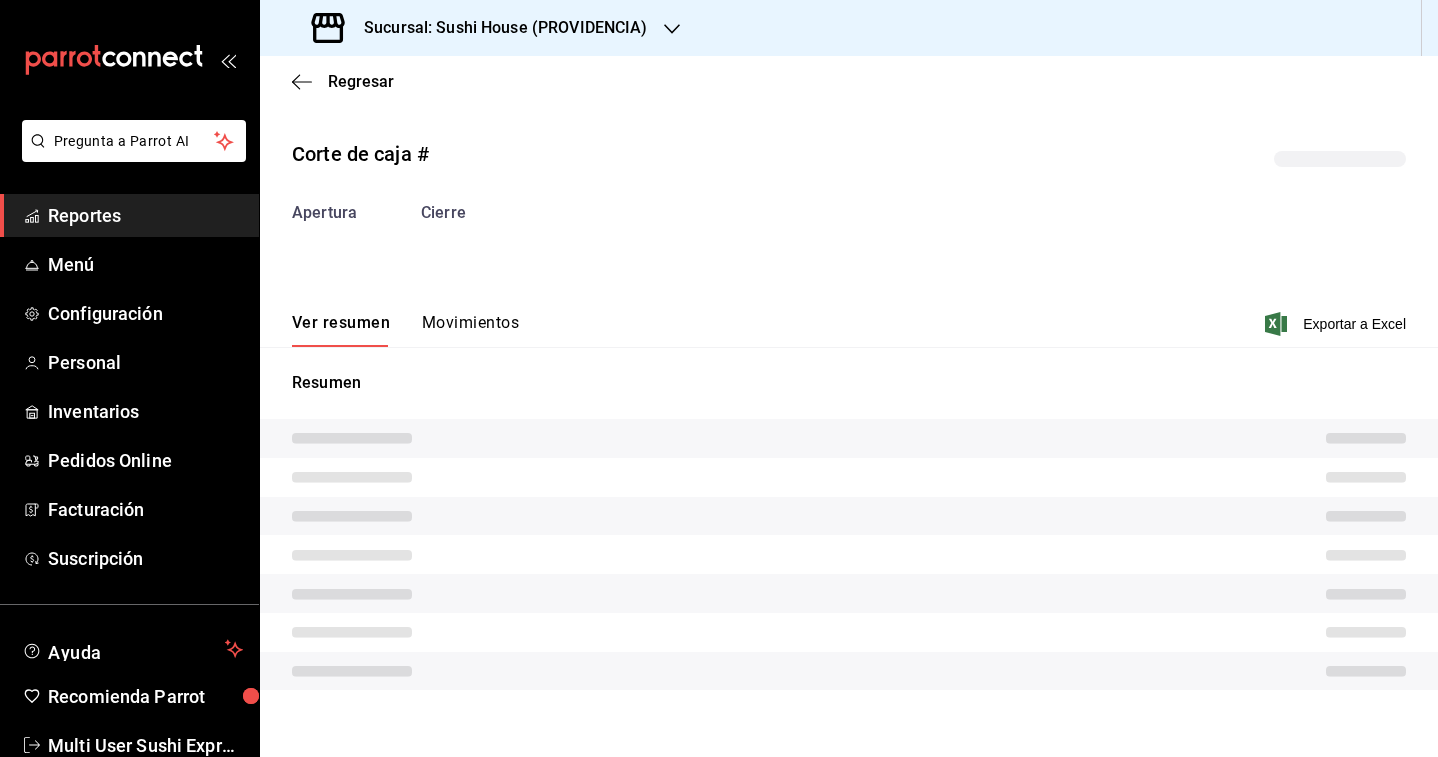 scroll, scrollTop: 0, scrollLeft: 0, axis: both 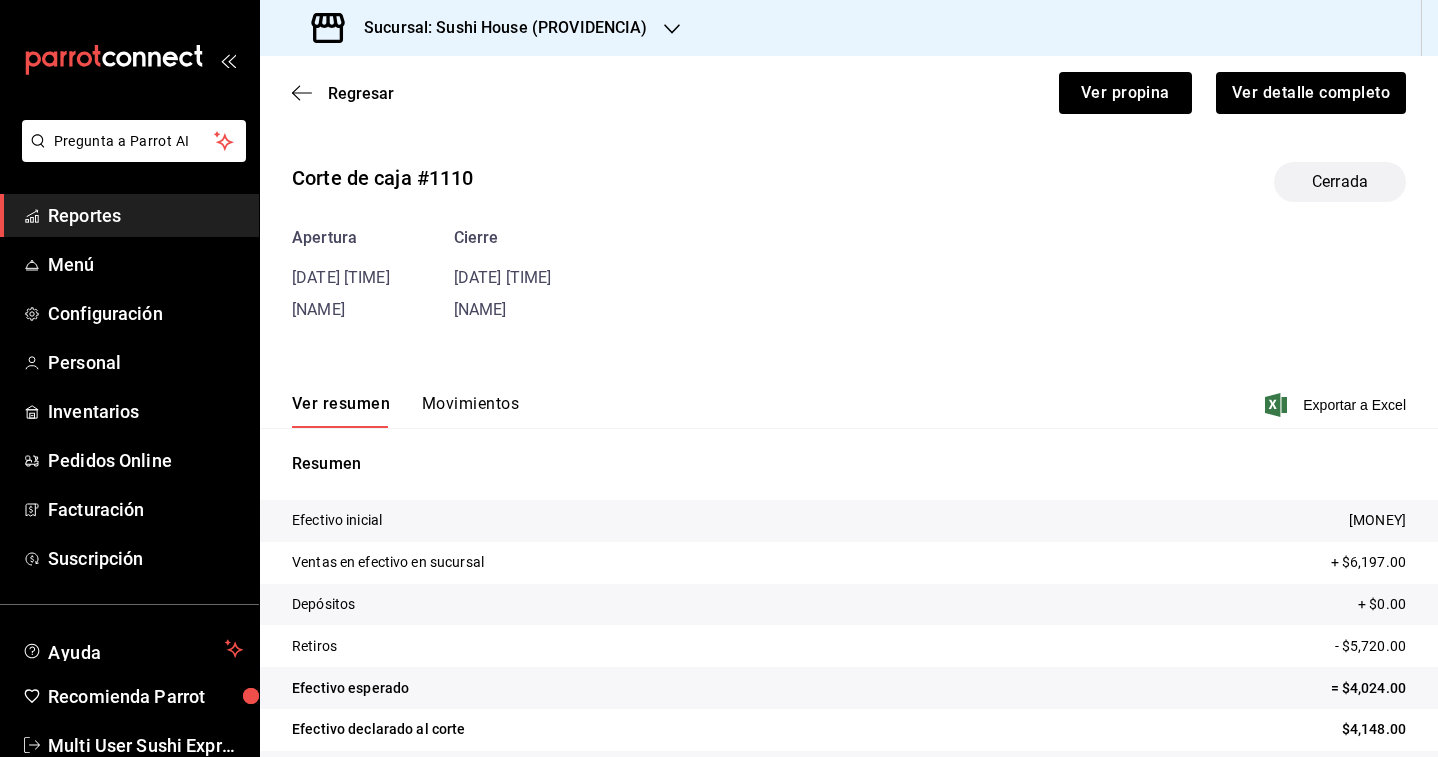 click on "Corte de caja  #[NUMBER]
[DATE] [TIME] [NAME] [DATE] [TIME] [NAME] [DATE] [TIME] [NAME] [NAME] [NAME] [NAME] [NAME] [NAME] [NAME] [NAME] [NAME] [NAME] [NAME] [NAME] [NAME] [NAME] [NAME] [NAME] [NAME] [NAME] [NAME] [NAME]" at bounding box center (849, 481) 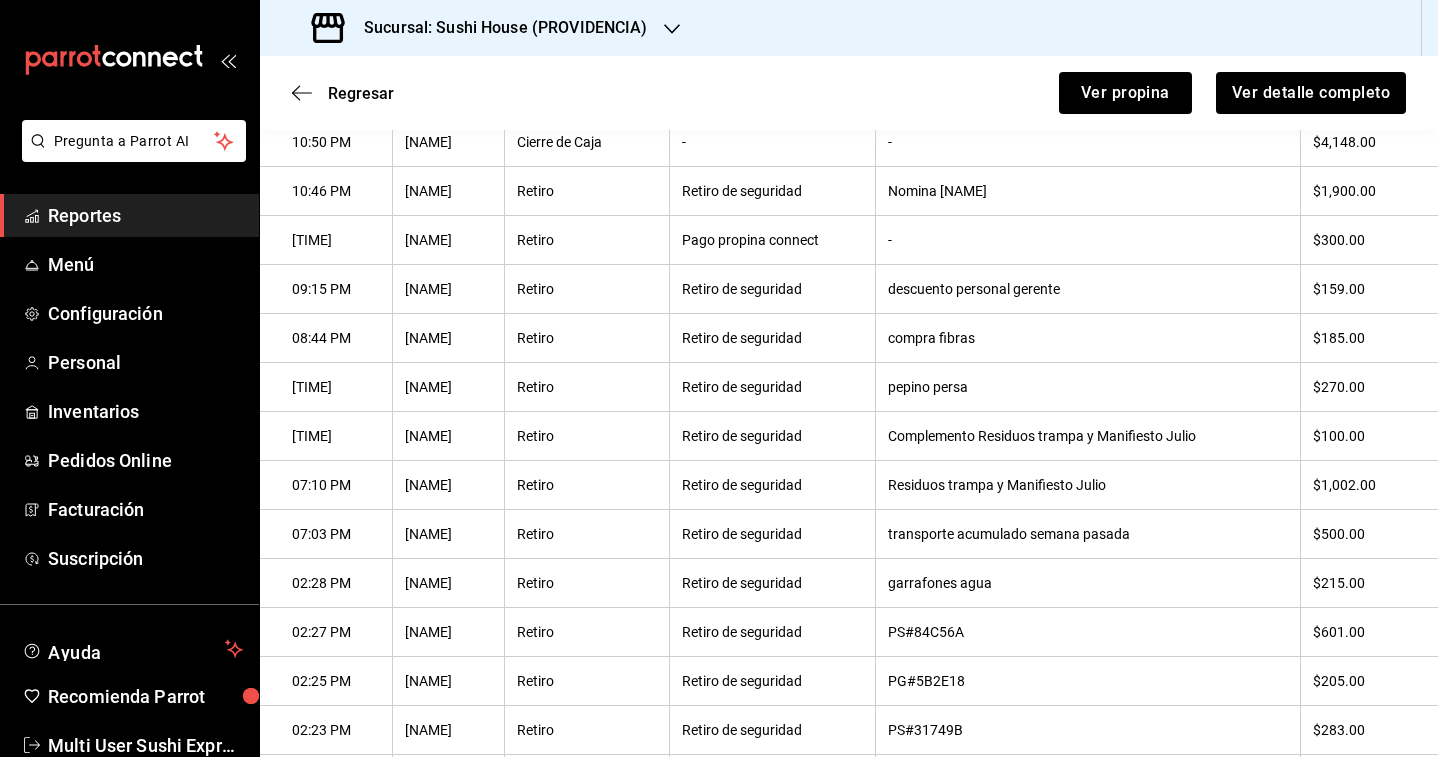 scroll, scrollTop: 0, scrollLeft: 0, axis: both 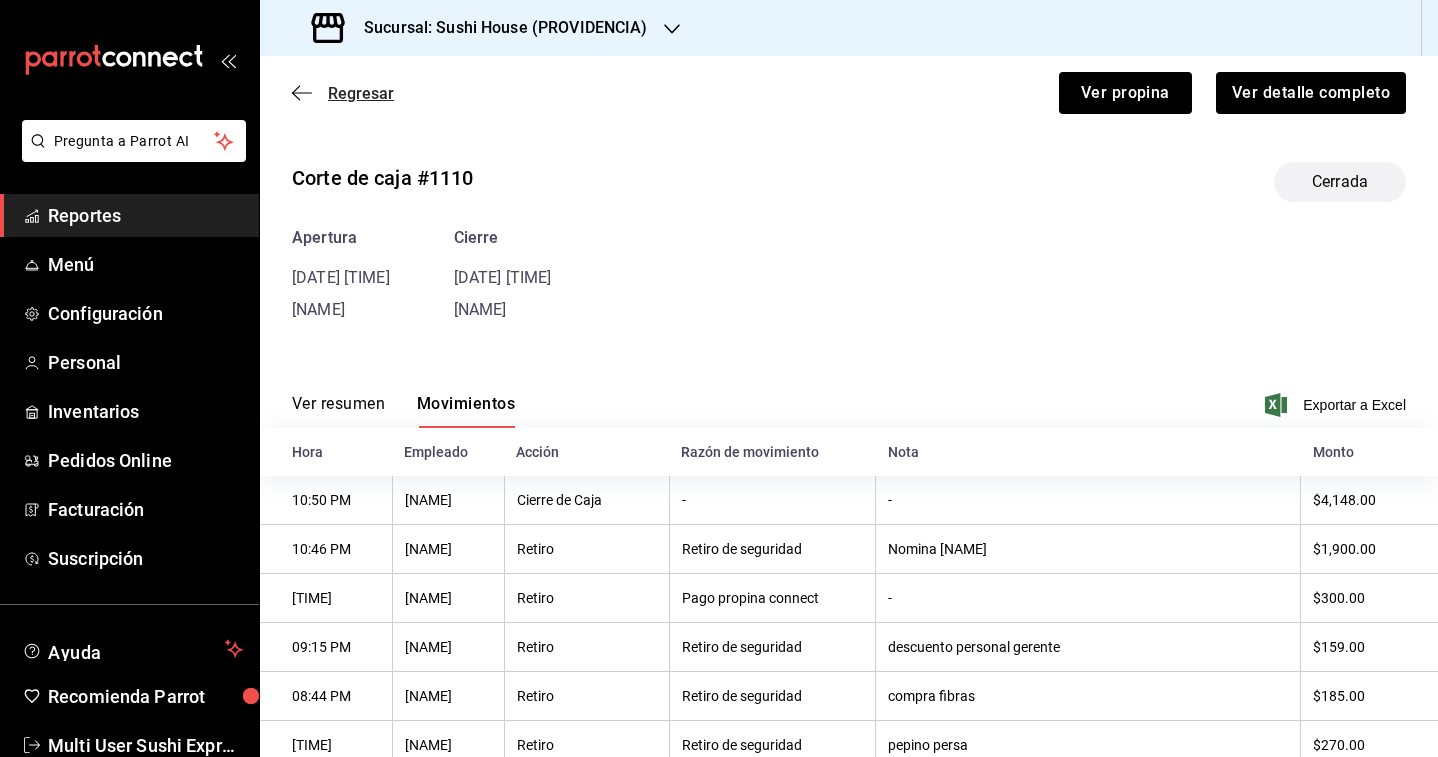 click on "Regresar" at bounding box center (361, 93) 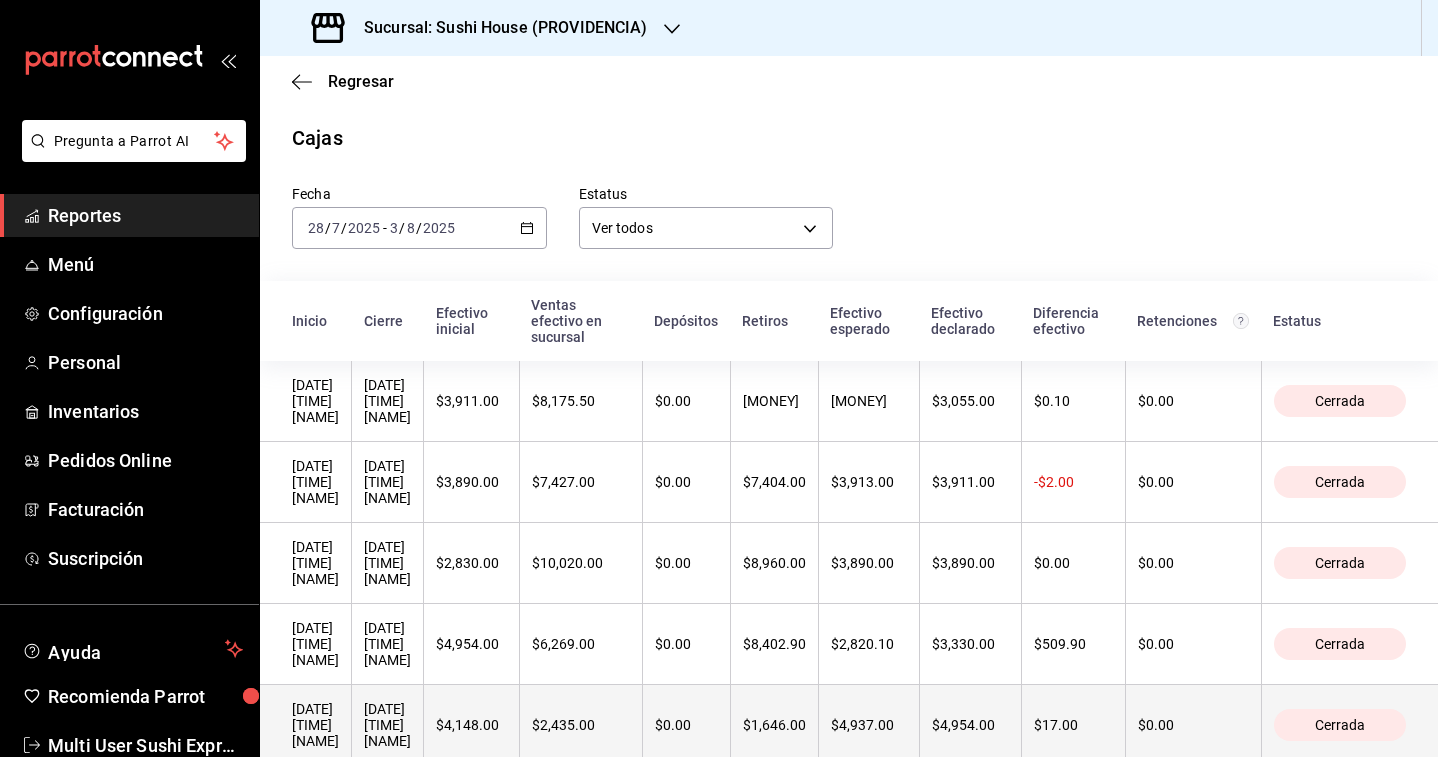 click on "[DATE]
[TIME]
[NAME]" at bounding box center [388, 725] 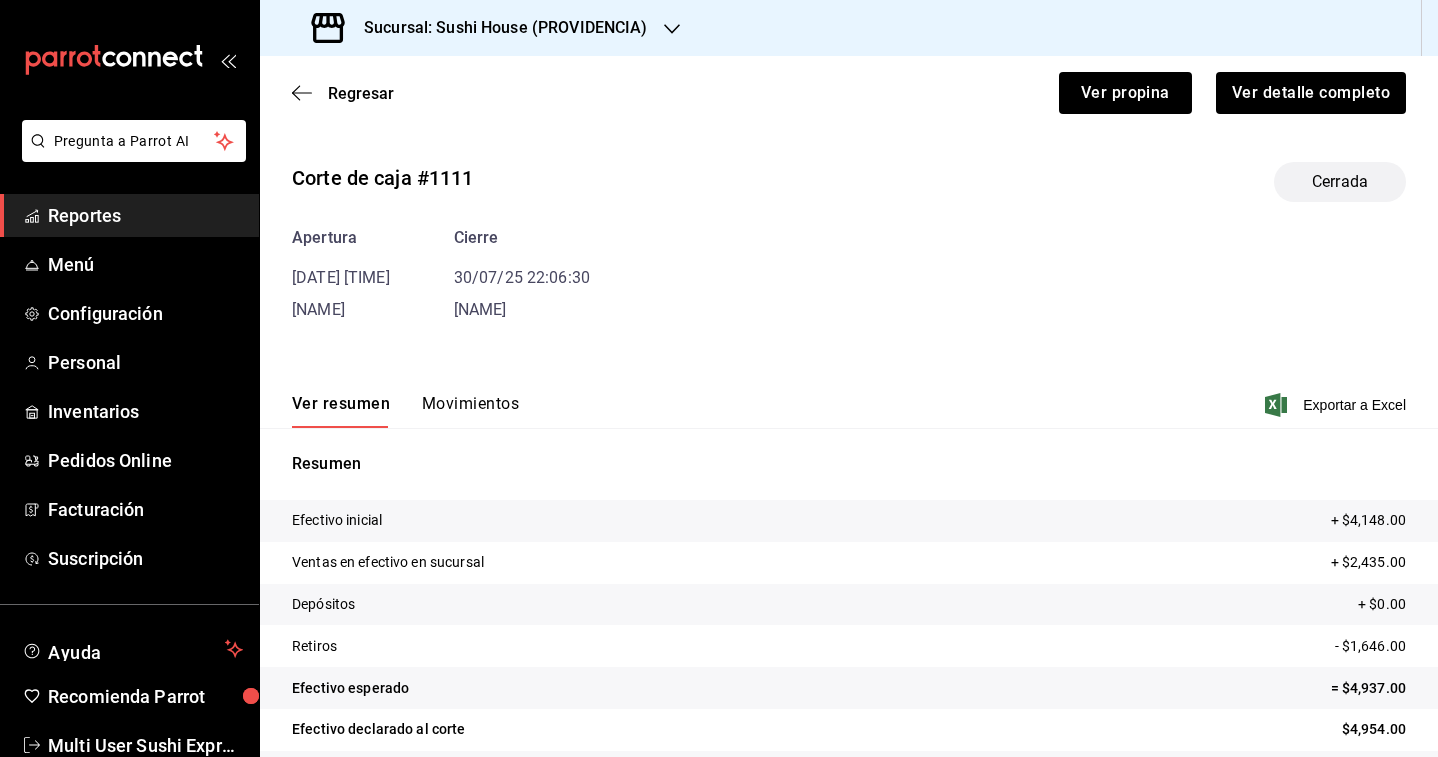 click on "Corte de caja  #[NUMBER] Cerrada Apertura [DATE] [TIME] [NAME] Cierre [DATE] [TIME] [NAME] Ver resumen Movimientos Exportar a Excel Resumen Efectivo inicial + $[MONEY] Ventas en efectivo en sucursal + $[MONEY] Depósitos + $[MONEY] Retiros - $[MONEY] Efectivo esperado = $[MONEY] Efectivo declarado al corte  $[MONEY] Diferencia  $[MONEY]" at bounding box center [849, 481] 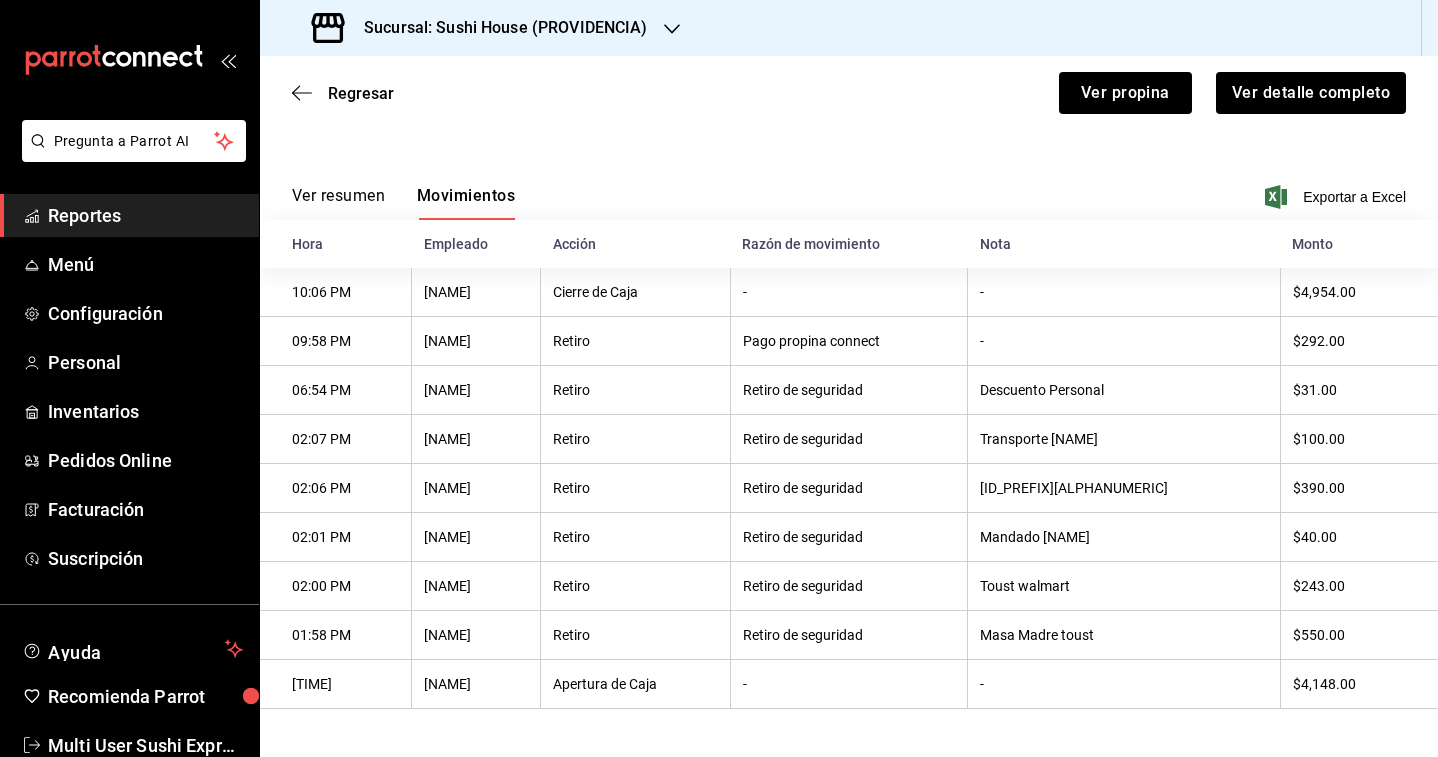 scroll, scrollTop: 0, scrollLeft: 0, axis: both 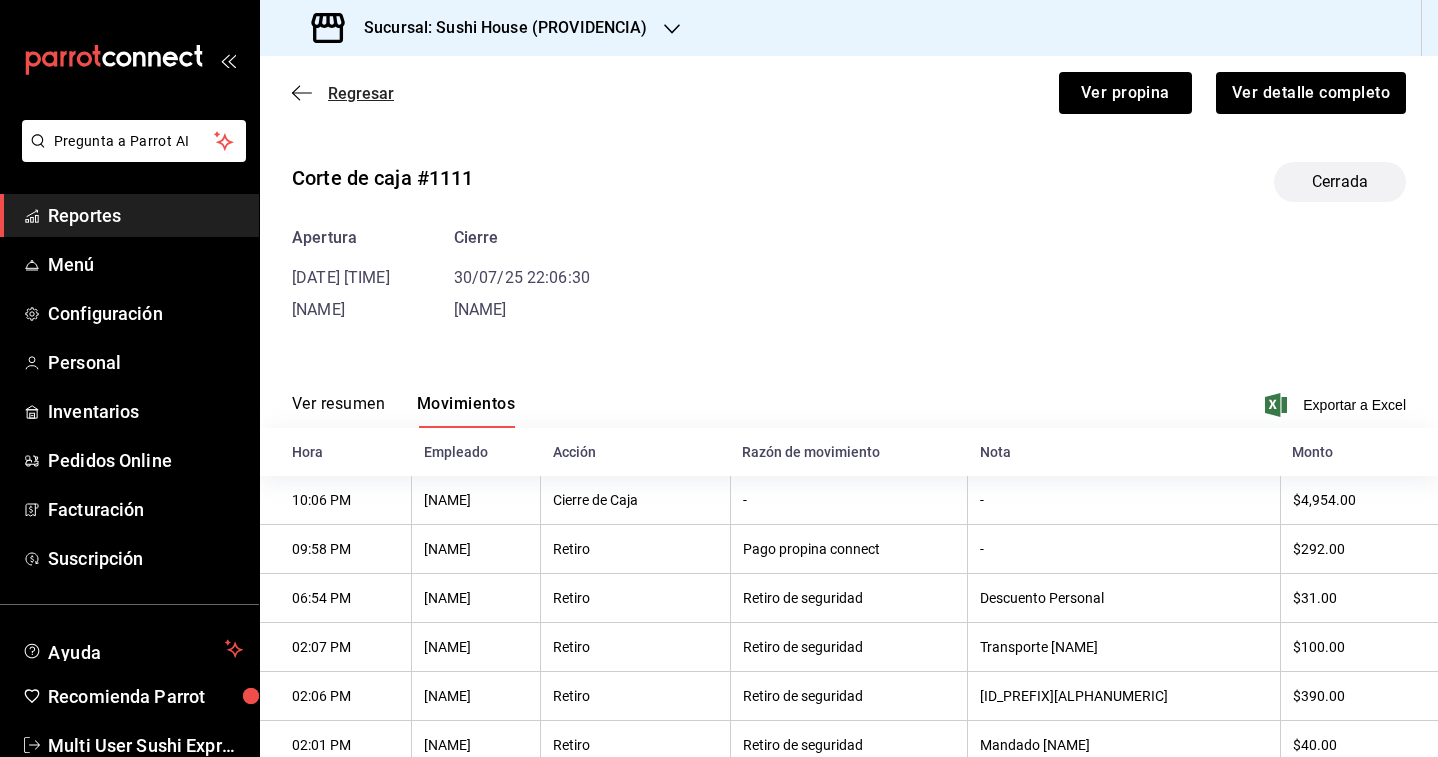 click on "Regresar" at bounding box center (361, 93) 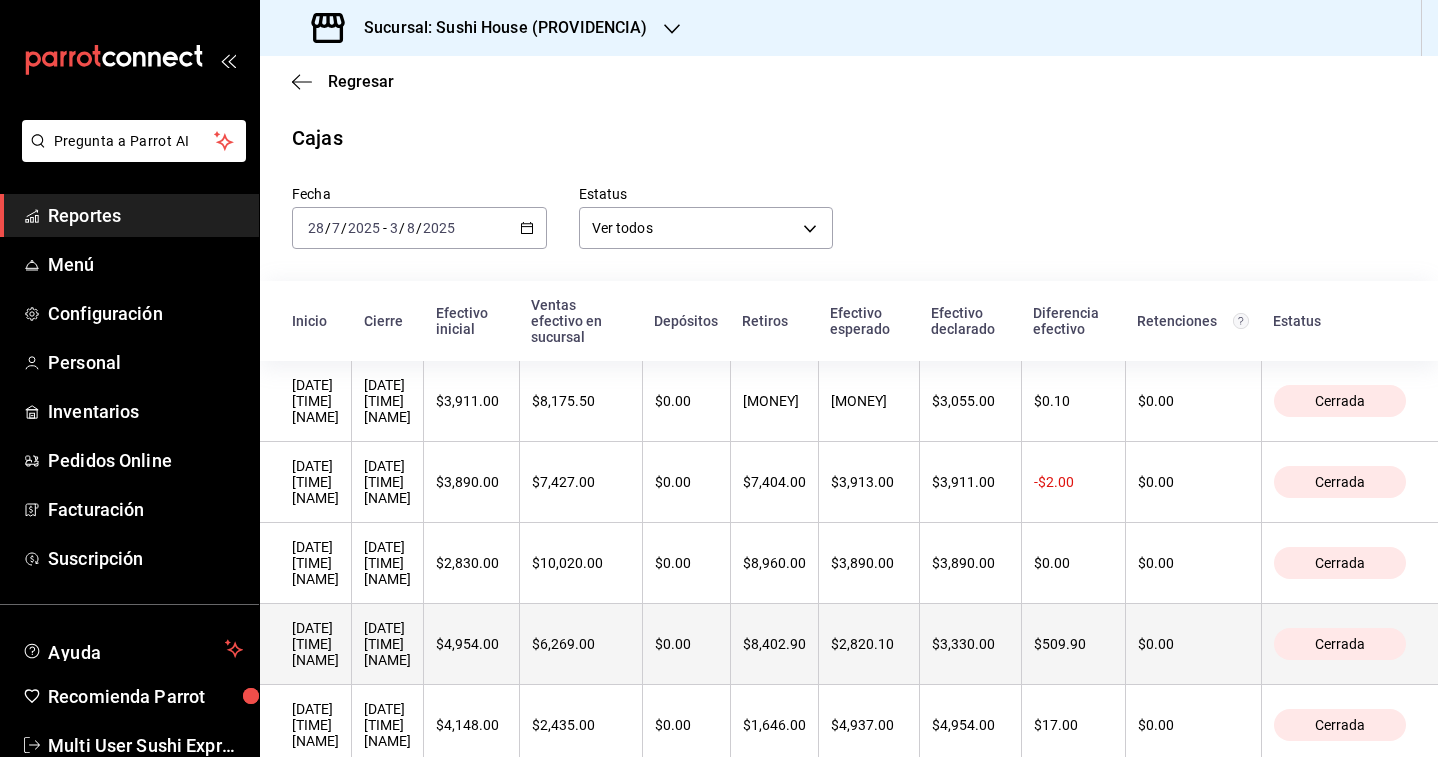 click on "[DATE]
[TIME]
[NAME]" at bounding box center [387, 644] 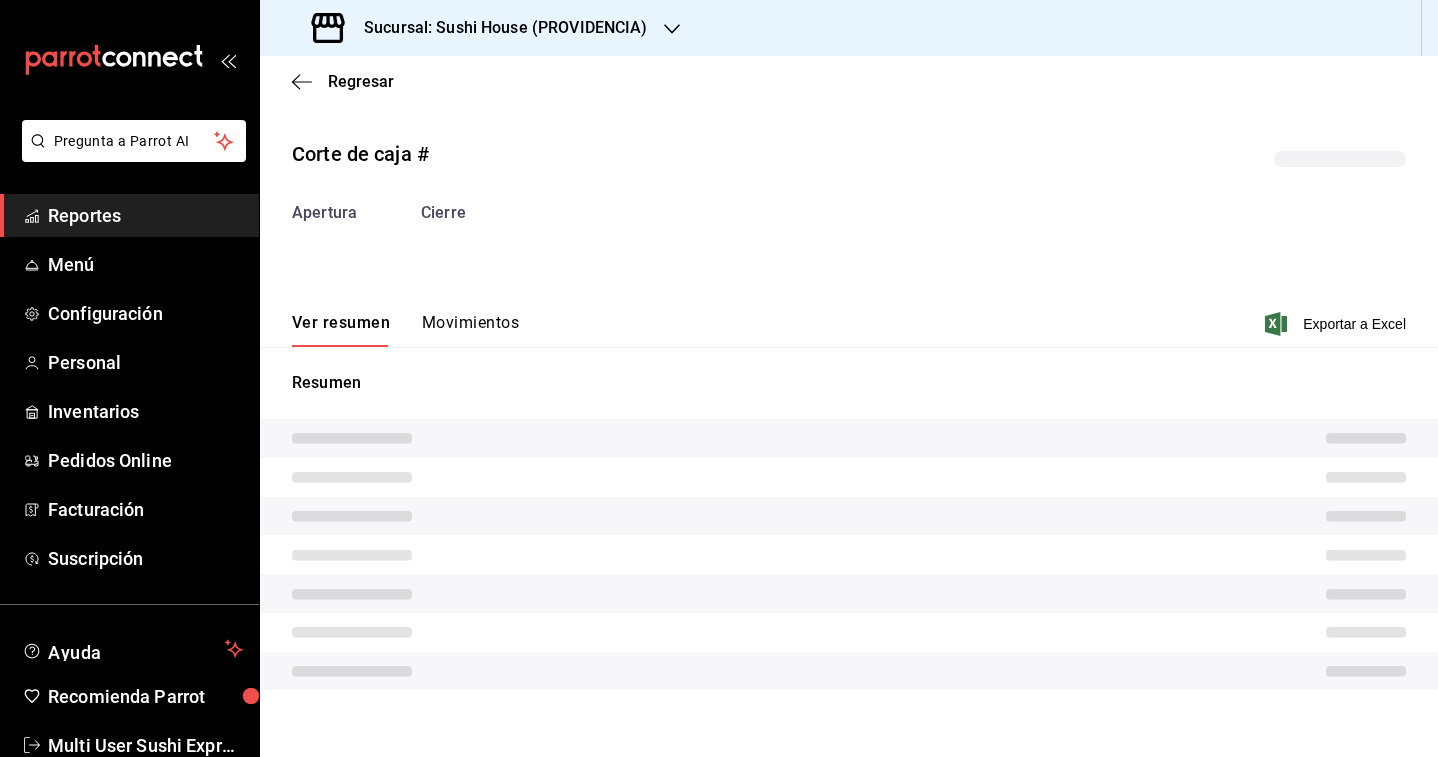 click on "Movimientos" at bounding box center (470, 330) 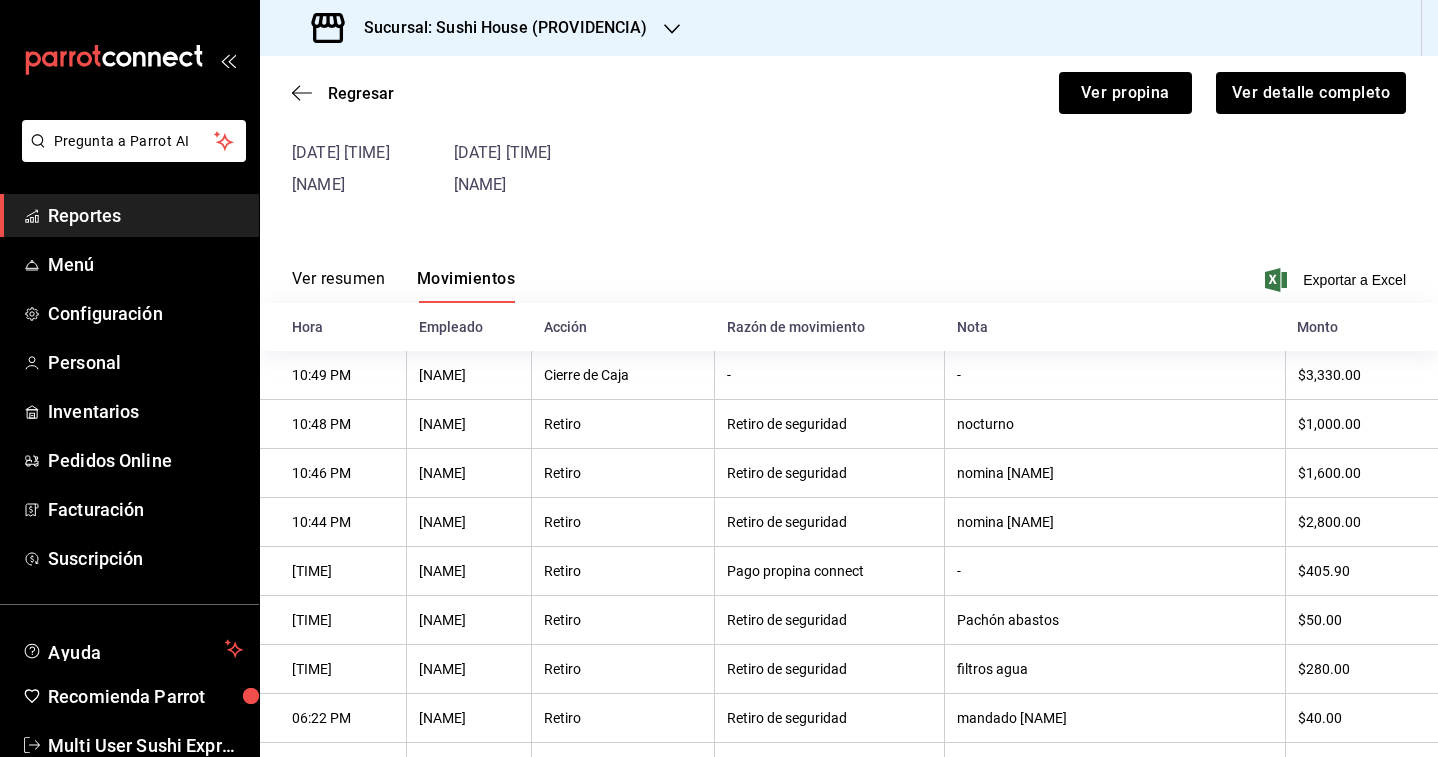 scroll, scrollTop: 0, scrollLeft: 0, axis: both 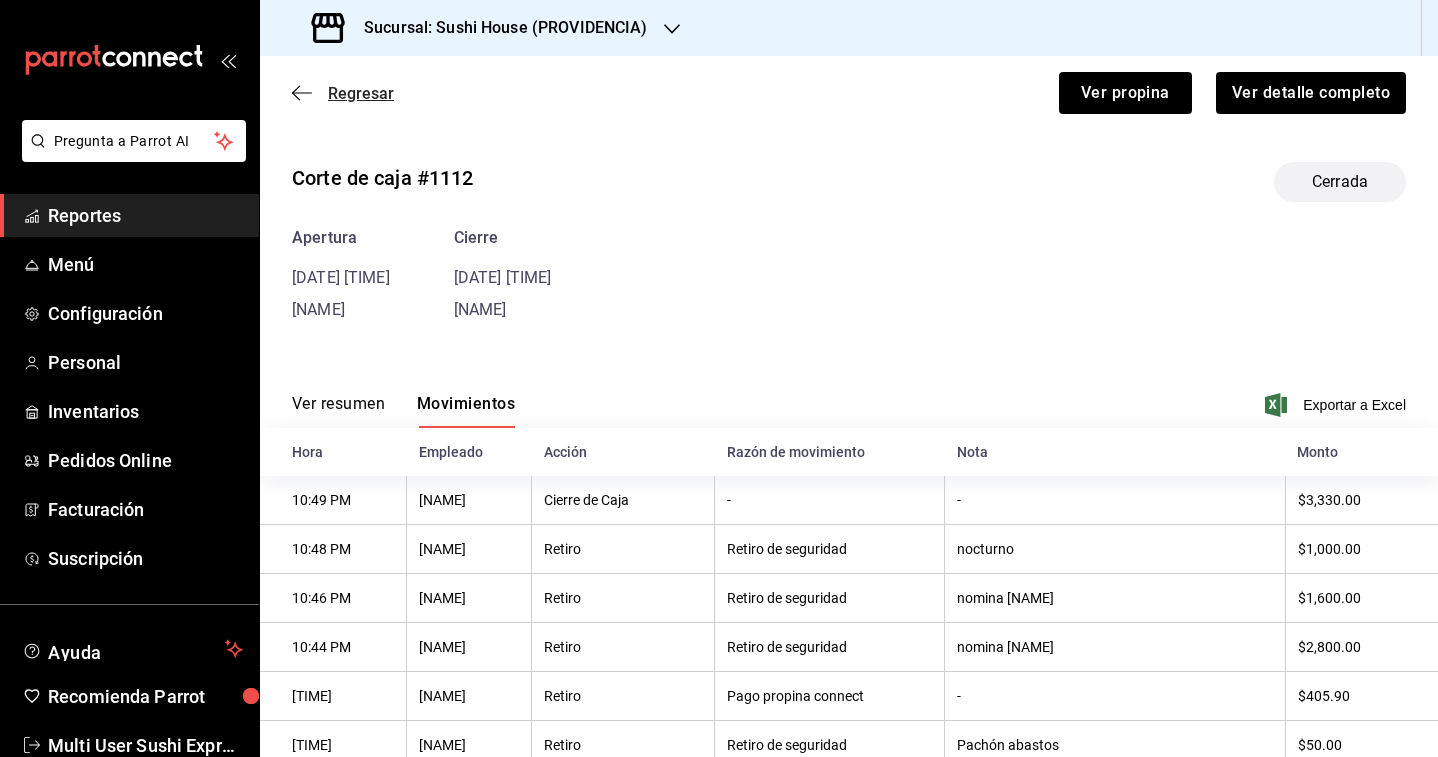 click on "Regresar" at bounding box center [361, 93] 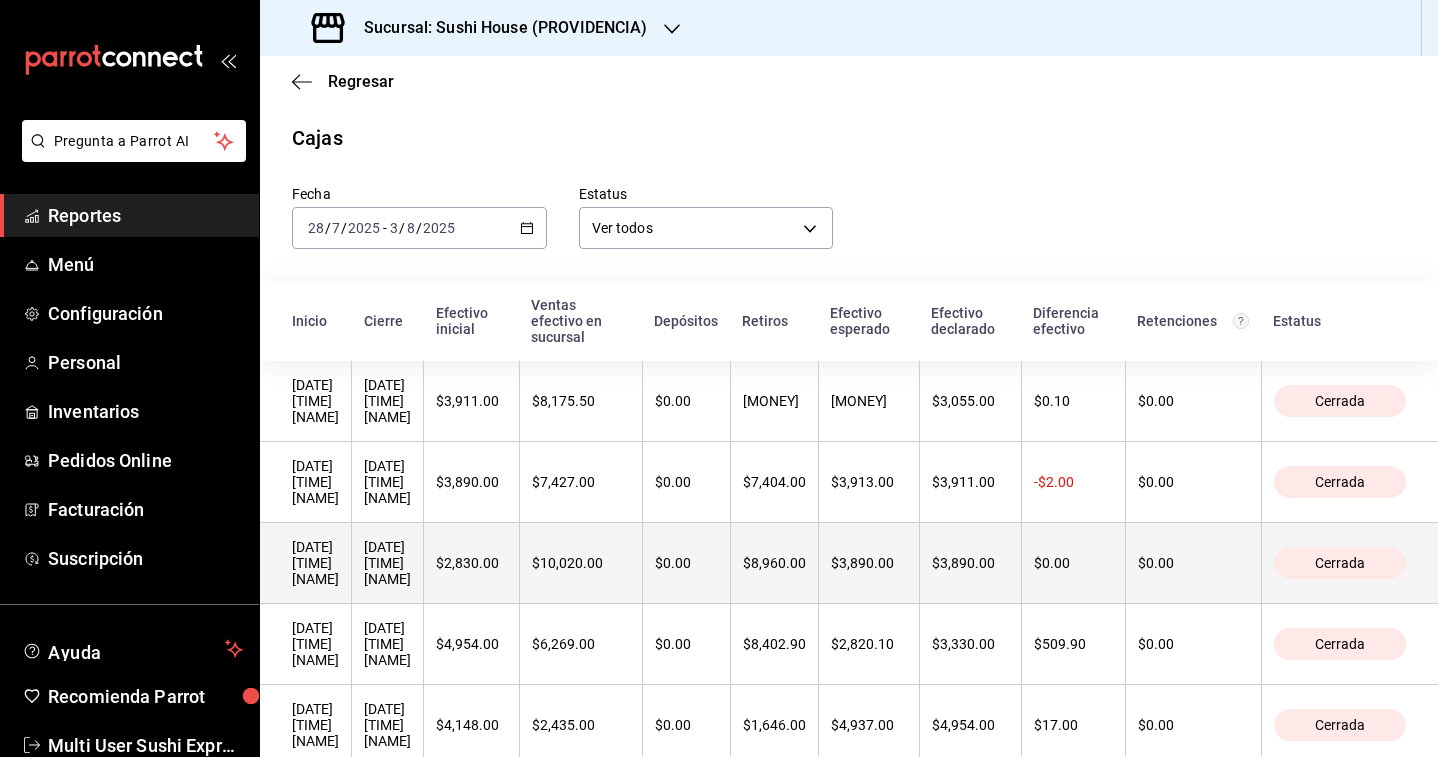 click on "[DATE]
[TIME]
[NAME]" at bounding box center [387, 563] 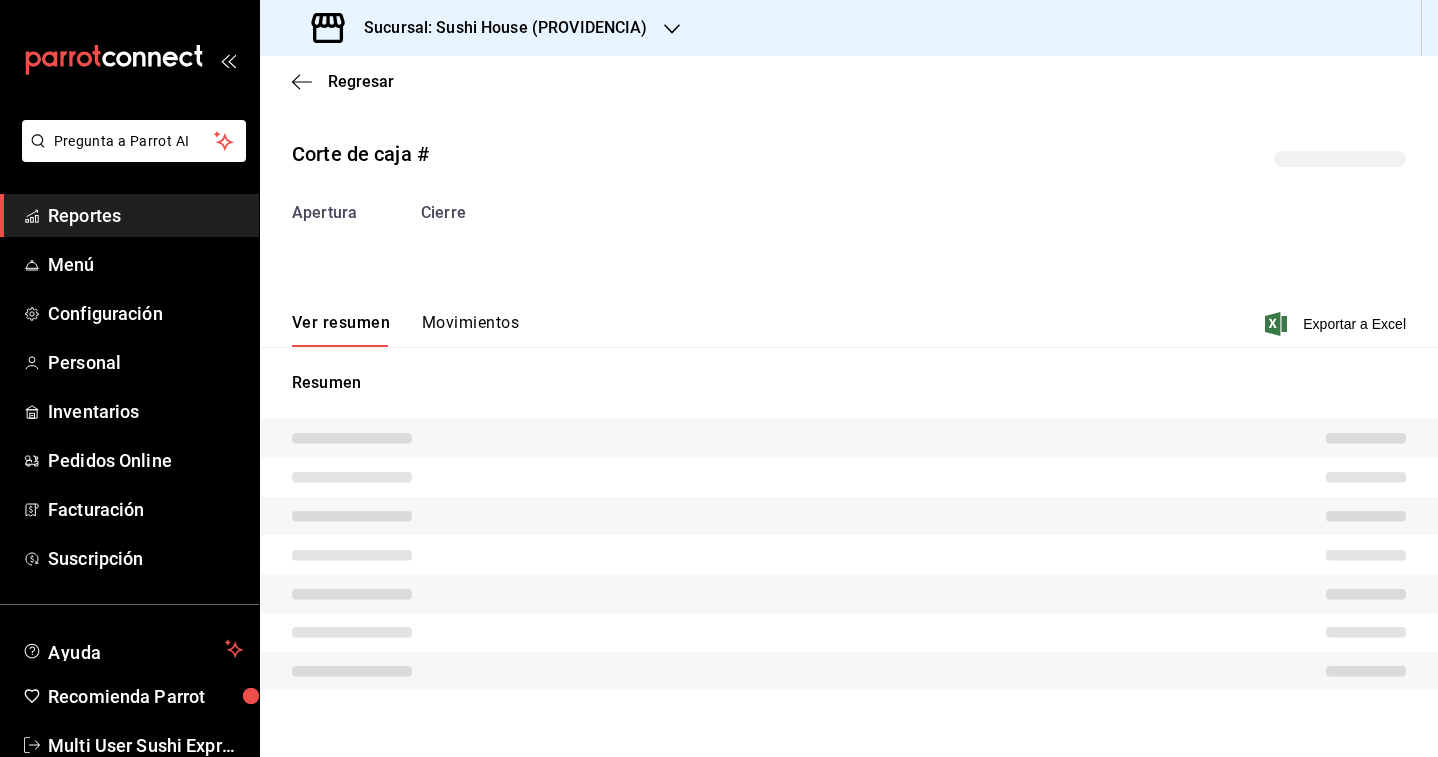 click on "Movimientos" at bounding box center (470, 330) 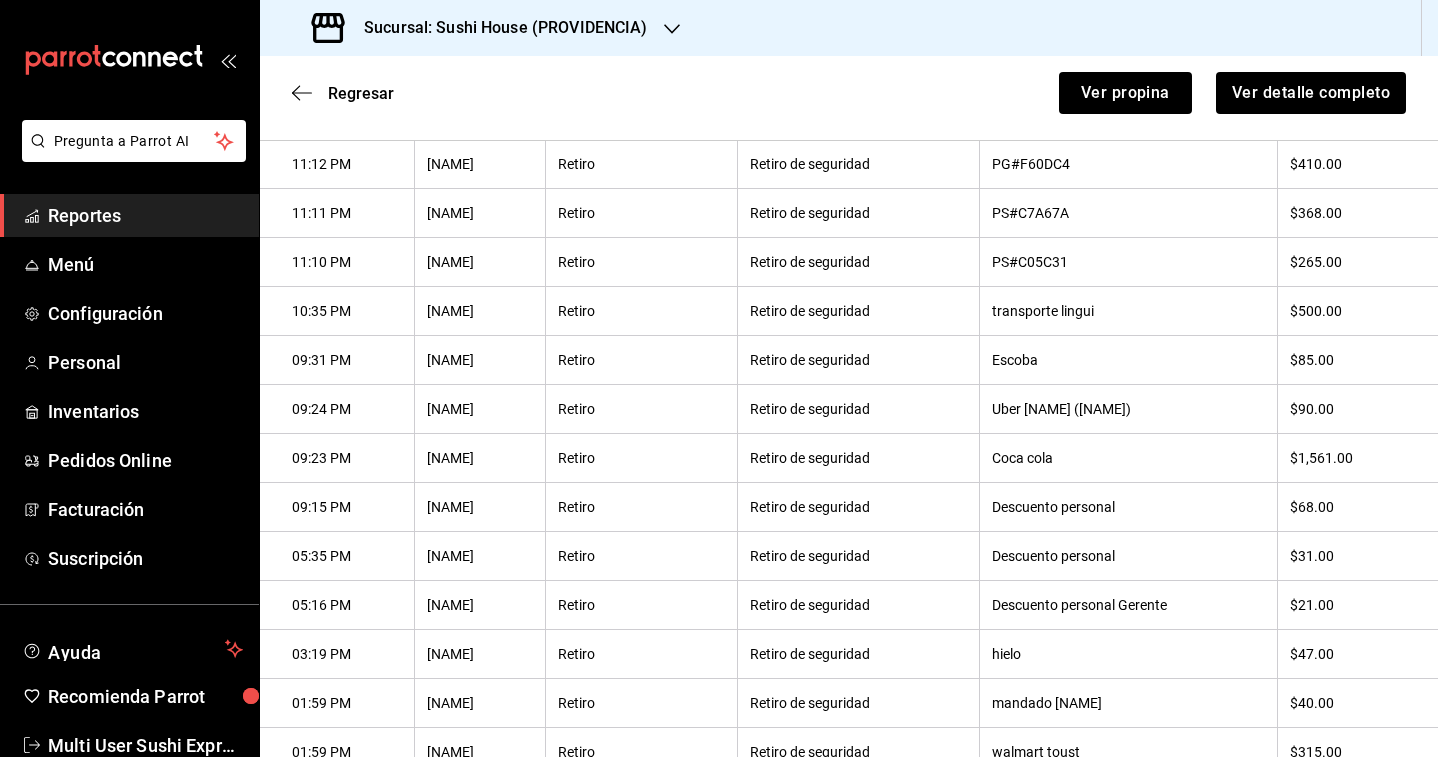scroll, scrollTop: 745, scrollLeft: 0, axis: vertical 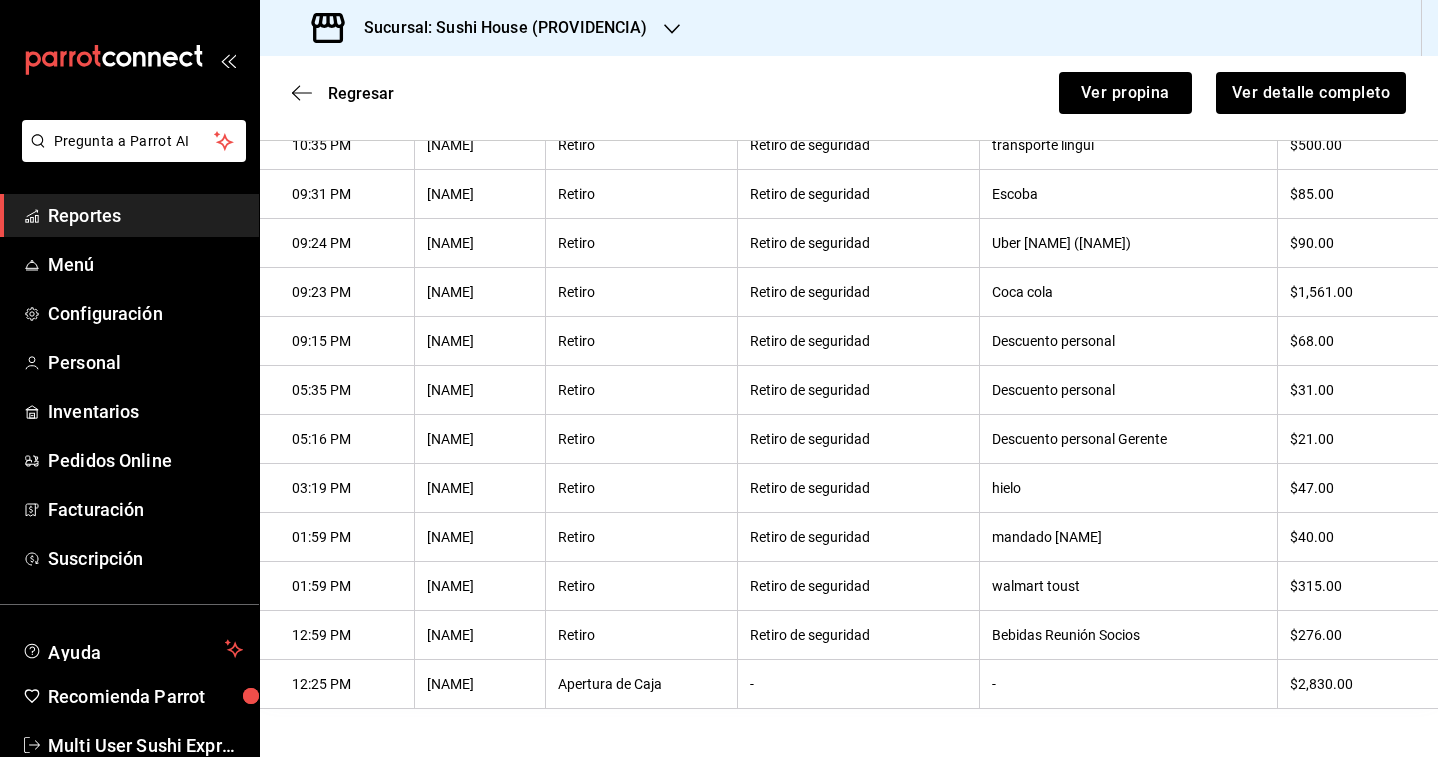 type 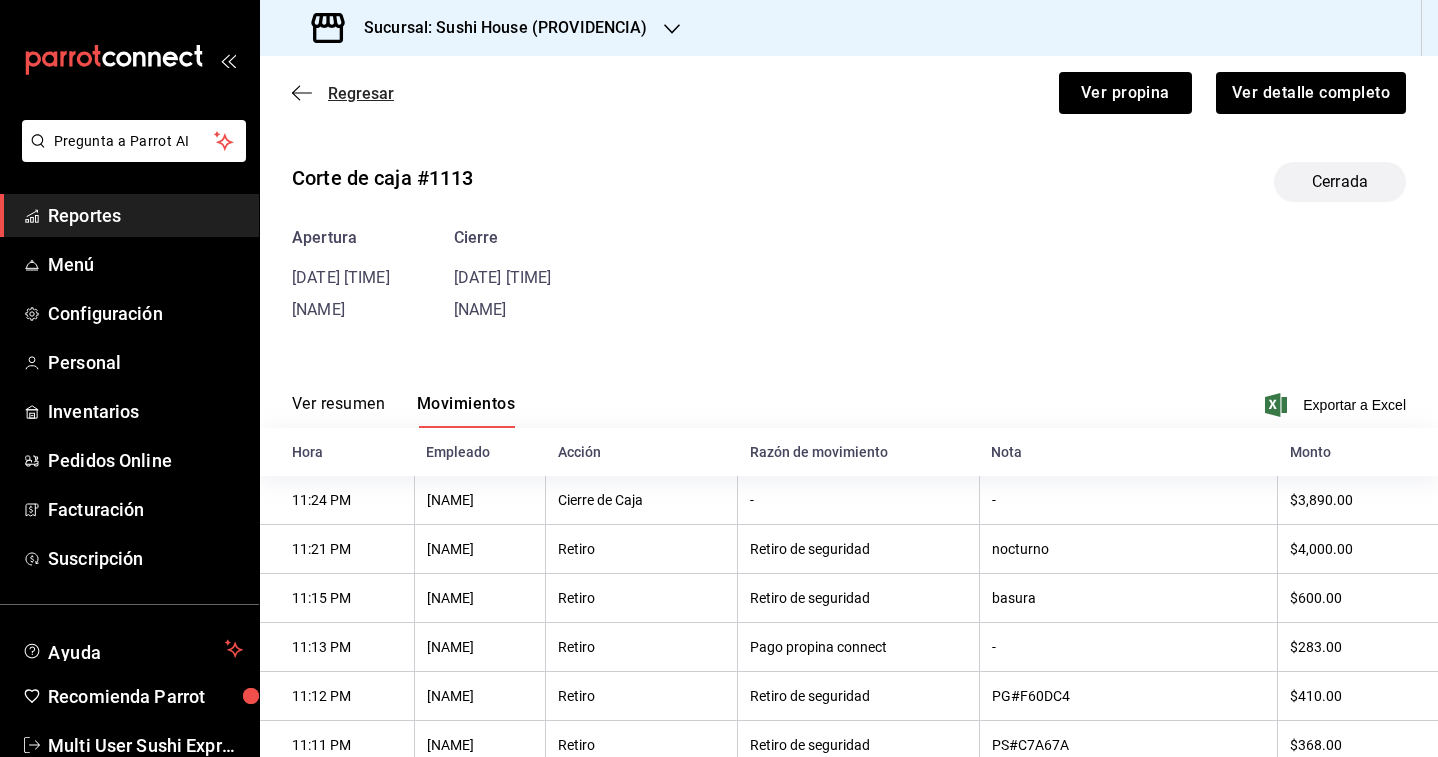 click on "Regresar" at bounding box center (361, 93) 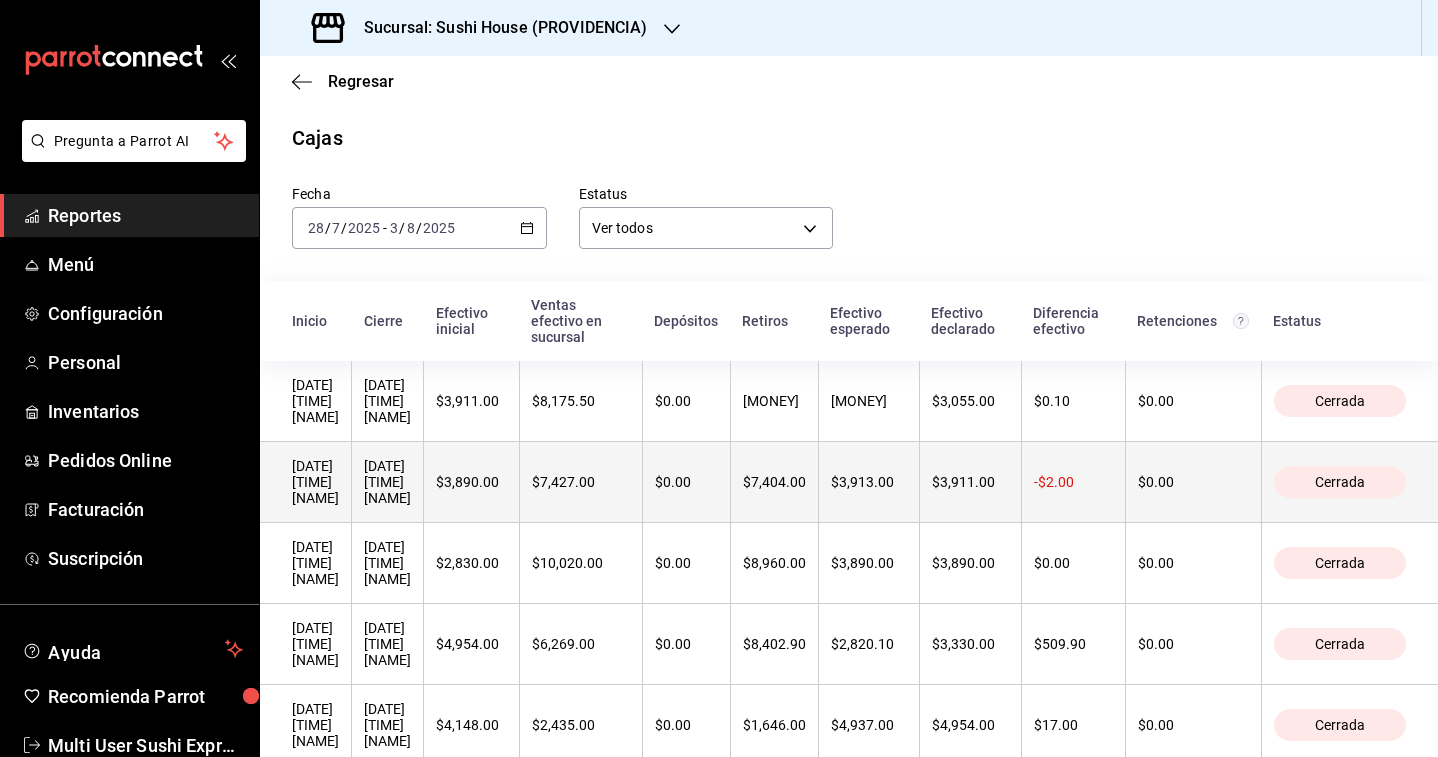click on "[DATE]
[TIME]
[NAME]" at bounding box center (387, 482) 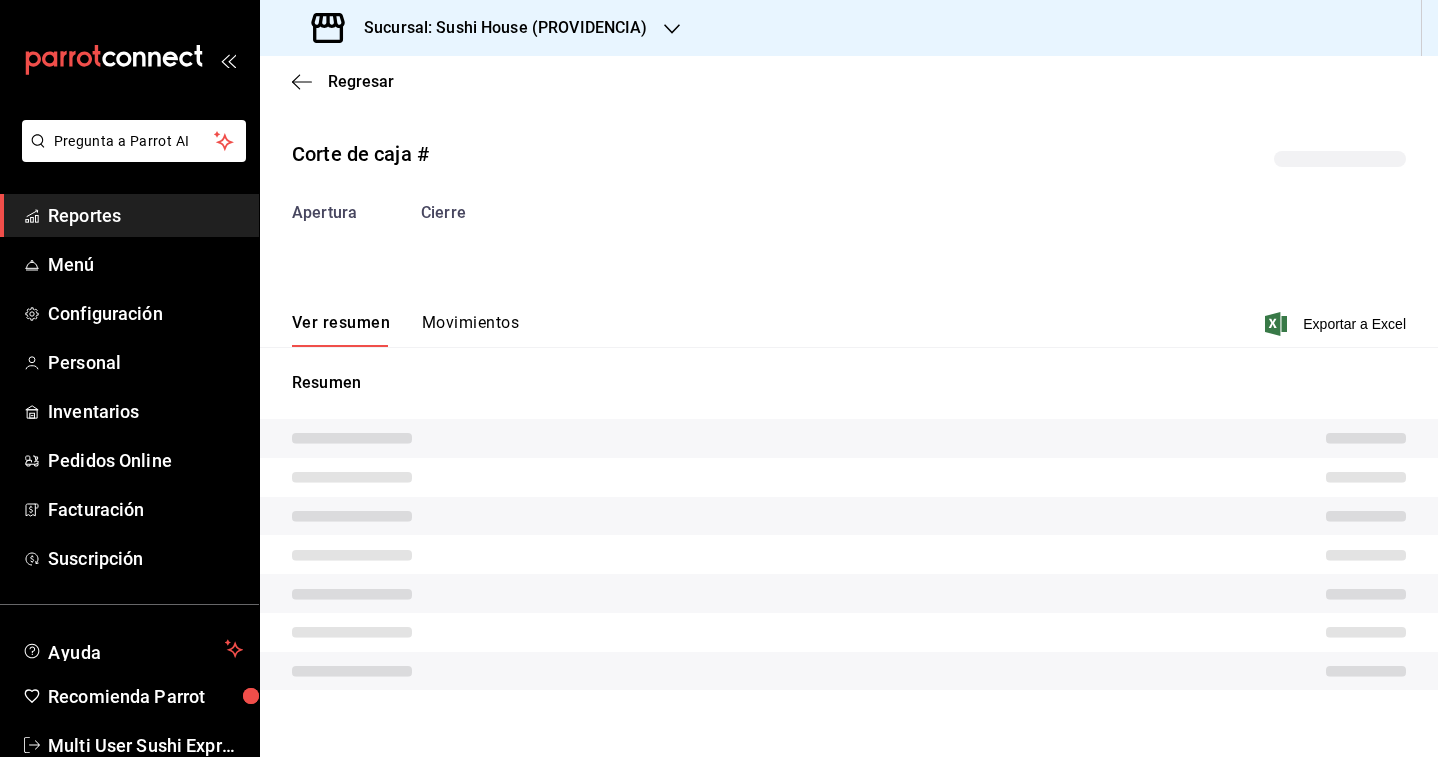 click on "Movimientos" at bounding box center [470, 330] 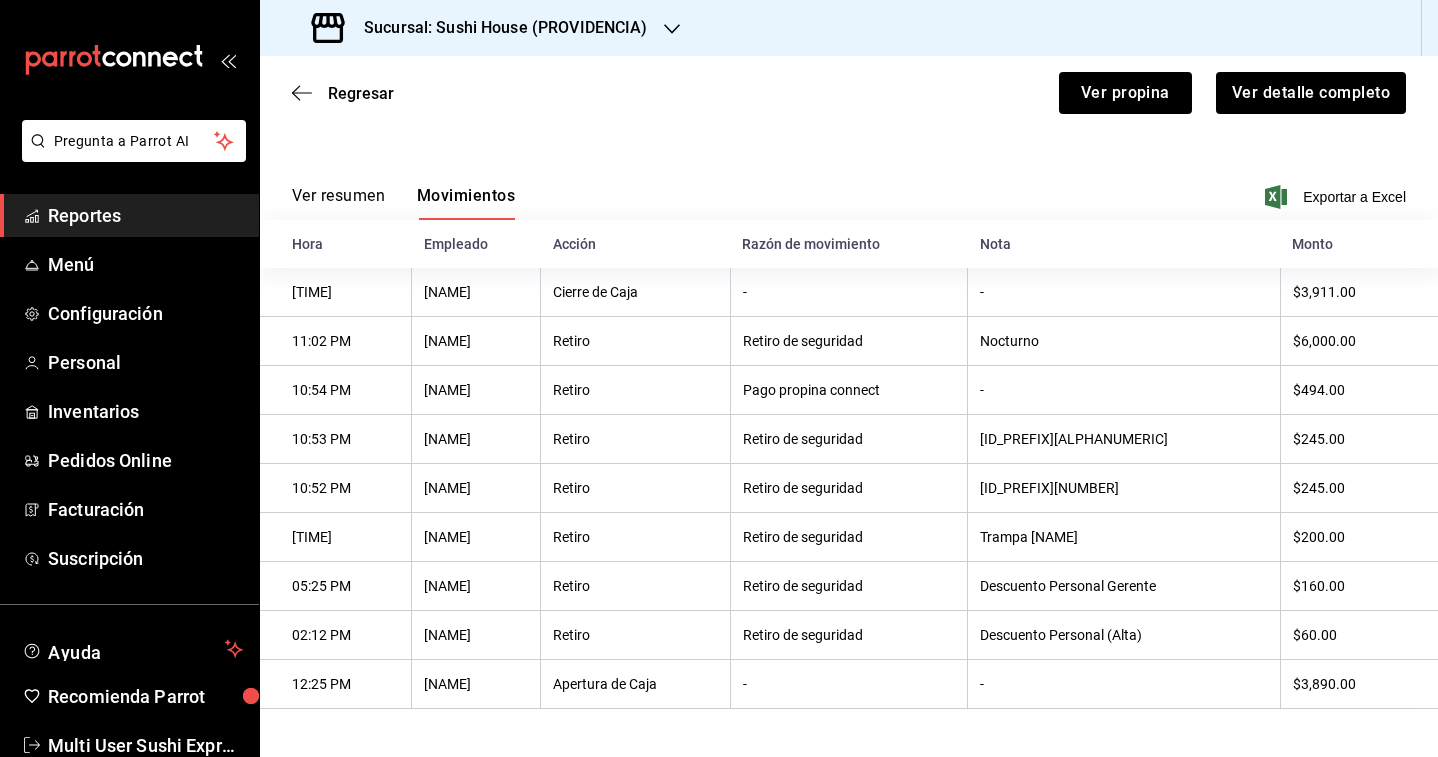 scroll, scrollTop: 0, scrollLeft: 0, axis: both 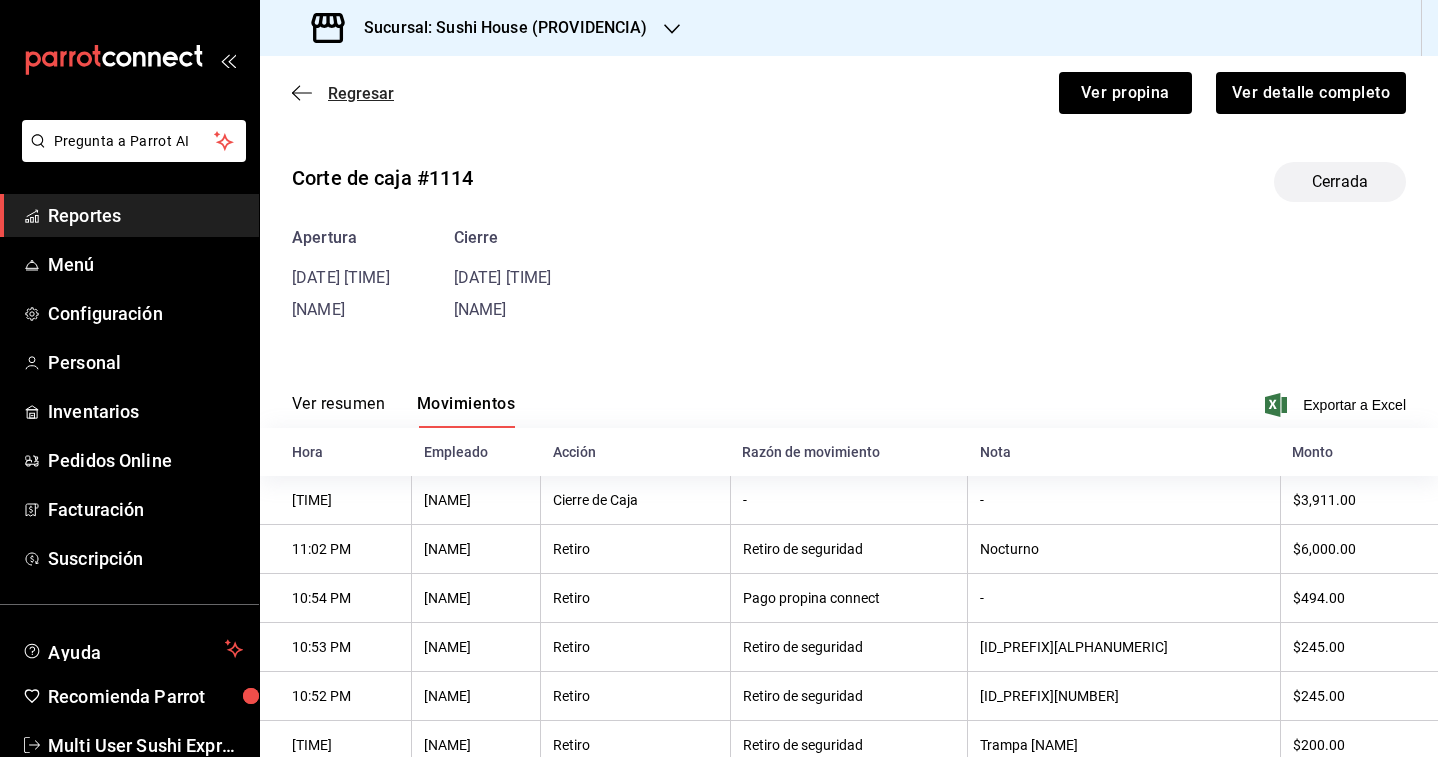 click on "Regresar" at bounding box center (361, 93) 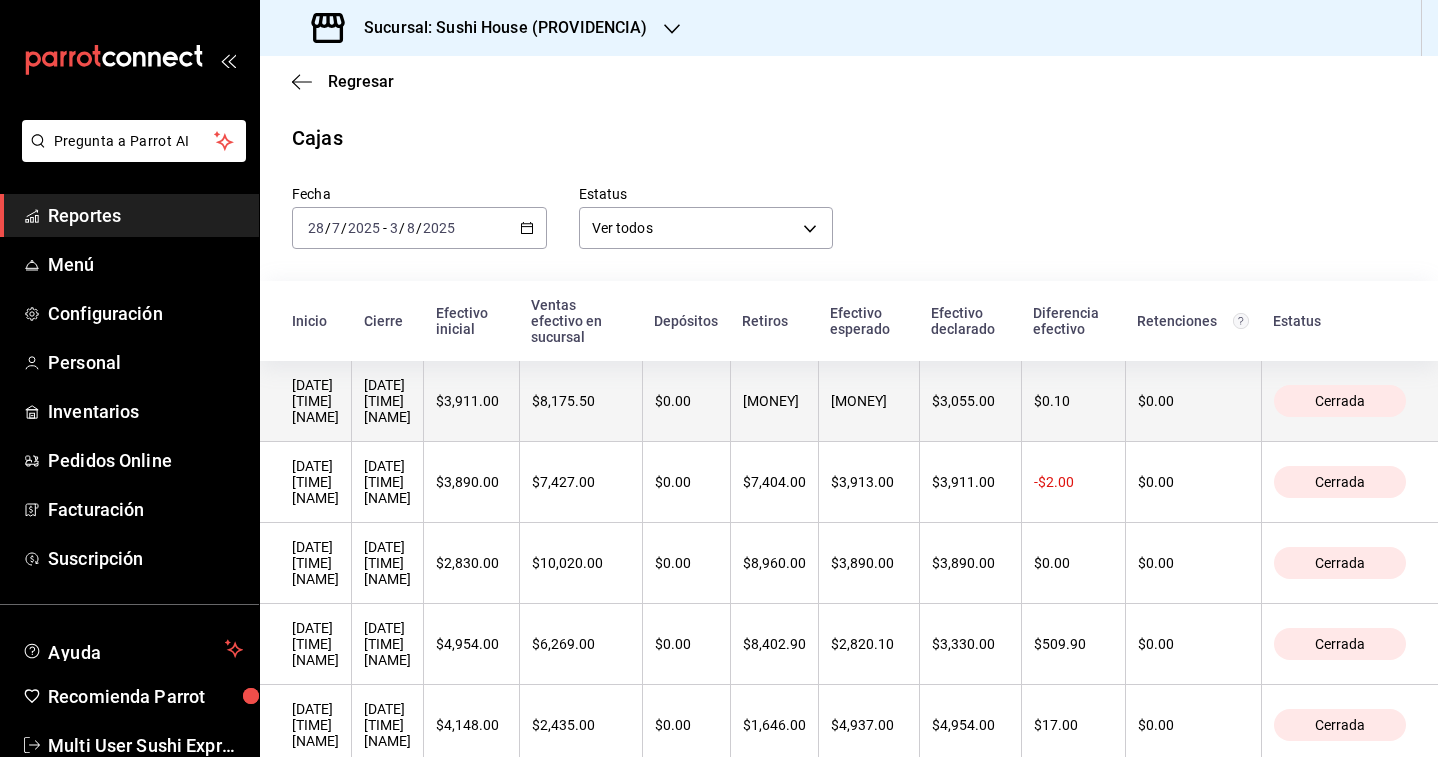 click on "[DATE]
[TIME]
[NAME]" at bounding box center [387, 401] 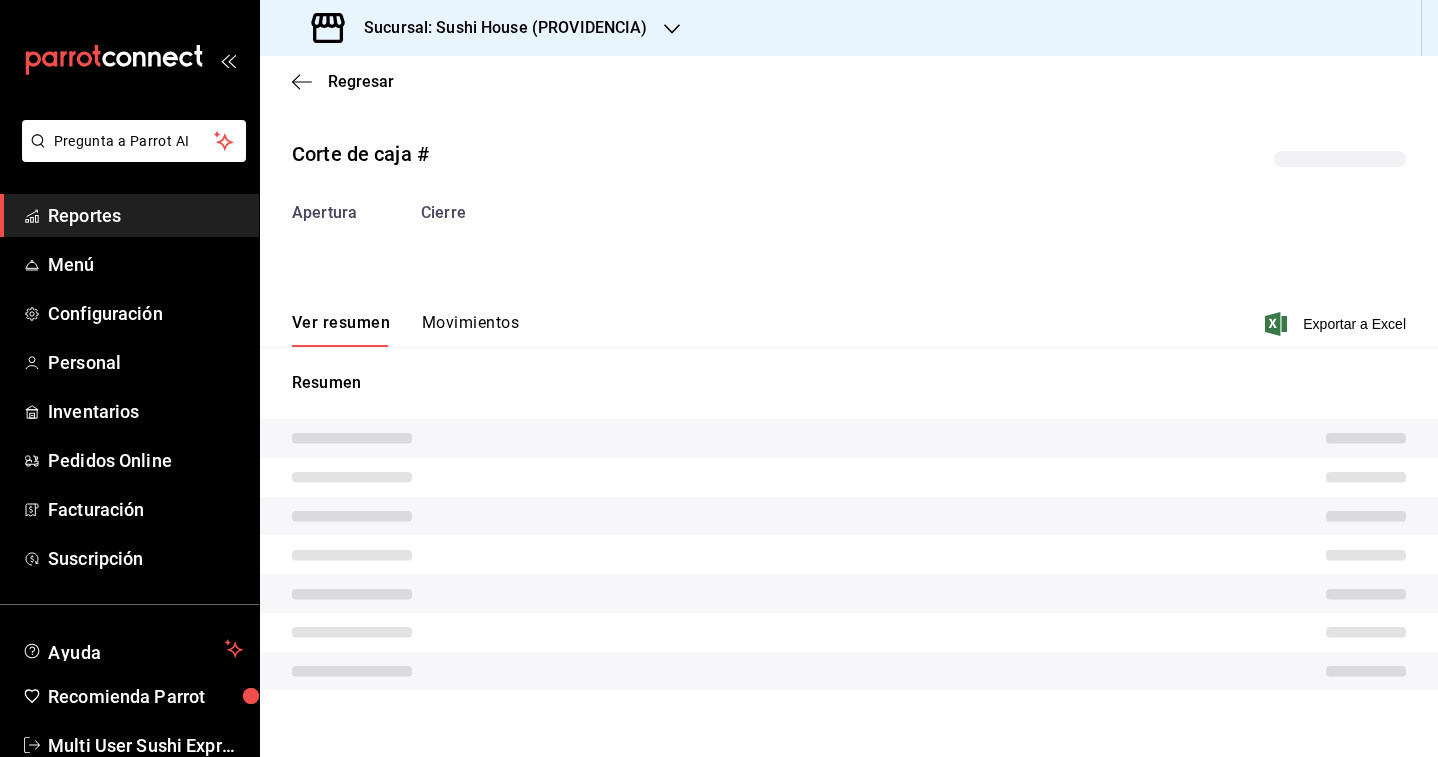 click on "Movimientos" at bounding box center (470, 330) 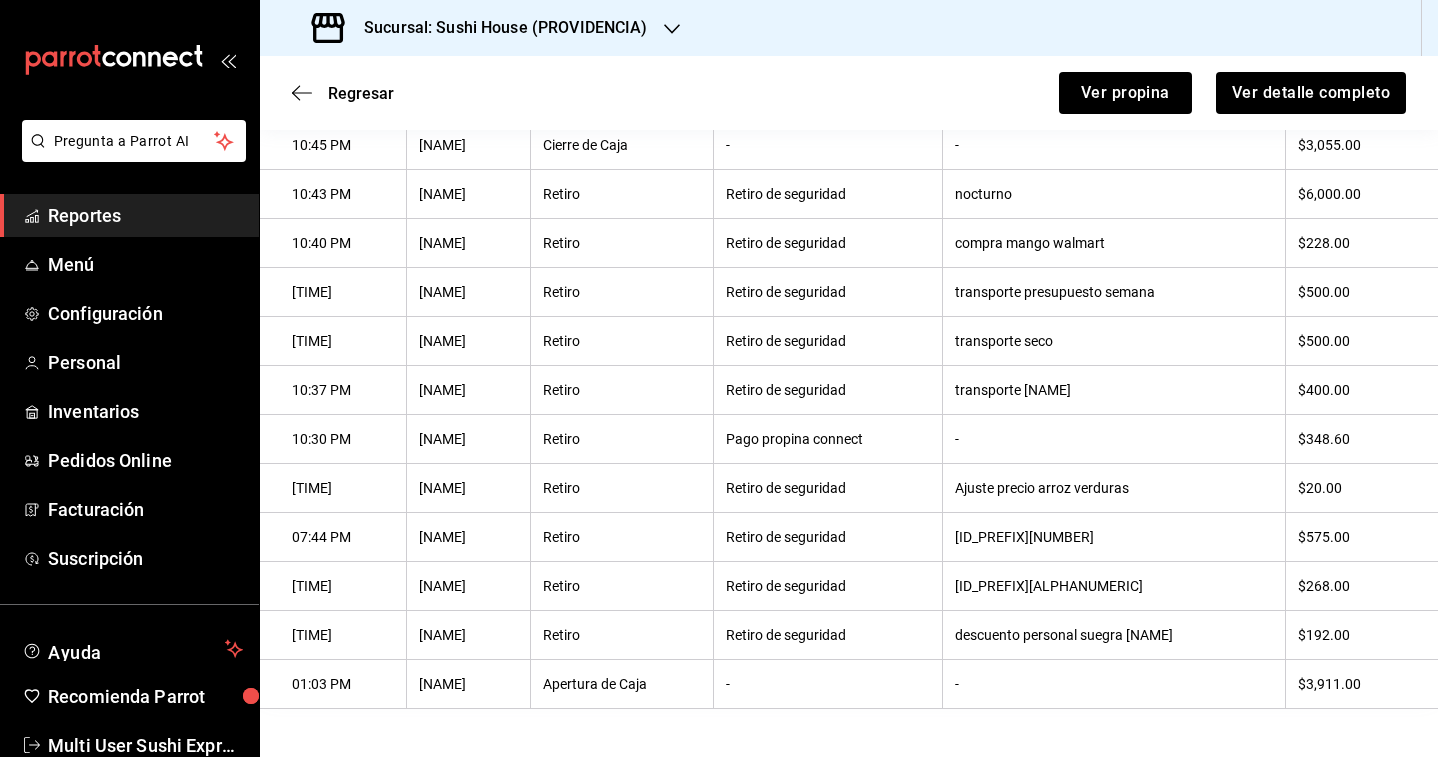scroll, scrollTop: 0, scrollLeft: 0, axis: both 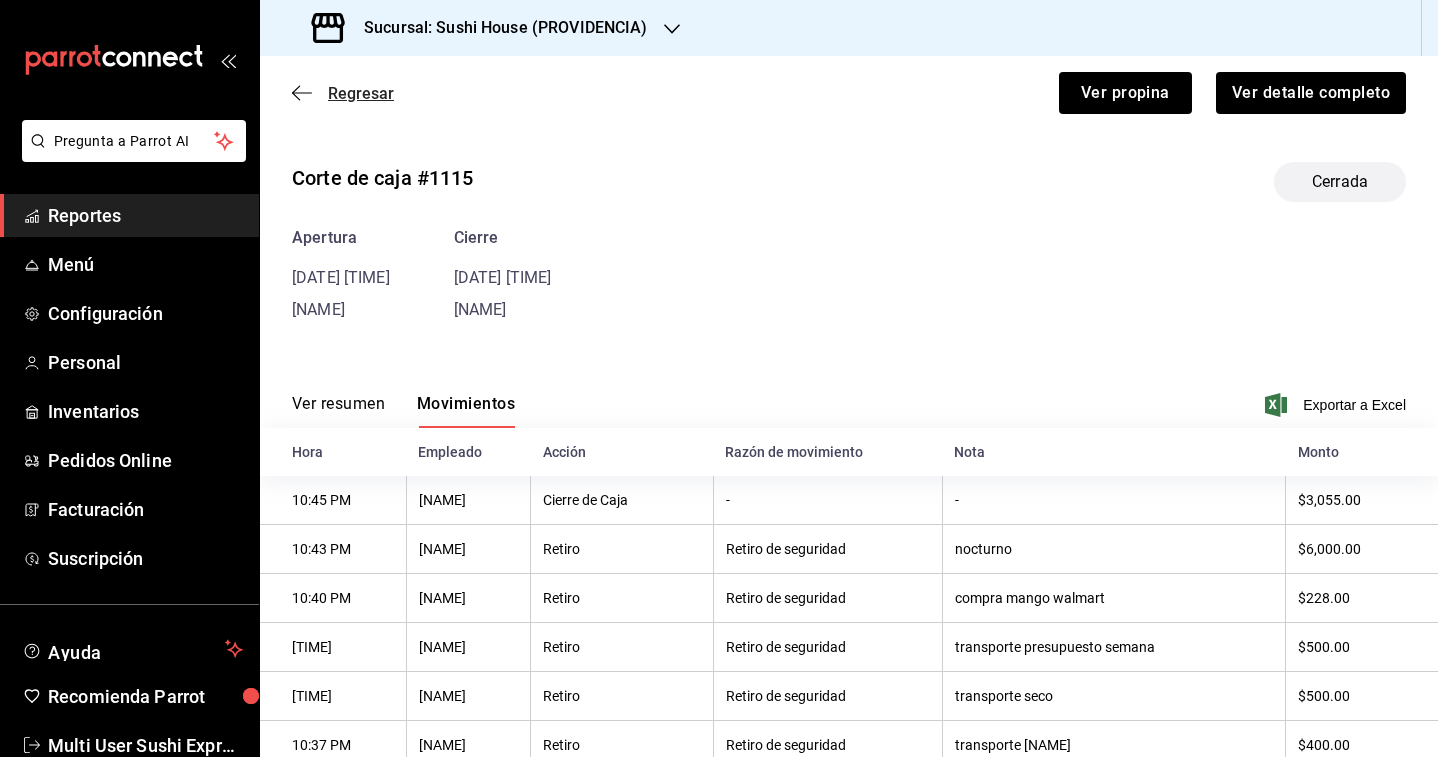 click on "Regresar" at bounding box center [361, 93] 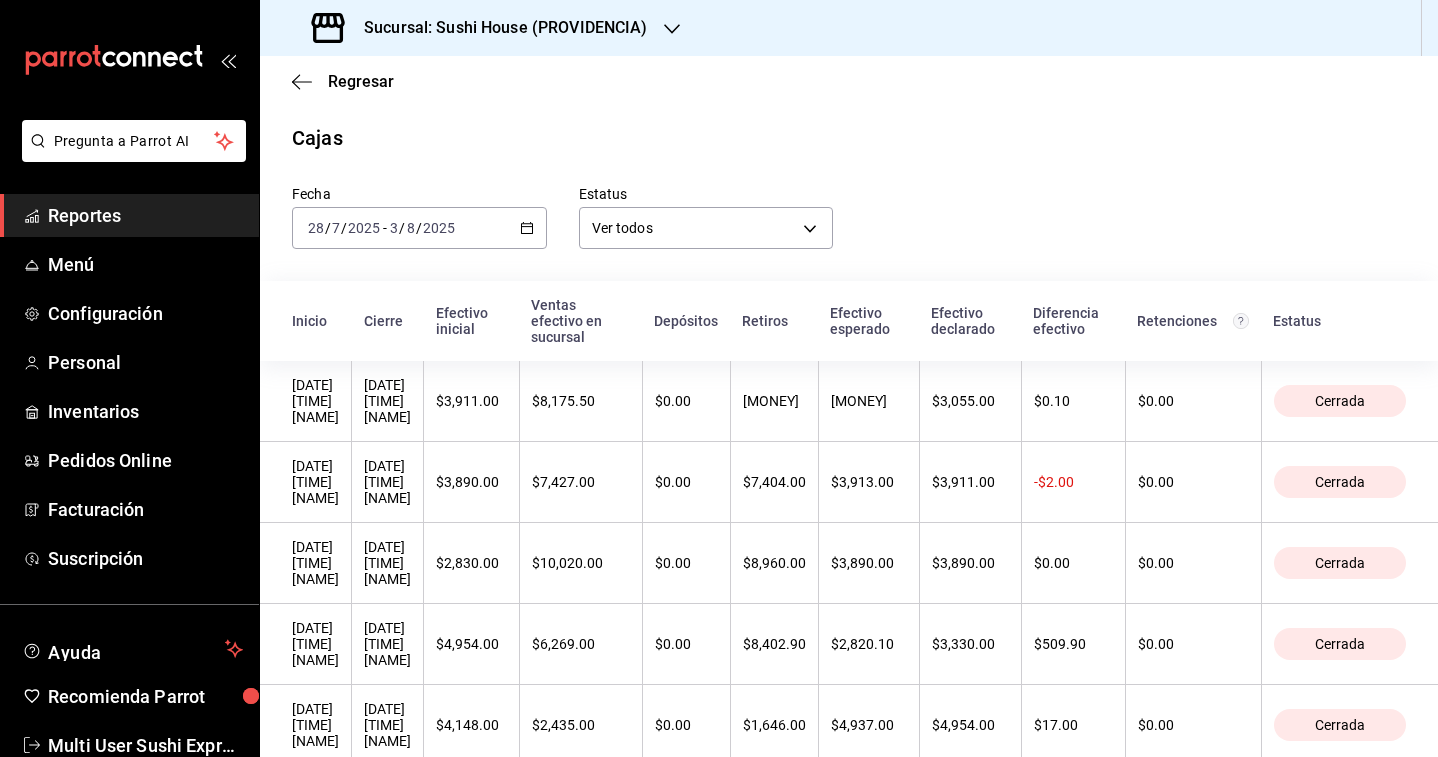 click on "Sucursal: Sushi House (PROVIDENCIA)" at bounding box center (498, 28) 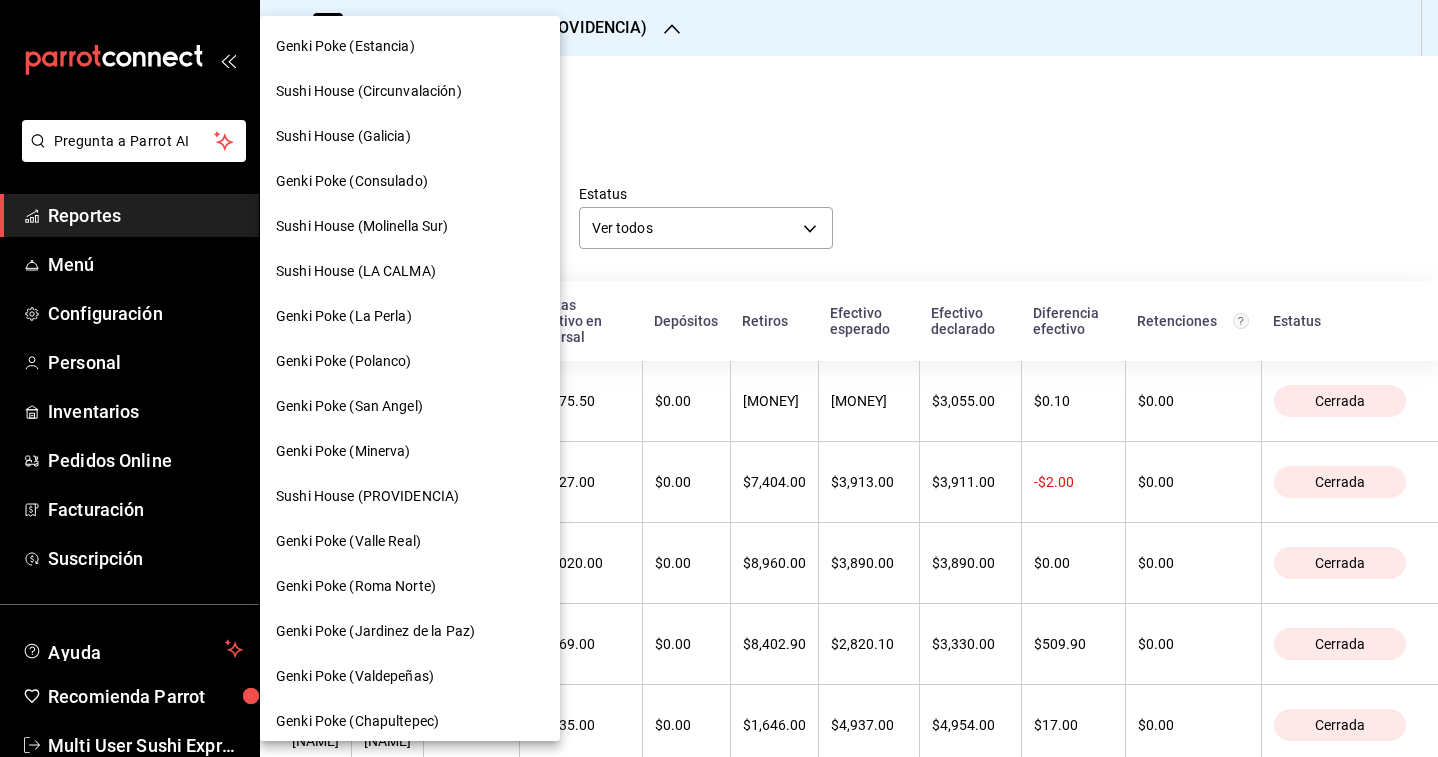 click on "Genki Poke (Estancia)" at bounding box center (410, 46) 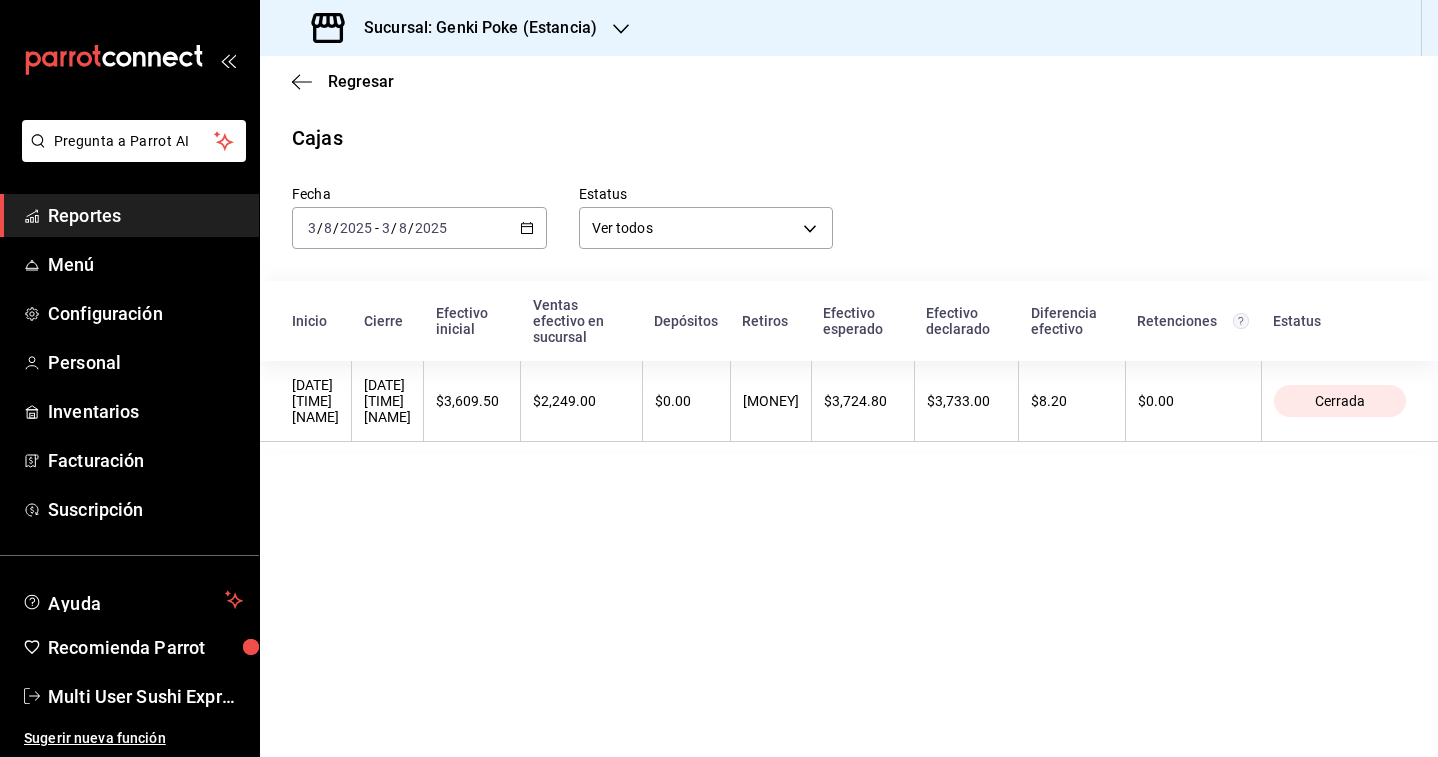 click on "2025-08-03 3 / 8 / 2025 - 2025-08-03 3 / 8 / 2025" at bounding box center (419, 228) 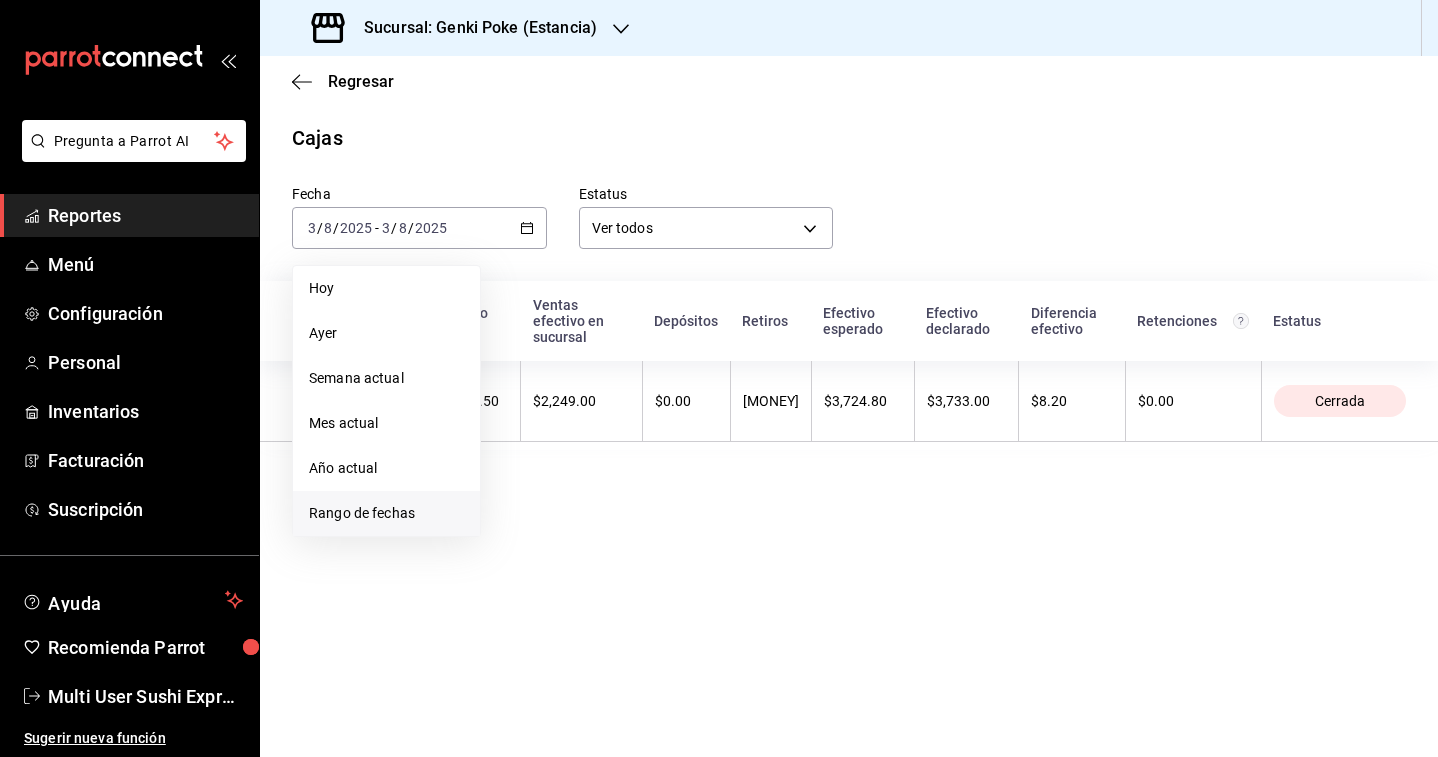 click on "Rango de fechas" at bounding box center (386, 513) 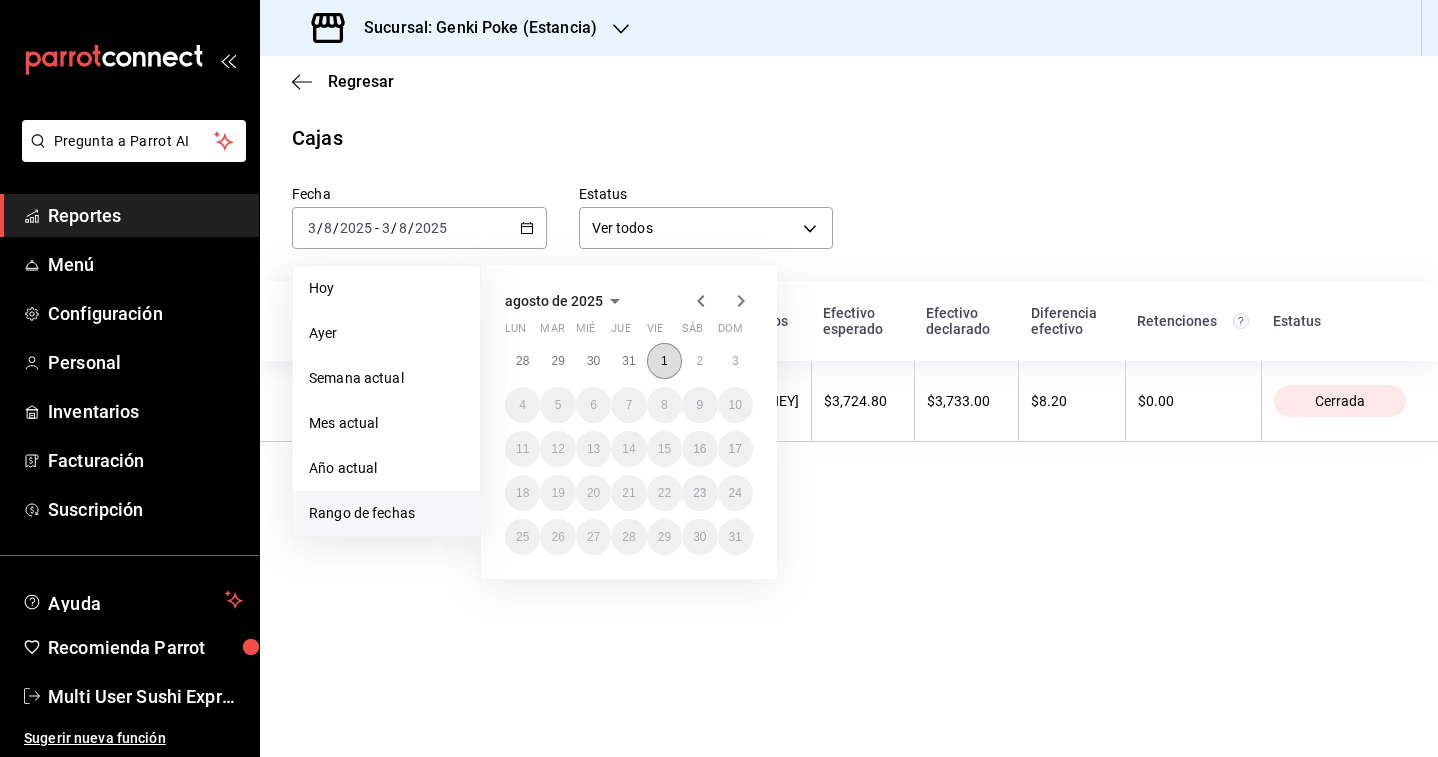 click on "1" at bounding box center (664, 361) 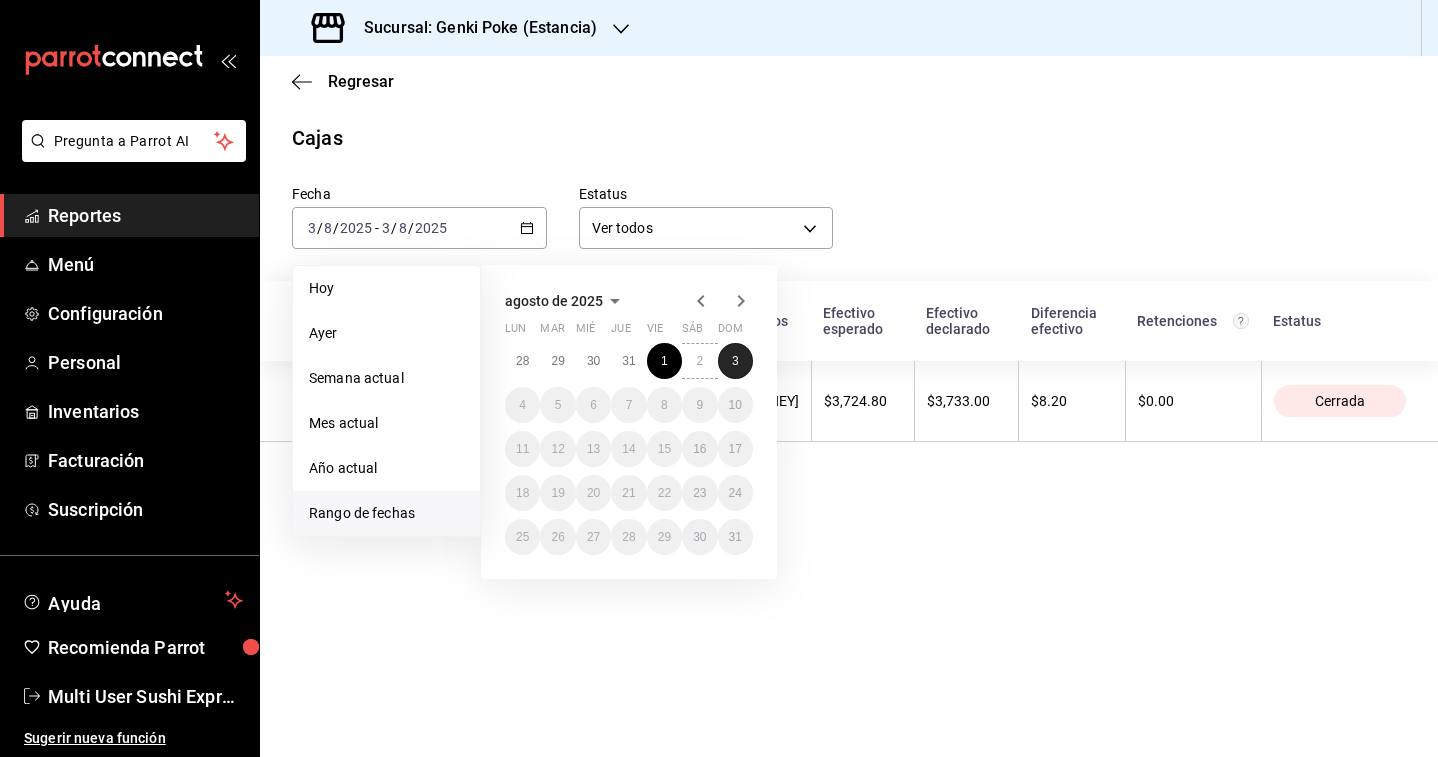 click on "3" at bounding box center (735, 361) 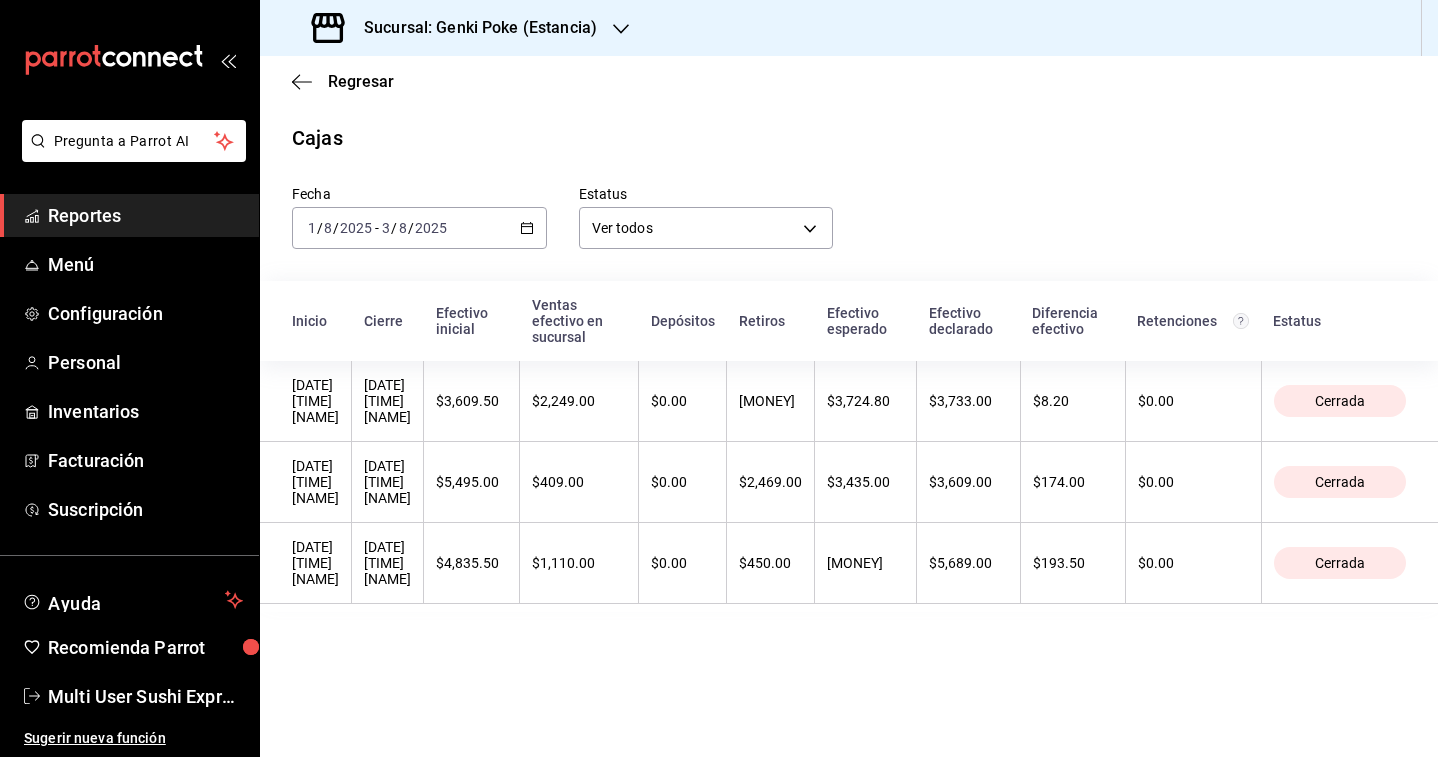 click on "[DATE]
[TIME]
[NAME]" at bounding box center [387, 563] 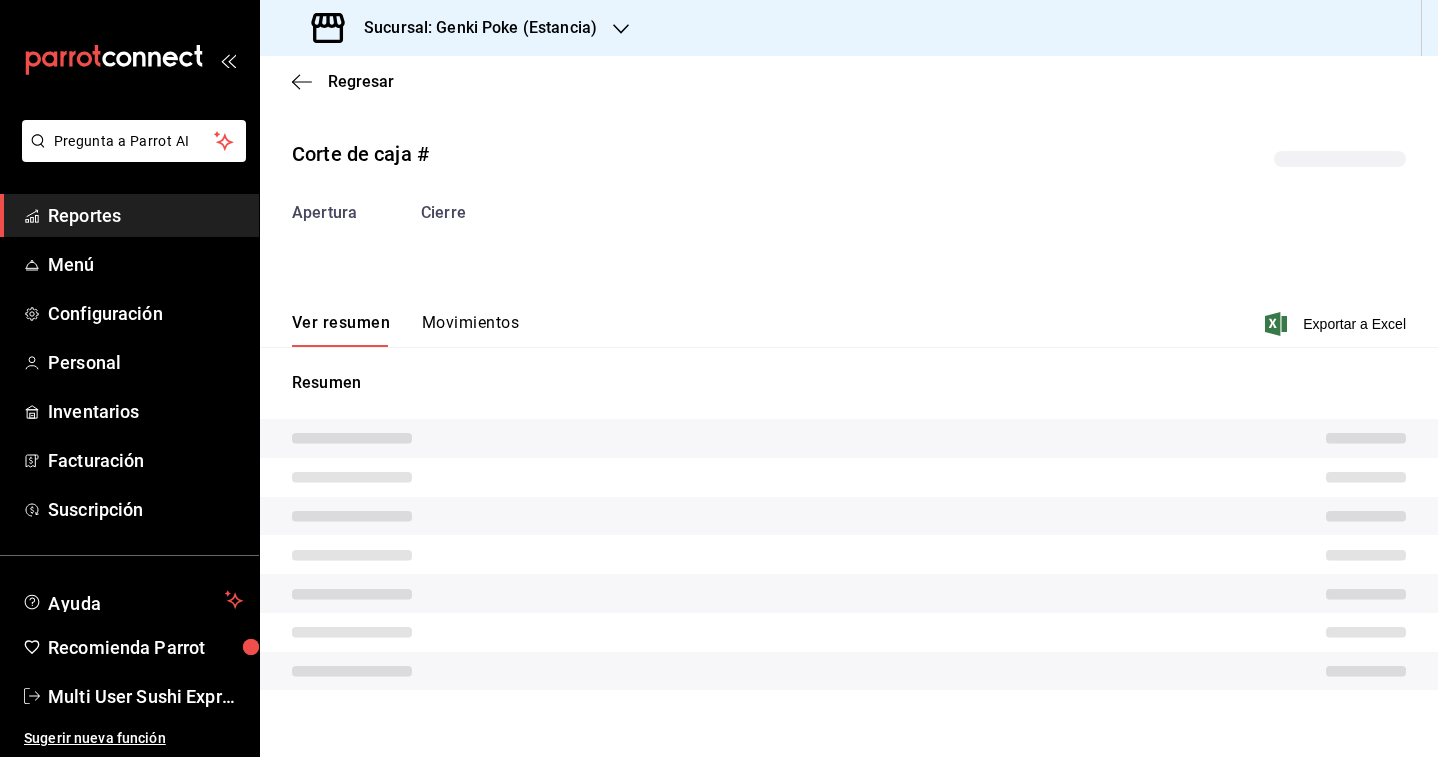 click on "Movimientos" at bounding box center [470, 330] 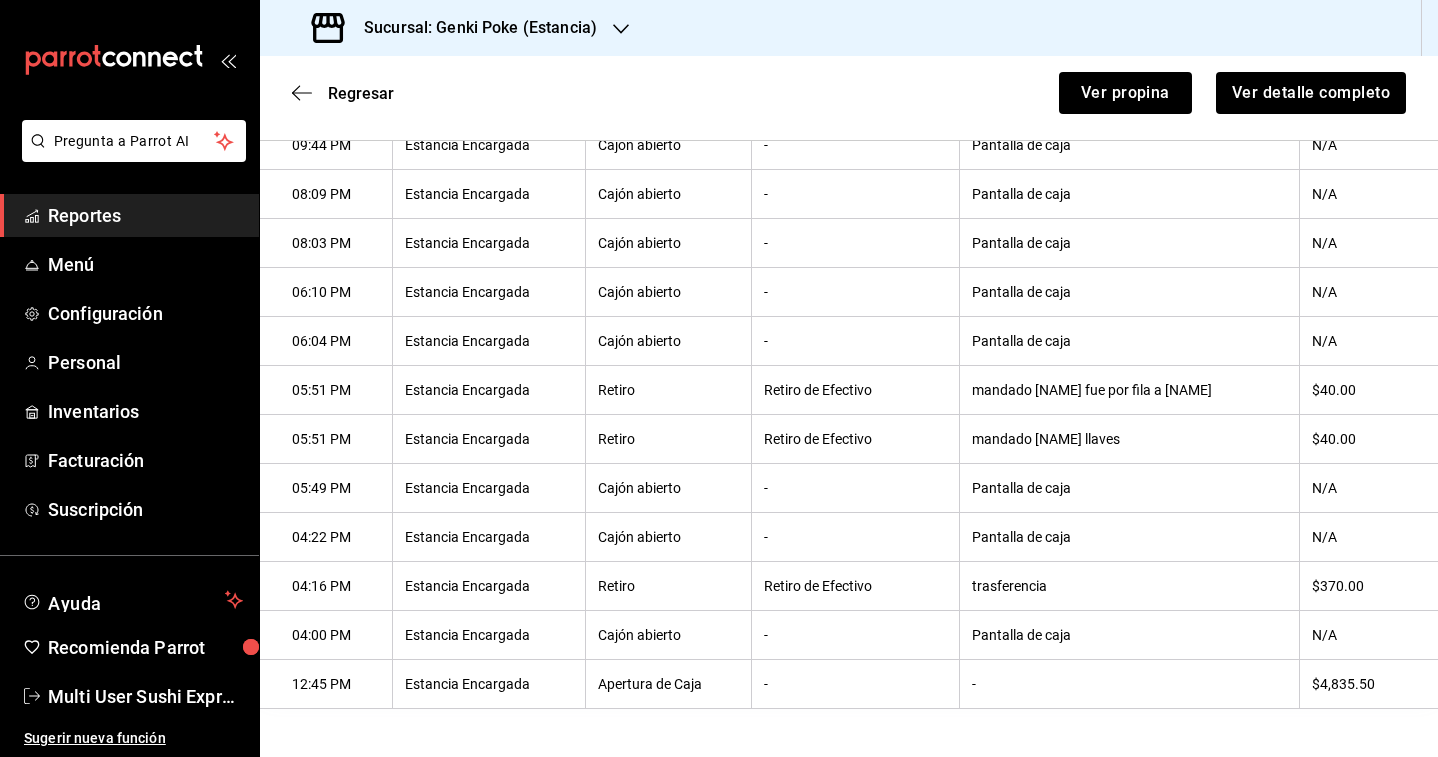 scroll, scrollTop: 0, scrollLeft: 0, axis: both 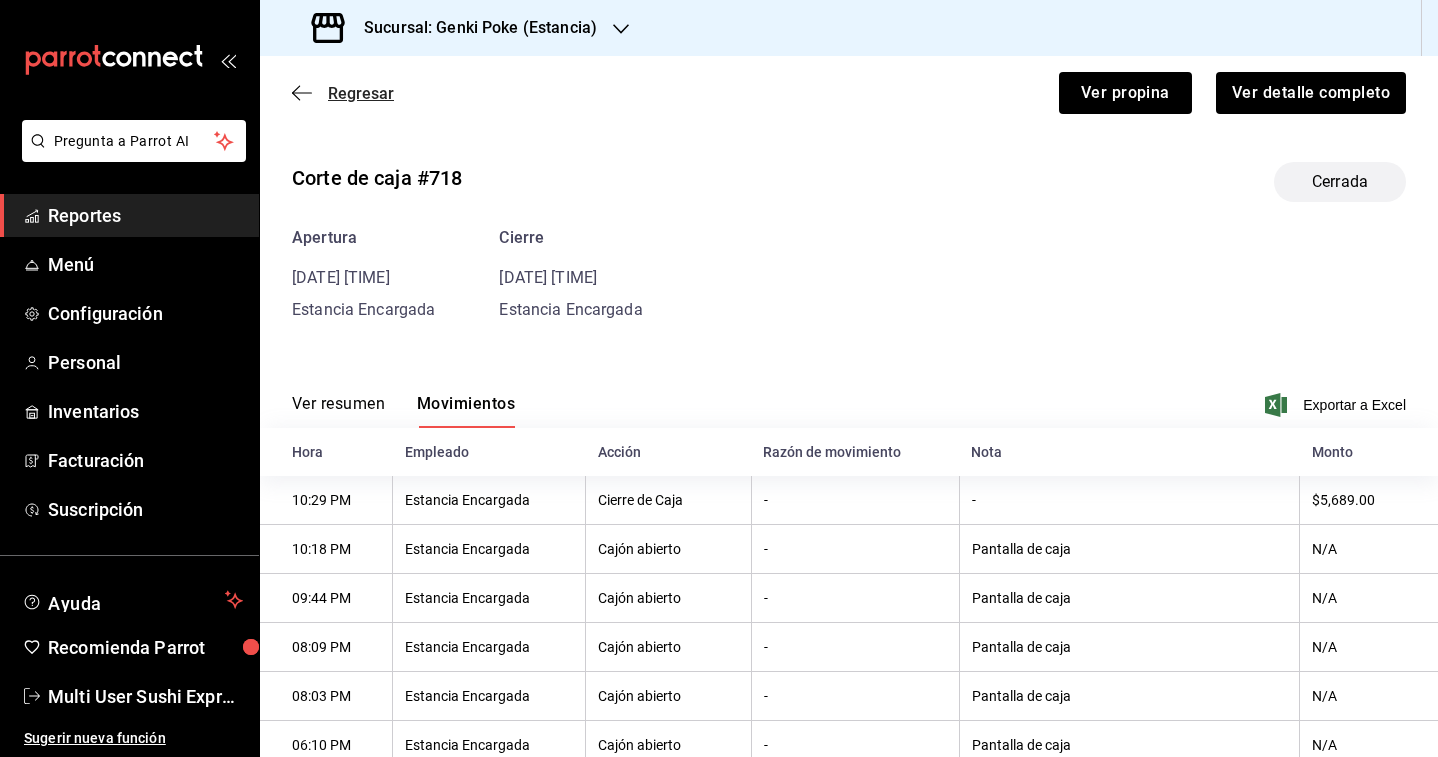 click on "Regresar" at bounding box center [361, 93] 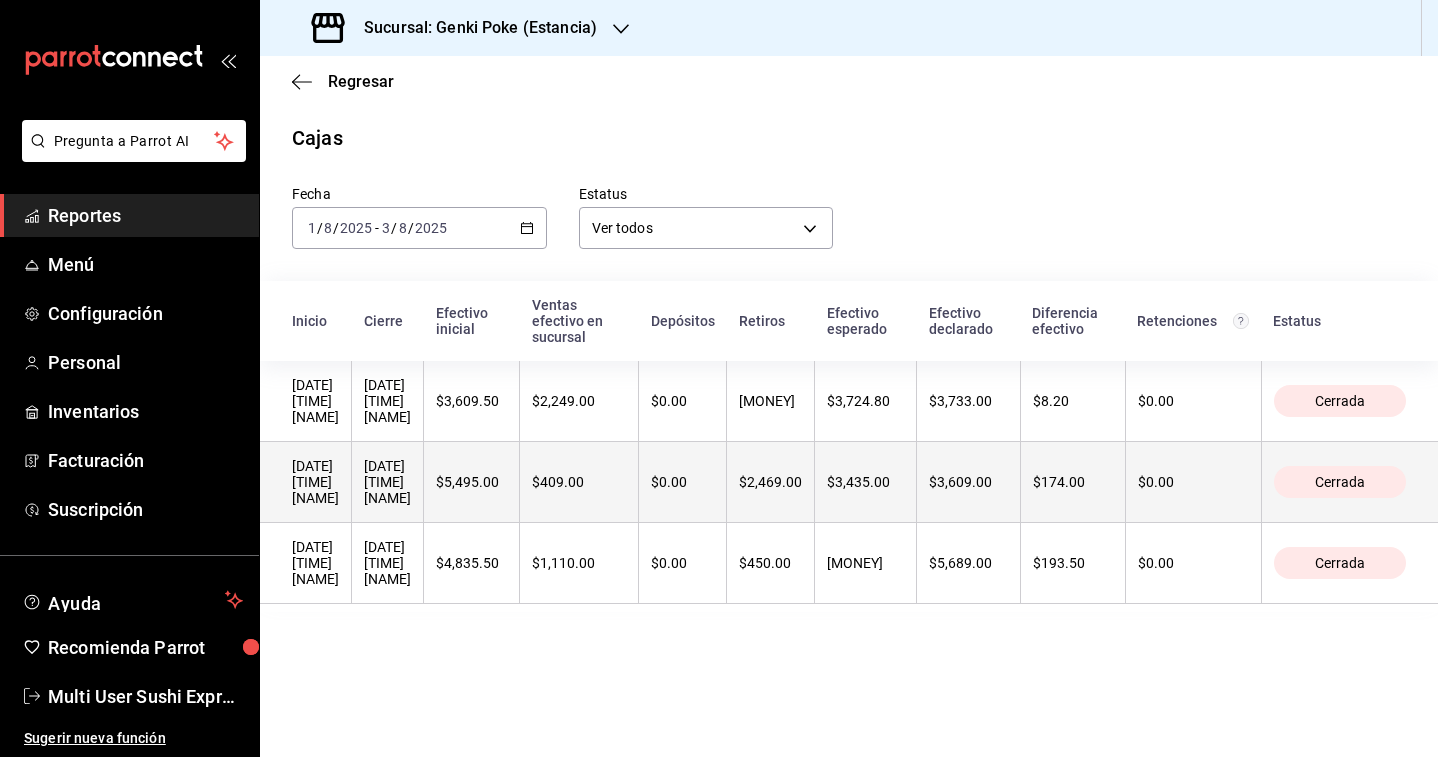 click on "[DATE]
[TIME]
[NAME]" at bounding box center [387, 482] 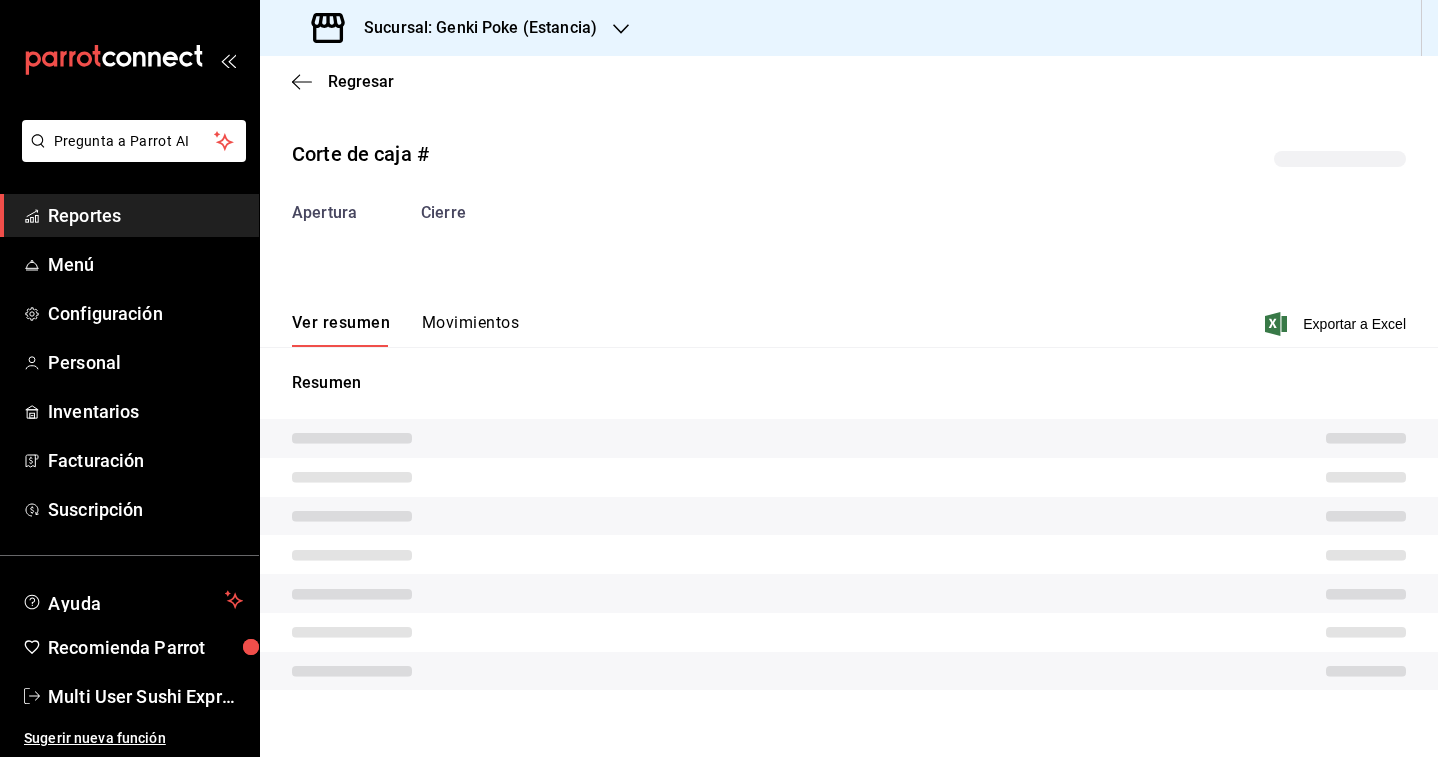 click on "Ver resumen Movimientos Exportar a Excel" at bounding box center [849, 318] 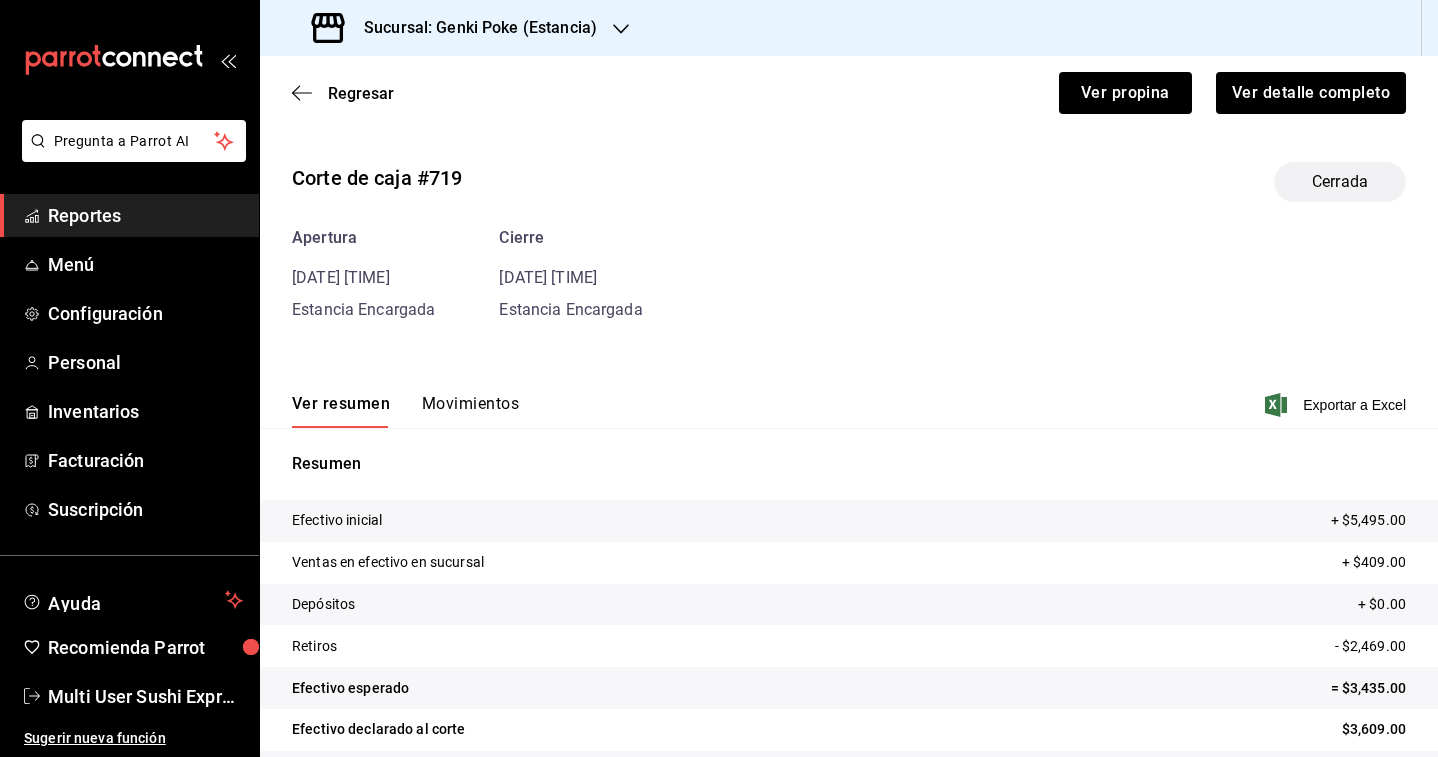 click on "Movimientos" at bounding box center [470, 411] 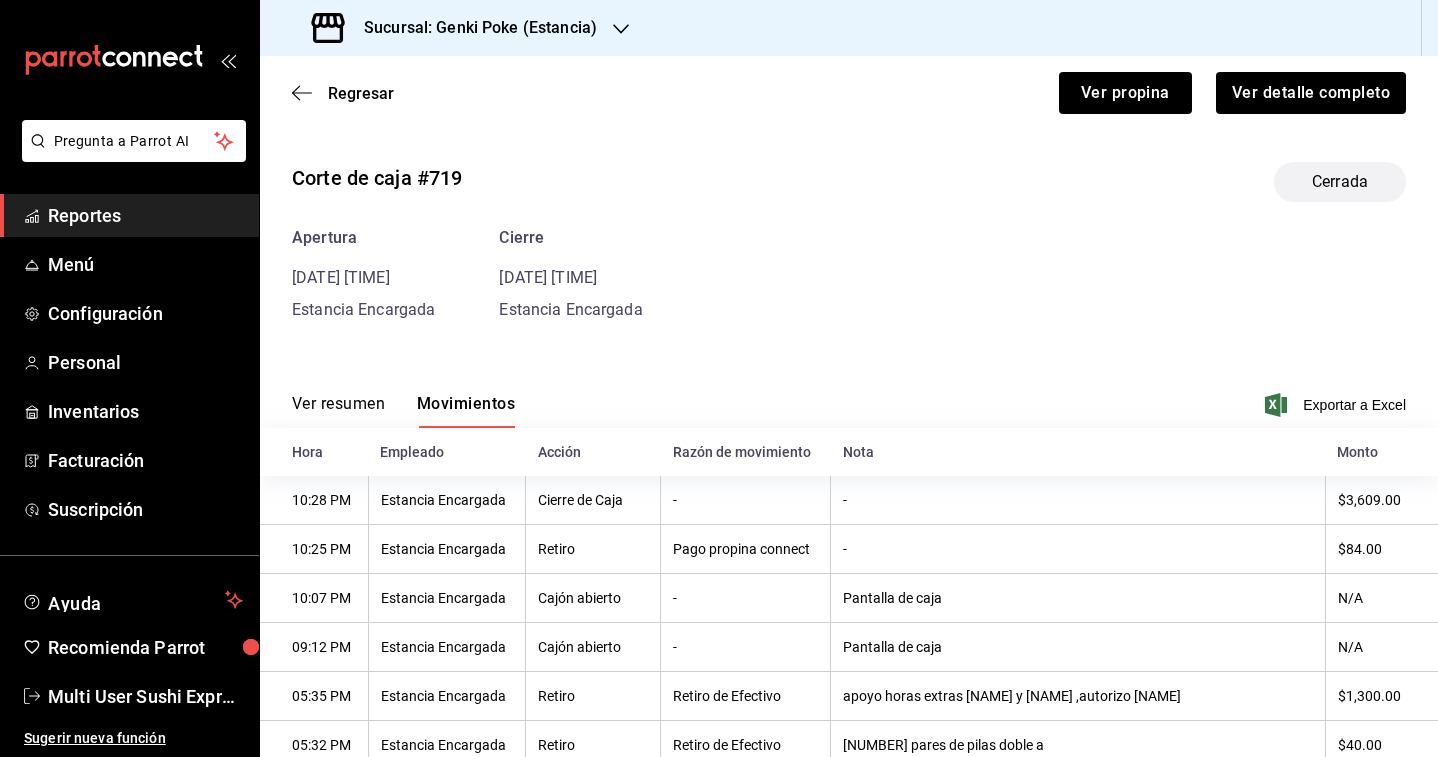scroll, scrollTop: 312, scrollLeft: 0, axis: vertical 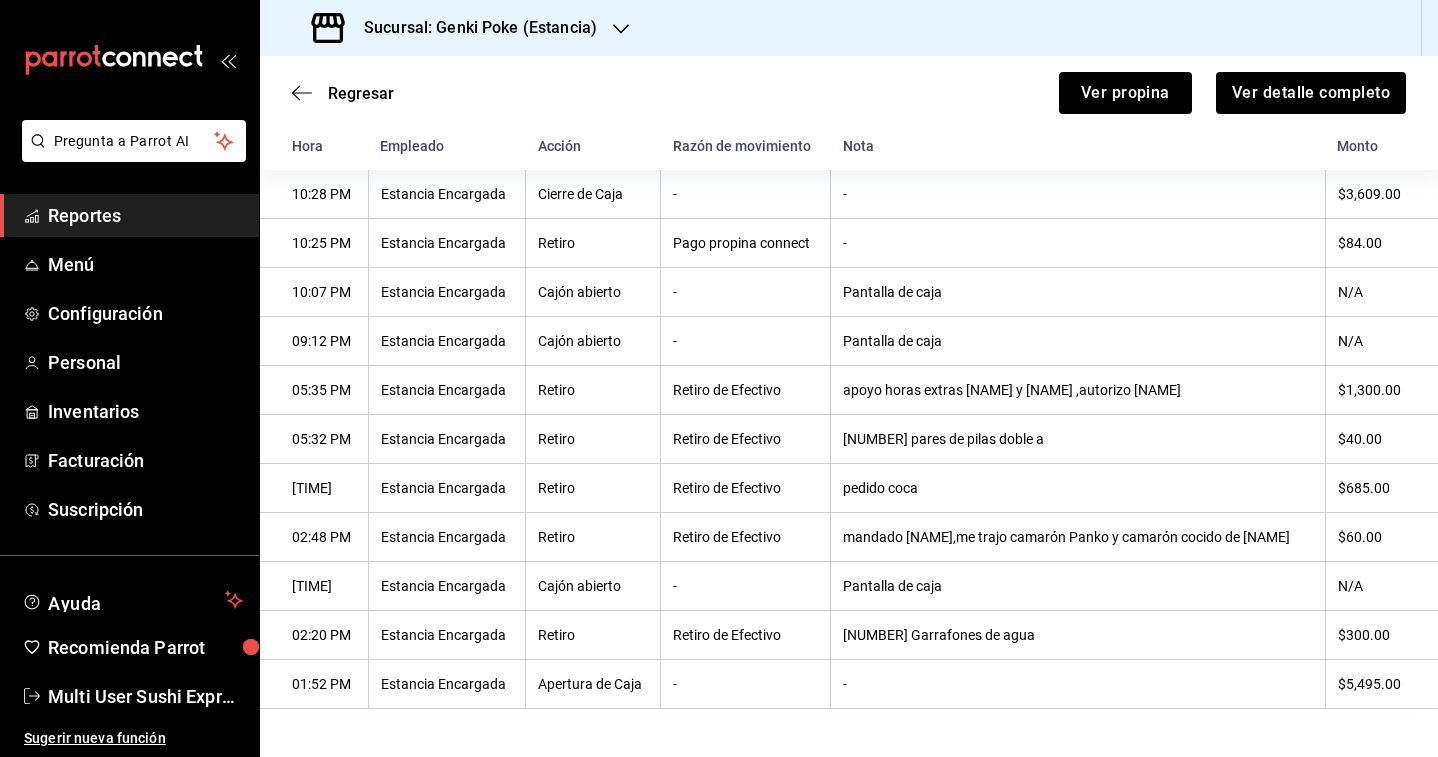 type 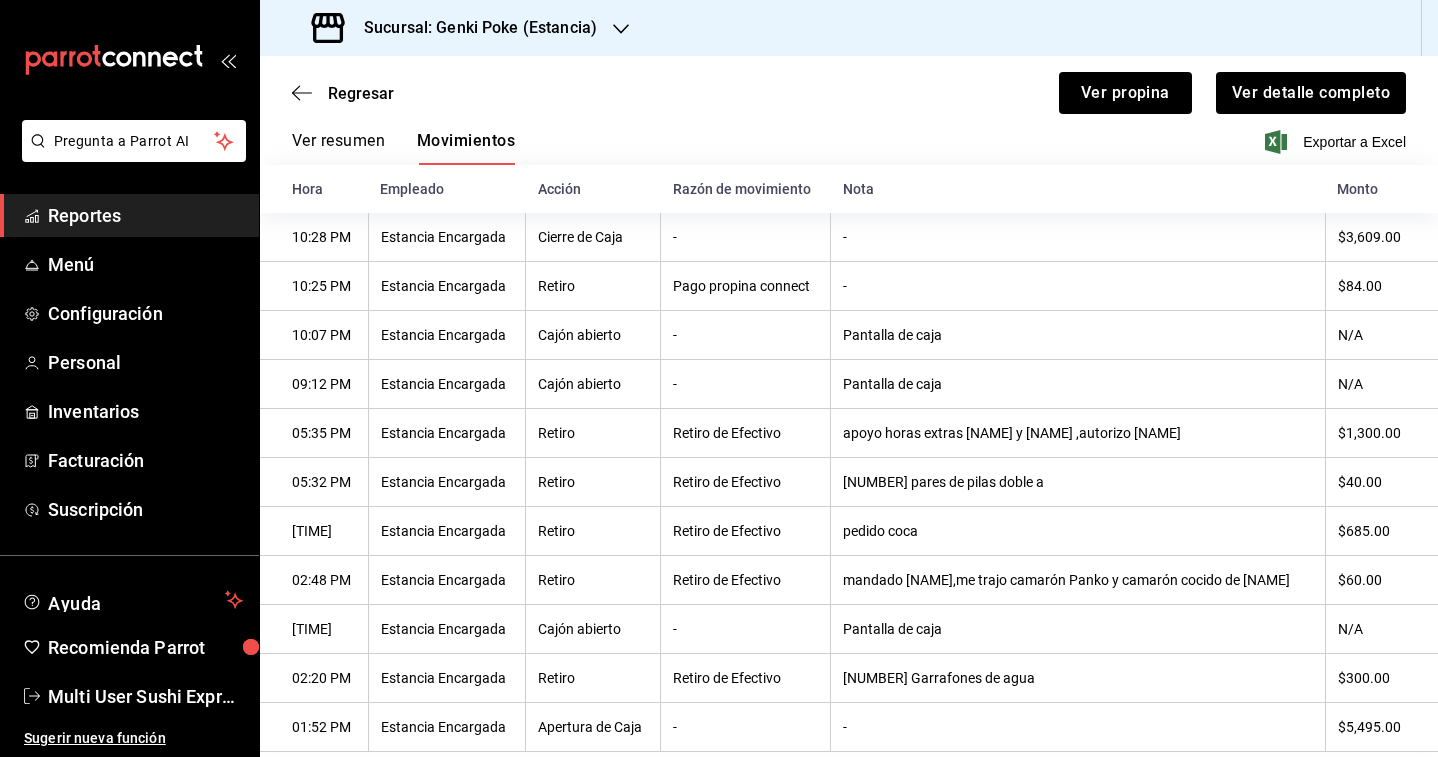 scroll, scrollTop: 0, scrollLeft: 0, axis: both 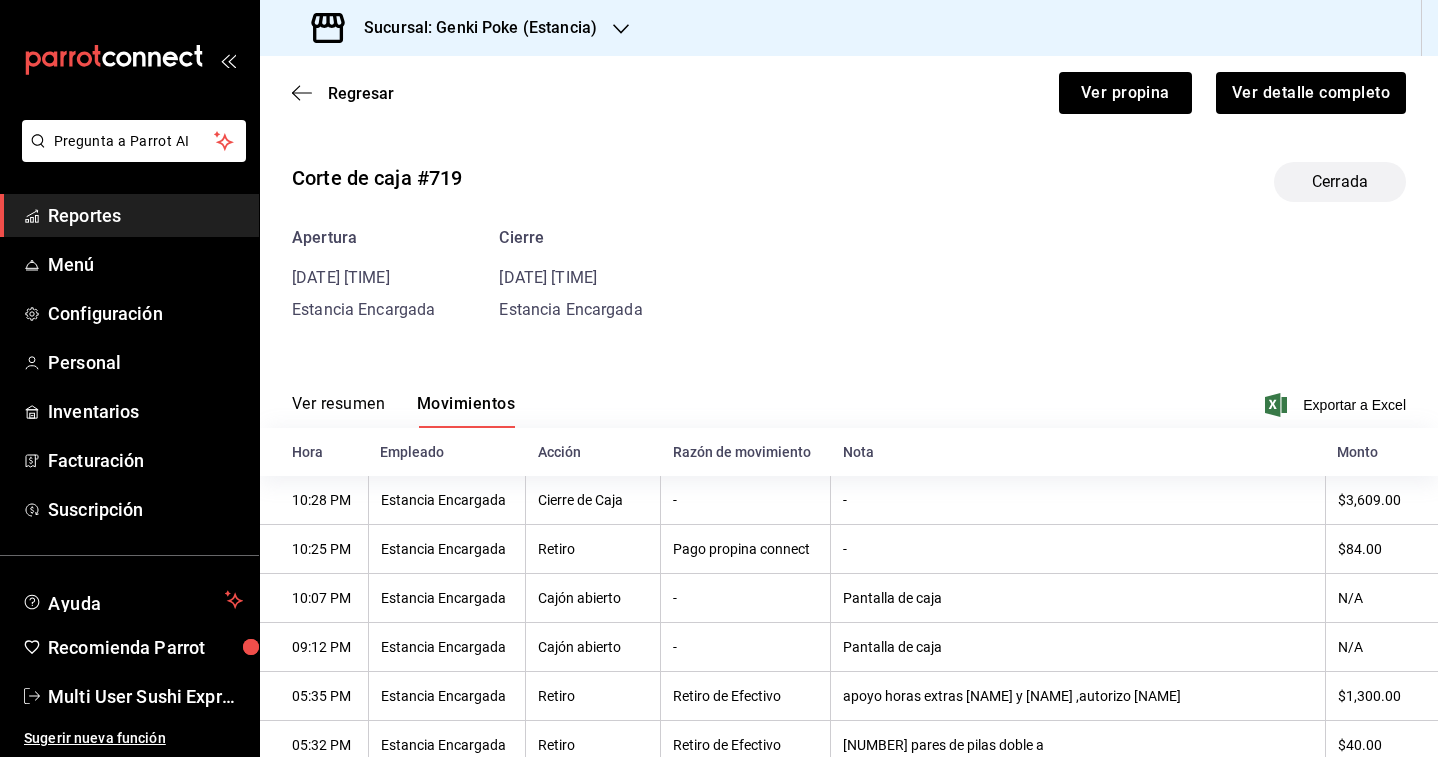 click on "Regresar Ver propina Ver detalle completo" at bounding box center (849, 93) 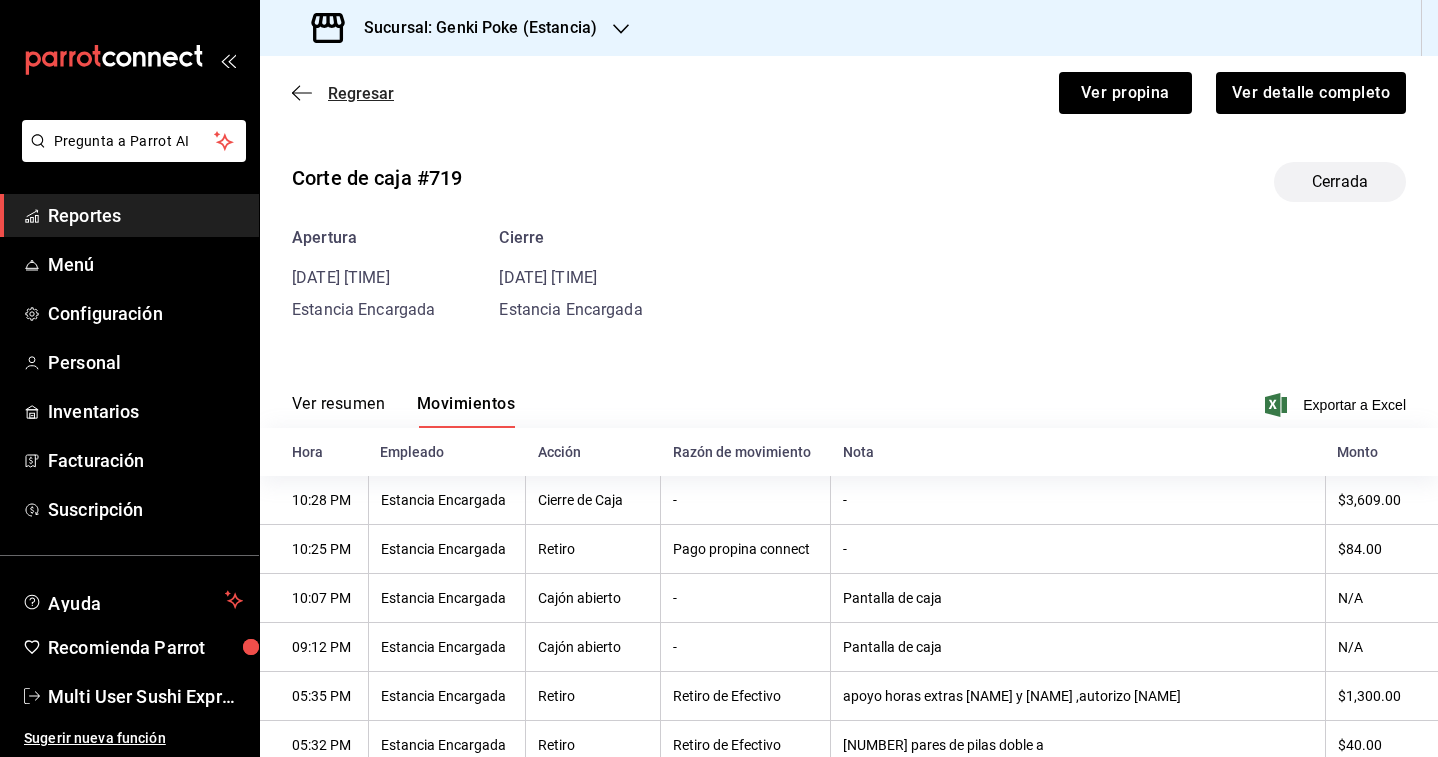 click on "Regresar" at bounding box center (361, 93) 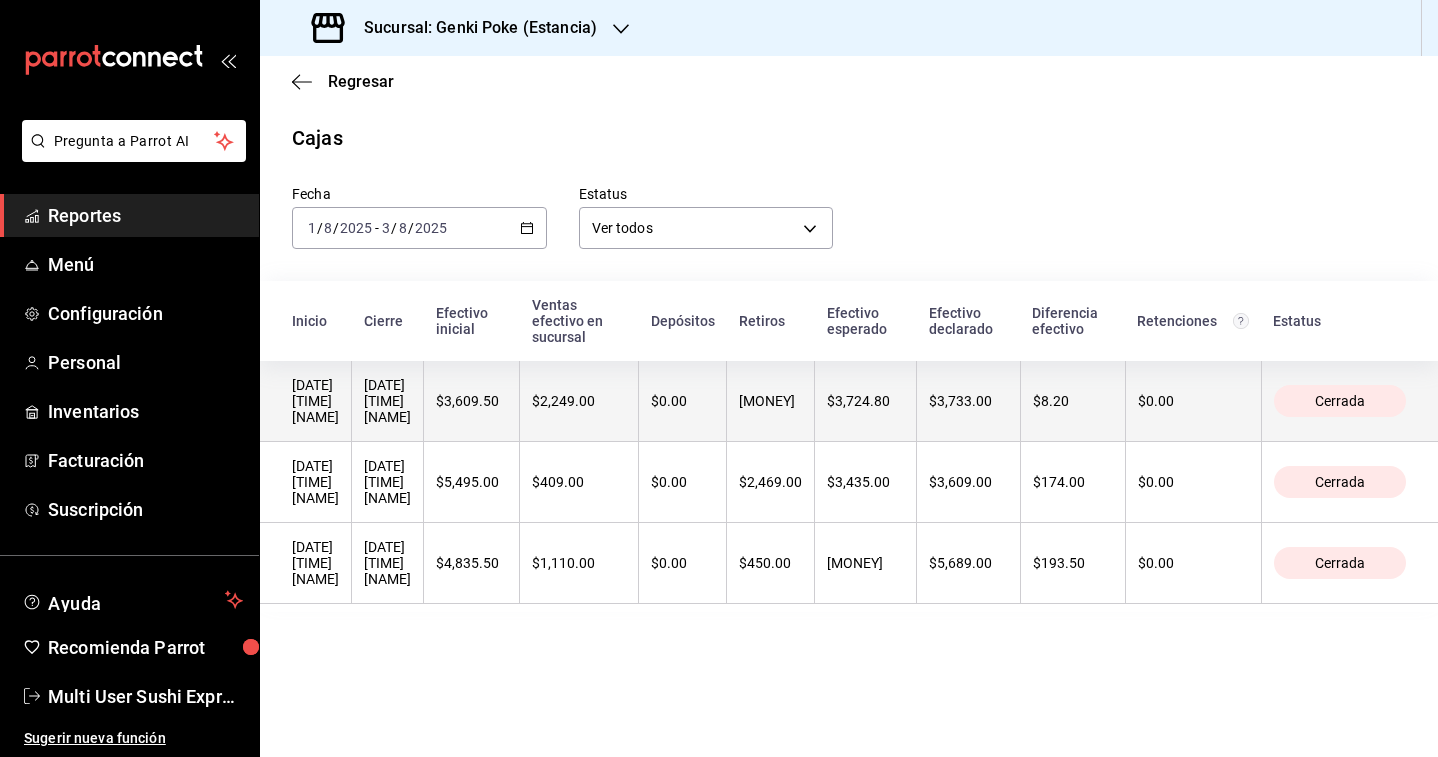 click on "[DATE]
[TIME]
[NAME]" at bounding box center (387, 401) 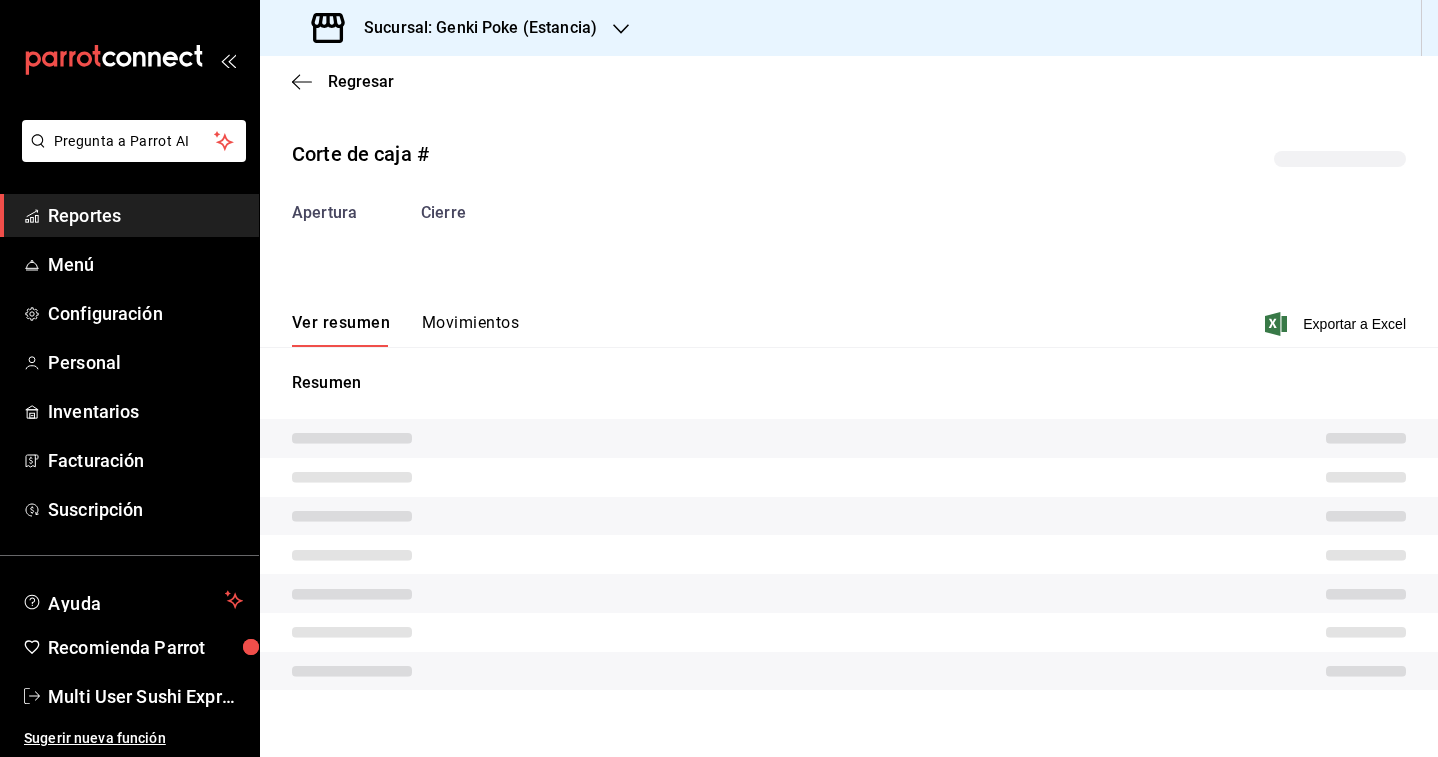 click on "Movimientos" at bounding box center [470, 330] 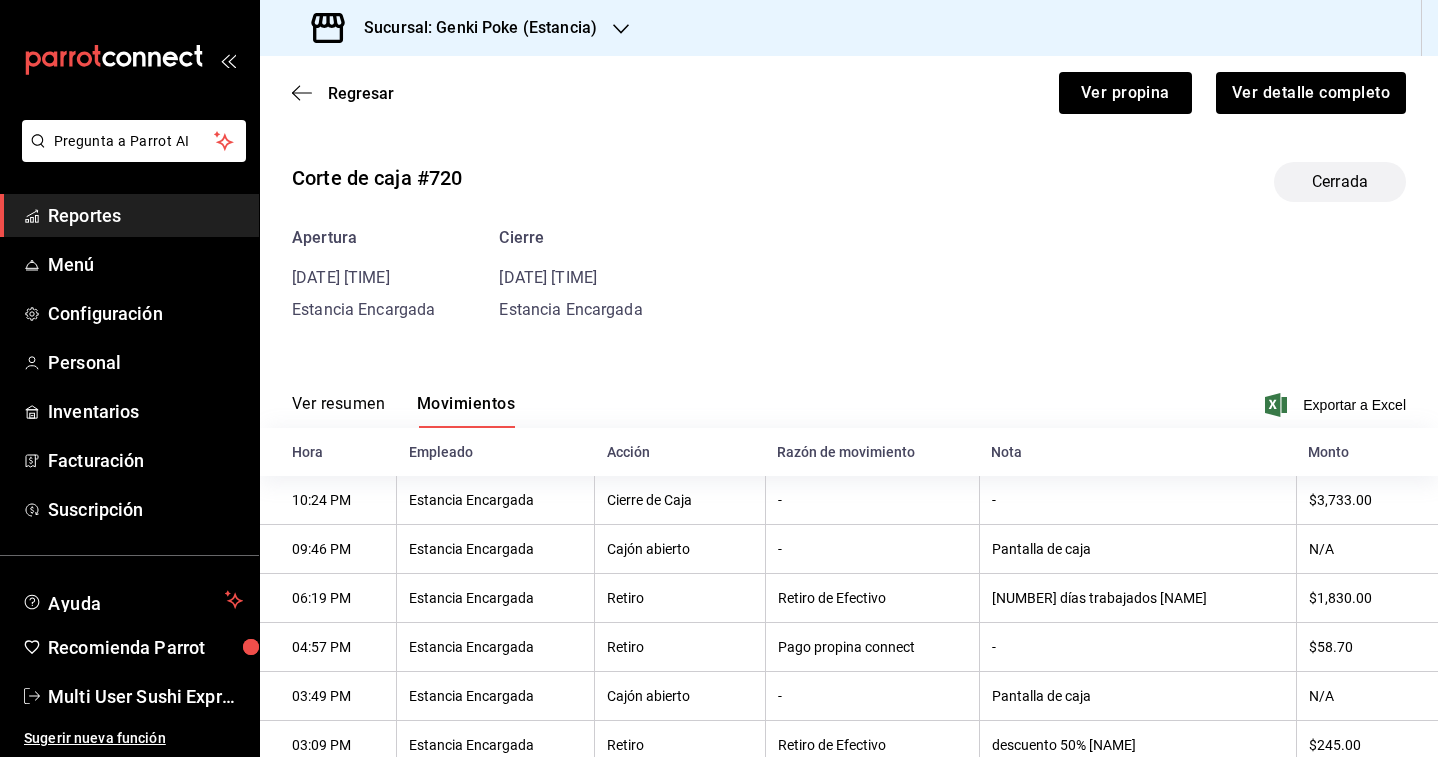 type 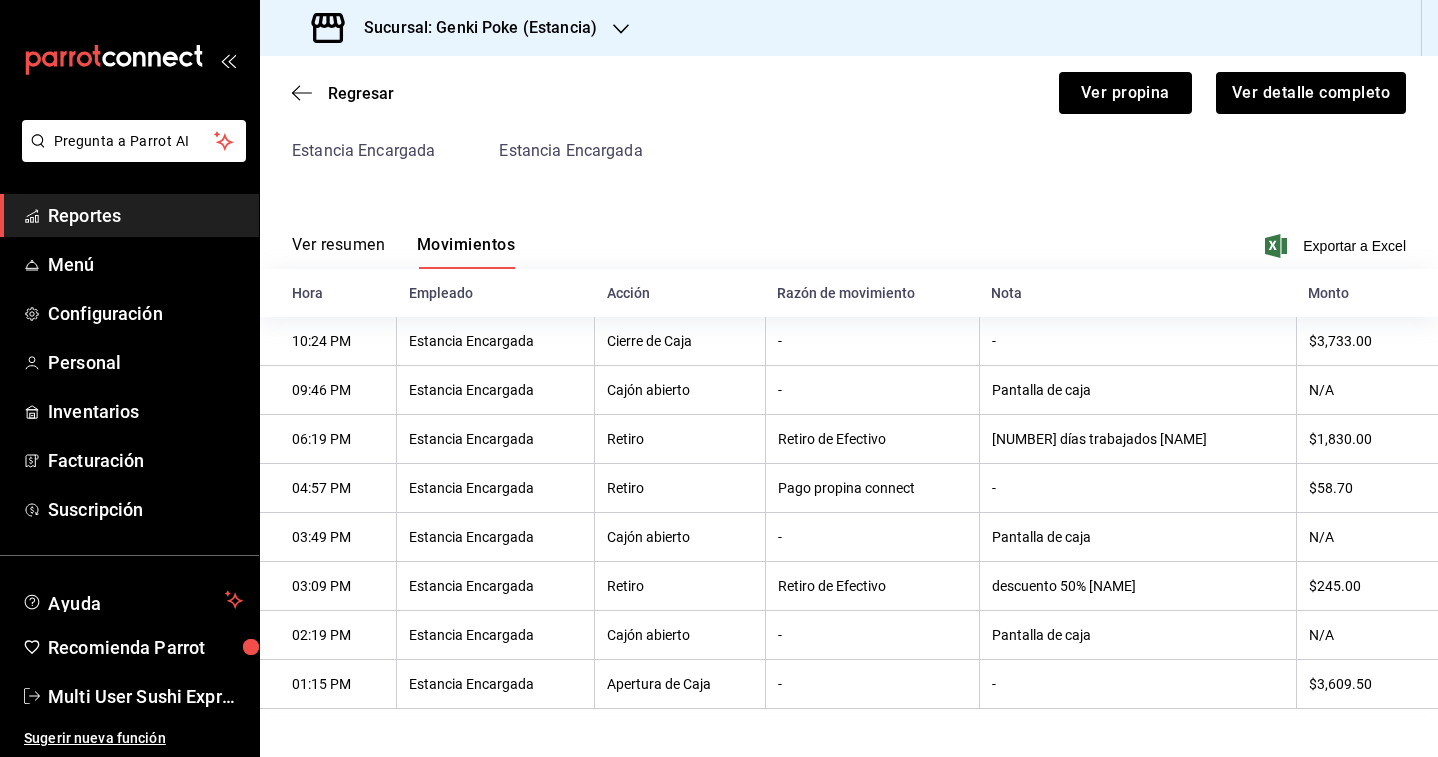 scroll, scrollTop: 0, scrollLeft: 0, axis: both 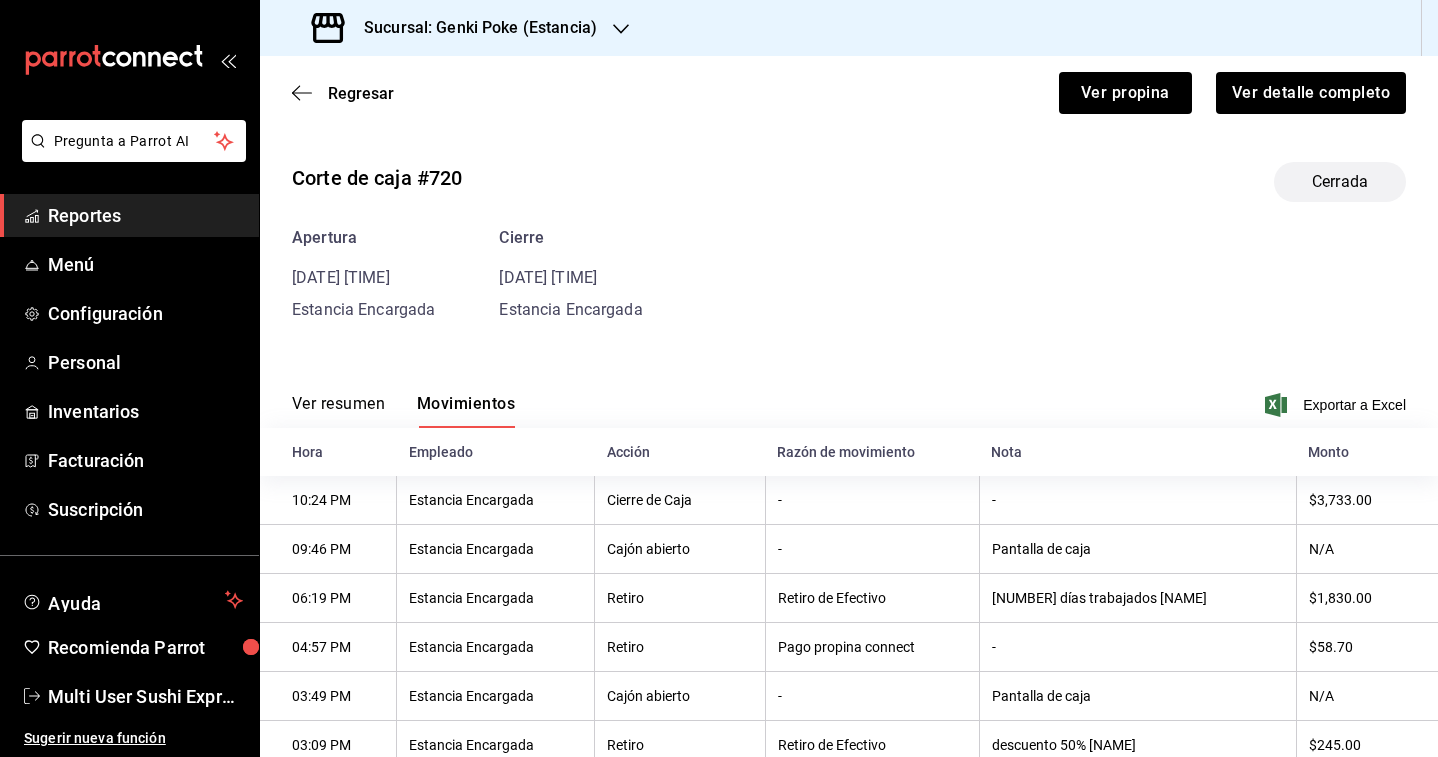 click on "Sucursal: Genki Poke (Estancia)" at bounding box center (472, 28) 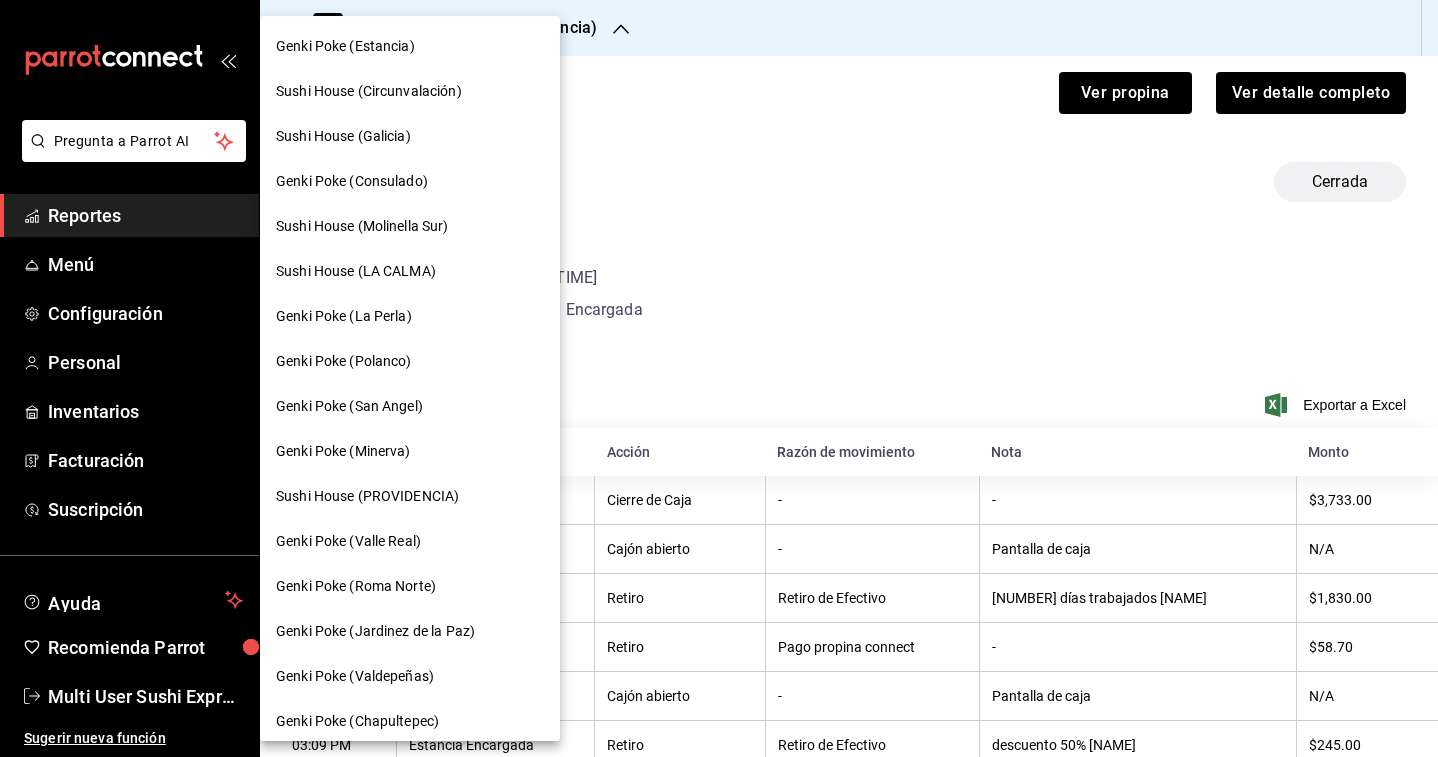 click on "Sushi House (Circunvalación)" at bounding box center [369, 91] 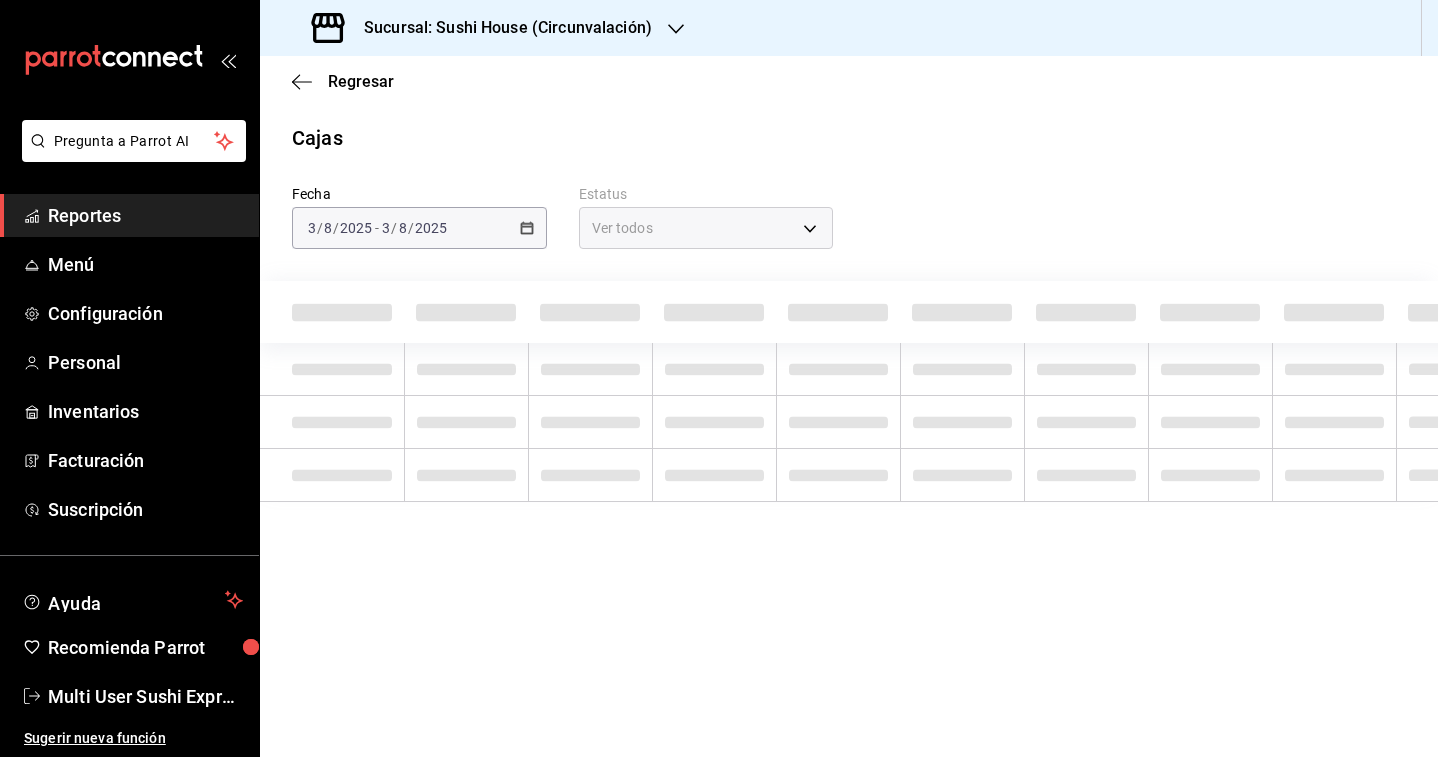 click on "2025-08-03 3 / 8 / 2025 - 2025-08-03 3 / 8 / 2025" at bounding box center [419, 228] 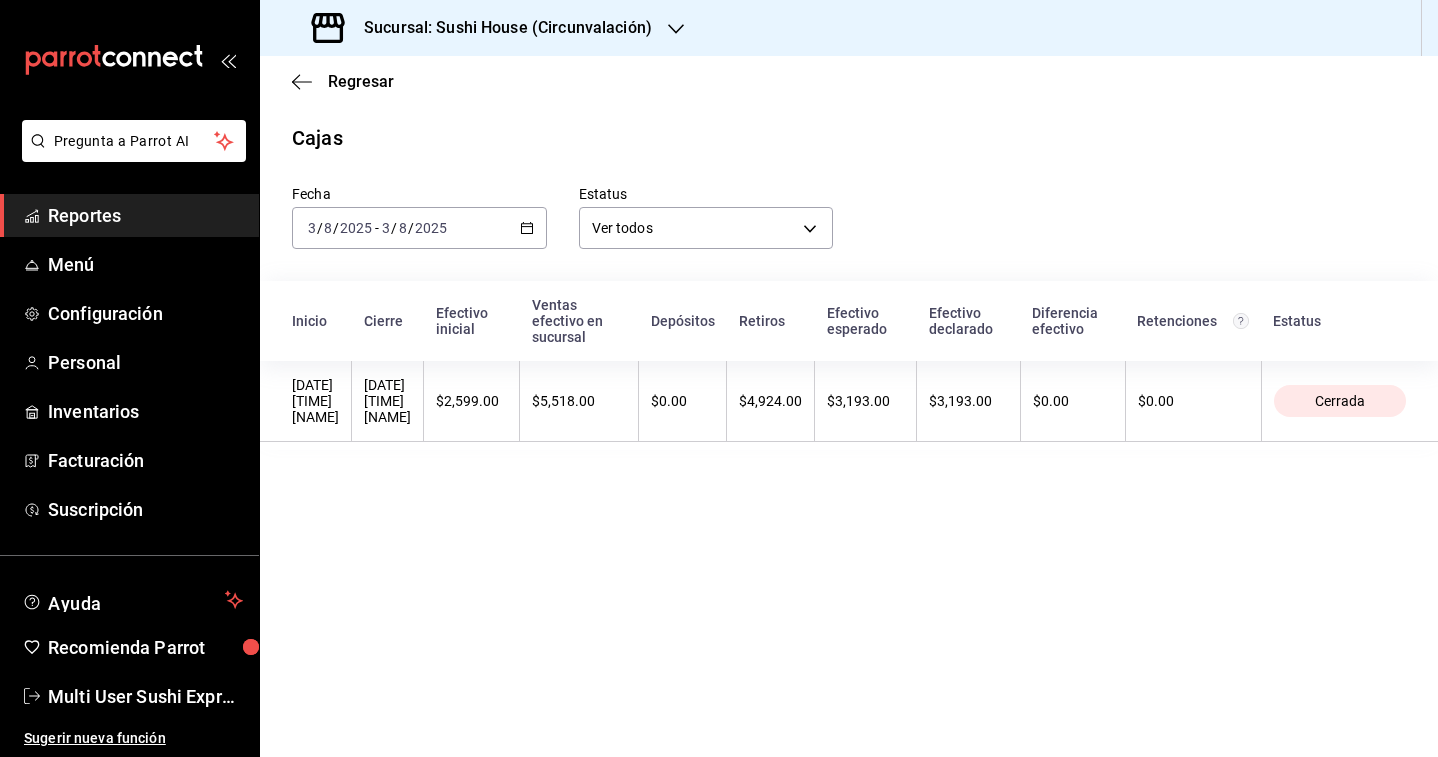 click on "2025-08-03 3 / 8 / 2025 - 2025-08-03 3 / 8 / 2025" at bounding box center [419, 228] 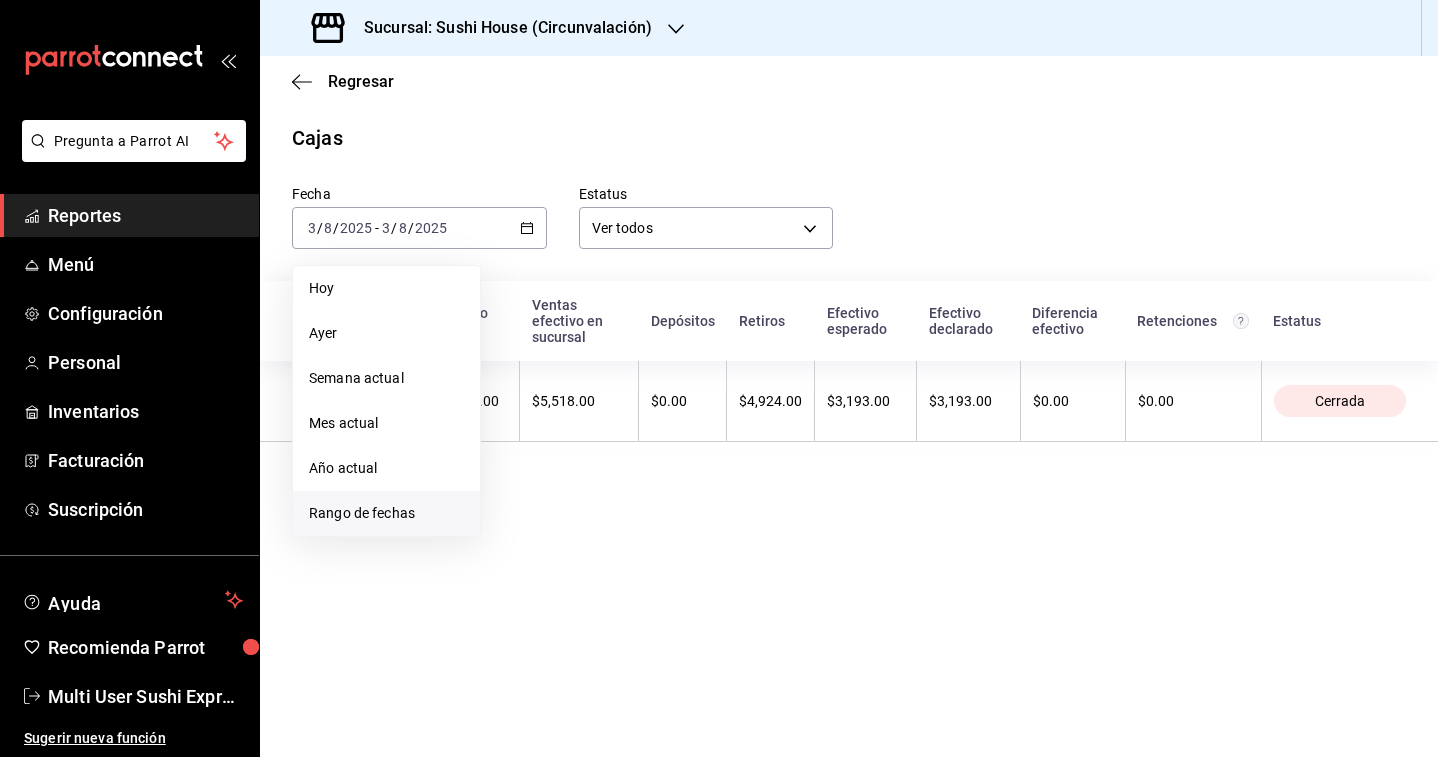 click on "Rango de fechas" at bounding box center (386, 513) 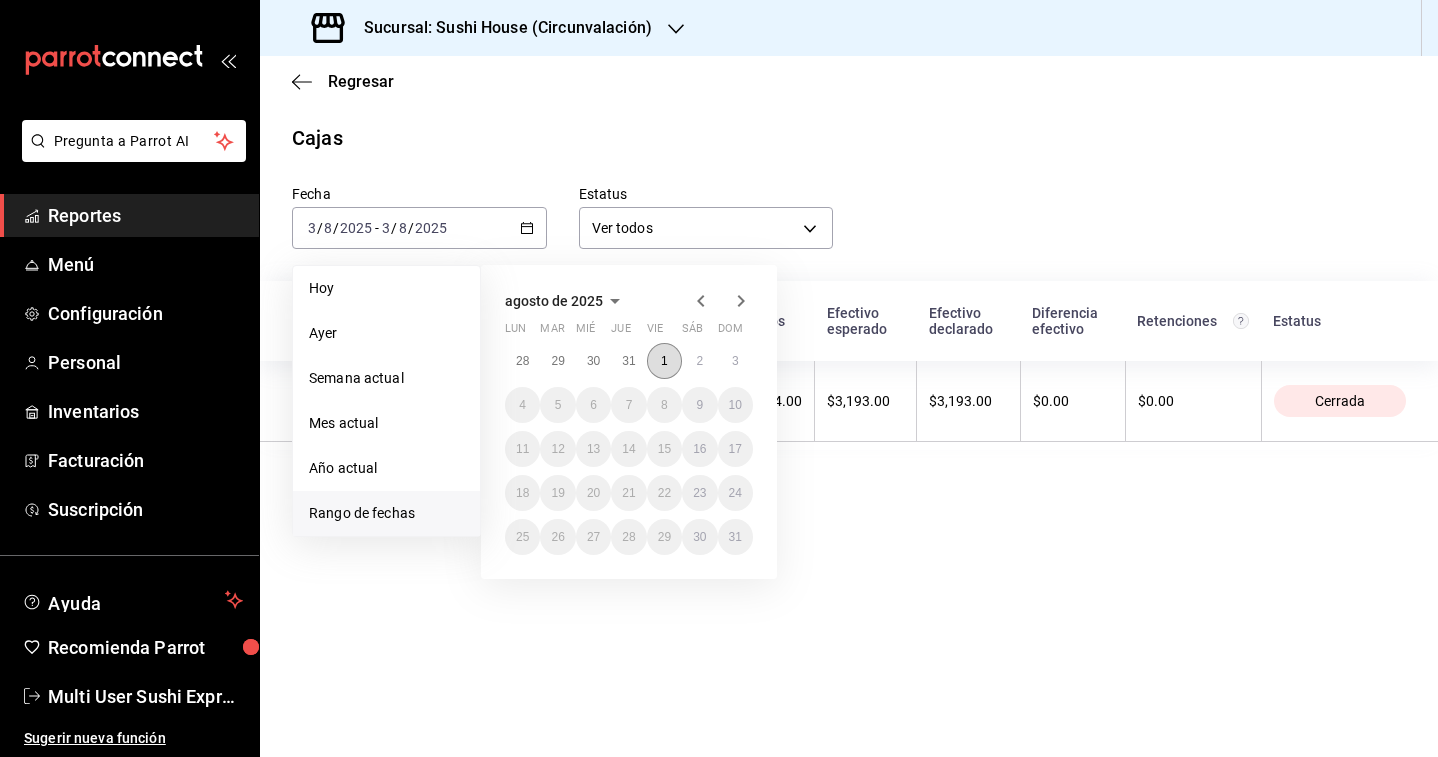 click on "1" at bounding box center (664, 361) 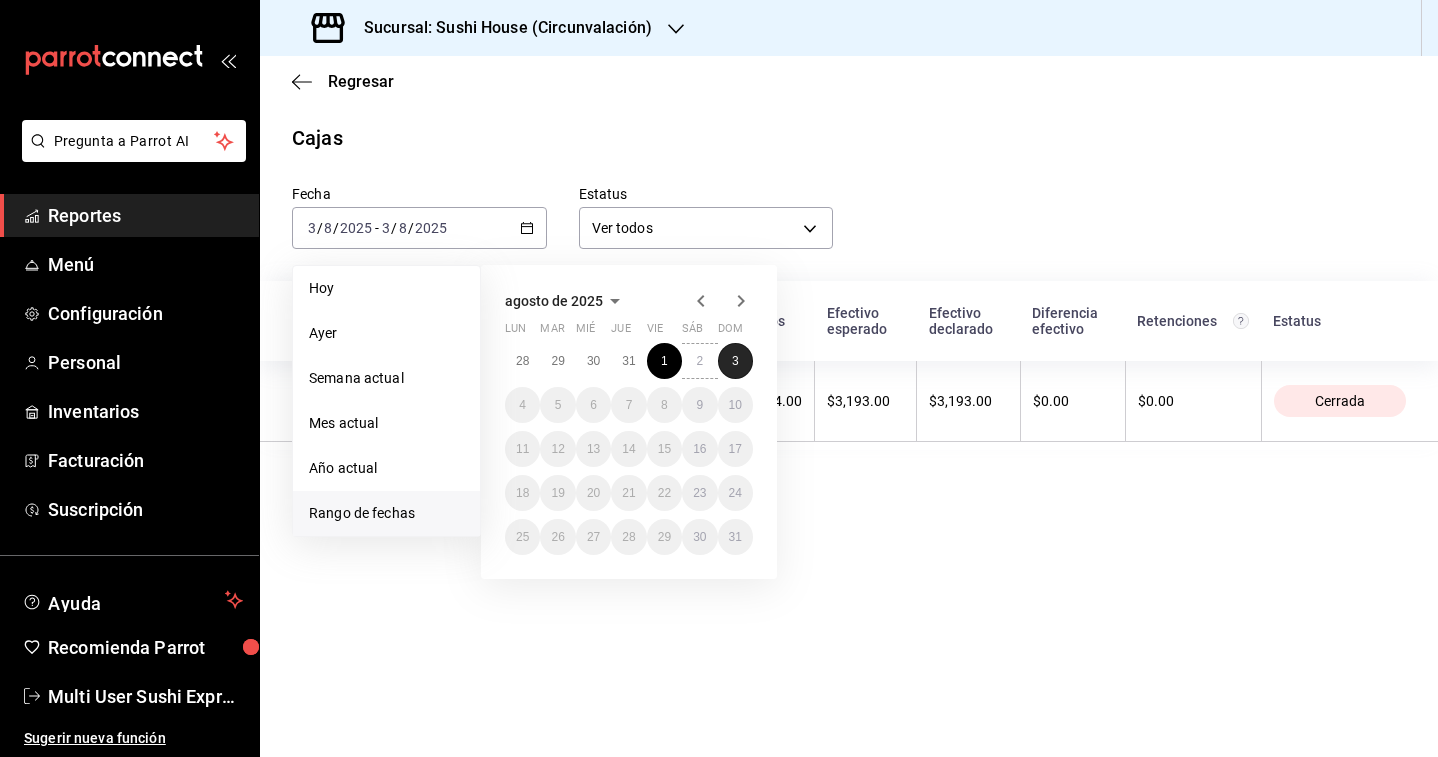 click on "3" at bounding box center [735, 361] 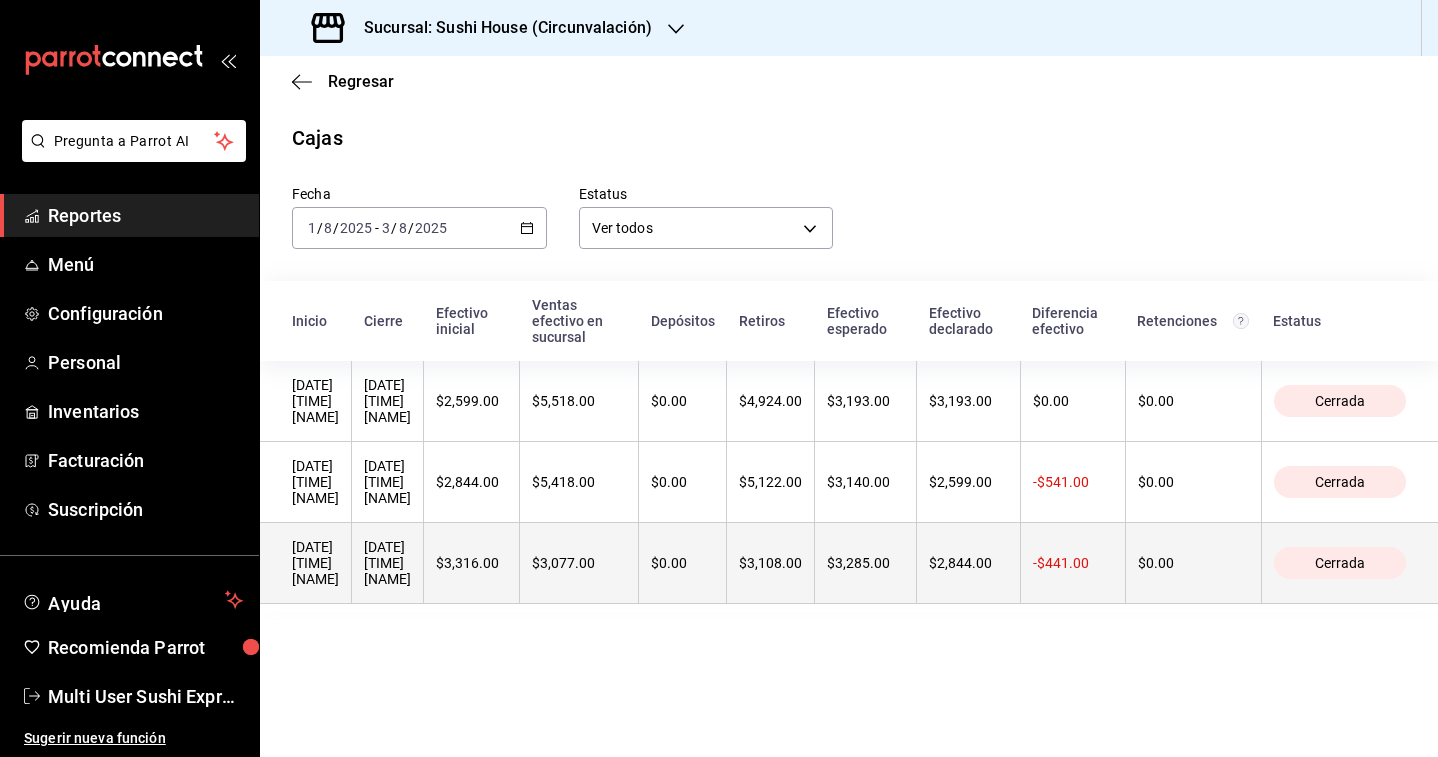 click on "[DATE]
[TIME]
[NAME]" at bounding box center [387, 563] 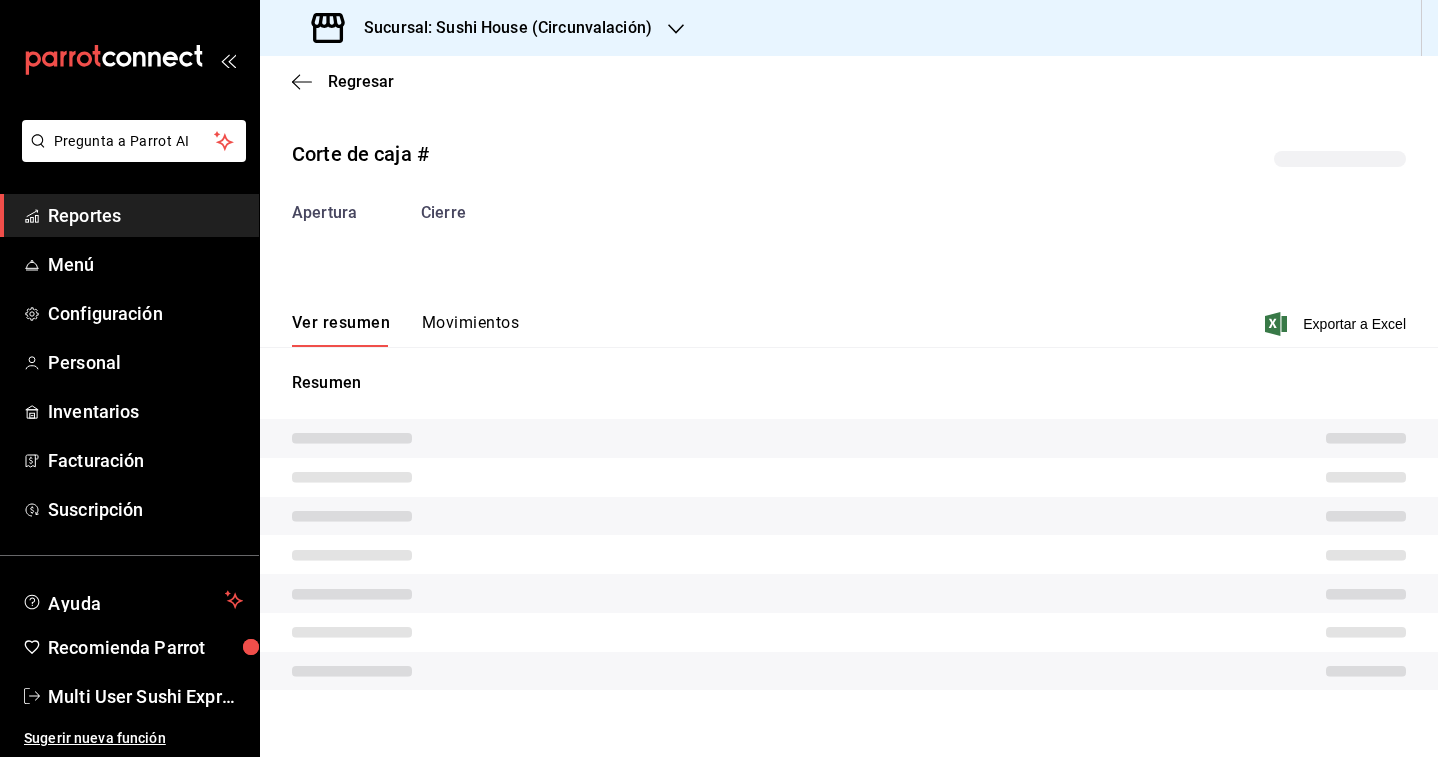 click on "Movimientos" at bounding box center (470, 330) 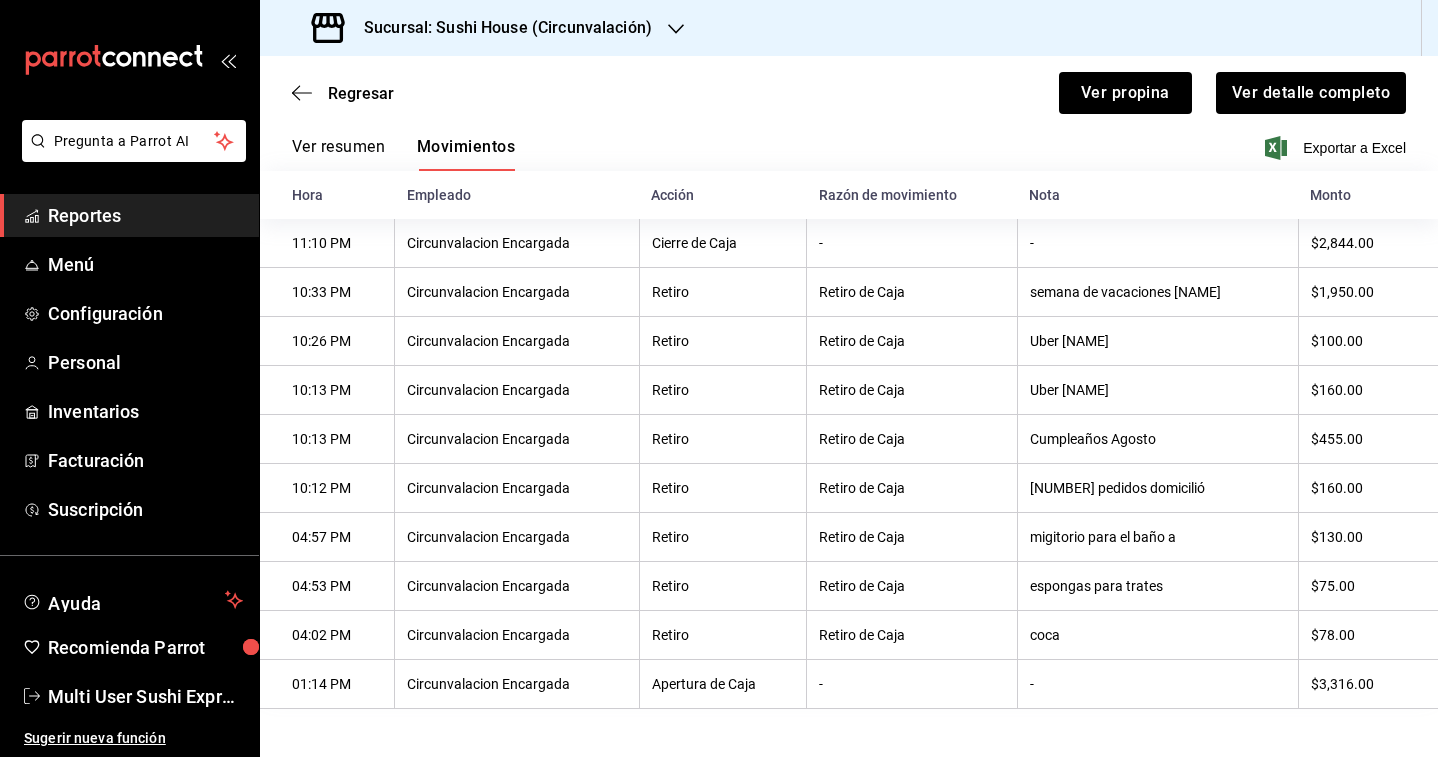 scroll, scrollTop: 0, scrollLeft: 0, axis: both 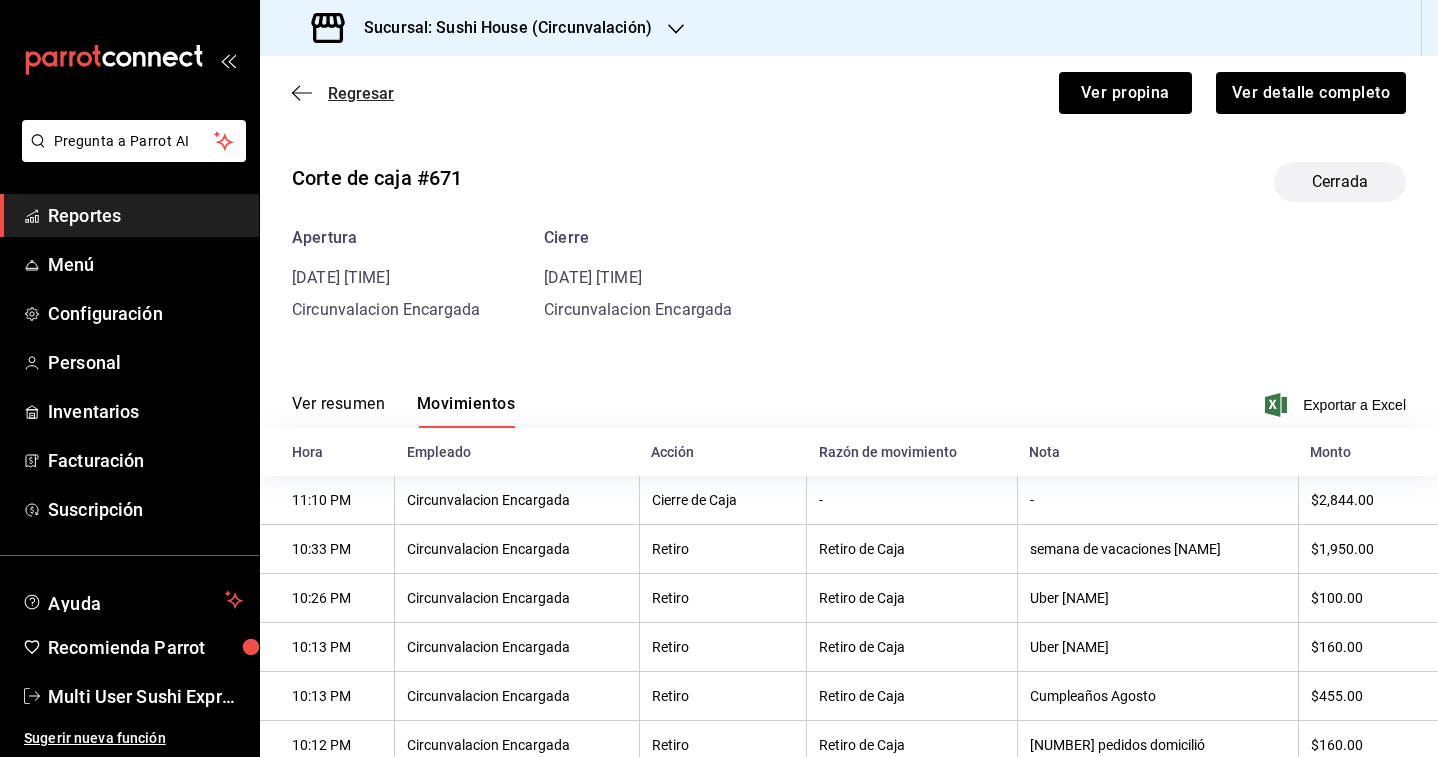 click on "Regresar" at bounding box center [361, 93] 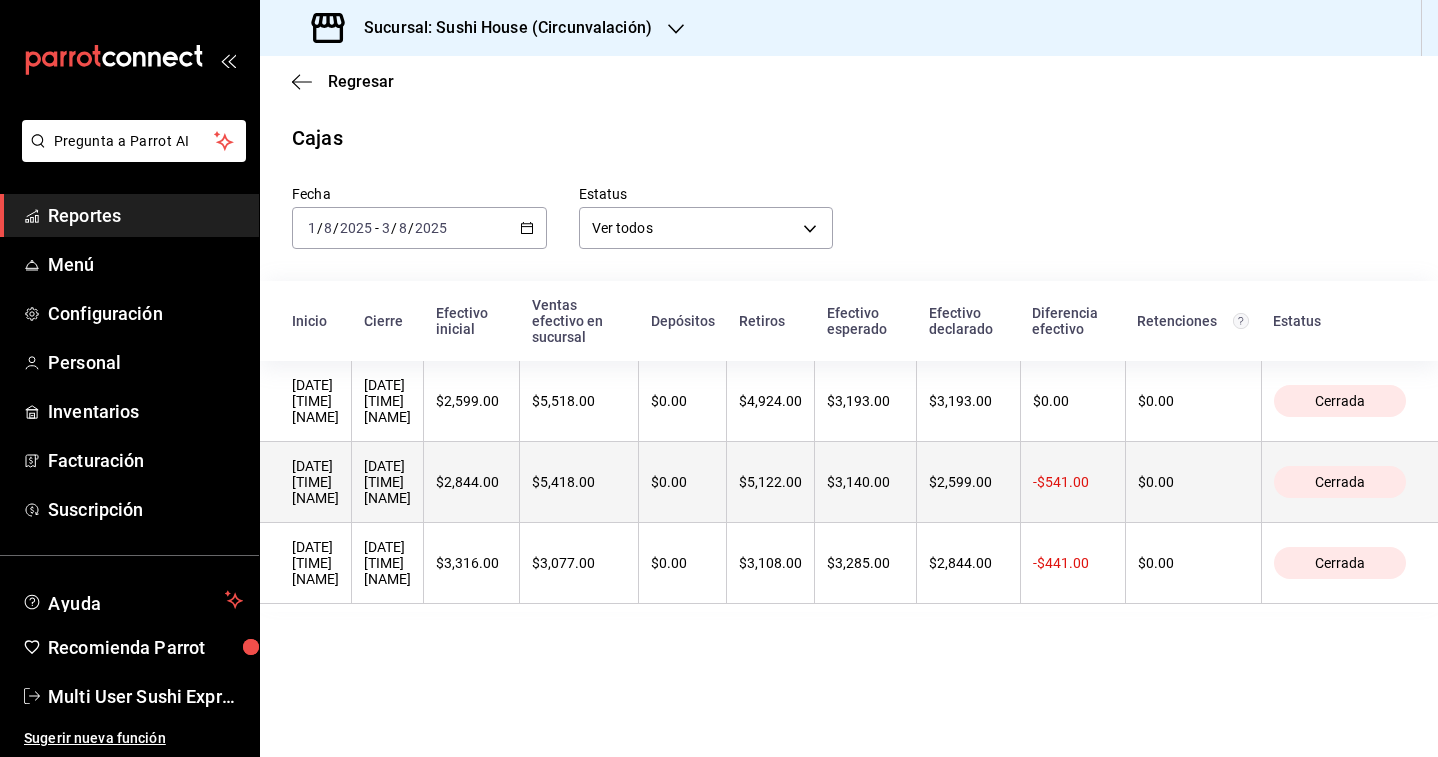 click on "[DATE]
[TIME]
[NAME]" at bounding box center [388, 482] 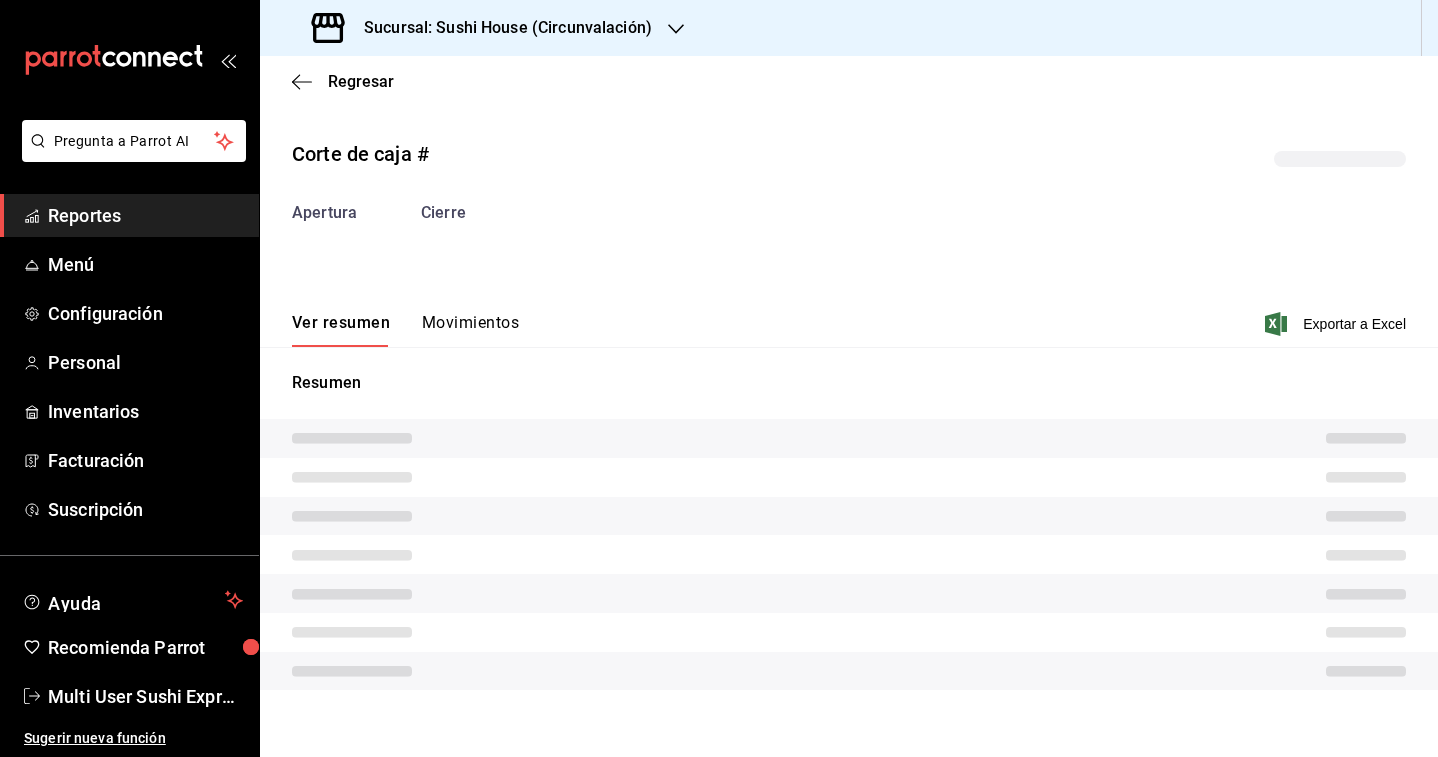 click on "Corte de caja  # Apertura Cierre Ver resumen Movimientos Exportar a Excel Resumen" at bounding box center [849, 418] 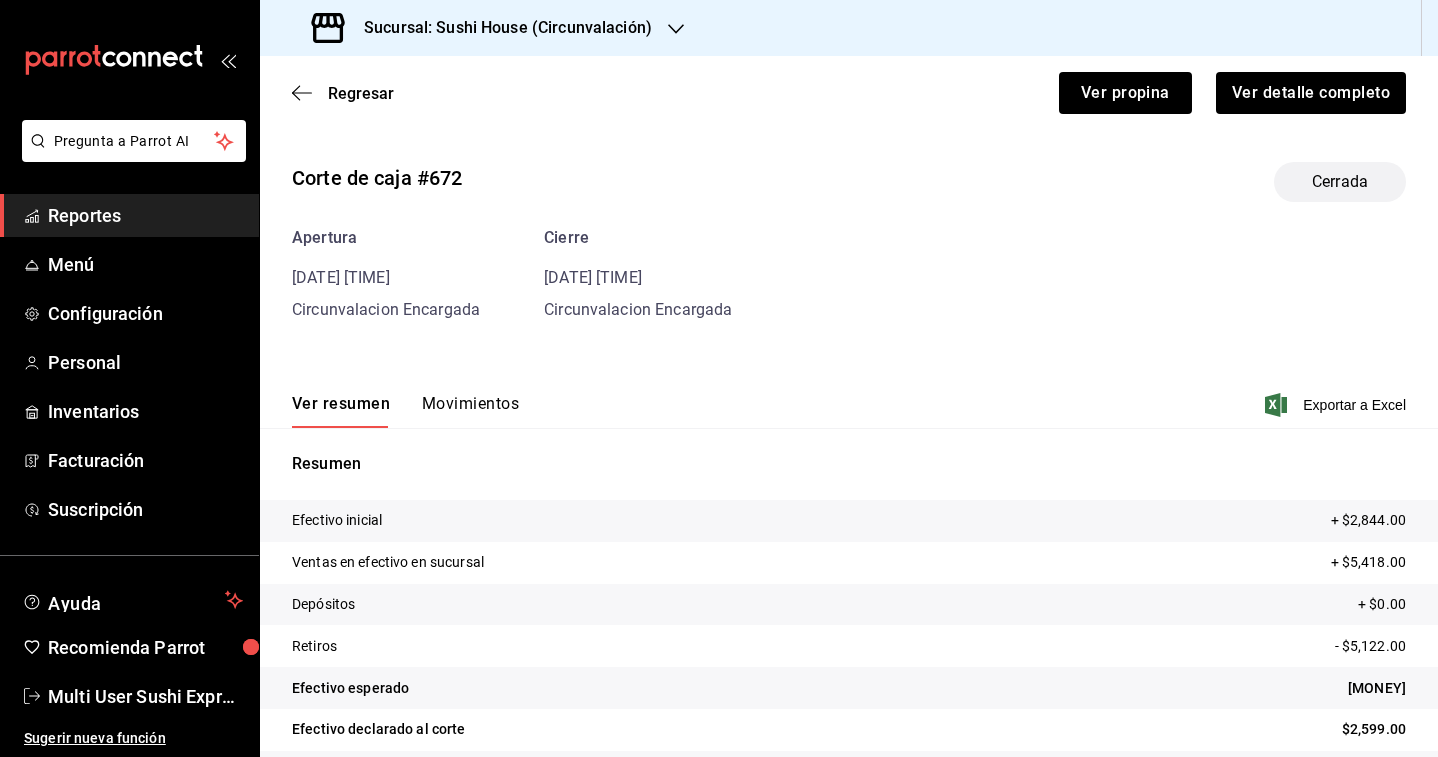 click on "Ver resumen Movimientos Exportar a Excel" at bounding box center [849, 399] 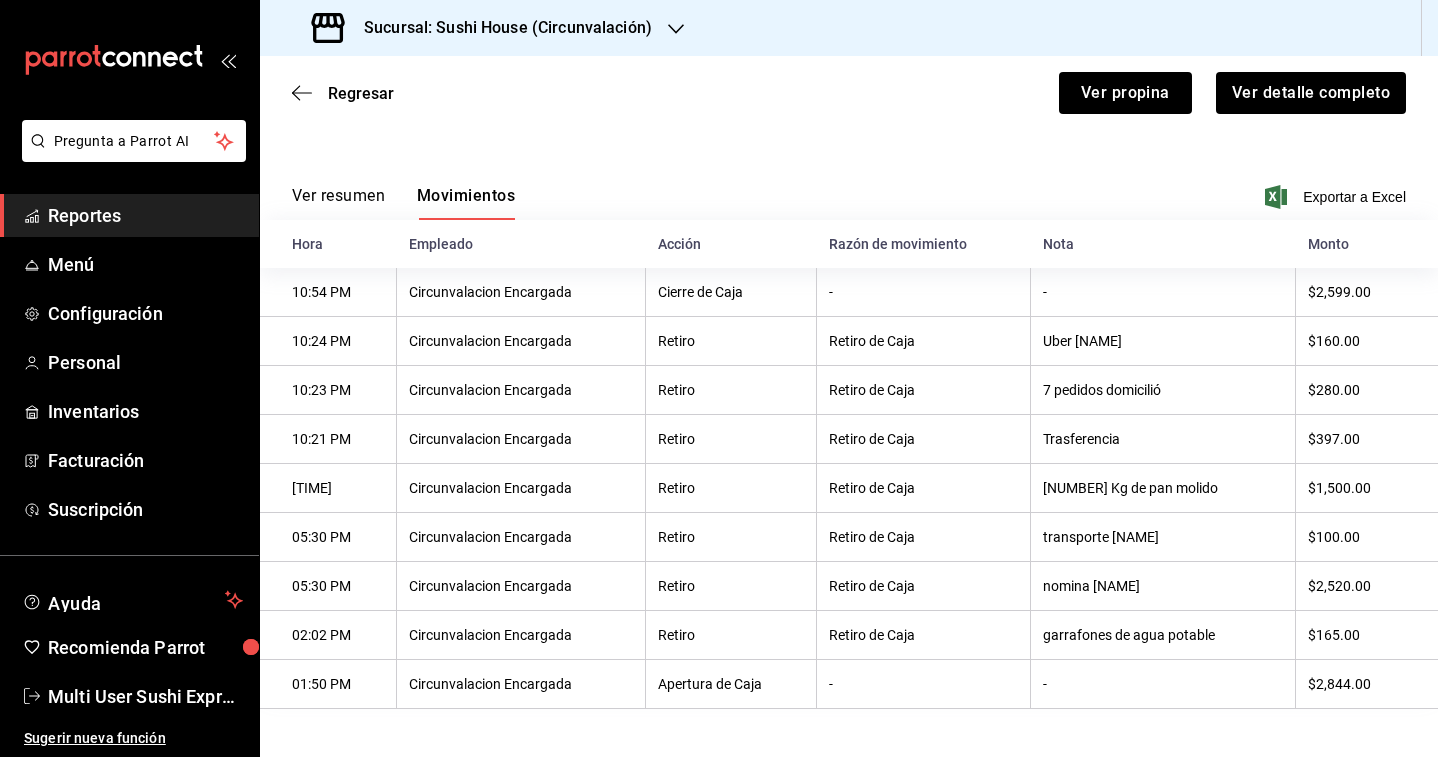 scroll, scrollTop: 0, scrollLeft: 0, axis: both 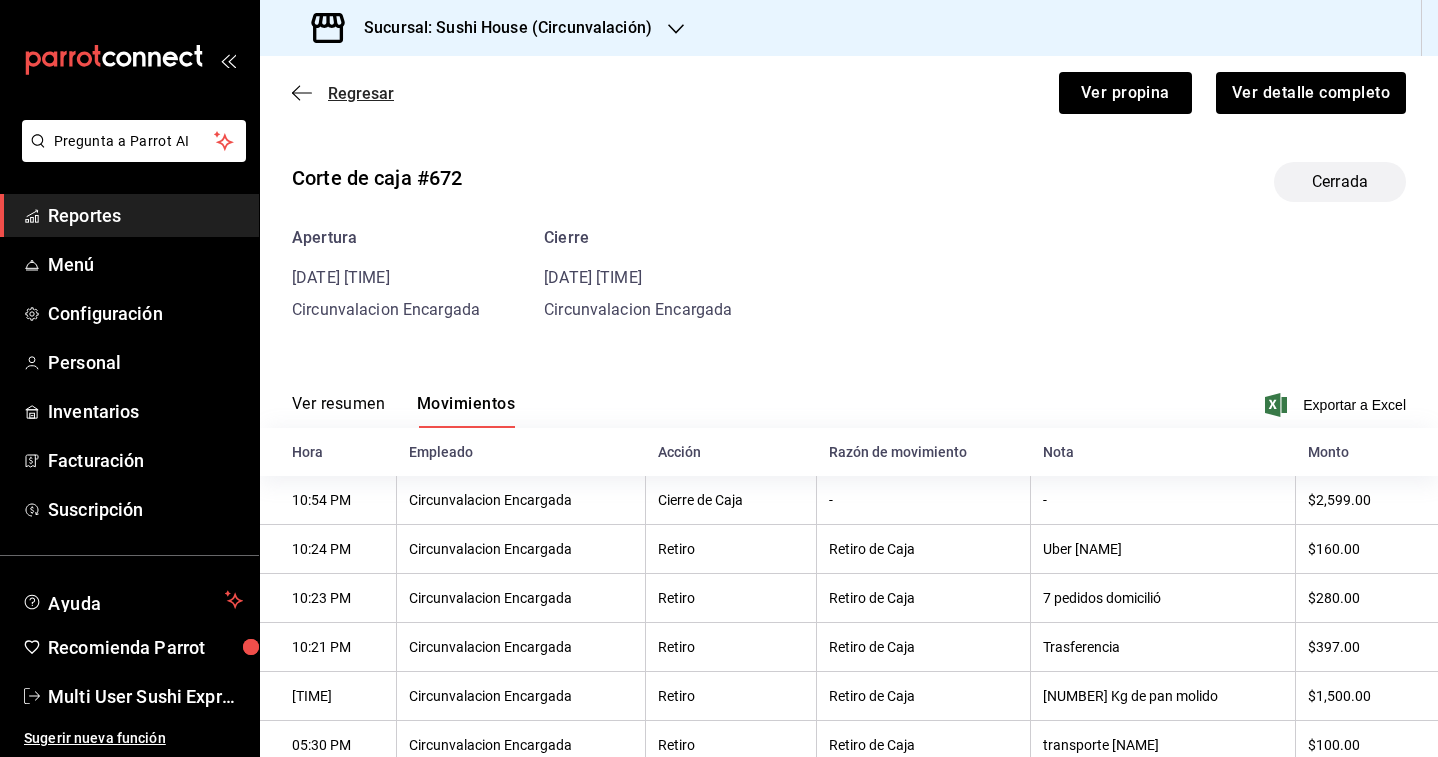 click on "Regresar" at bounding box center [361, 93] 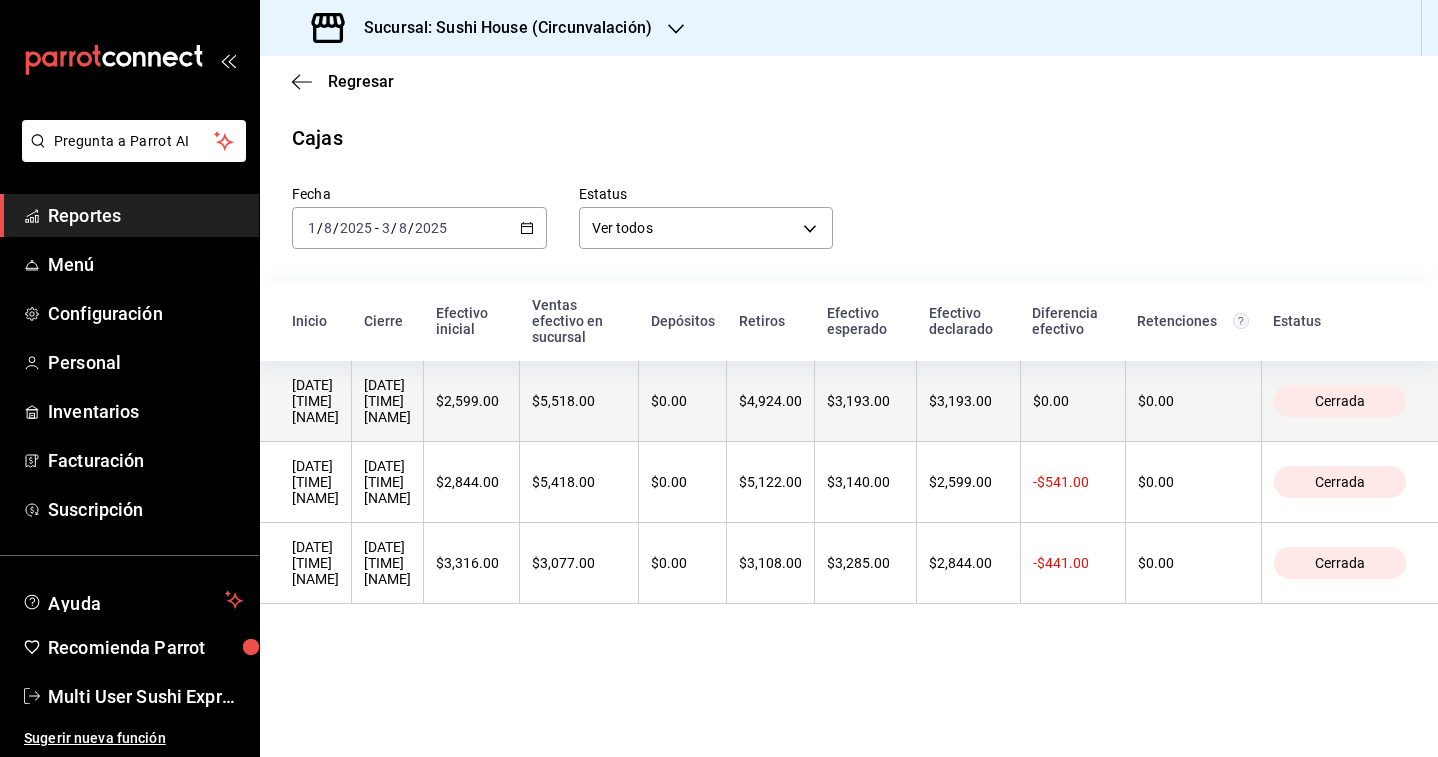click on "[DATE]
[TIME]
[NAME]" at bounding box center (387, 401) 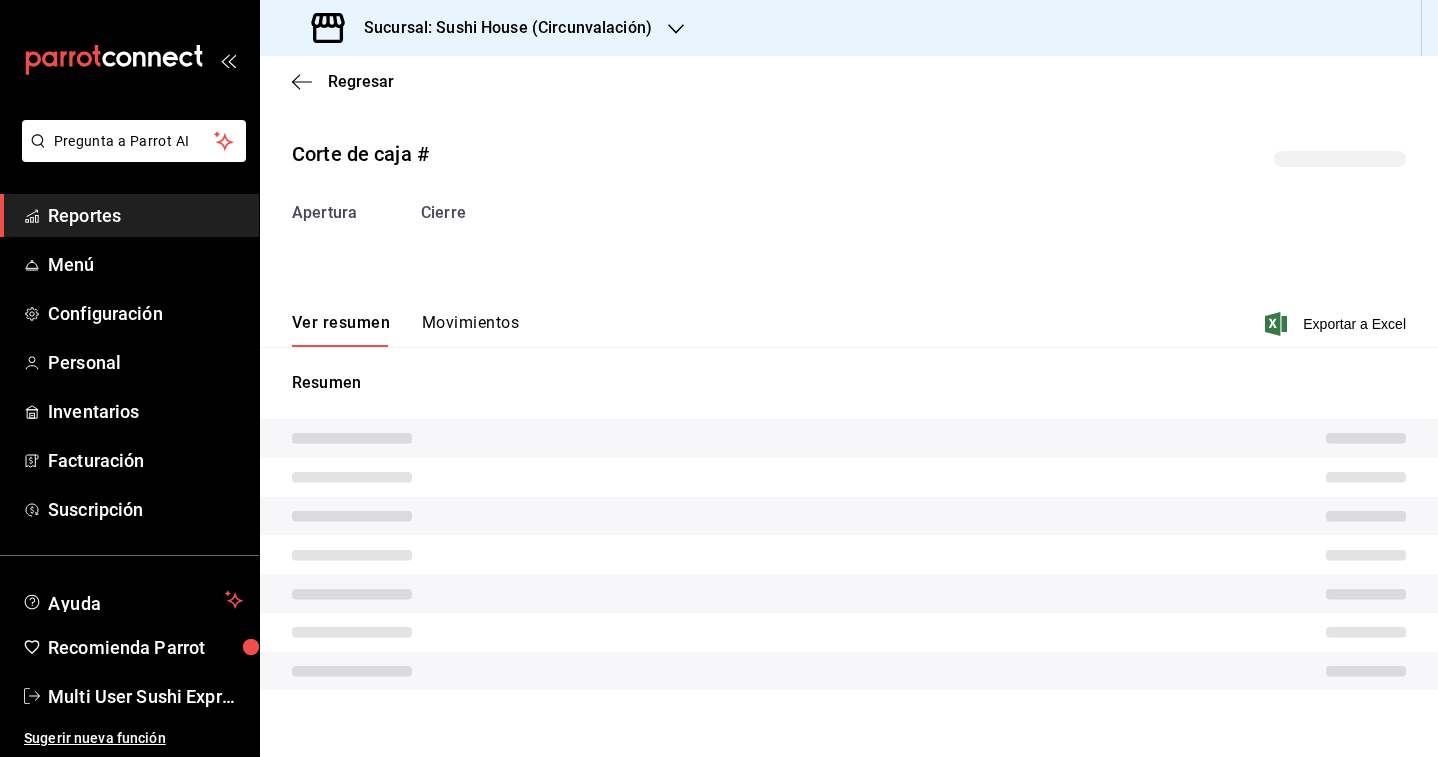 click on "Movimientos" at bounding box center (470, 330) 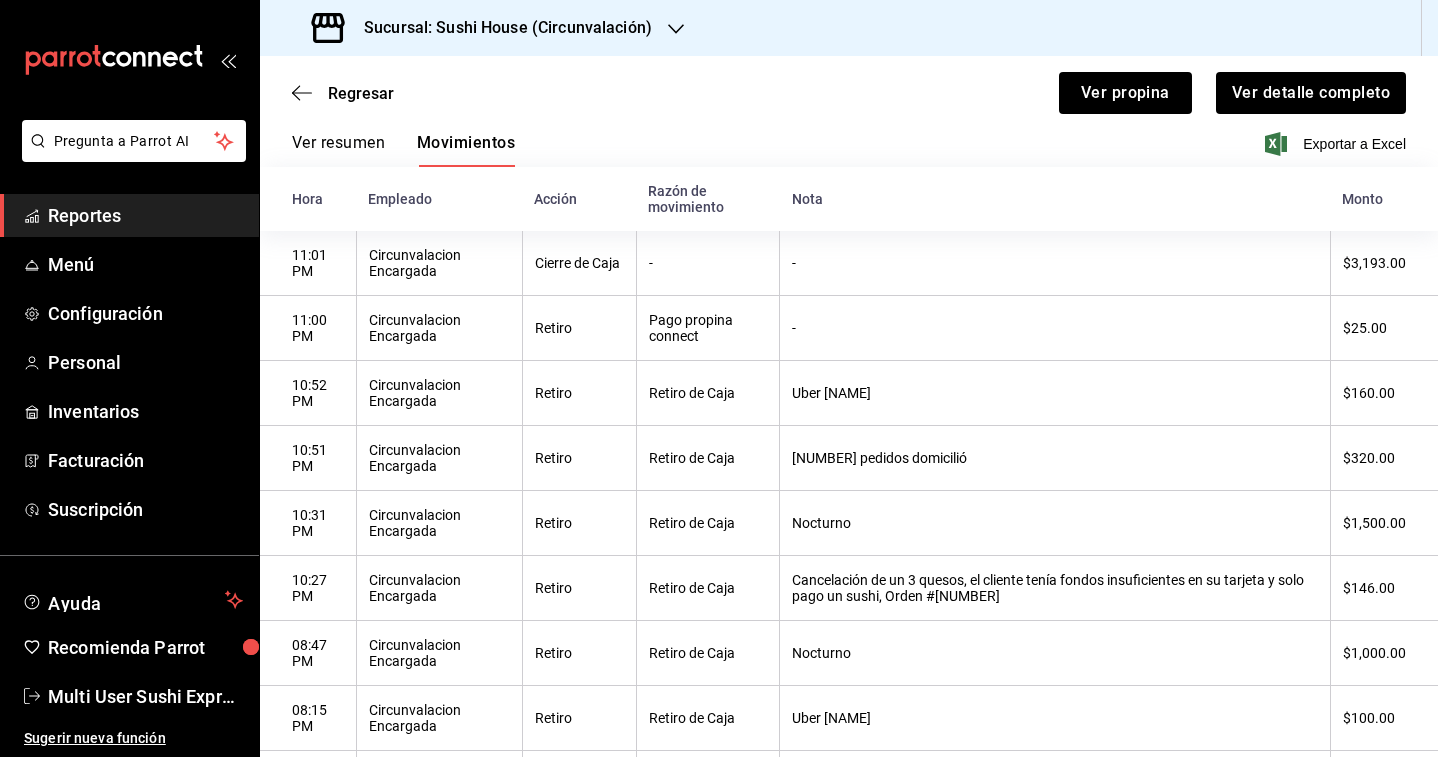 scroll, scrollTop: 0, scrollLeft: 0, axis: both 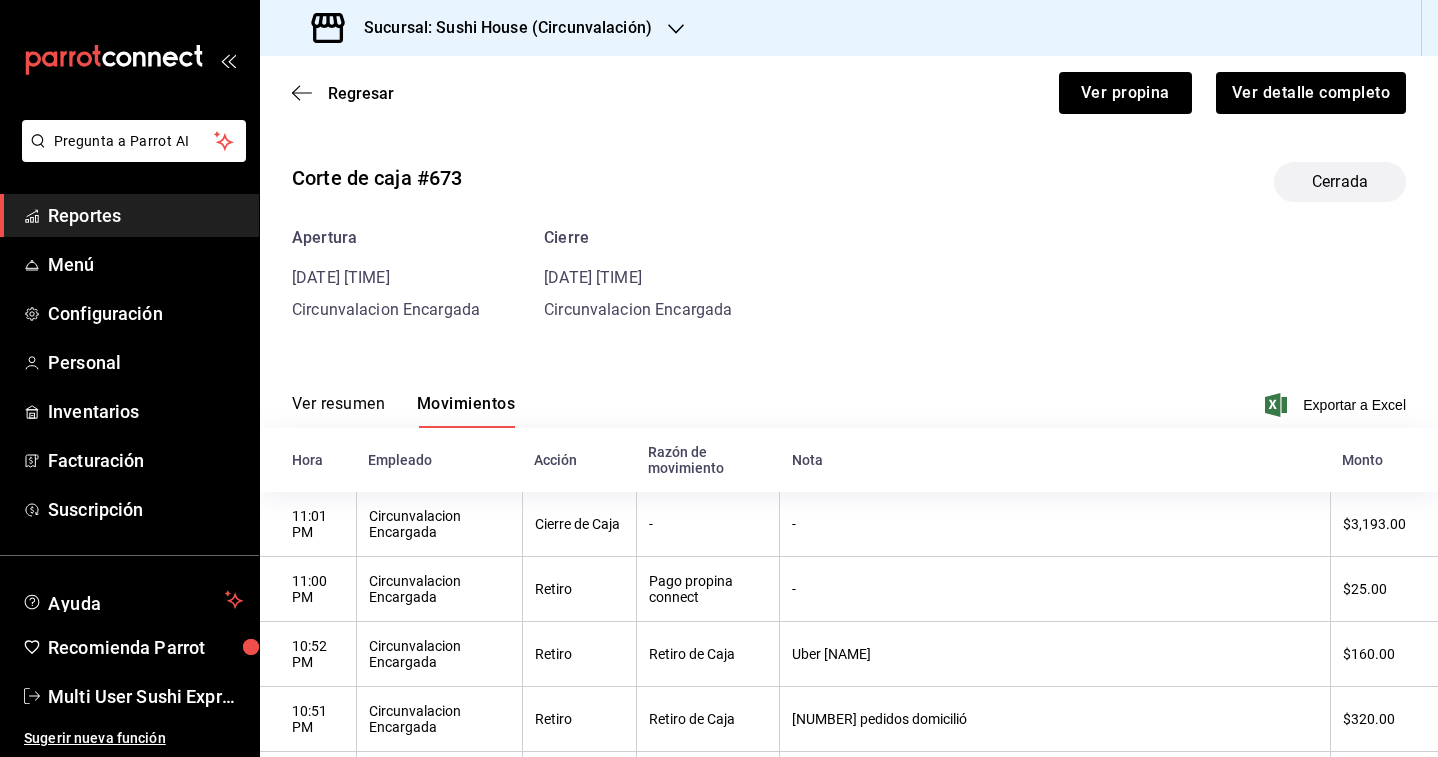 click on "Sucursal: Sushi House (Circunvalación)" at bounding box center (500, 28) 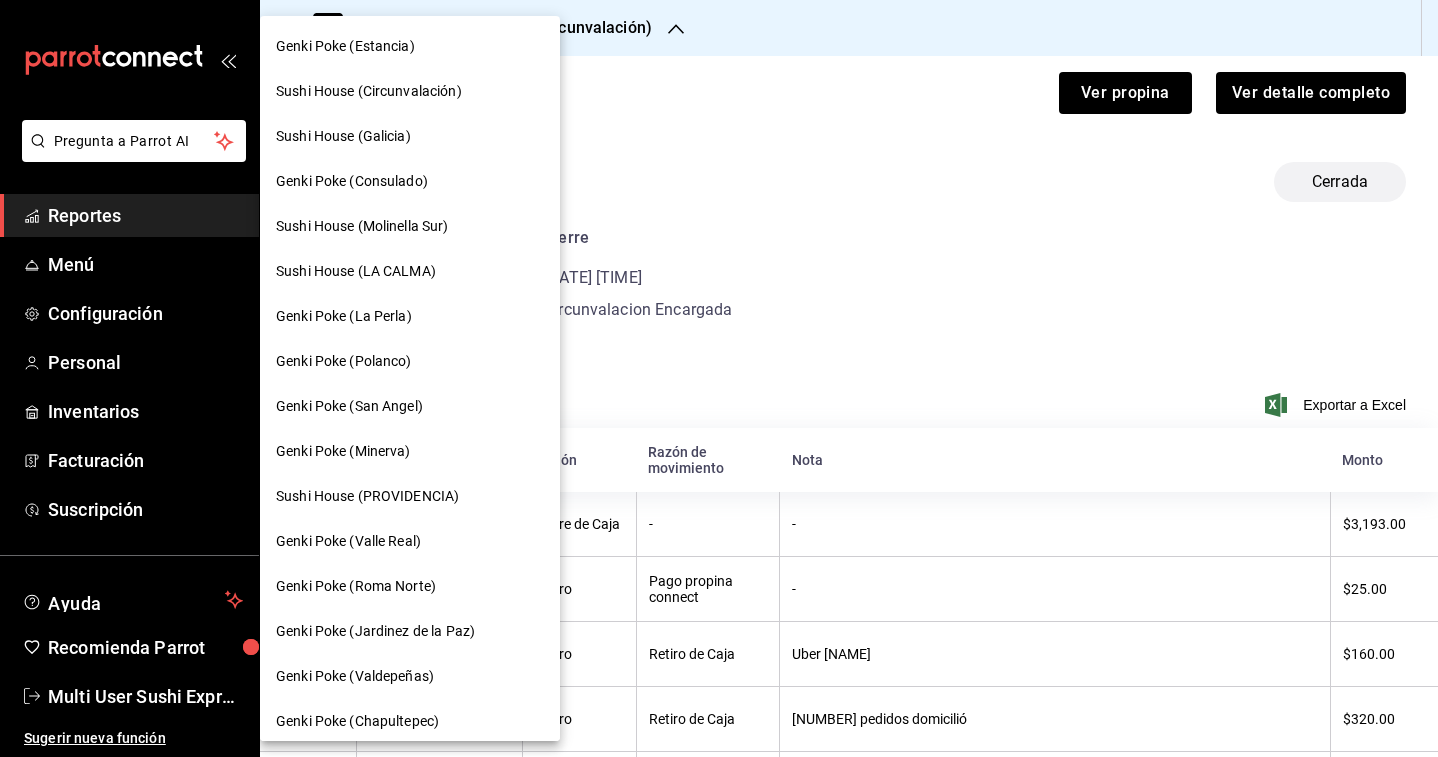 click on "Sushi House (Galicia)" at bounding box center (343, 136) 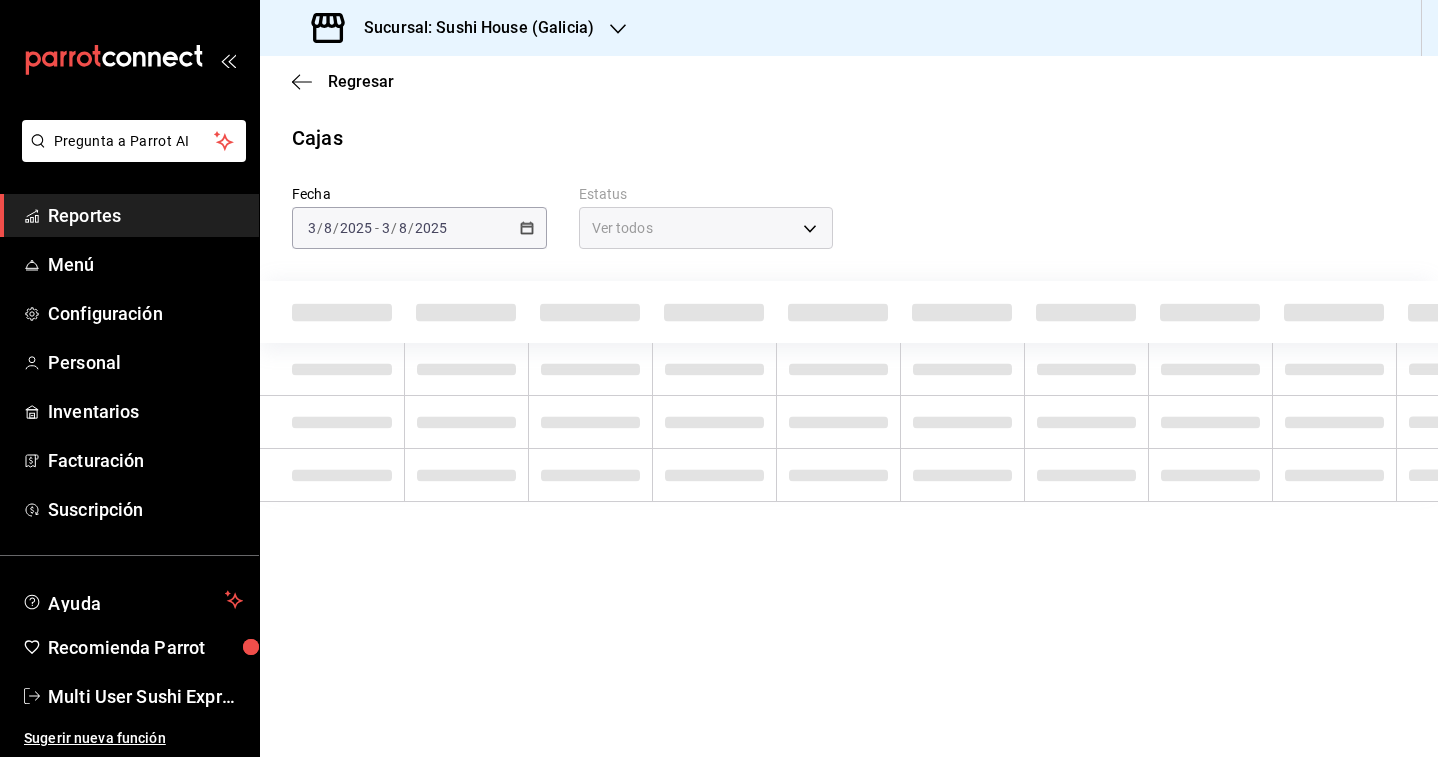 click on "Fecha" at bounding box center (419, 194) 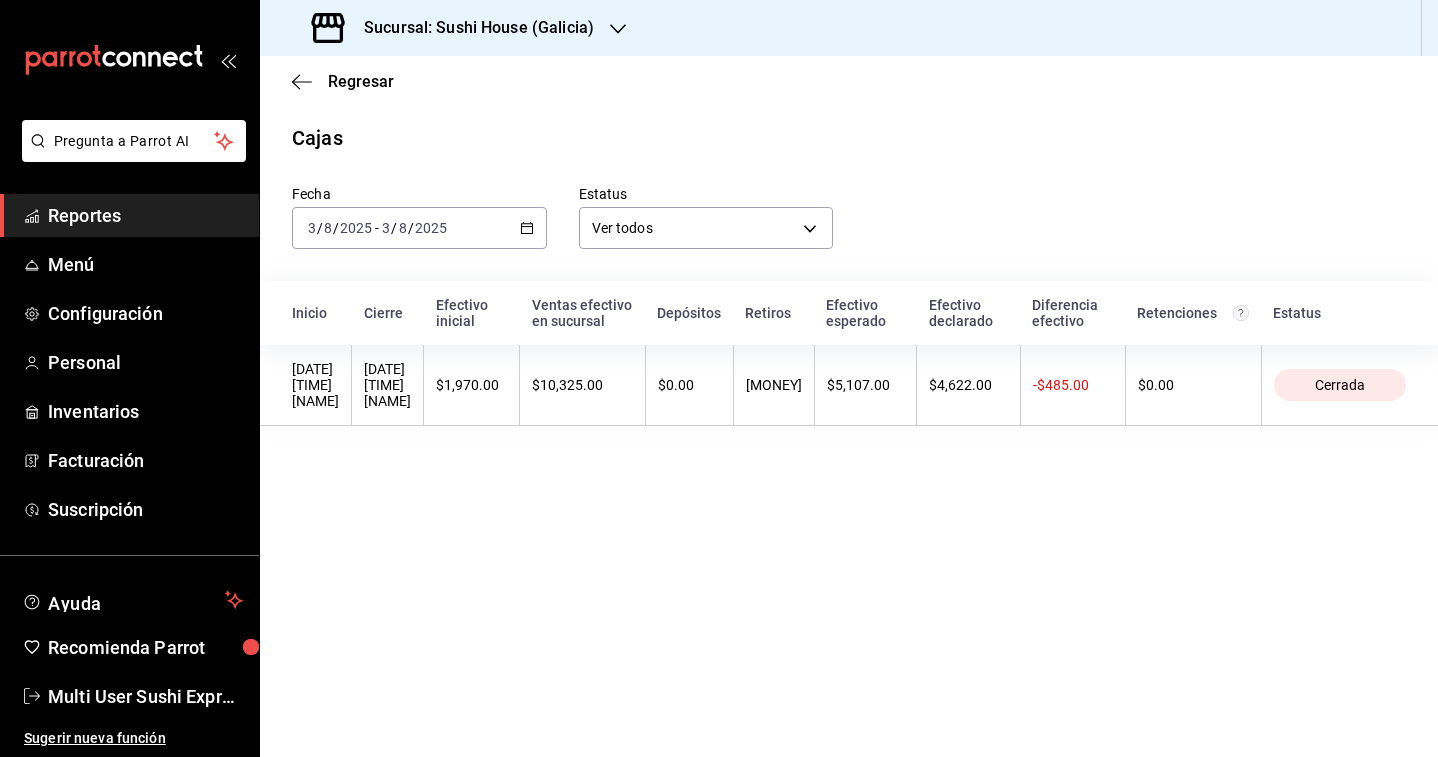 click on "2025-08-03 3 / 8 / 2025 - 2025-08-03 3 / 8 / 2025" at bounding box center (419, 228) 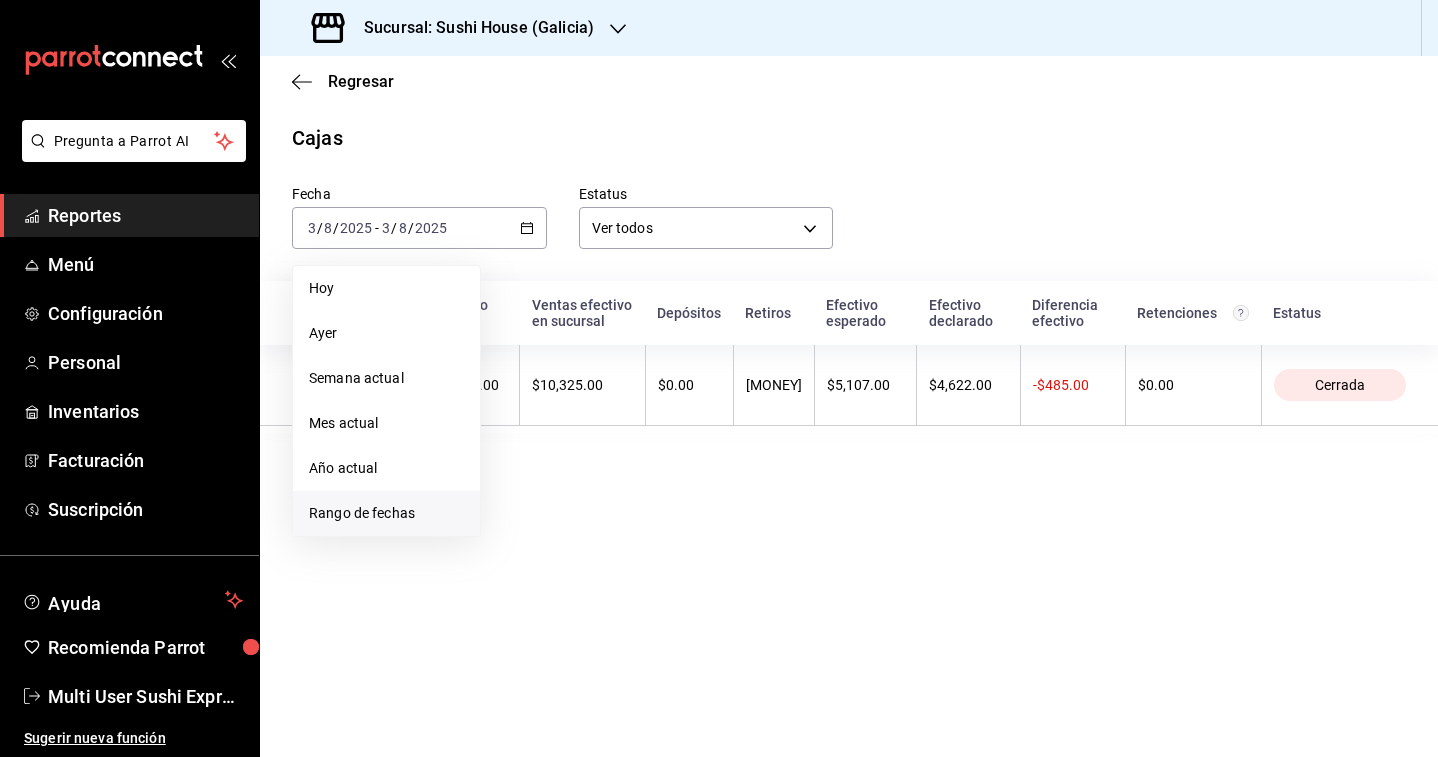 click on "Rango de fechas" at bounding box center (386, 513) 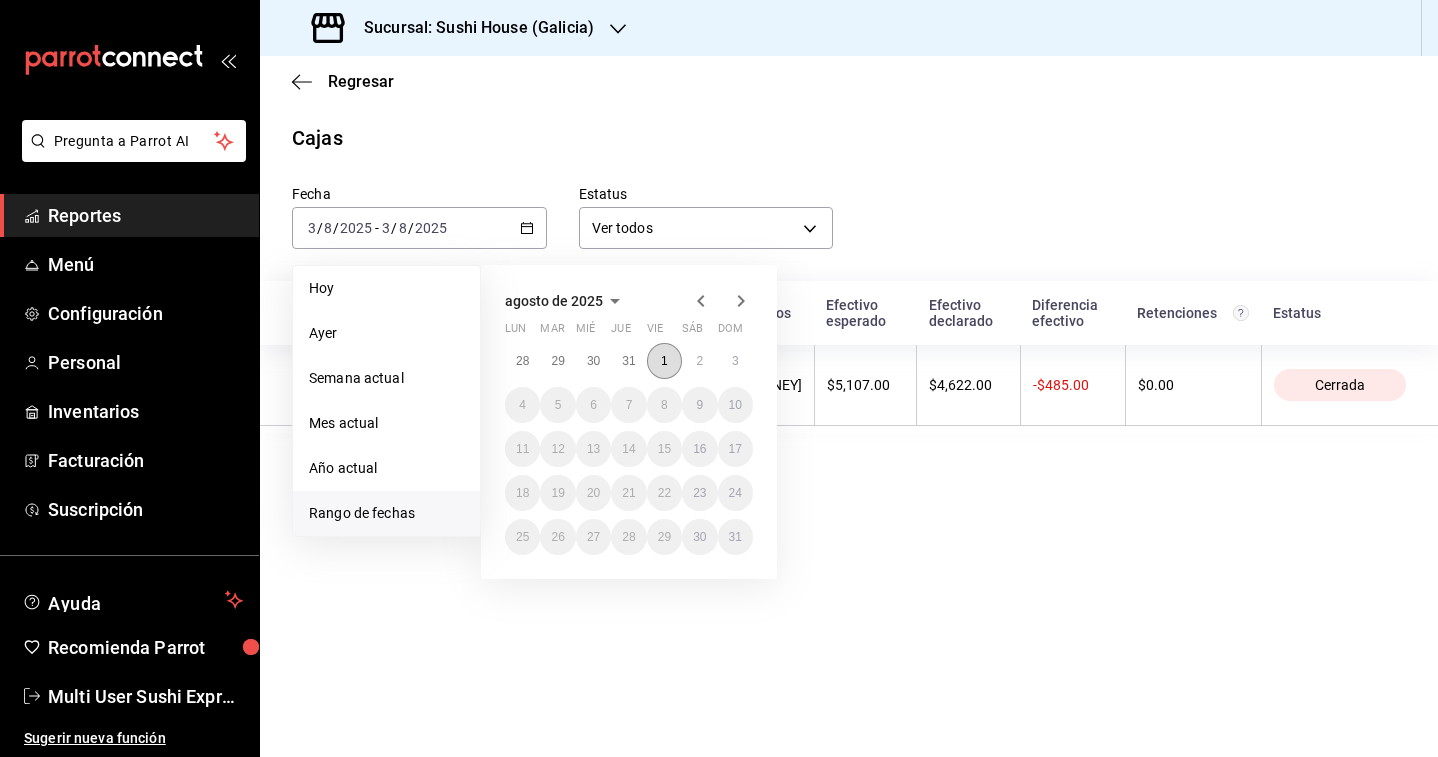 click on "1" at bounding box center (664, 361) 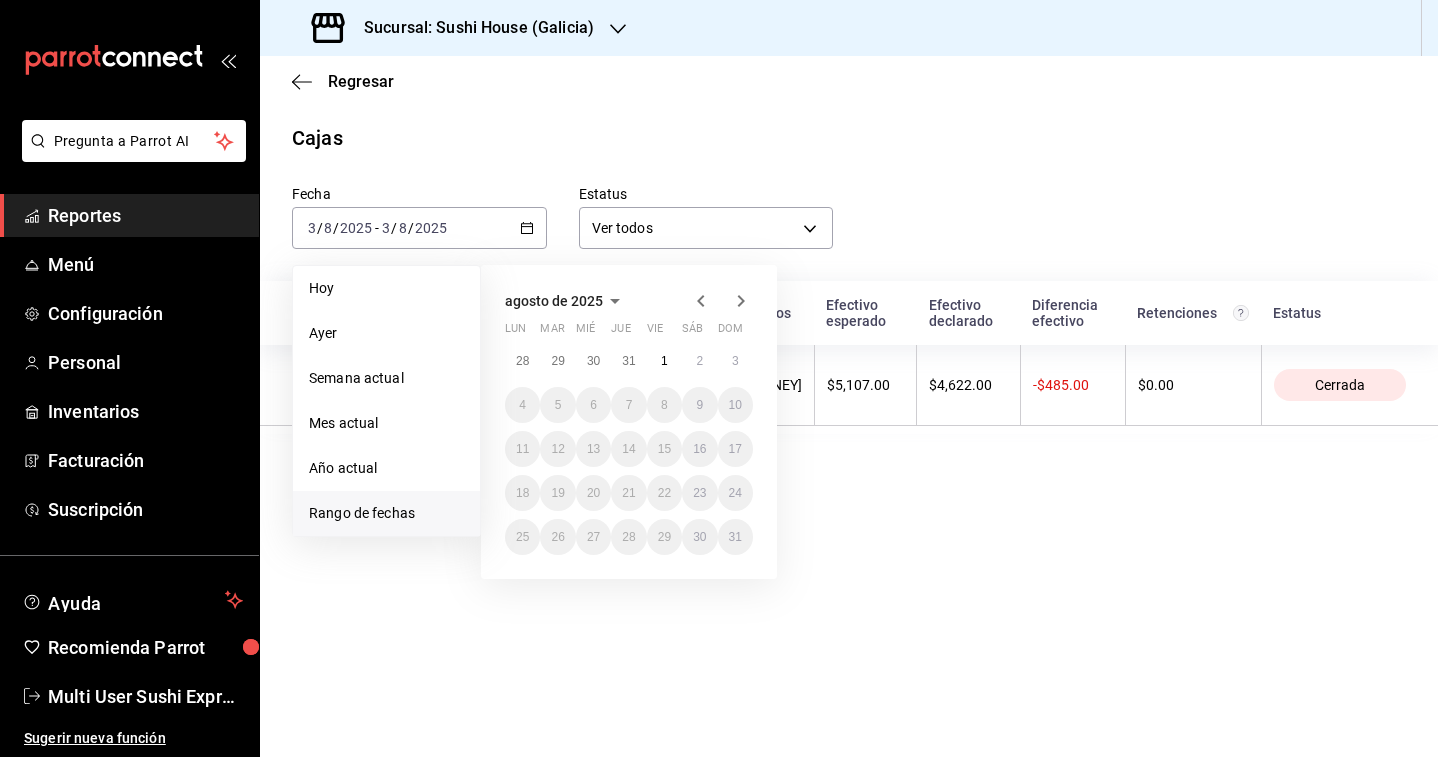 click on "agosto de 2025 lun mar mié jue vie sáb dom 28 29 30 31 1 2 3 4 5 6 7 8 9 10 11 12 13 14 15 16 17 18 19 20 21 22 23 24 25 26 27 28 29 30 31" at bounding box center [629, 422] 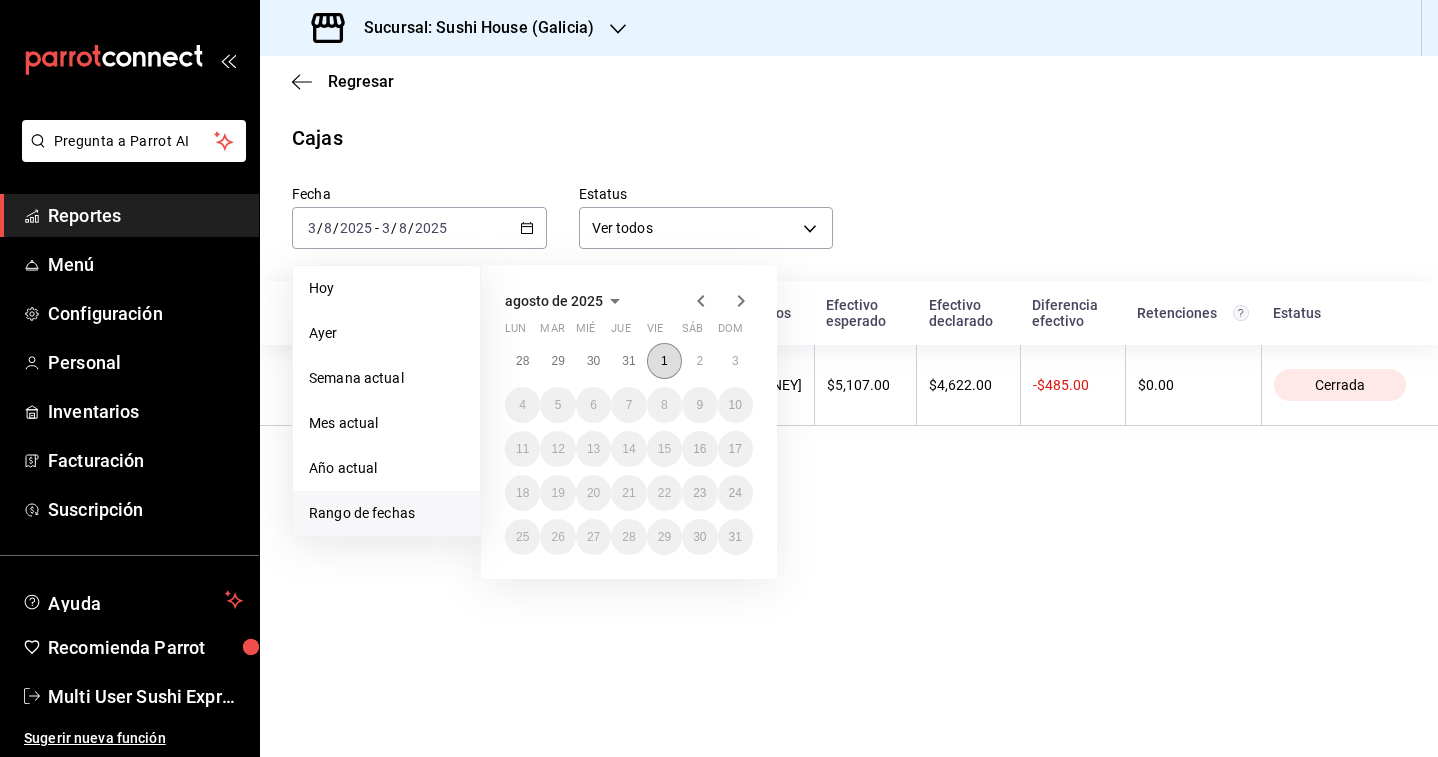 click on "1" at bounding box center [664, 361] 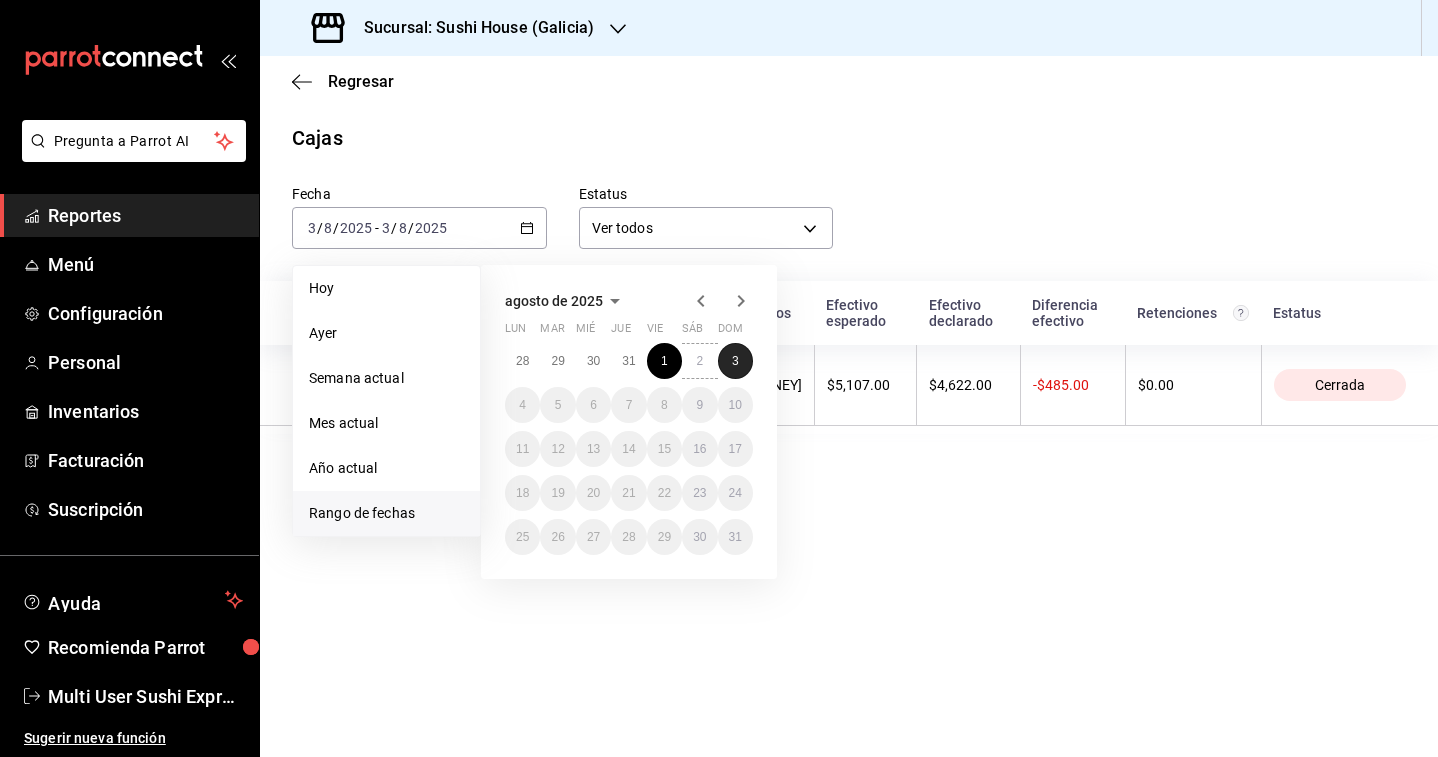 click on "3" at bounding box center (735, 361) 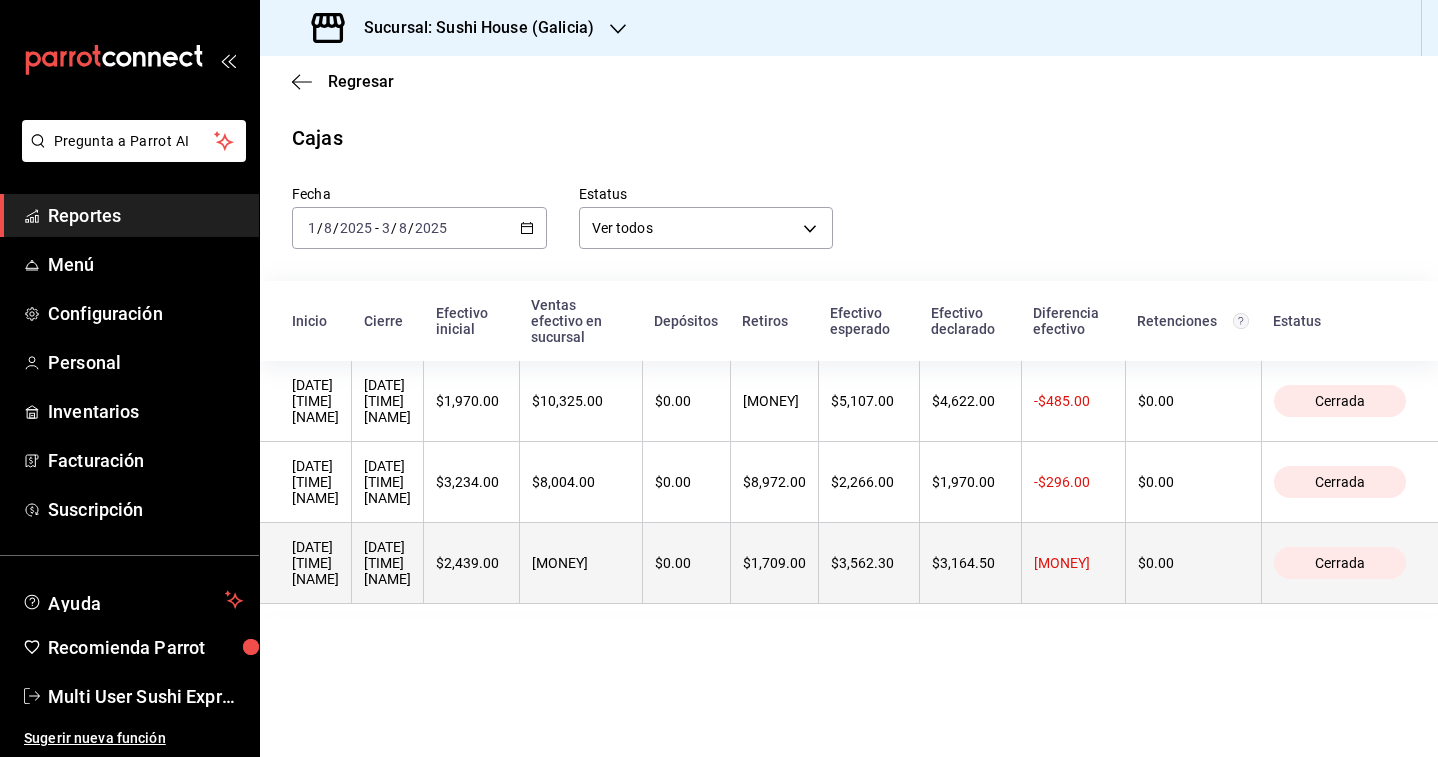 click on "[DATE]
[TIME]
[NAME]" at bounding box center (387, 563) 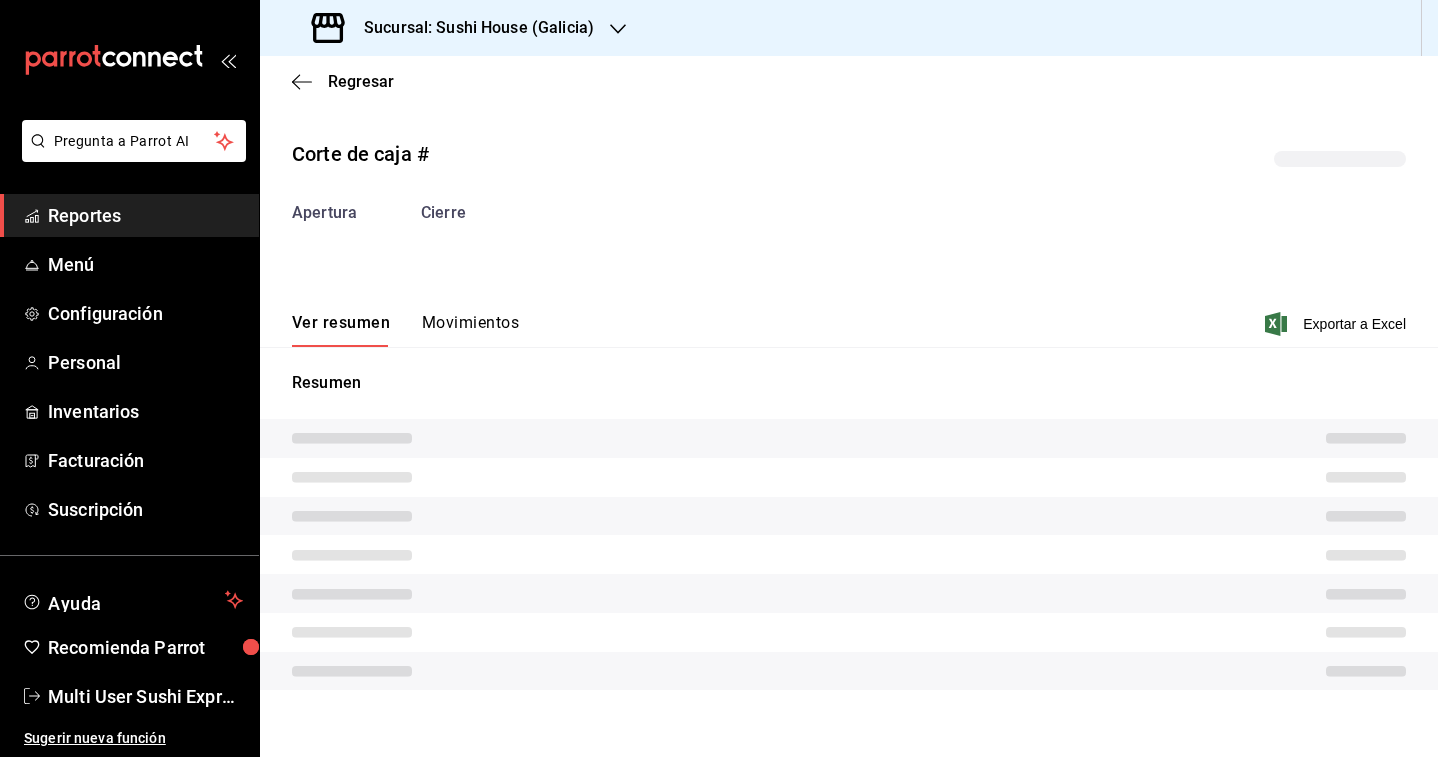 click on "Movimientos" at bounding box center (470, 330) 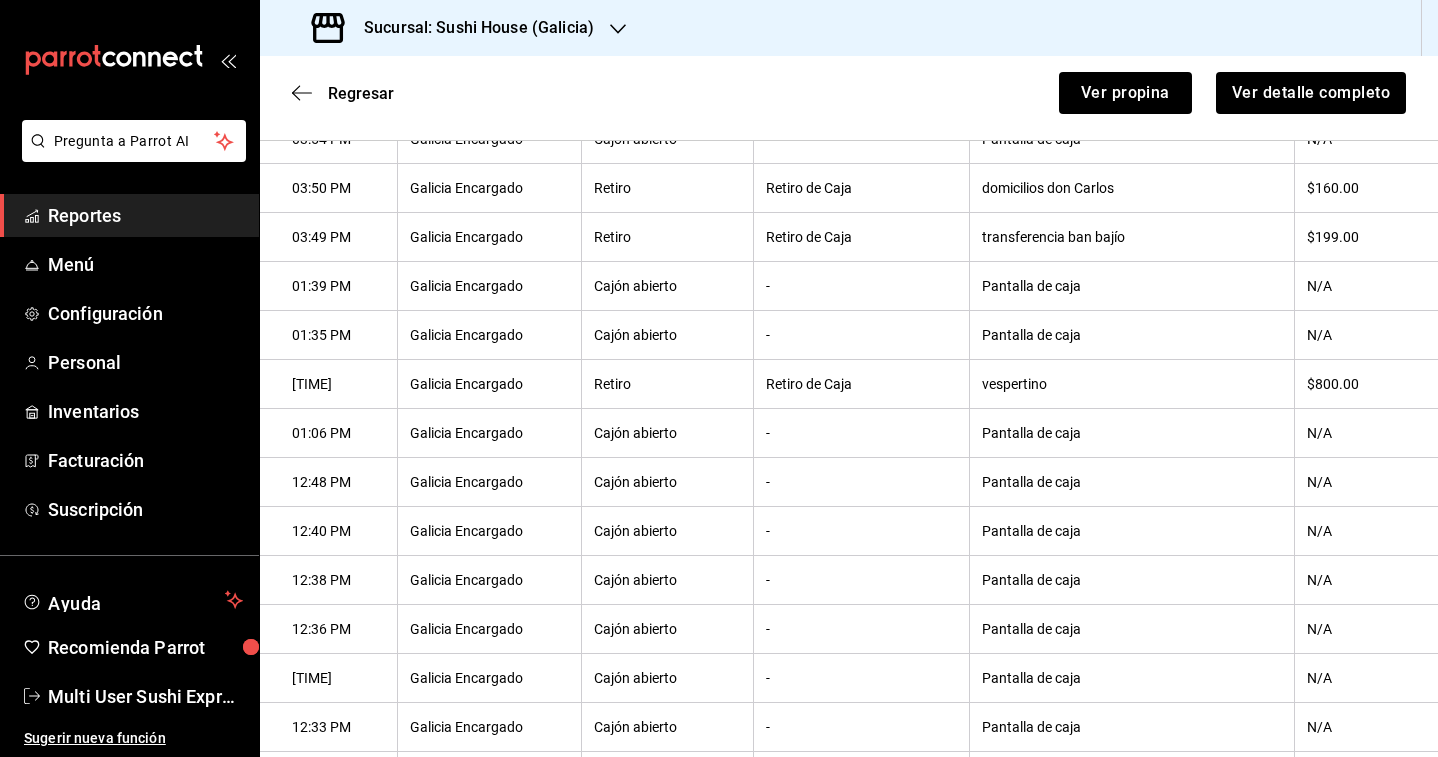 scroll, scrollTop: 1326, scrollLeft: 0, axis: vertical 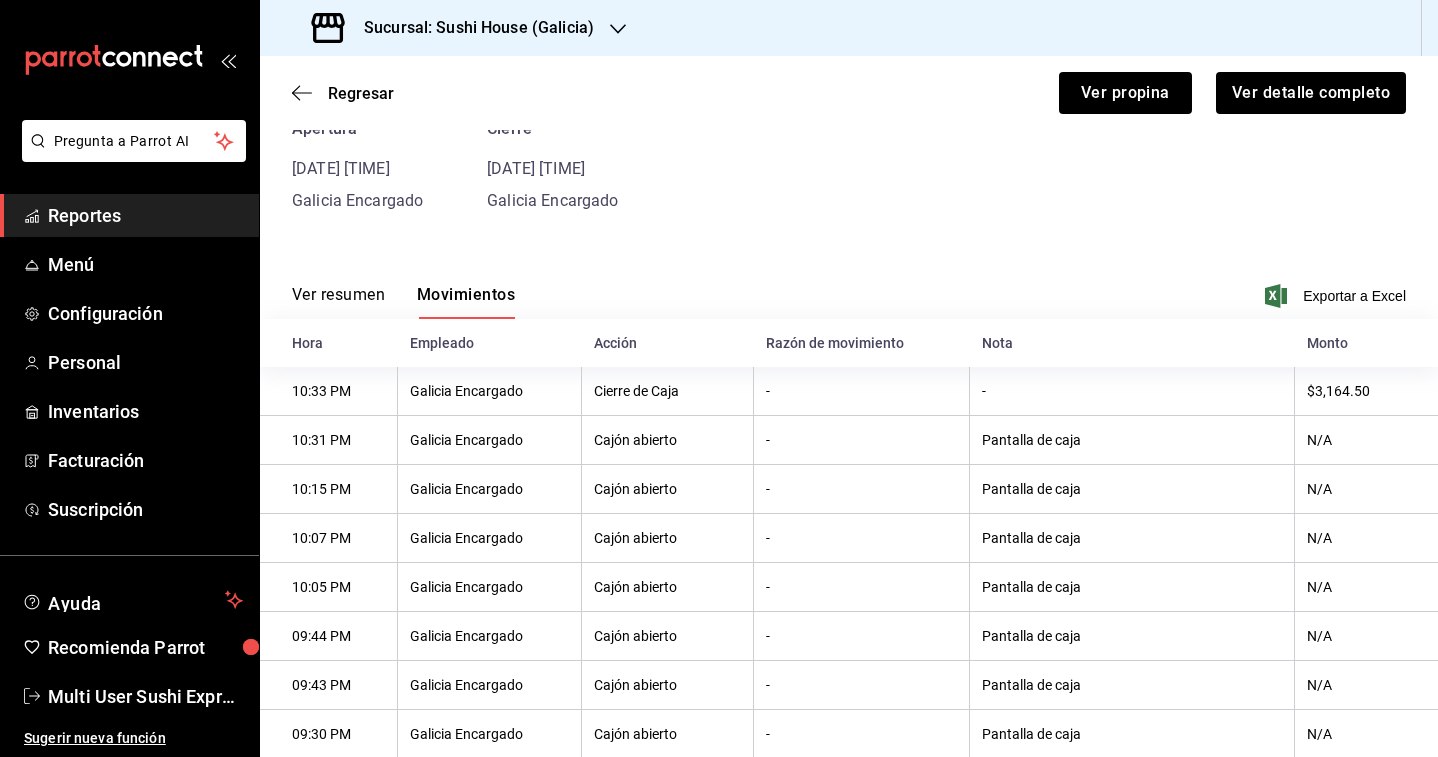 type 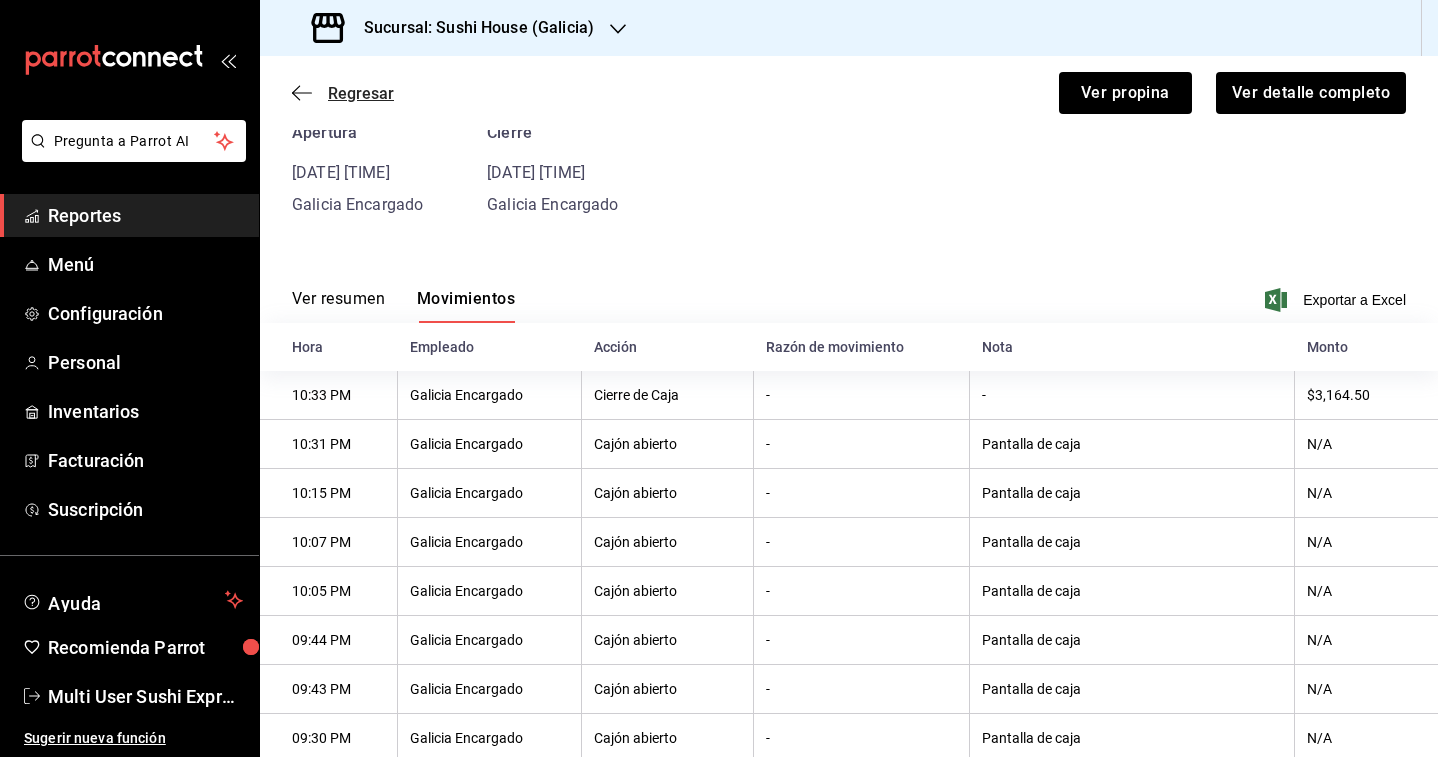 click on "Regresar" at bounding box center (361, 93) 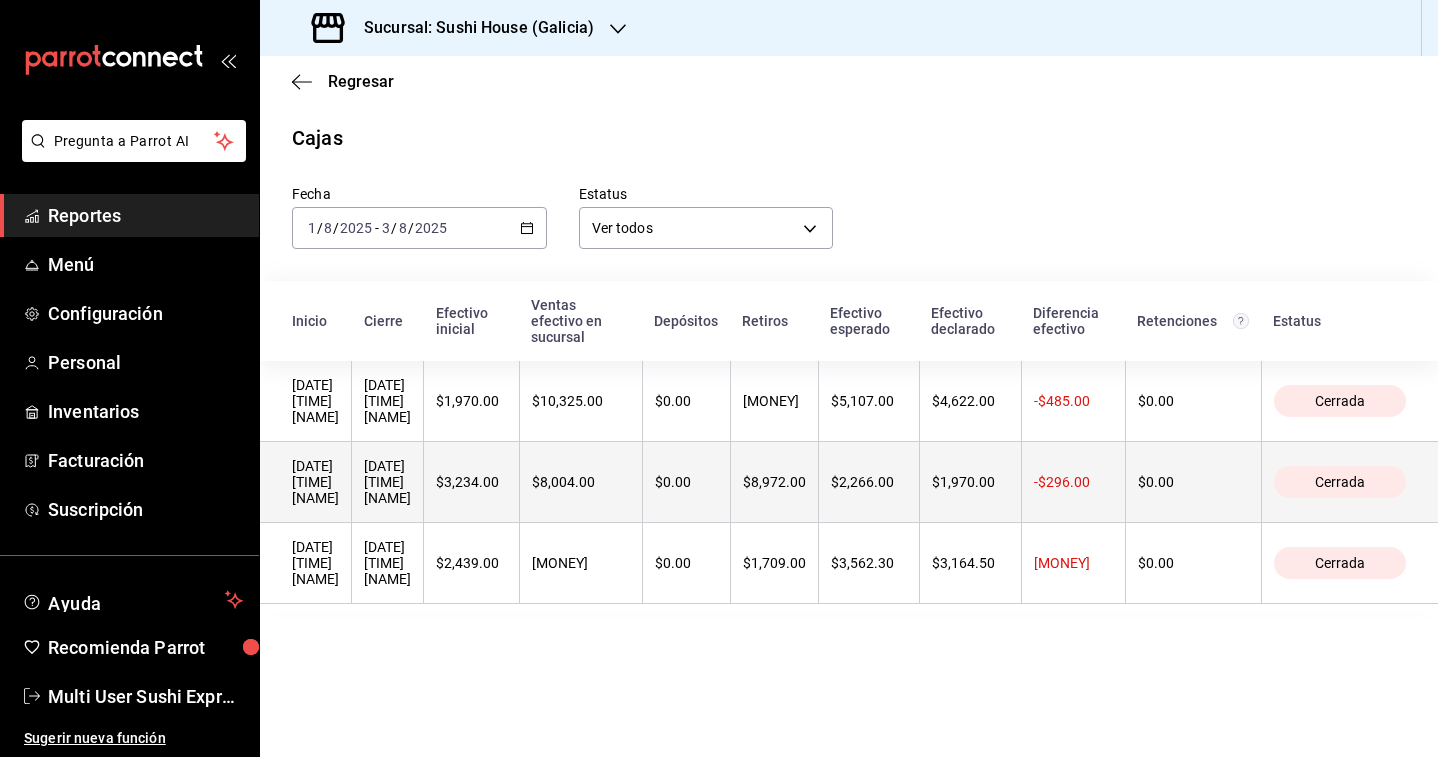 click on "[DATE]
[TIME]
[NAME]" at bounding box center (387, 482) 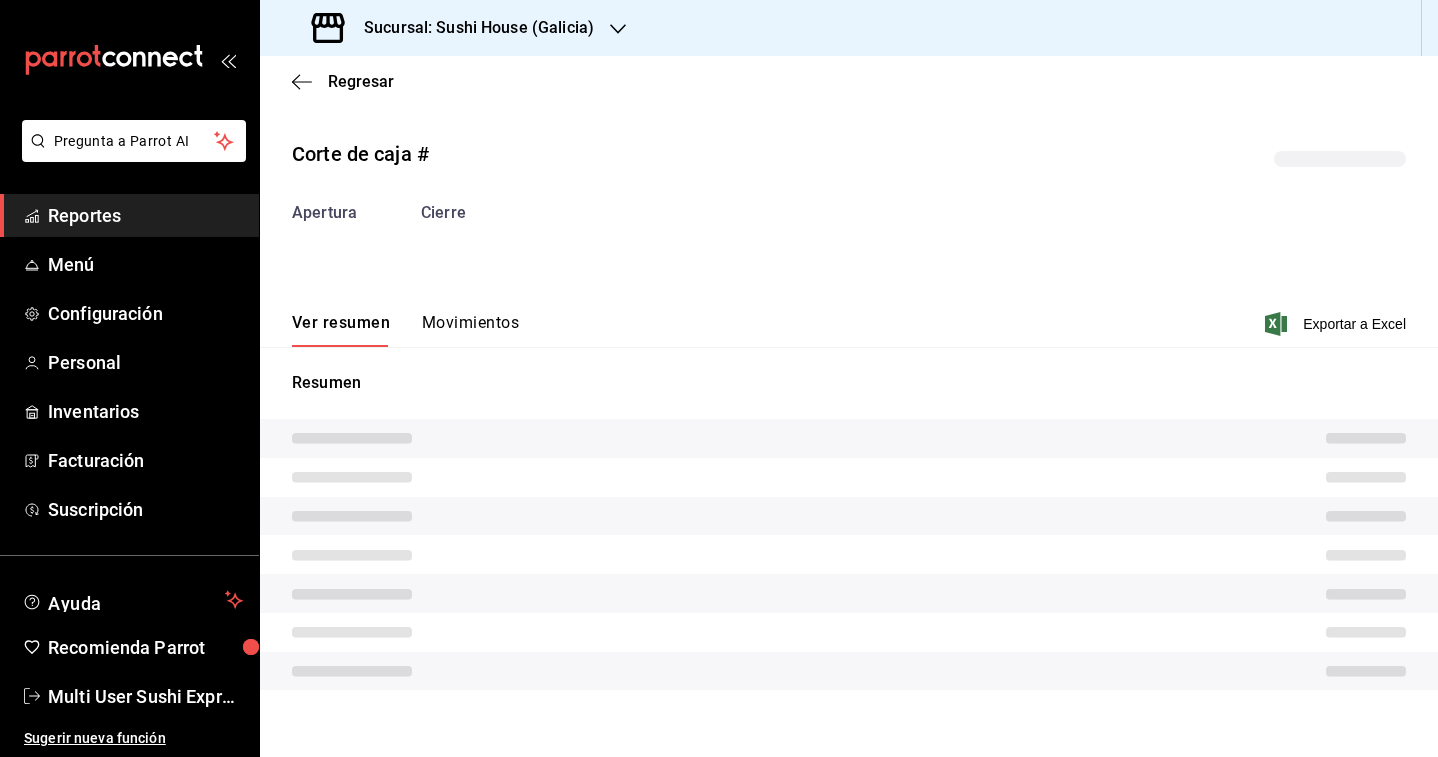 click on "Movimientos" at bounding box center [470, 330] 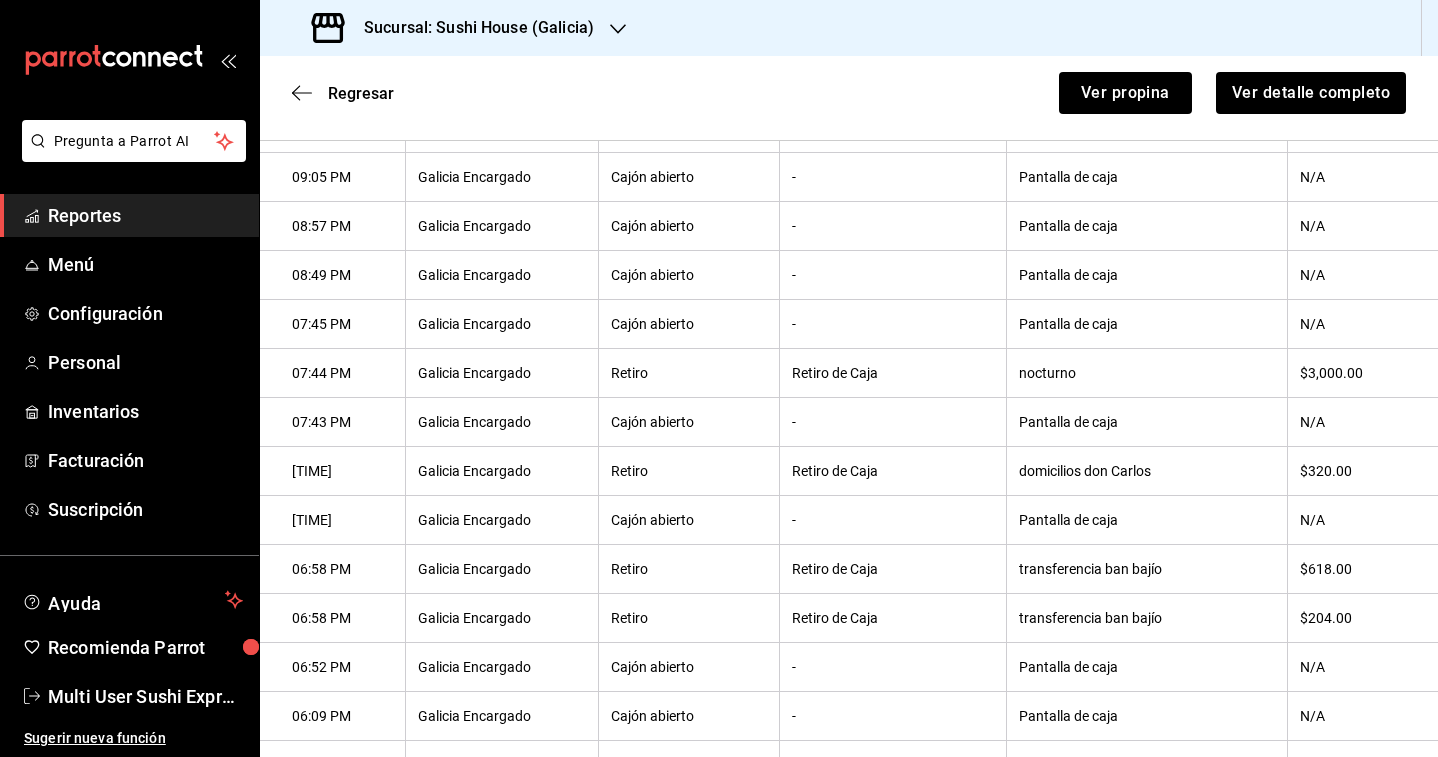 scroll, scrollTop: 594, scrollLeft: 0, axis: vertical 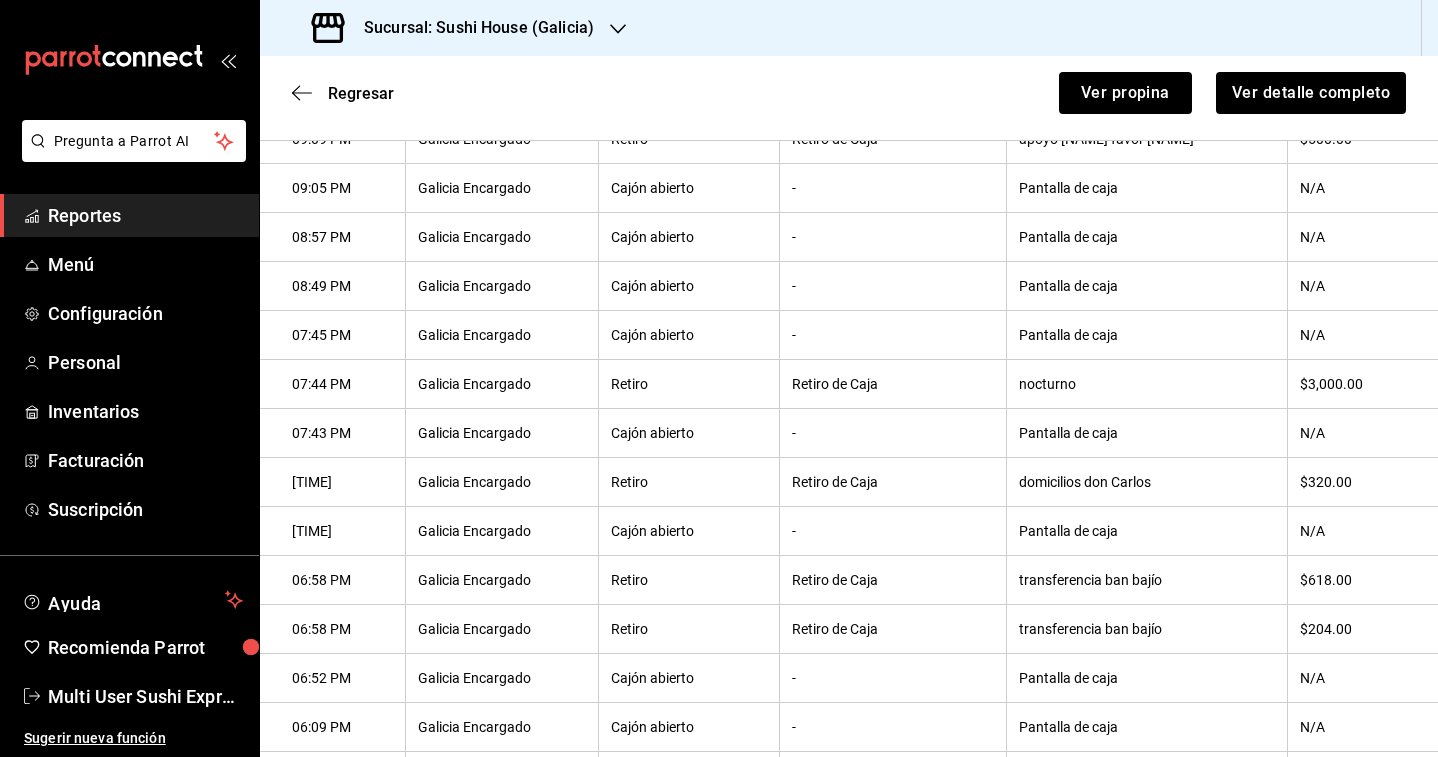 type 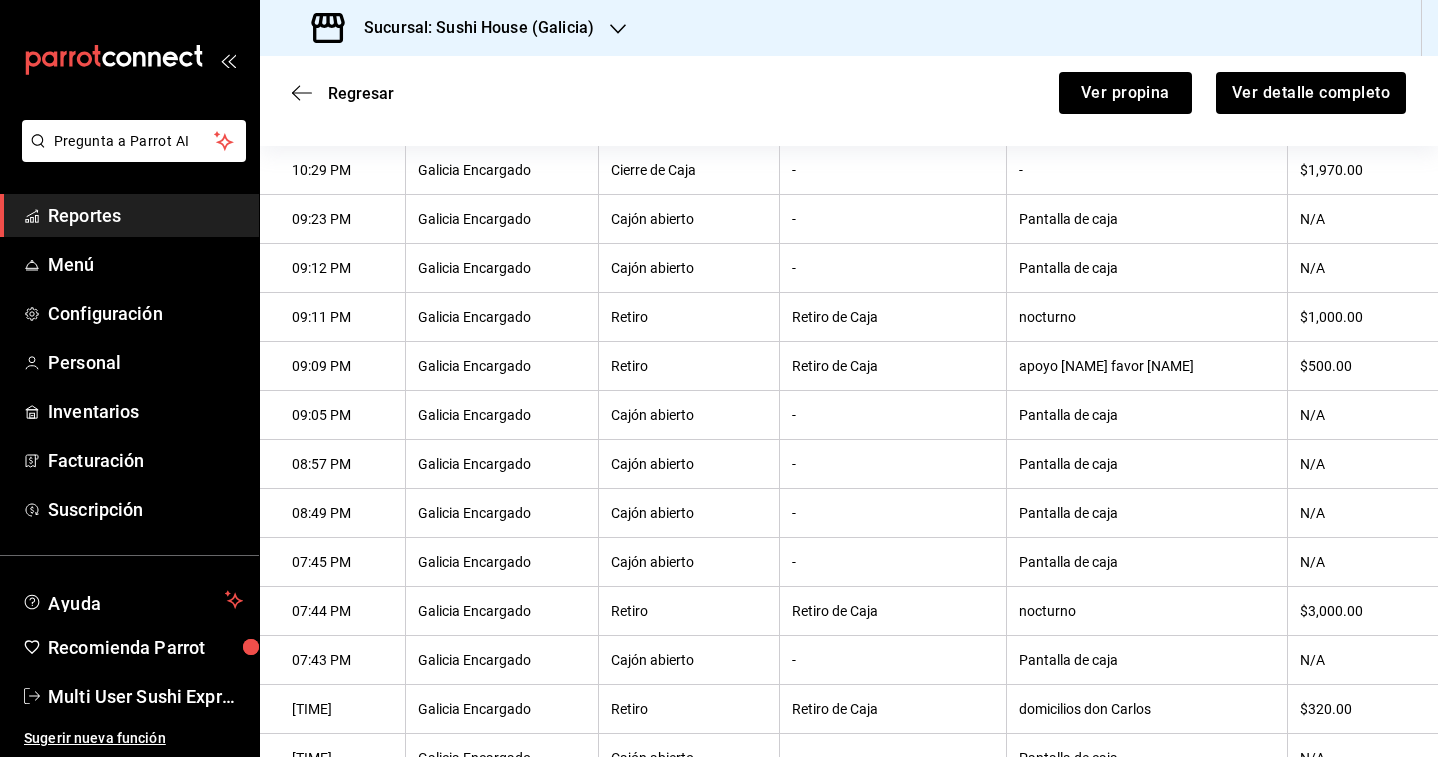 scroll, scrollTop: 320, scrollLeft: 0, axis: vertical 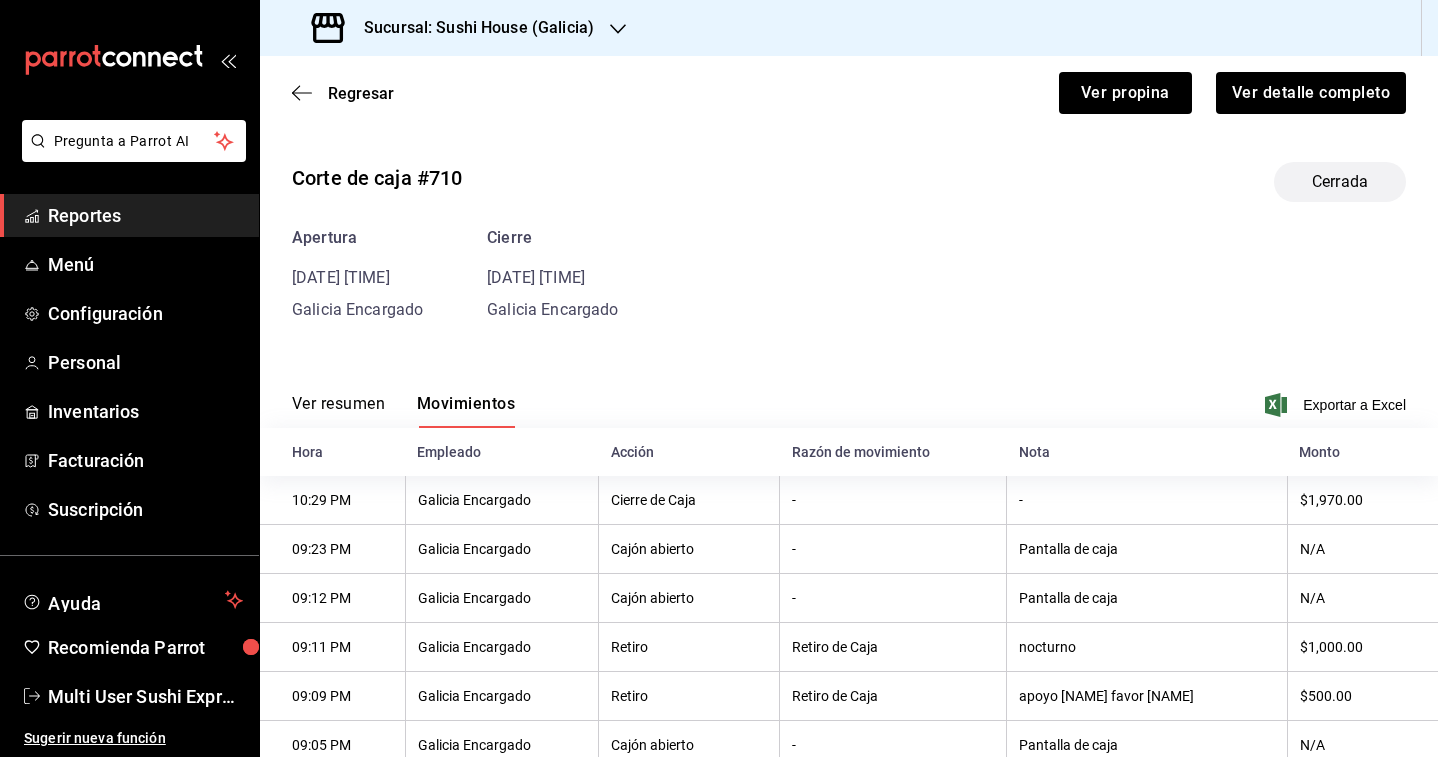 click on "Sucursal: Sushi House (Galicia)" at bounding box center (471, 28) 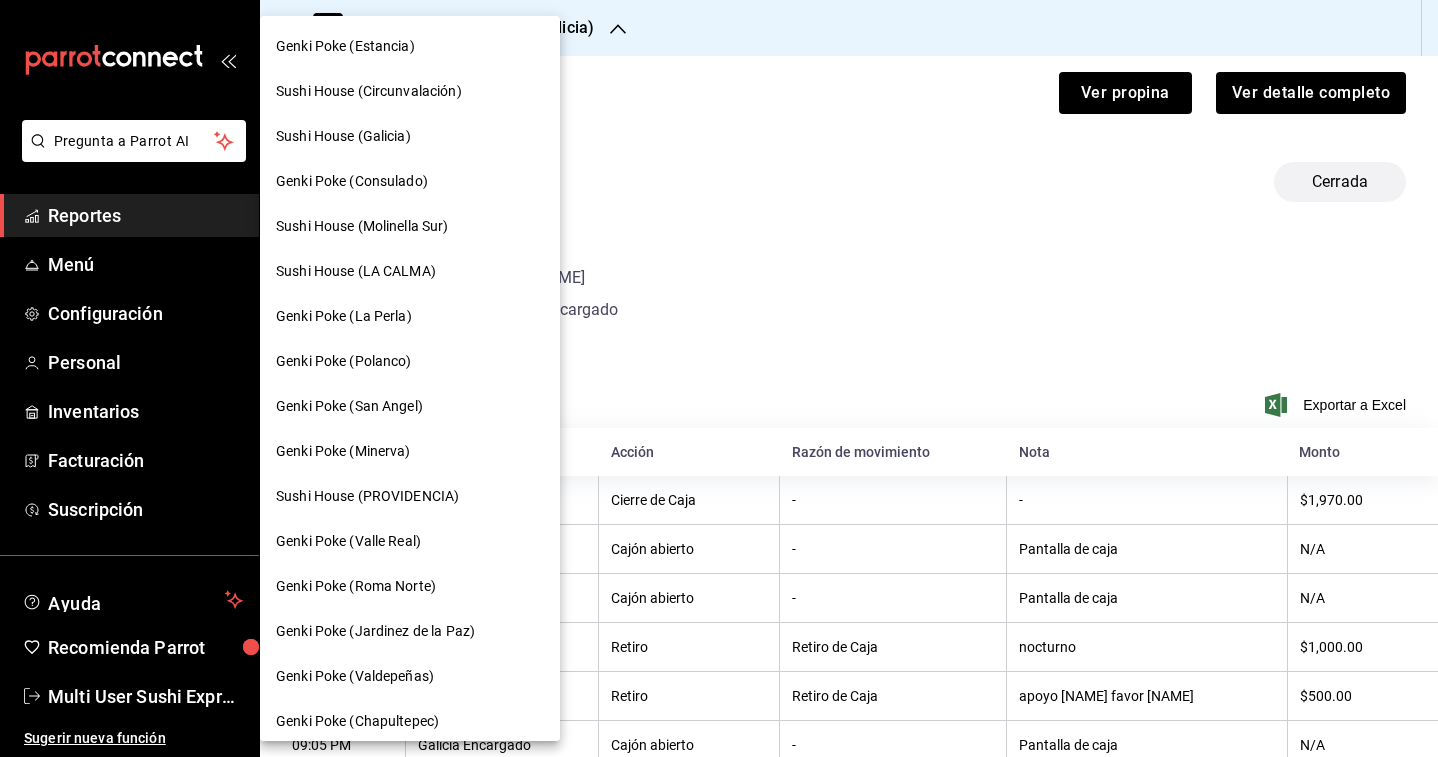 click on "Genki Poke (Consulado)" at bounding box center (352, 181) 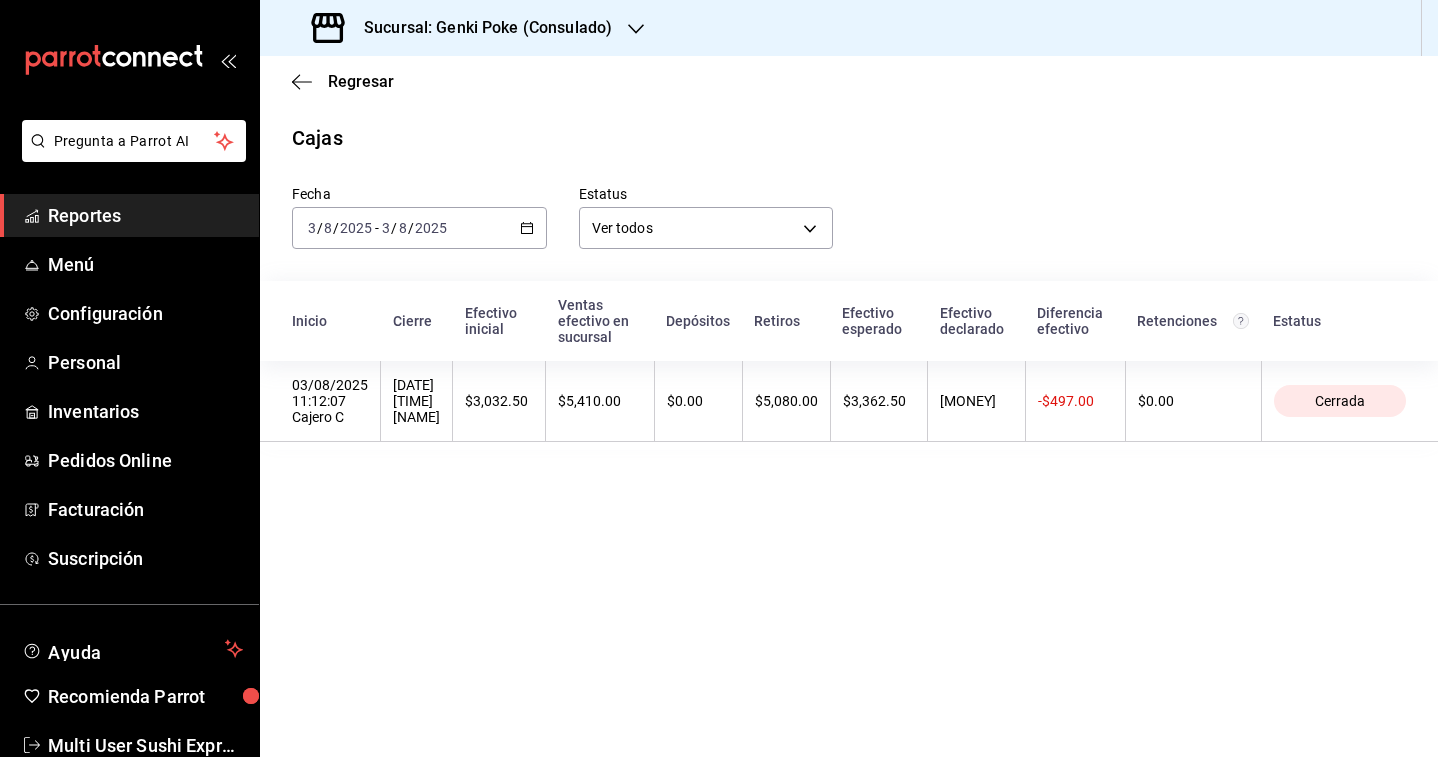 click on "2025-08-03 3 / 8 / 2025 - 2025-08-03 3 / 8 / 2025" at bounding box center [419, 228] 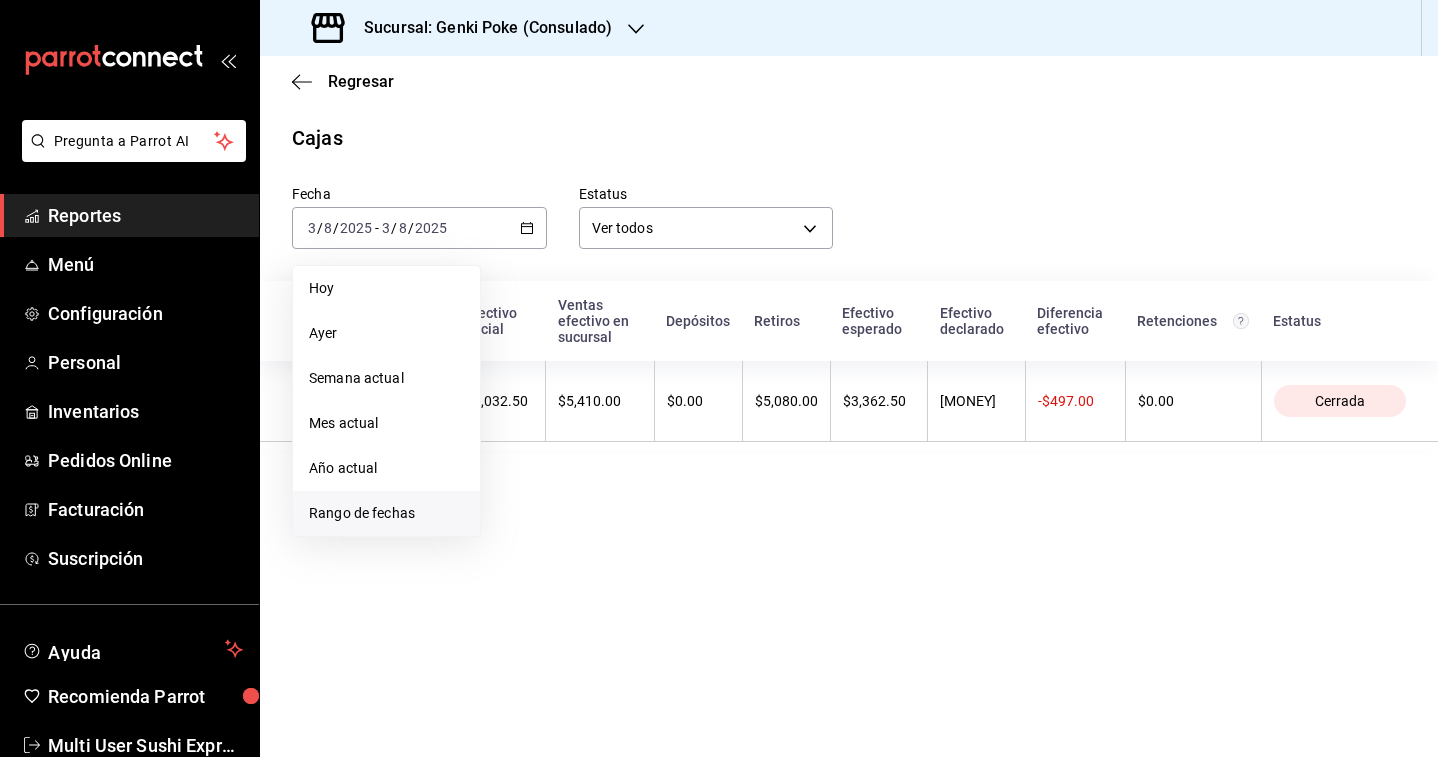 click on "Rango de fechas" at bounding box center [386, 513] 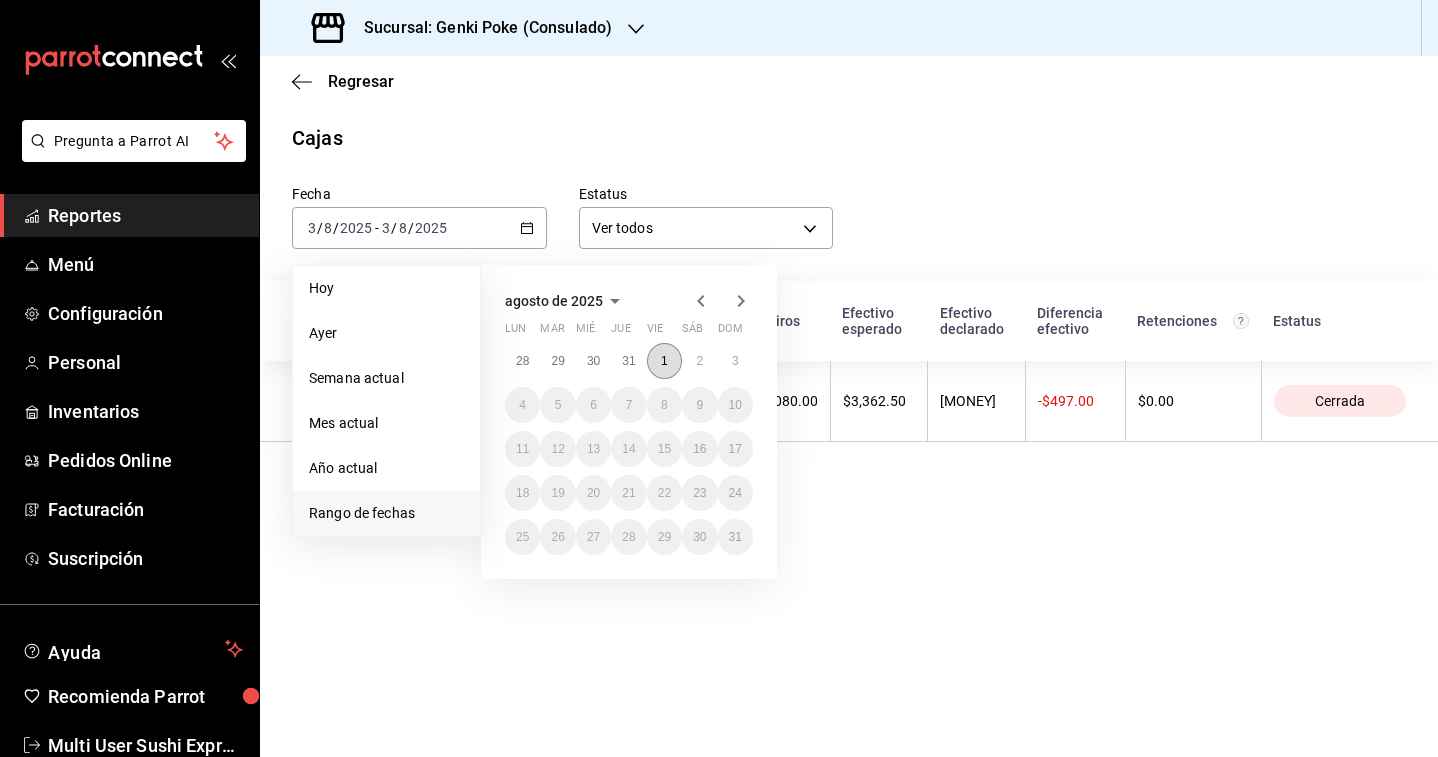 click on "1" at bounding box center [664, 361] 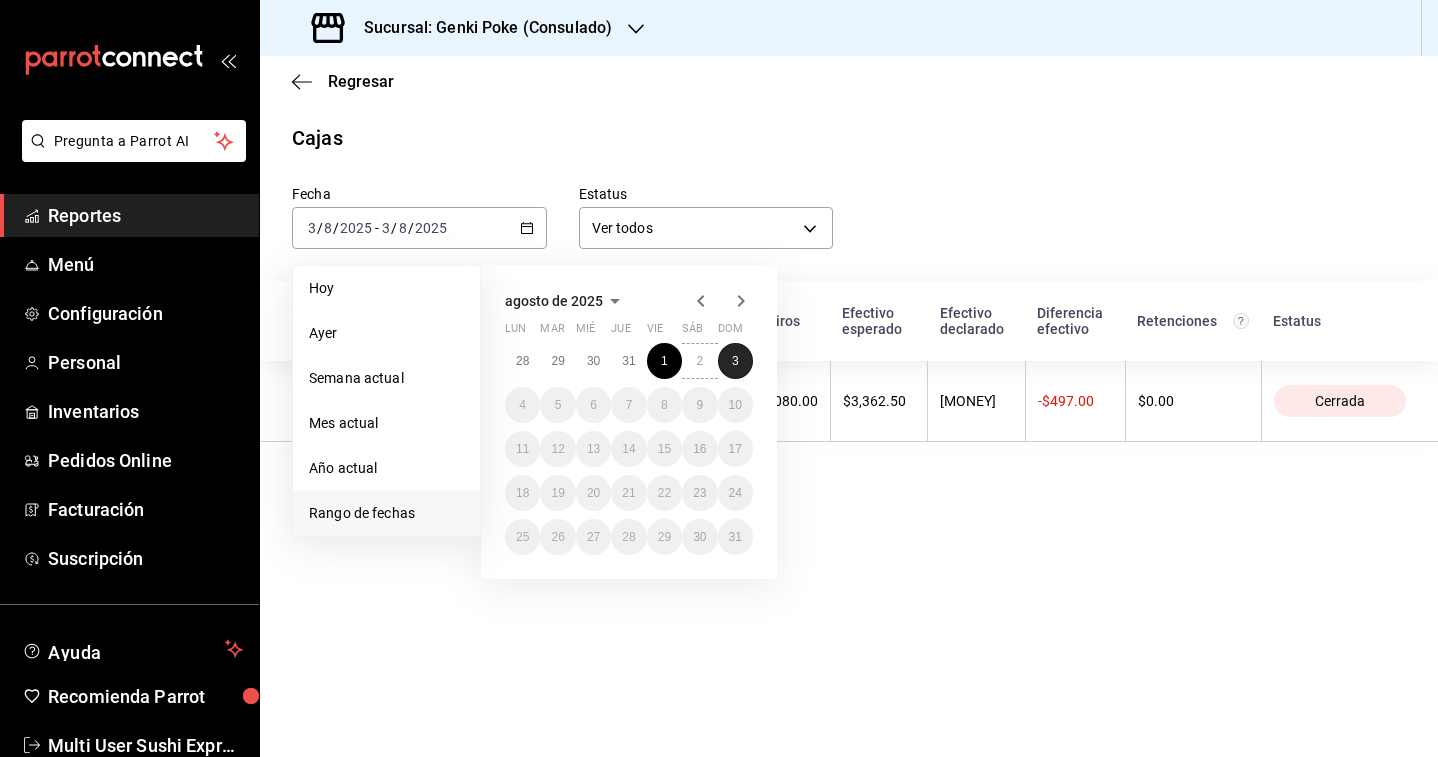click on "3" at bounding box center (735, 361) 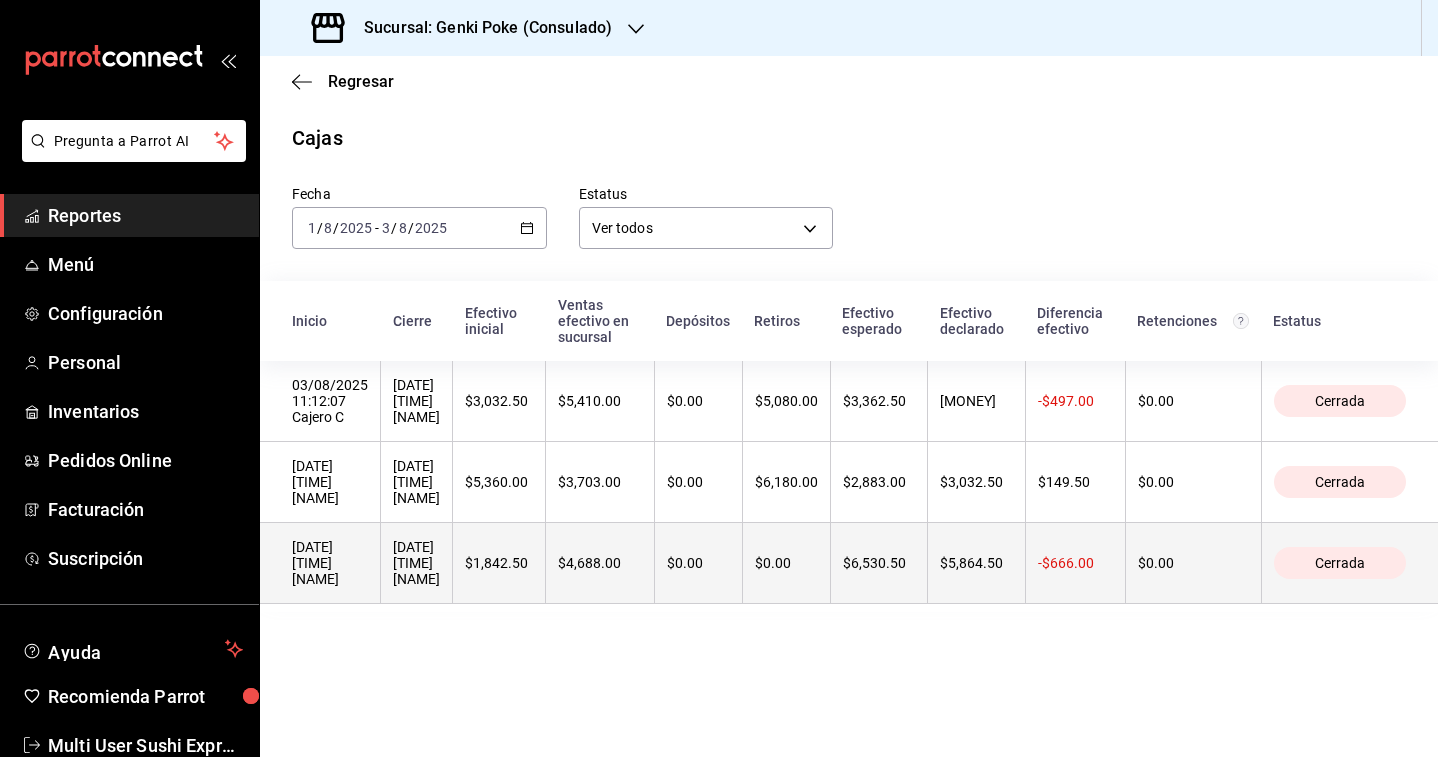 click on "$1,842.50" at bounding box center [499, 563] 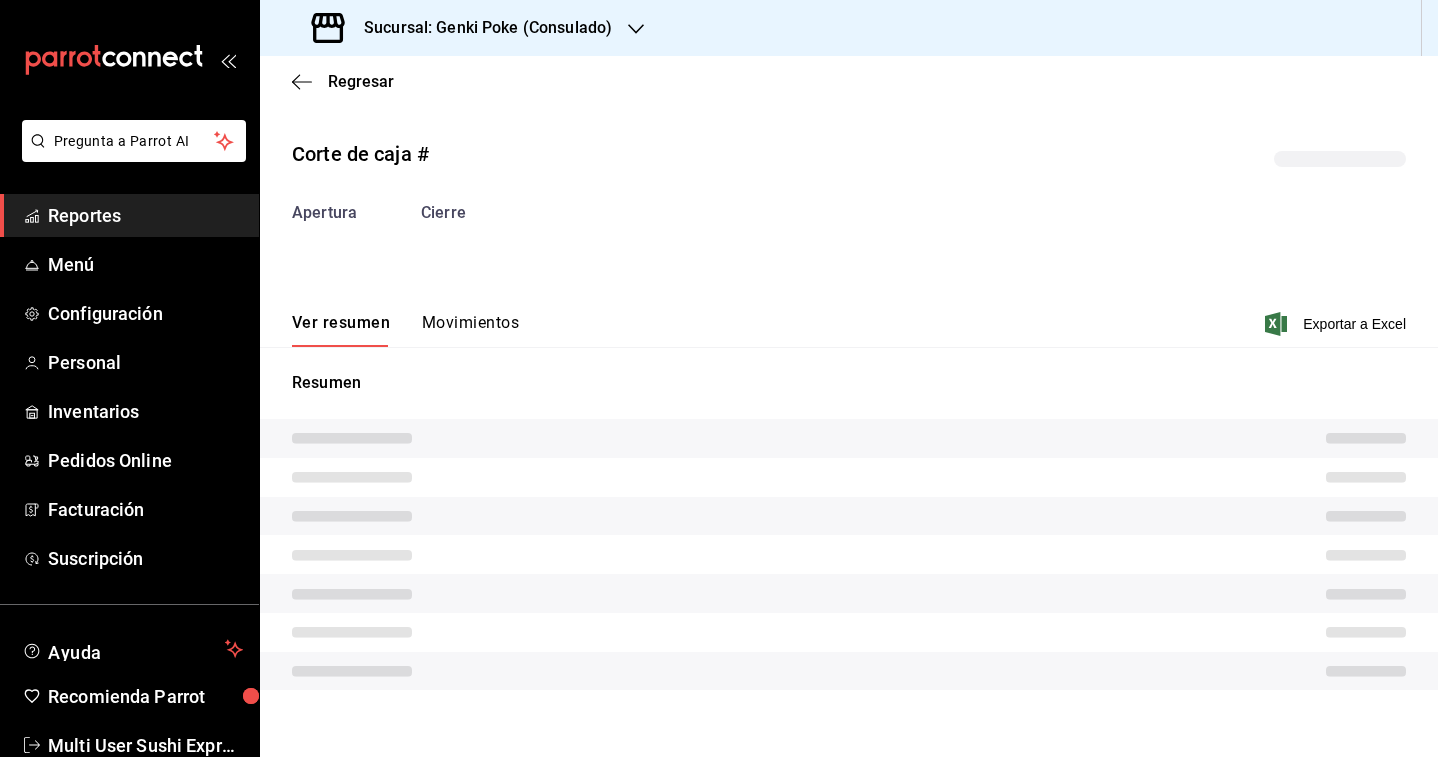 click on "Movimientos" at bounding box center (470, 330) 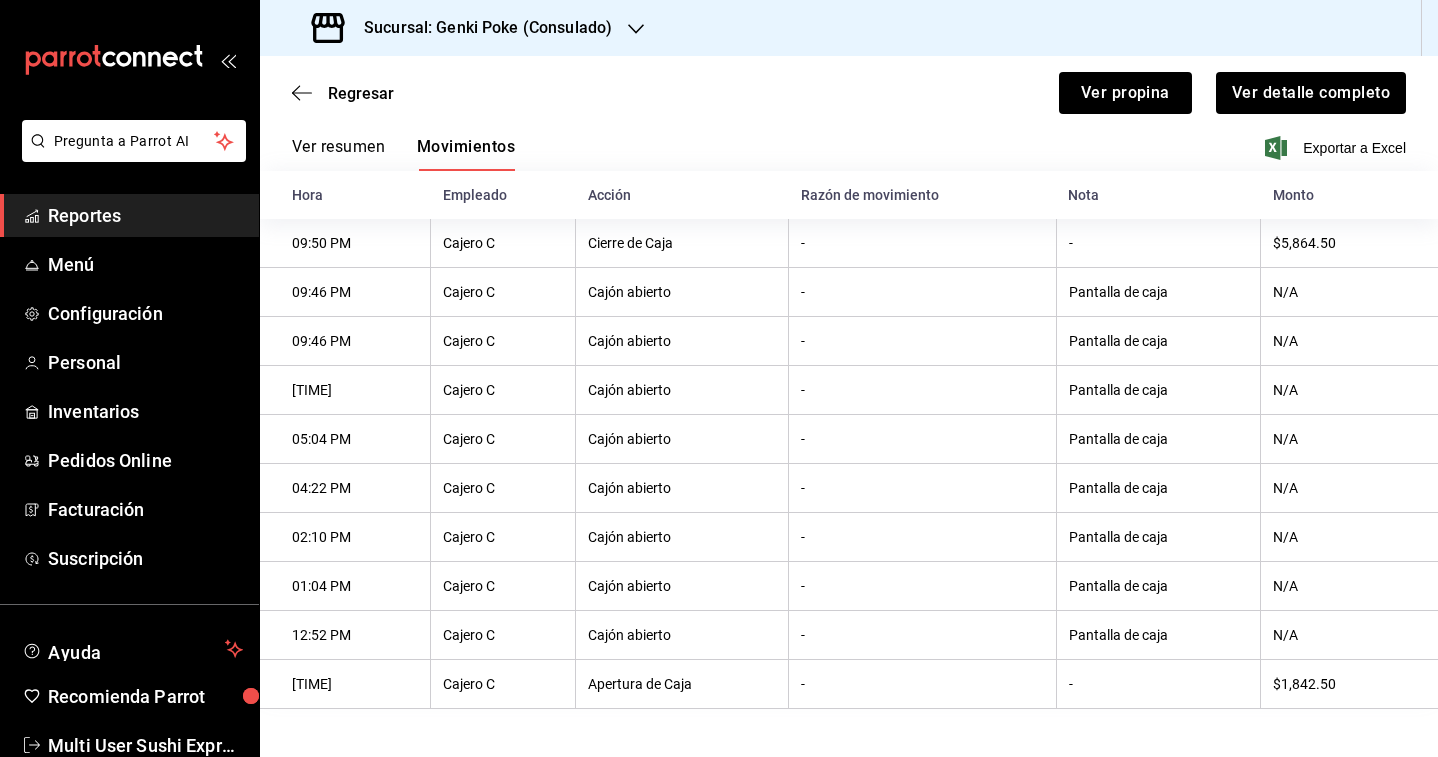 scroll, scrollTop: 0, scrollLeft: 0, axis: both 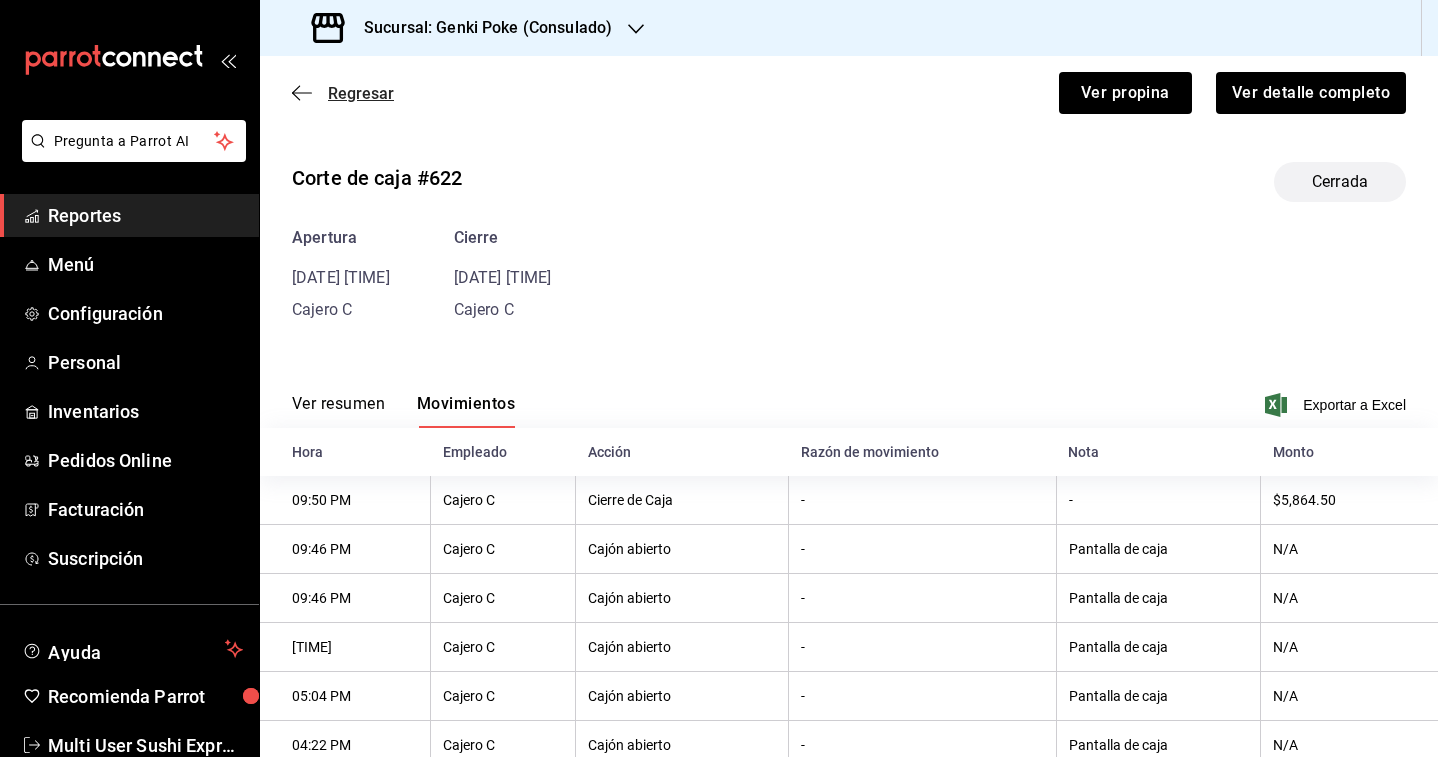 click on "Regresar" at bounding box center [361, 93] 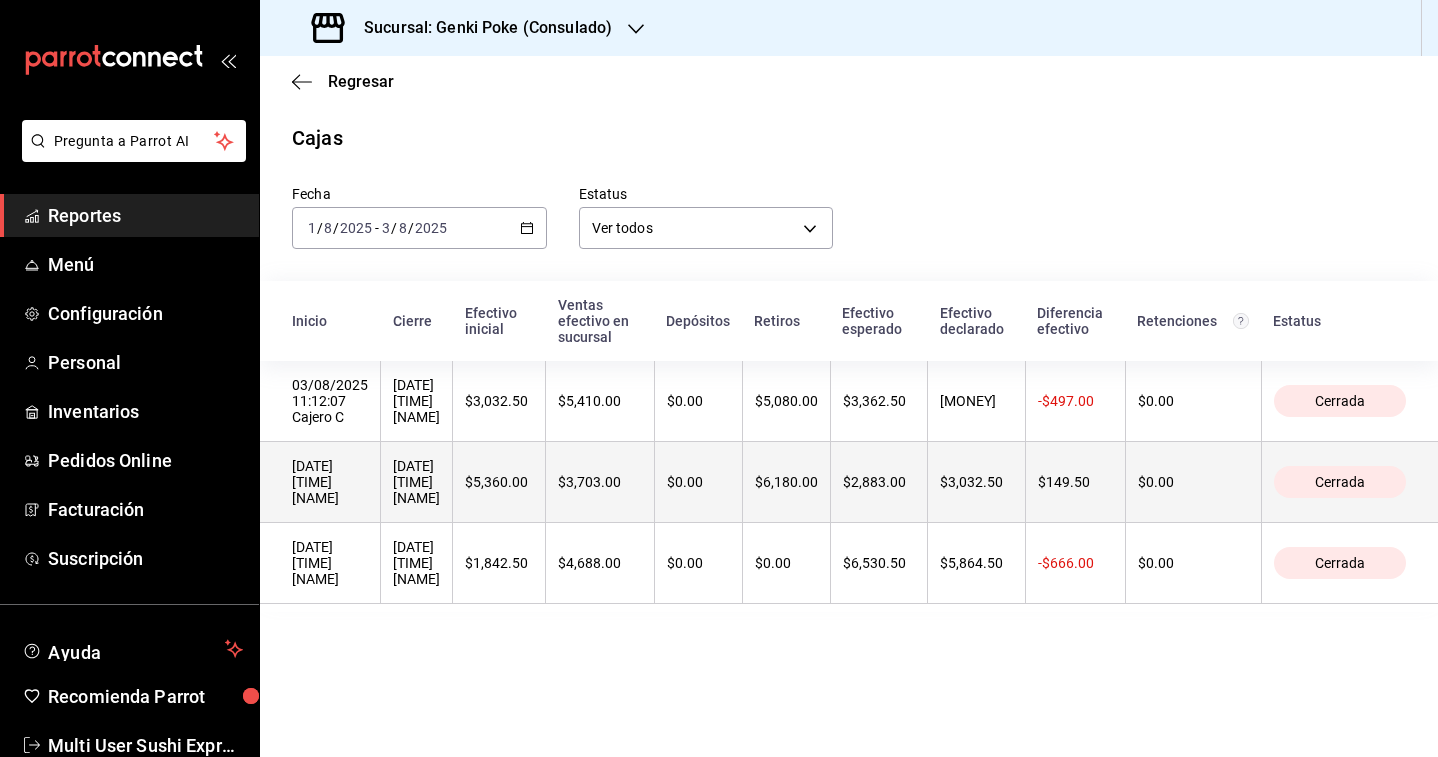 click on "[DATE]
[TIME]
[NAME]" at bounding box center (417, 482) 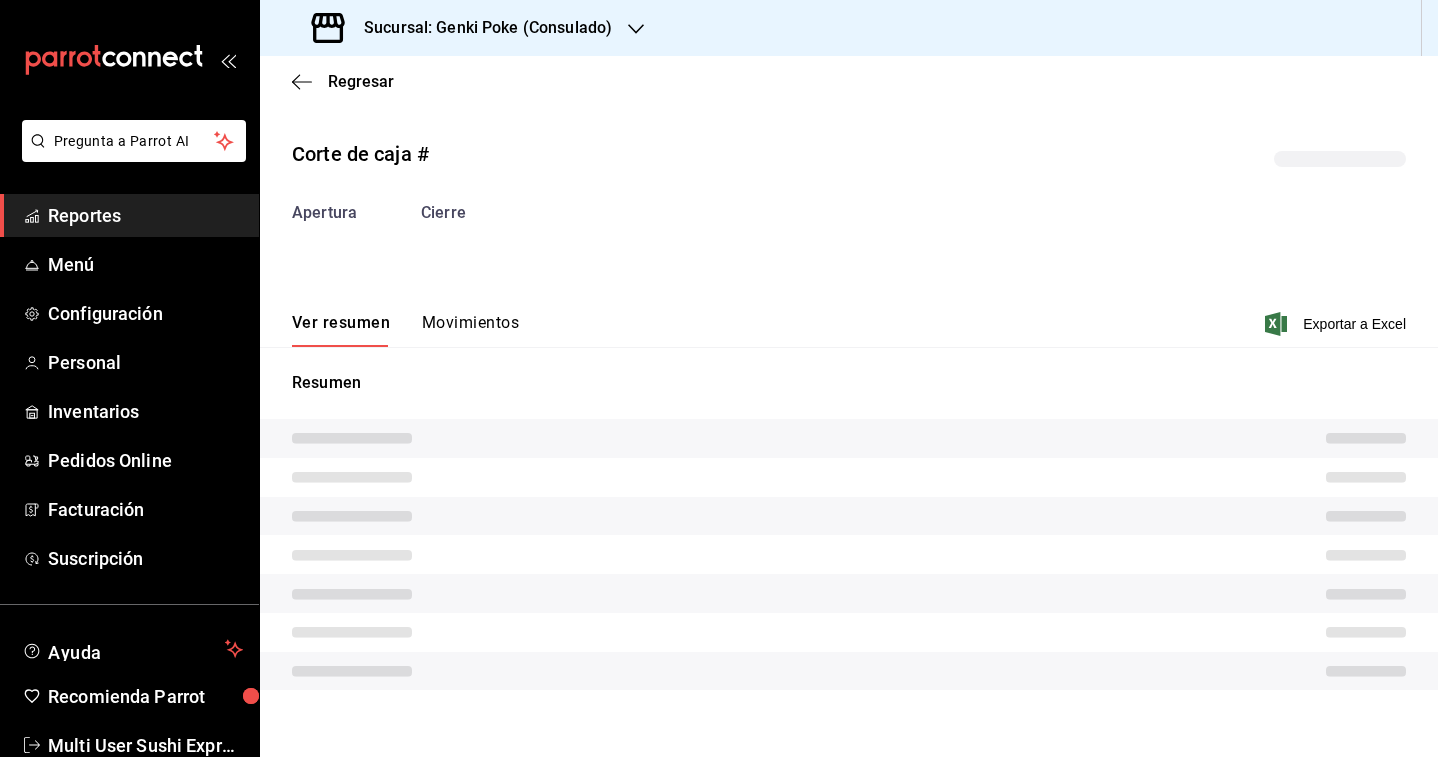 click on "Resumen" at bounding box center [849, 530] 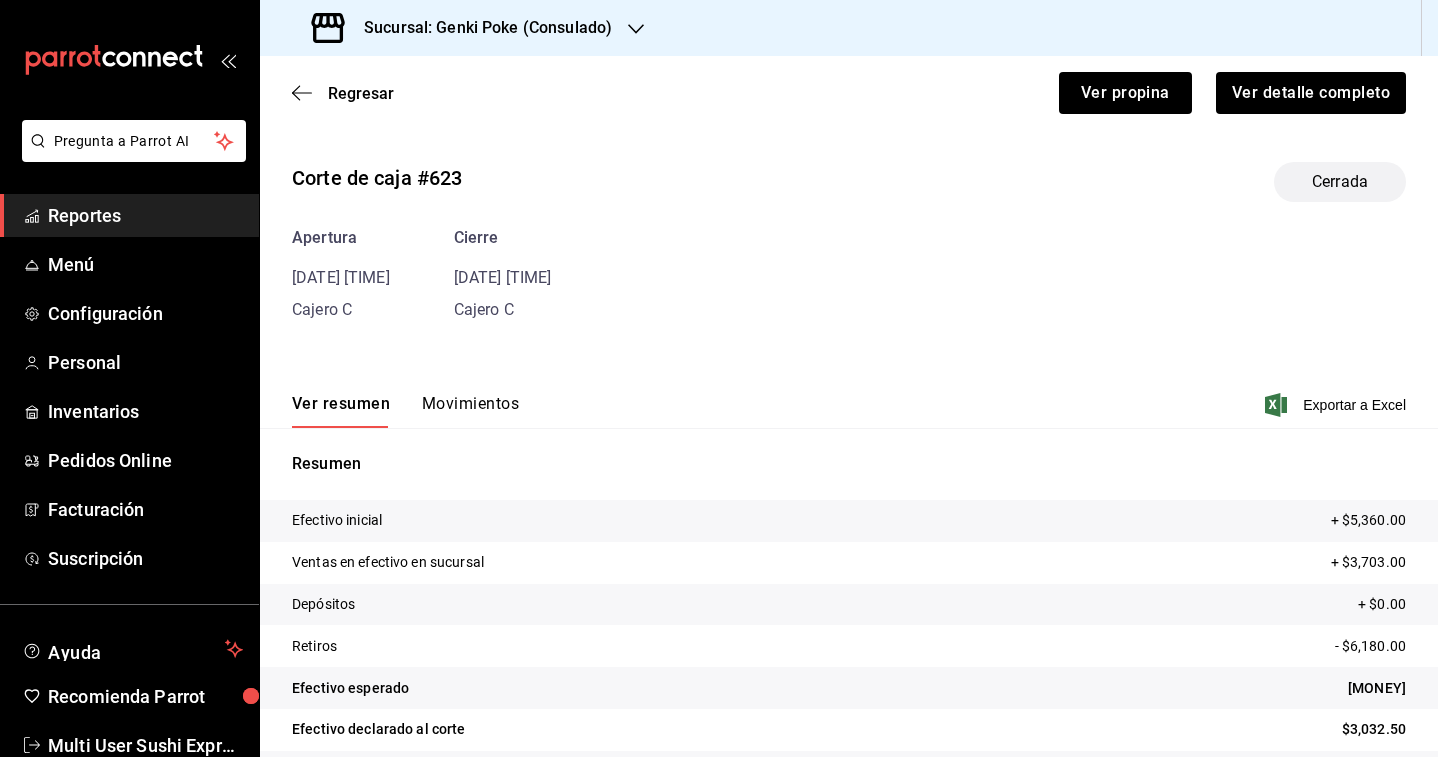 click on "Movimientos" at bounding box center [470, 411] 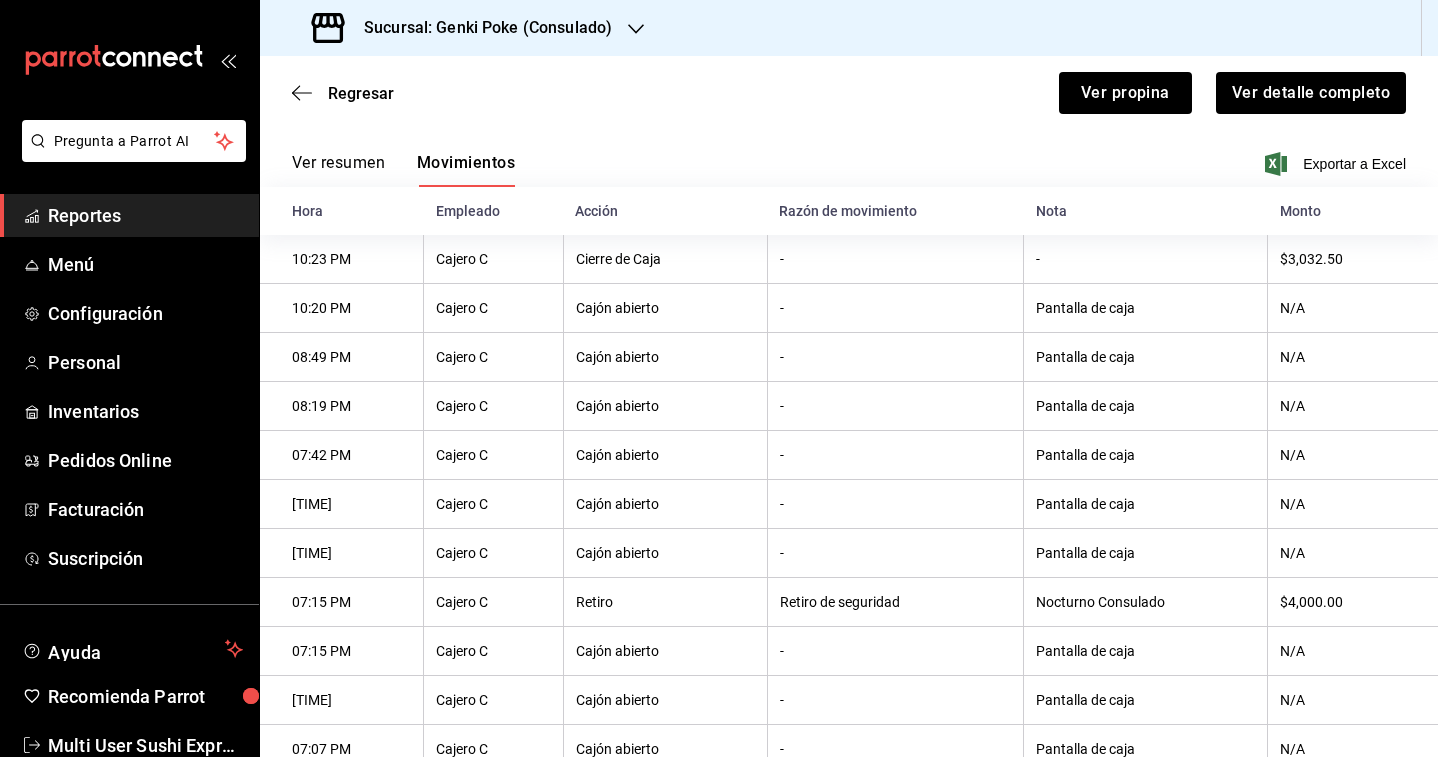 scroll, scrollTop: 0, scrollLeft: 0, axis: both 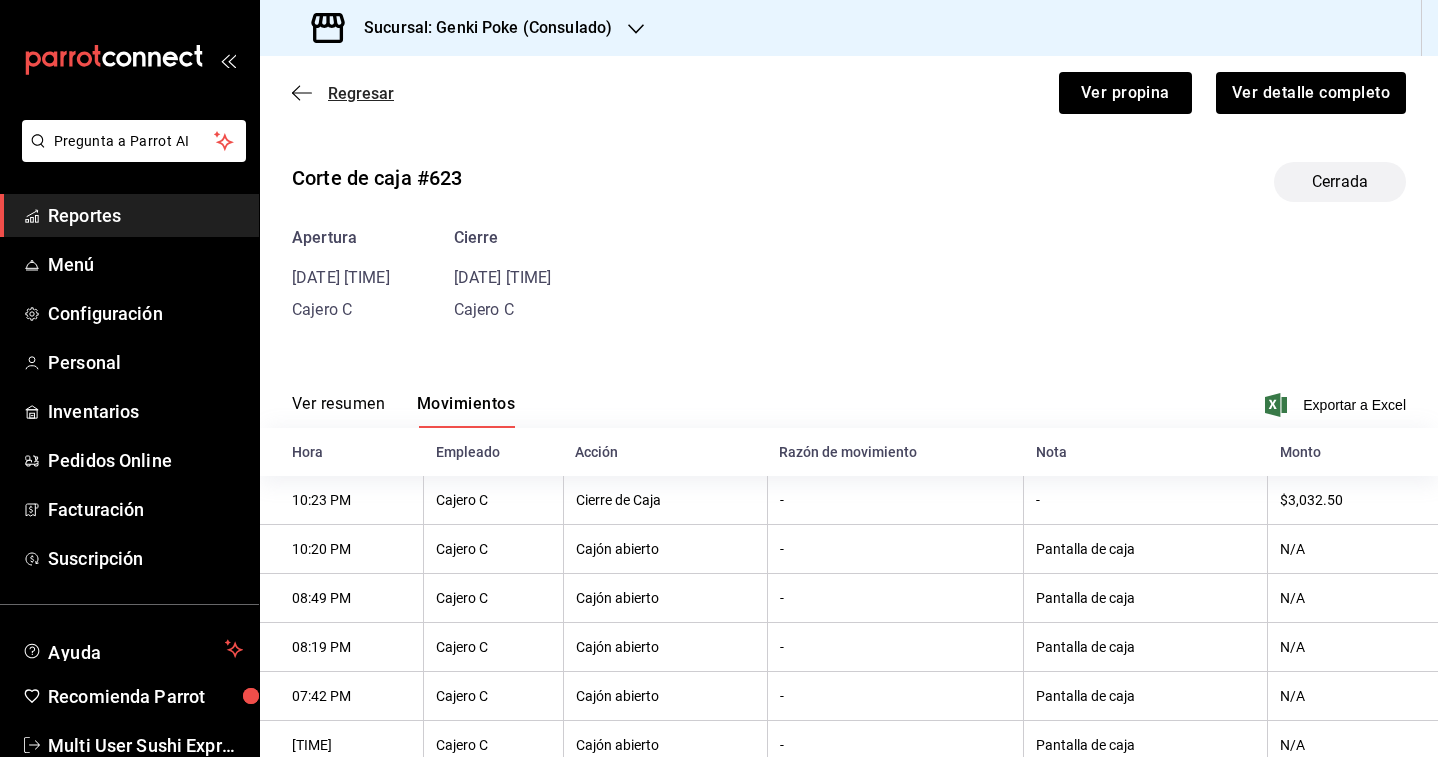 click on "Regresar" at bounding box center (361, 93) 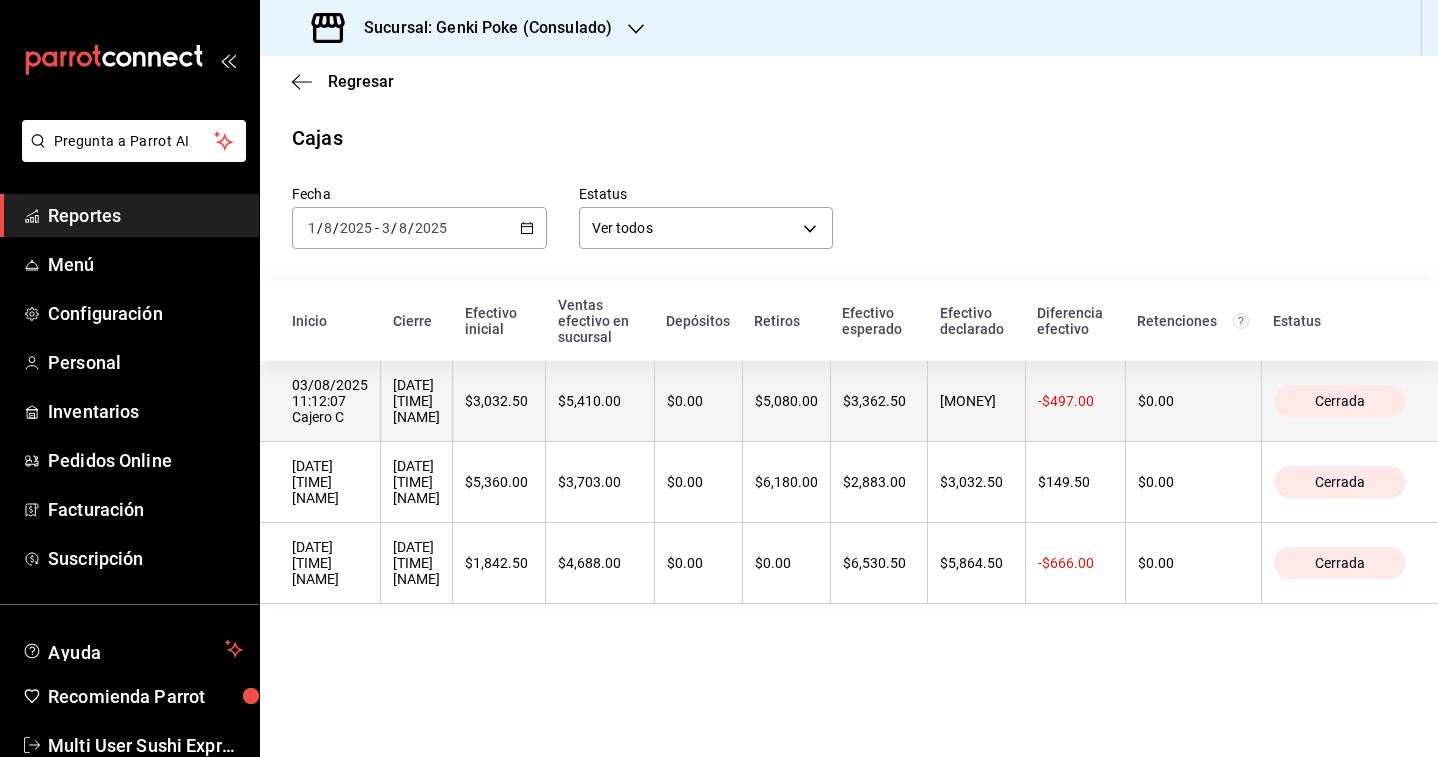 click on "[DATE]
[TIME]
[NAME]" at bounding box center (417, 401) 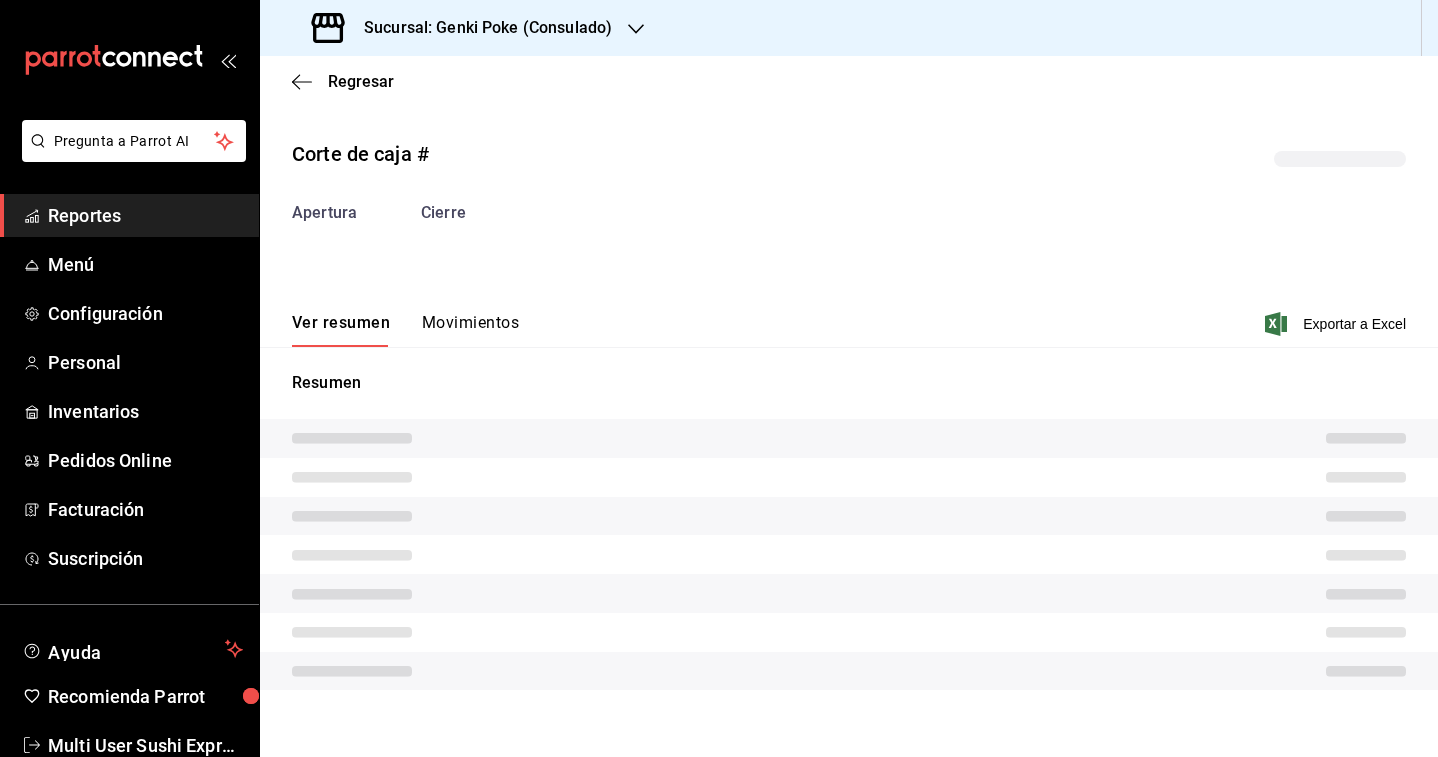click on "Movimientos" at bounding box center [470, 330] 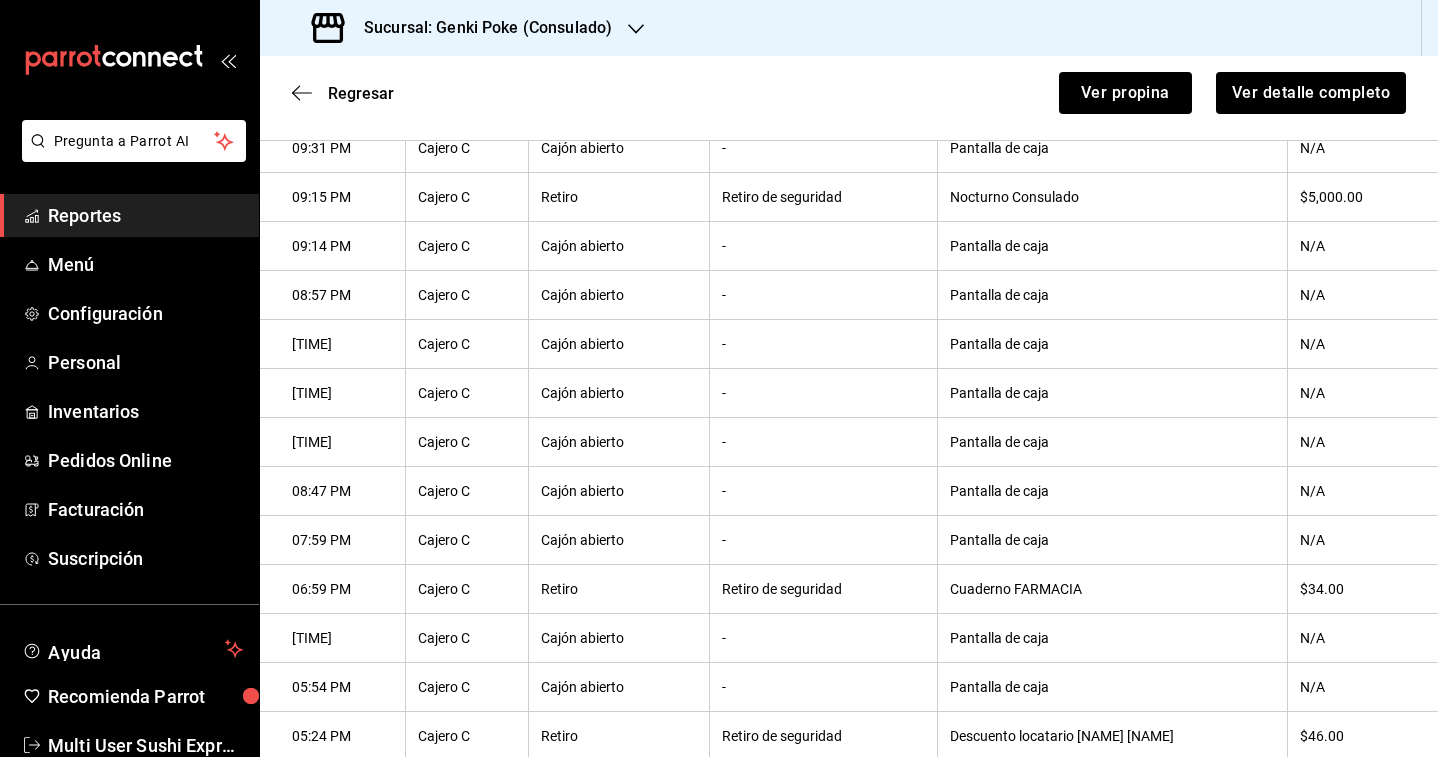 scroll, scrollTop: 570, scrollLeft: 0, axis: vertical 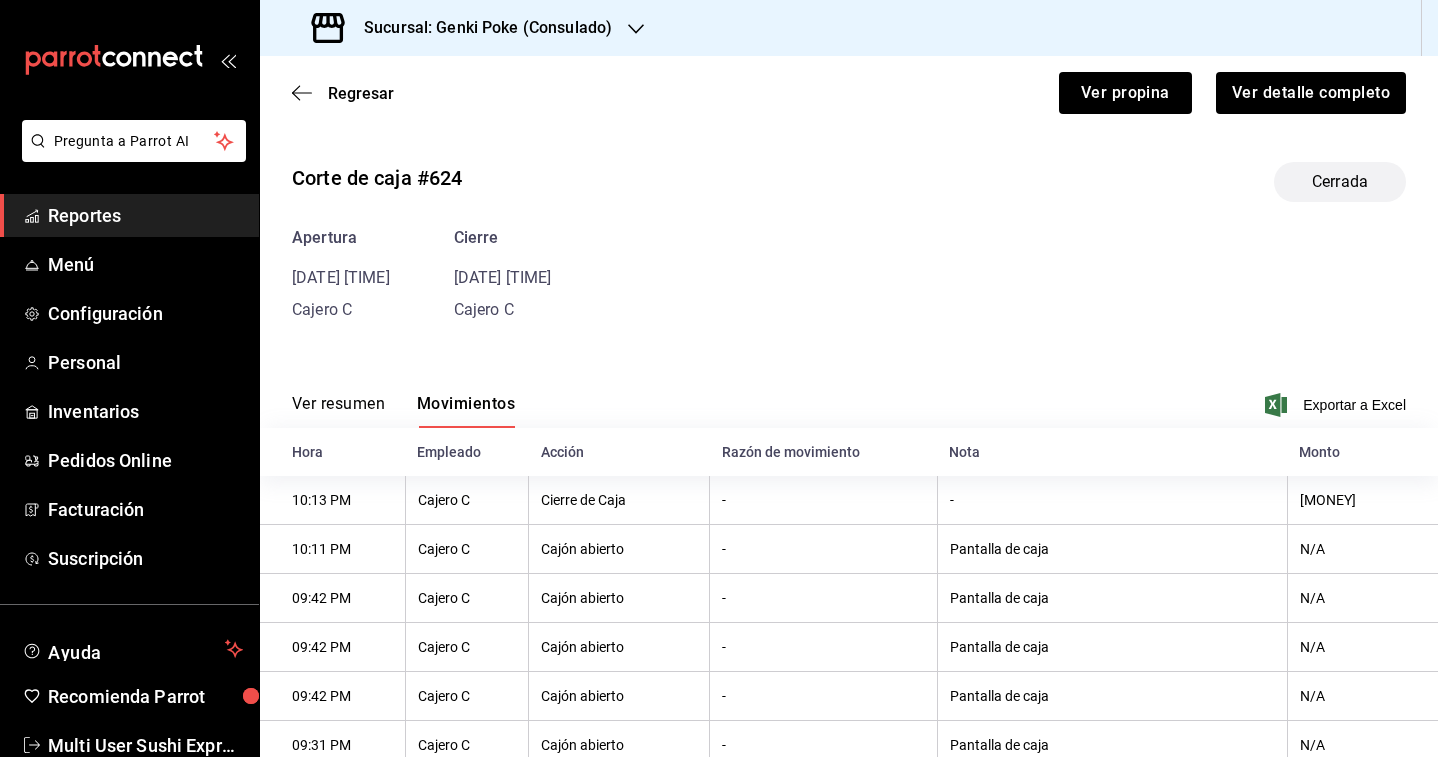 click on "Sucursal: Genki Poke (Consulado)" at bounding box center [480, 28] 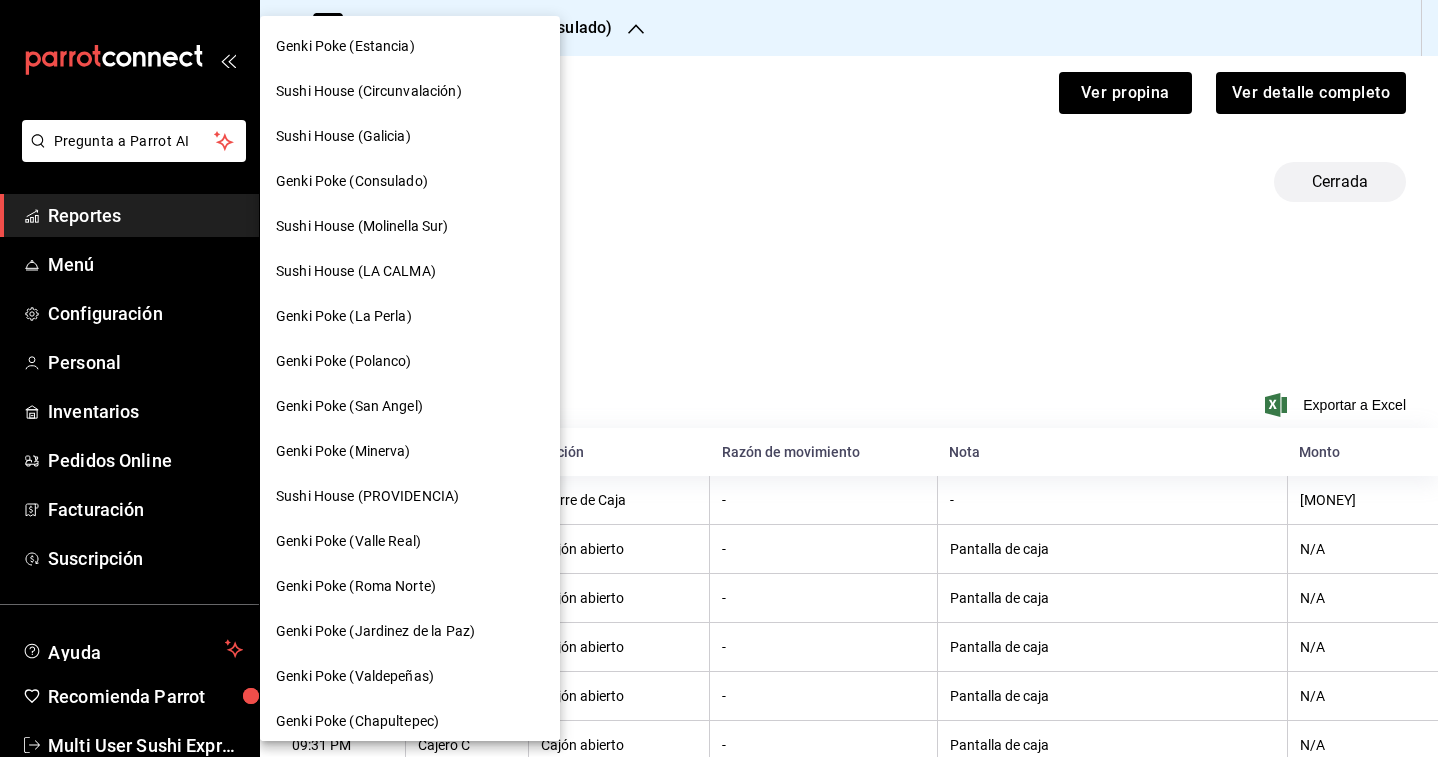 click on "Sushi House (LA CALMA)" at bounding box center [356, 271] 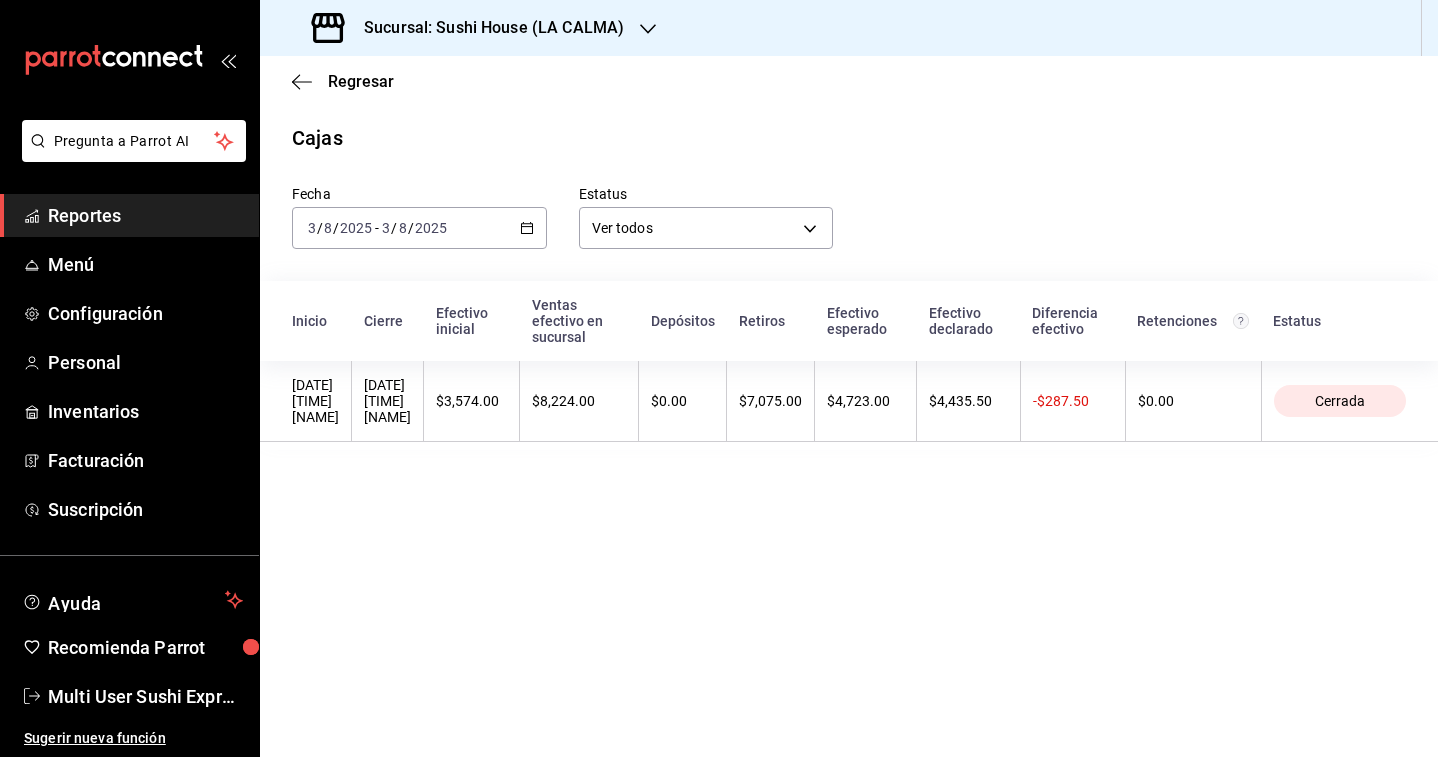 click on "2025-08-03 3 / 8 / 2025 - 2025-08-03 3 / 8 / 2025" at bounding box center (419, 228) 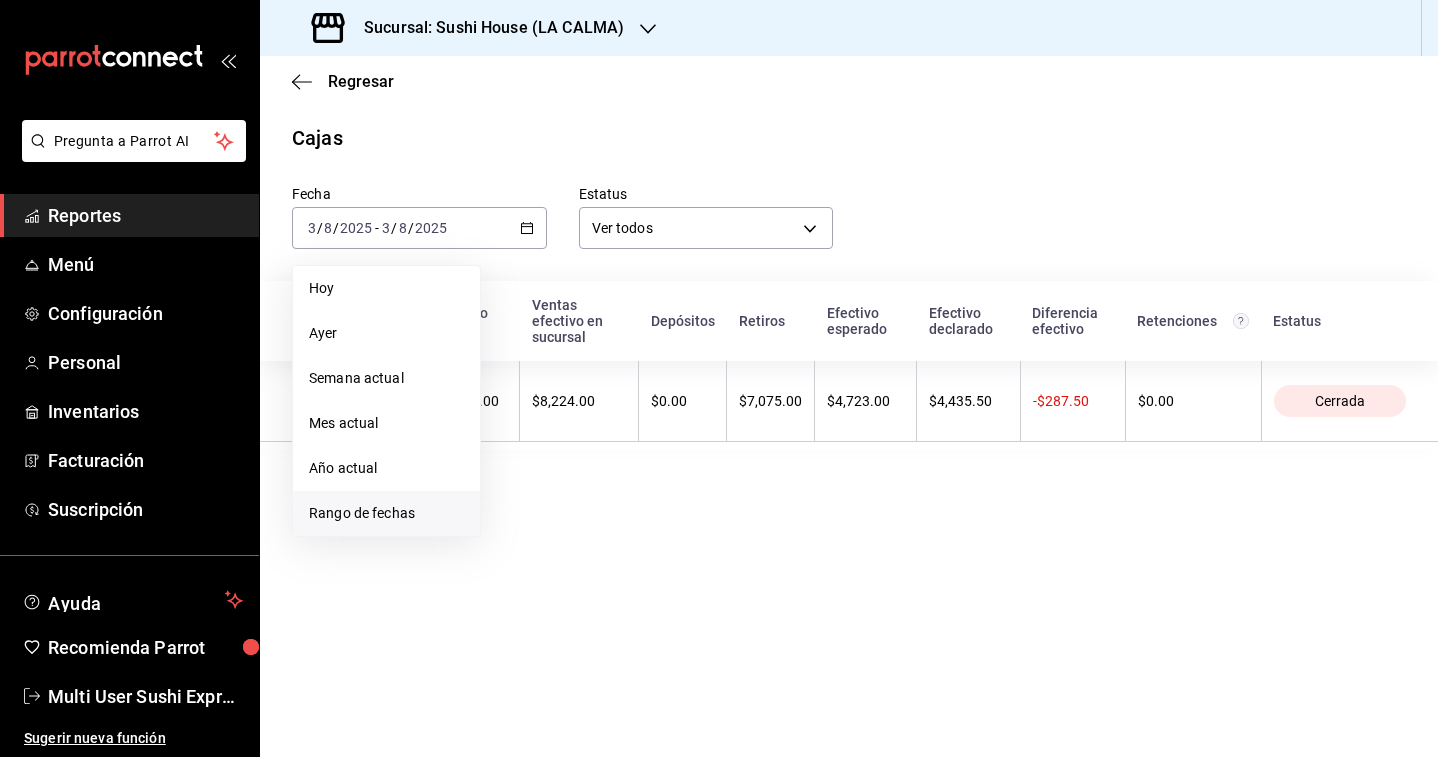 click on "Rango de fechas" at bounding box center [386, 513] 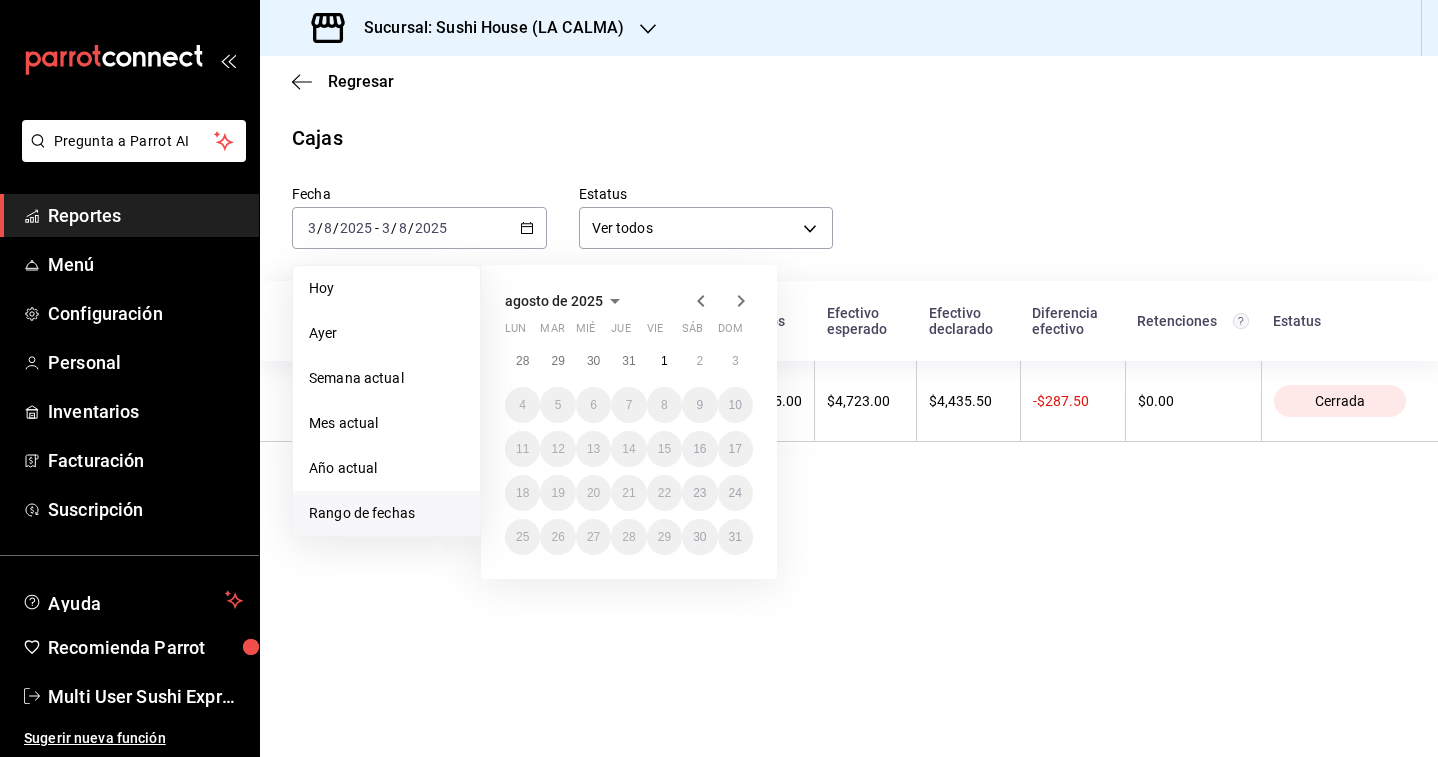 click on "28 29 30 31 1 2 3 4 5 6 7 8 9 10 11 12 13 14 15 16 17 18 19 20 21 22 23 24 25 26 27 28 29 30 31" at bounding box center (629, 449) 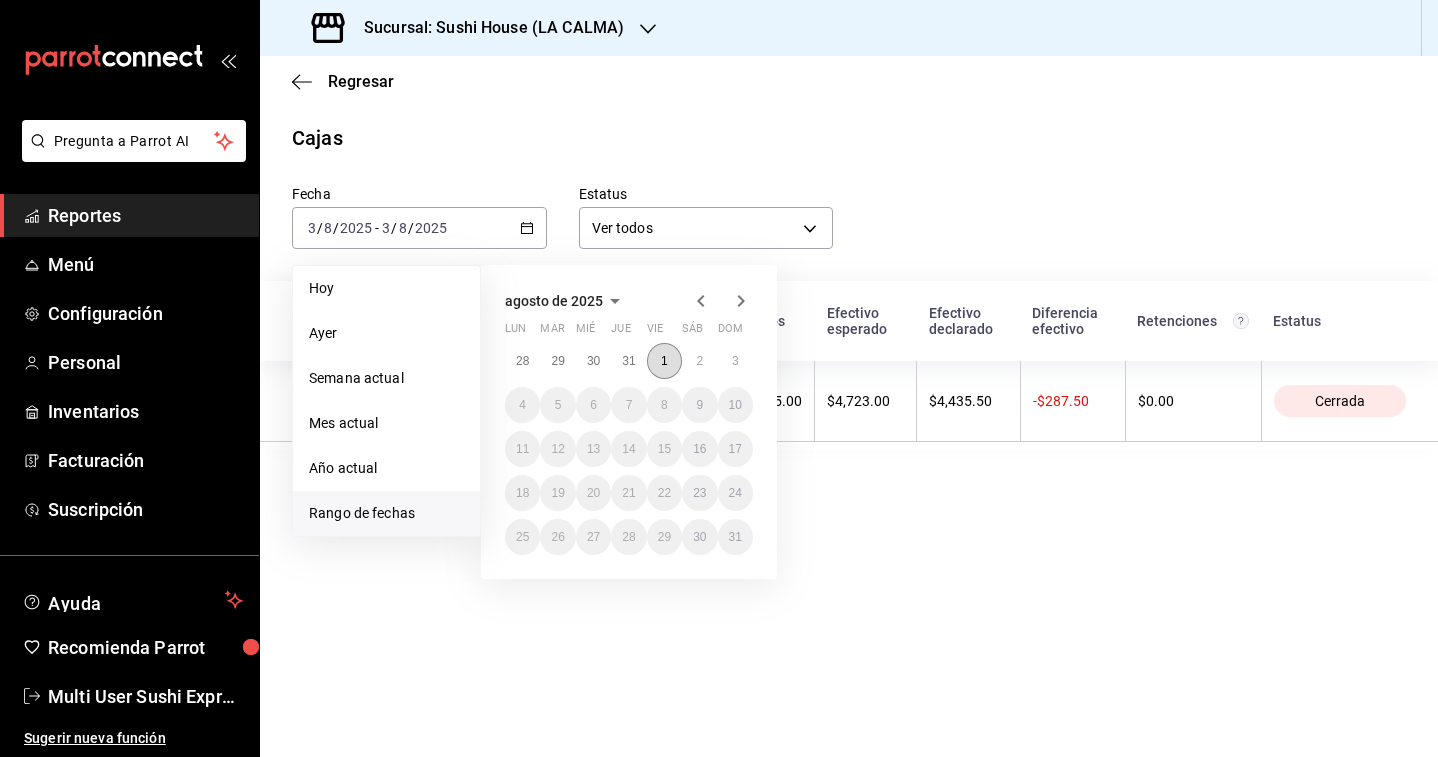 click on "1" at bounding box center [664, 361] 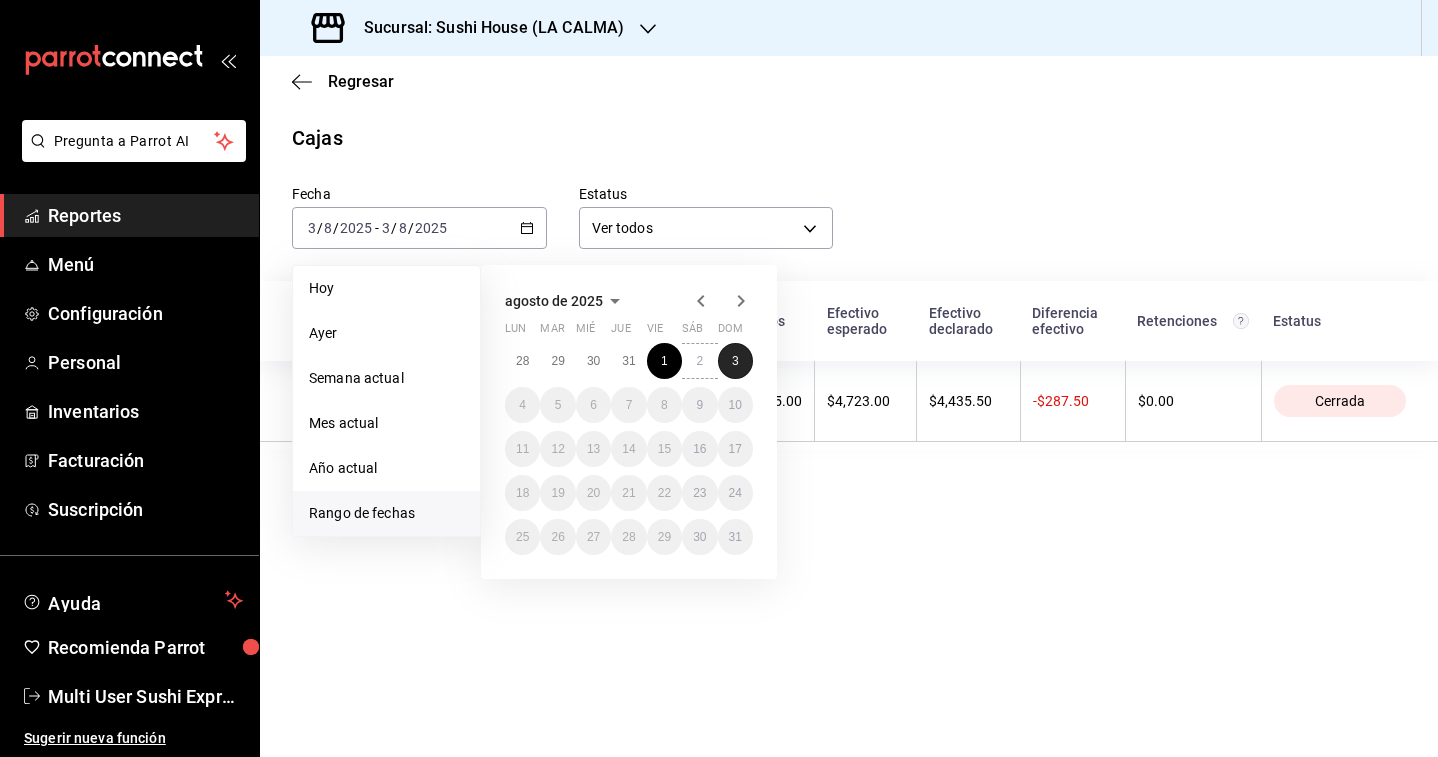 click on "3" at bounding box center (735, 361) 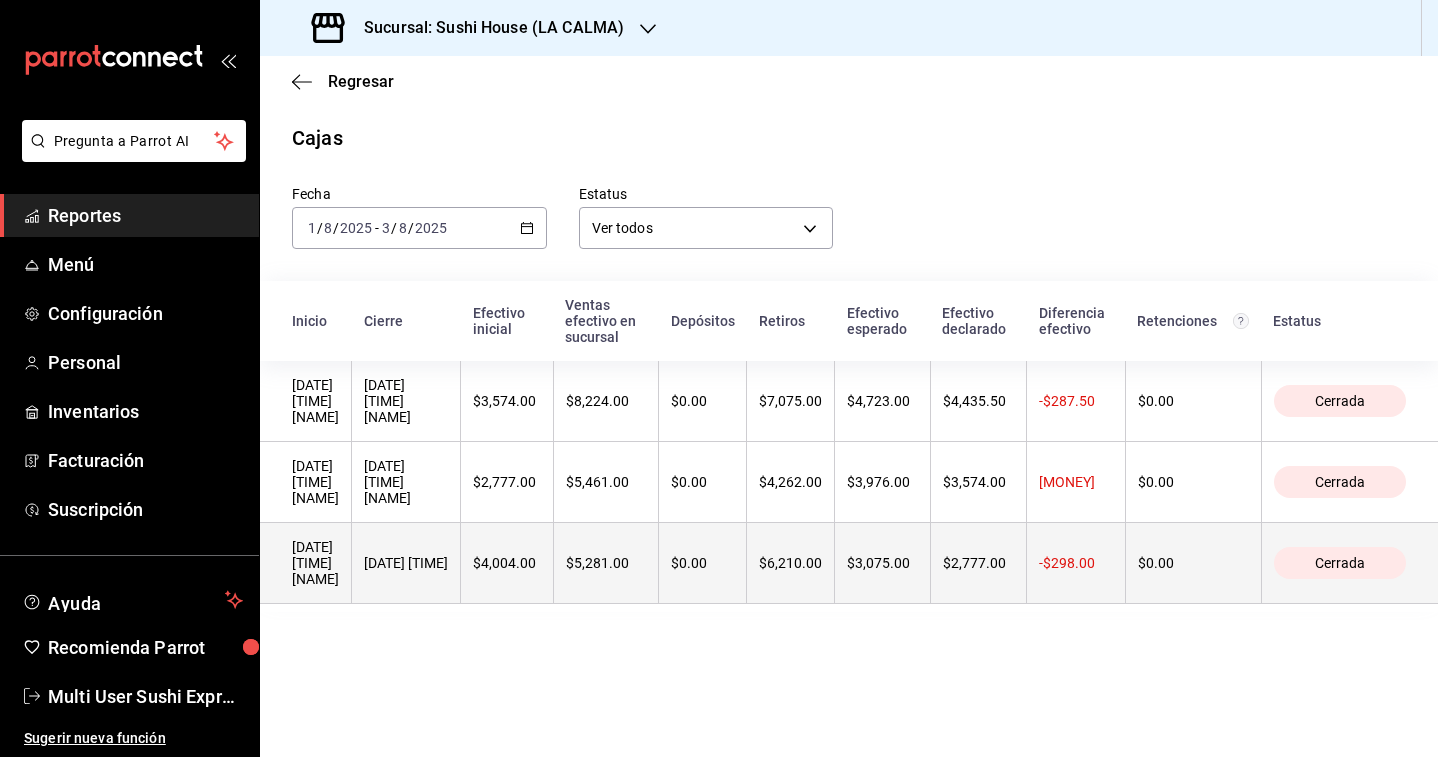 click on "$4,004.00" at bounding box center [507, 563] 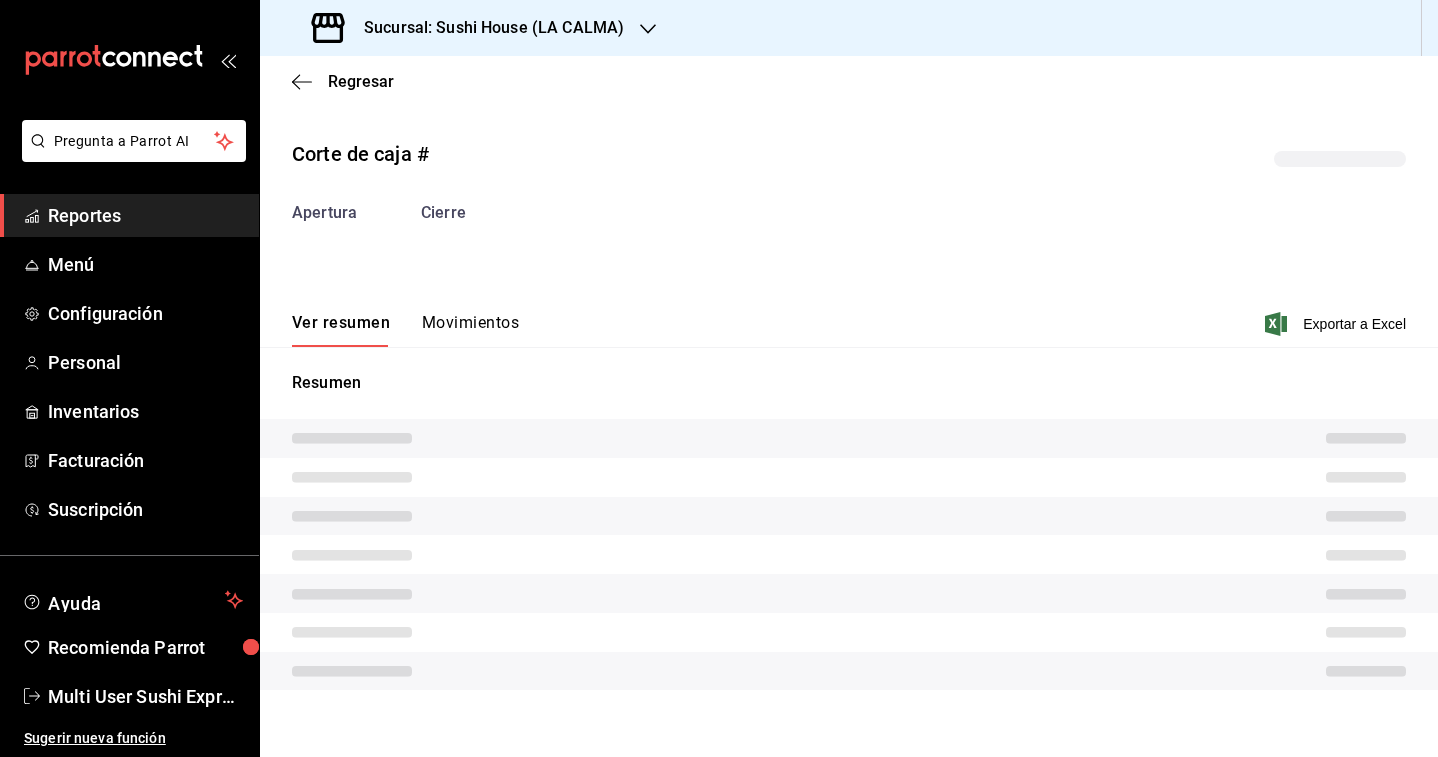 click on "Movimientos" at bounding box center [470, 330] 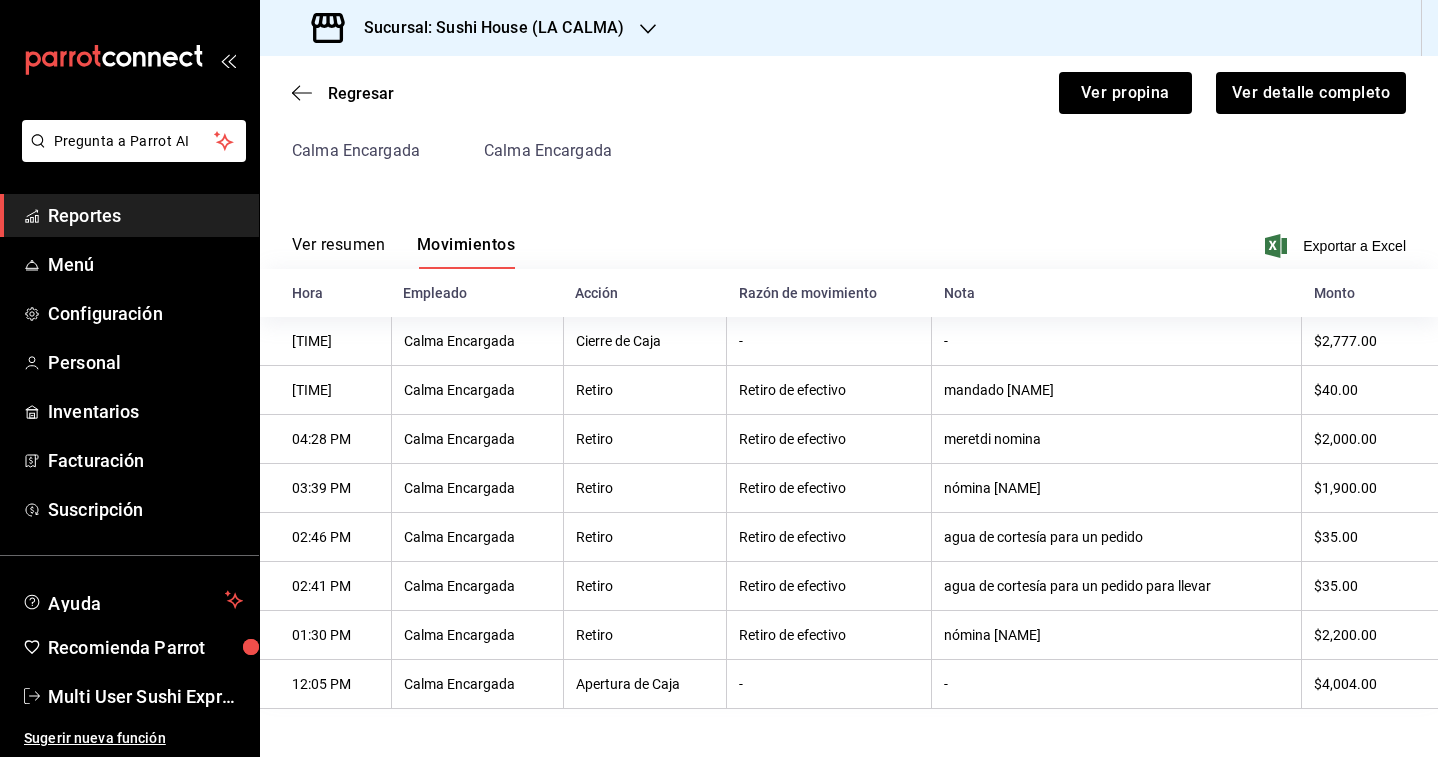 scroll, scrollTop: 0, scrollLeft: 0, axis: both 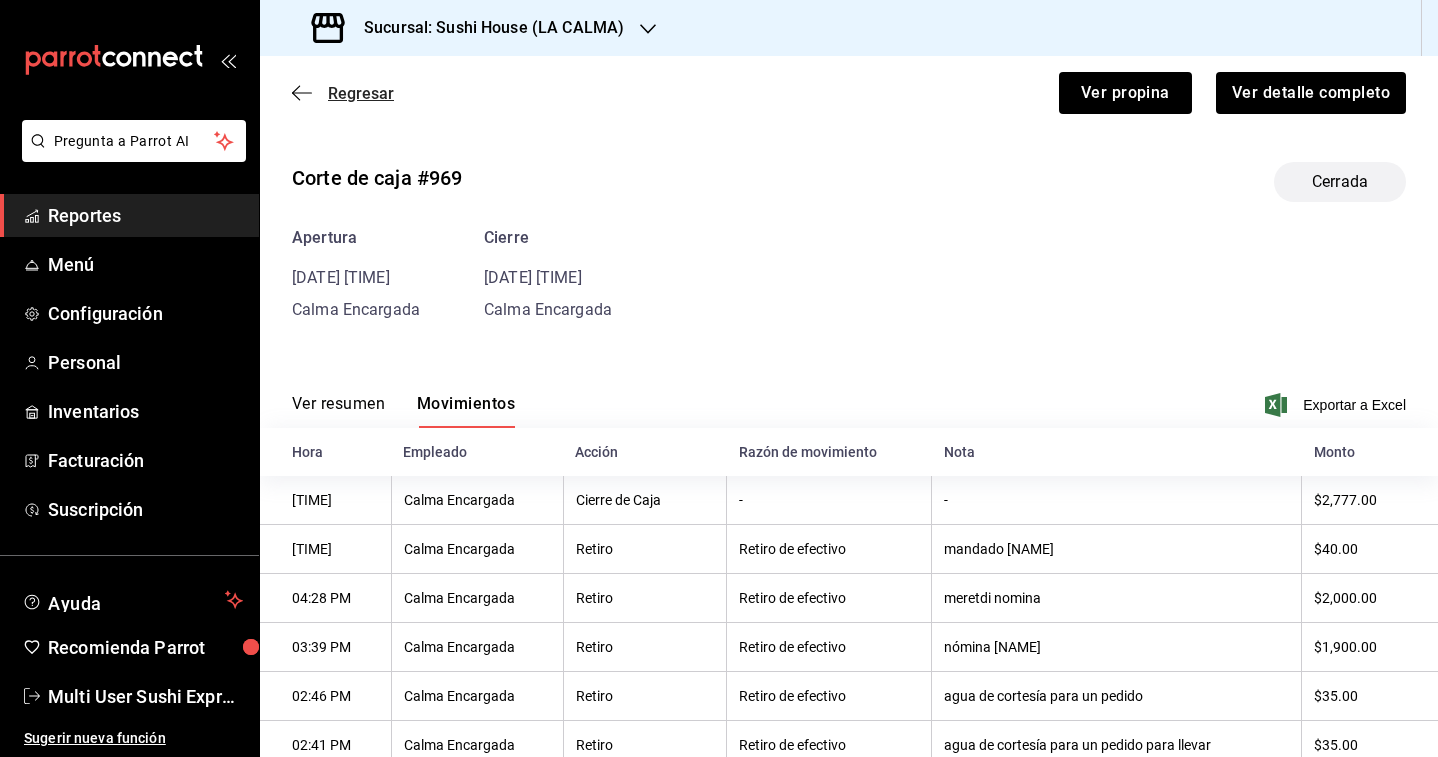 click on "Regresar" at bounding box center (361, 93) 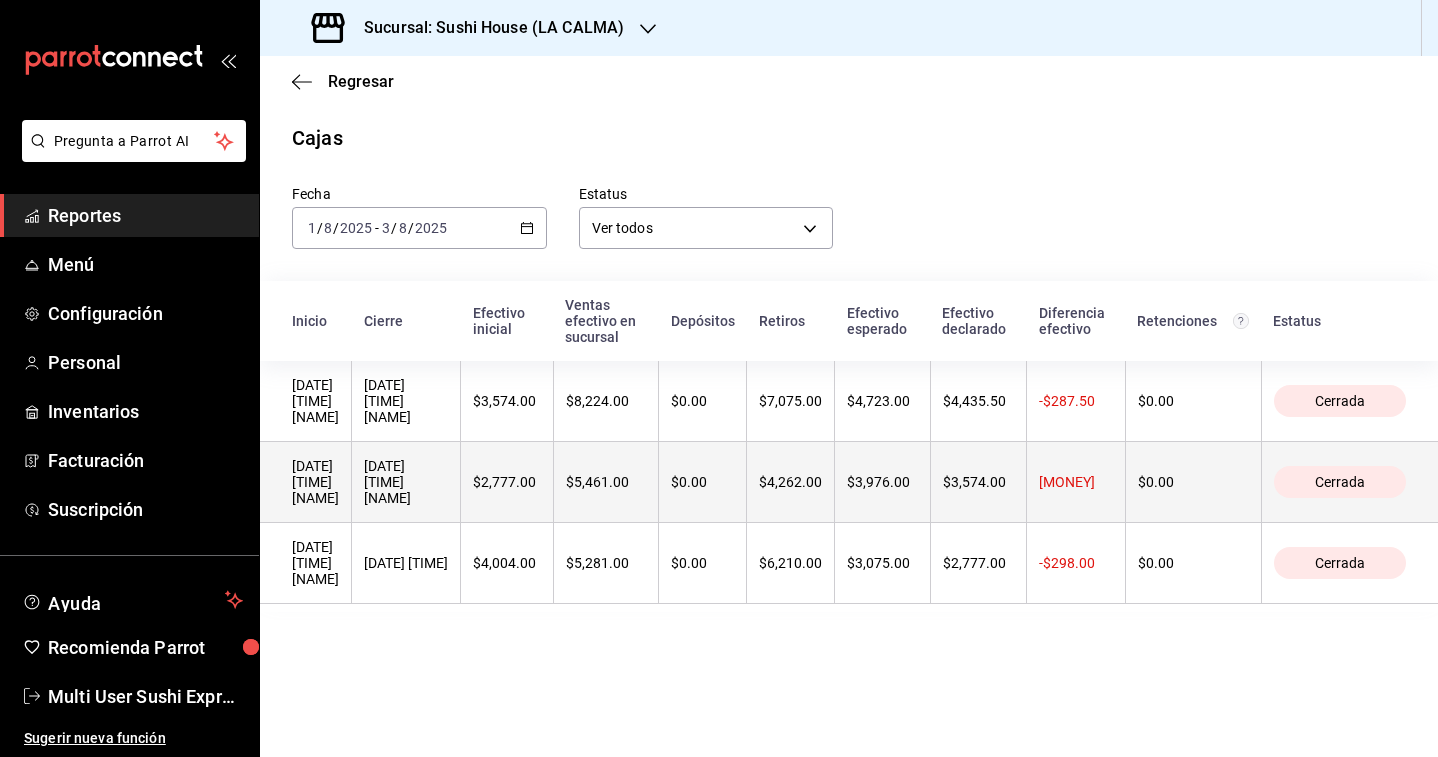 click on "[DATE]
[TIME]
[NAME]" at bounding box center (406, 482) 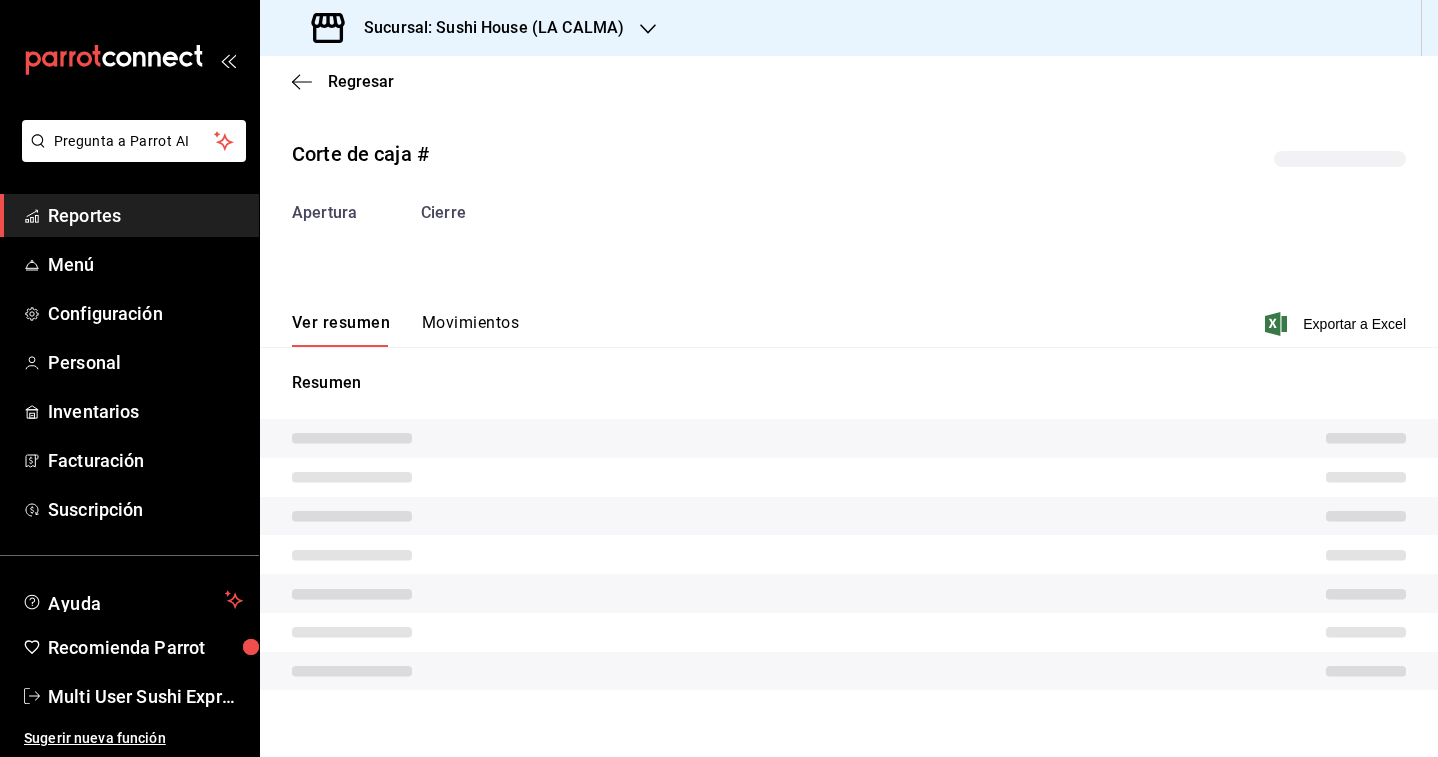 click on "Movimientos" at bounding box center (470, 330) 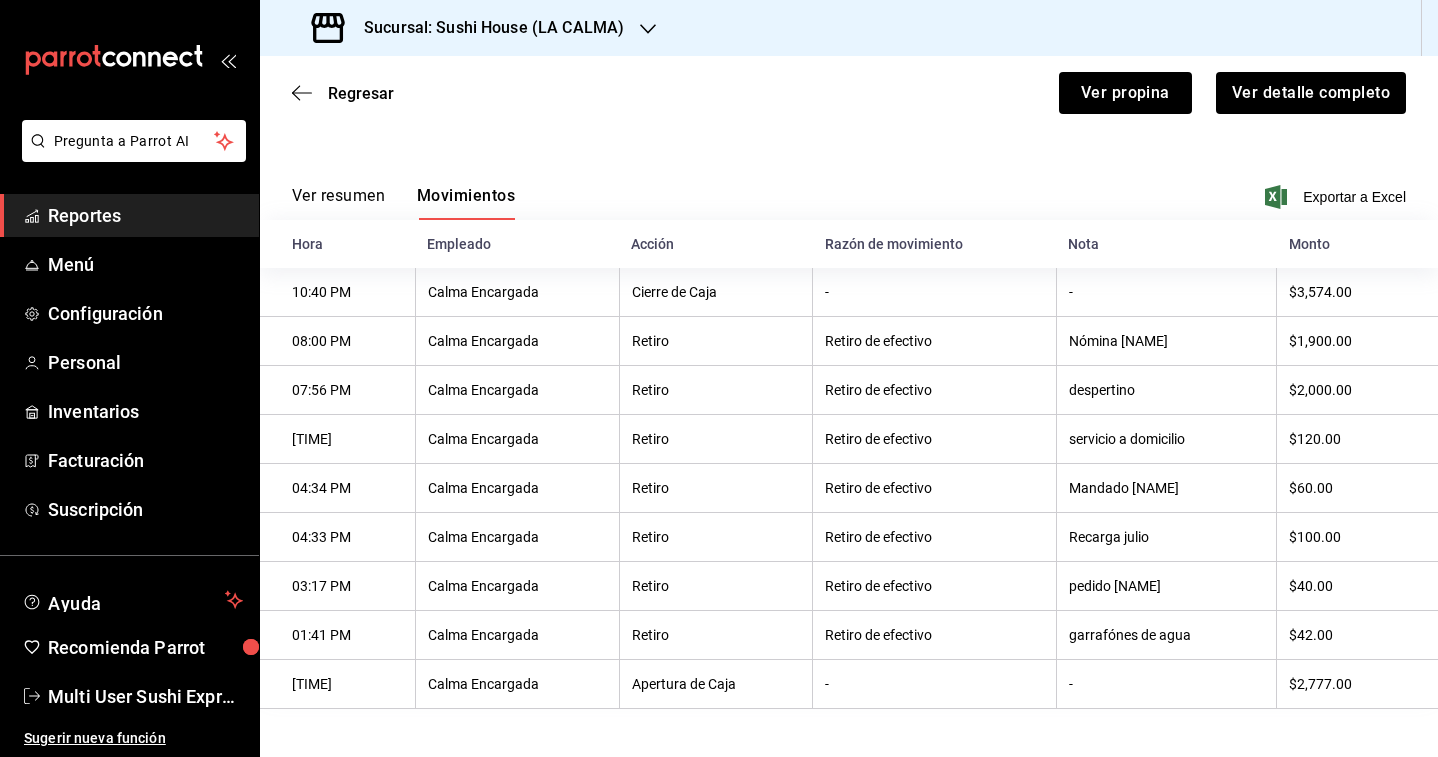 scroll, scrollTop: 0, scrollLeft: 0, axis: both 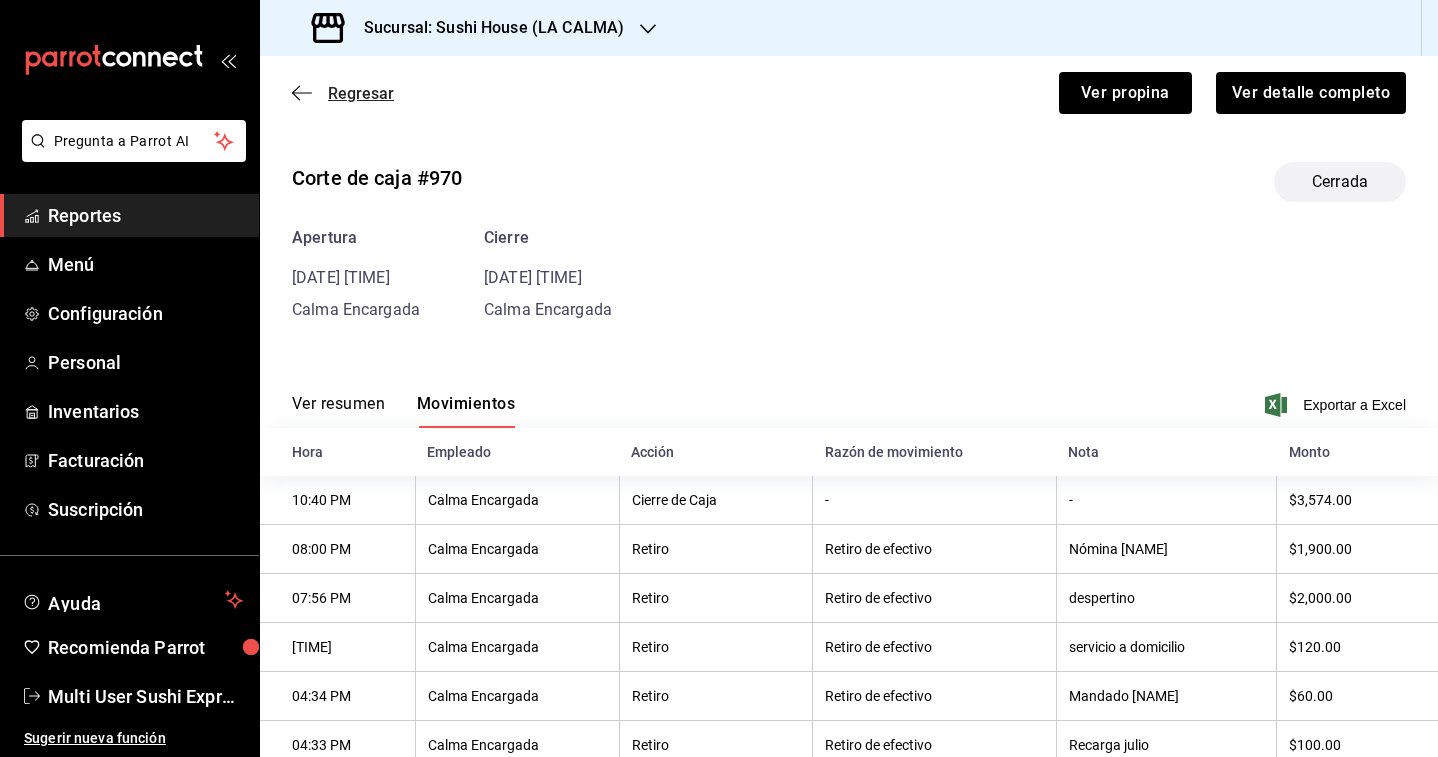 click on "Regresar" at bounding box center (361, 93) 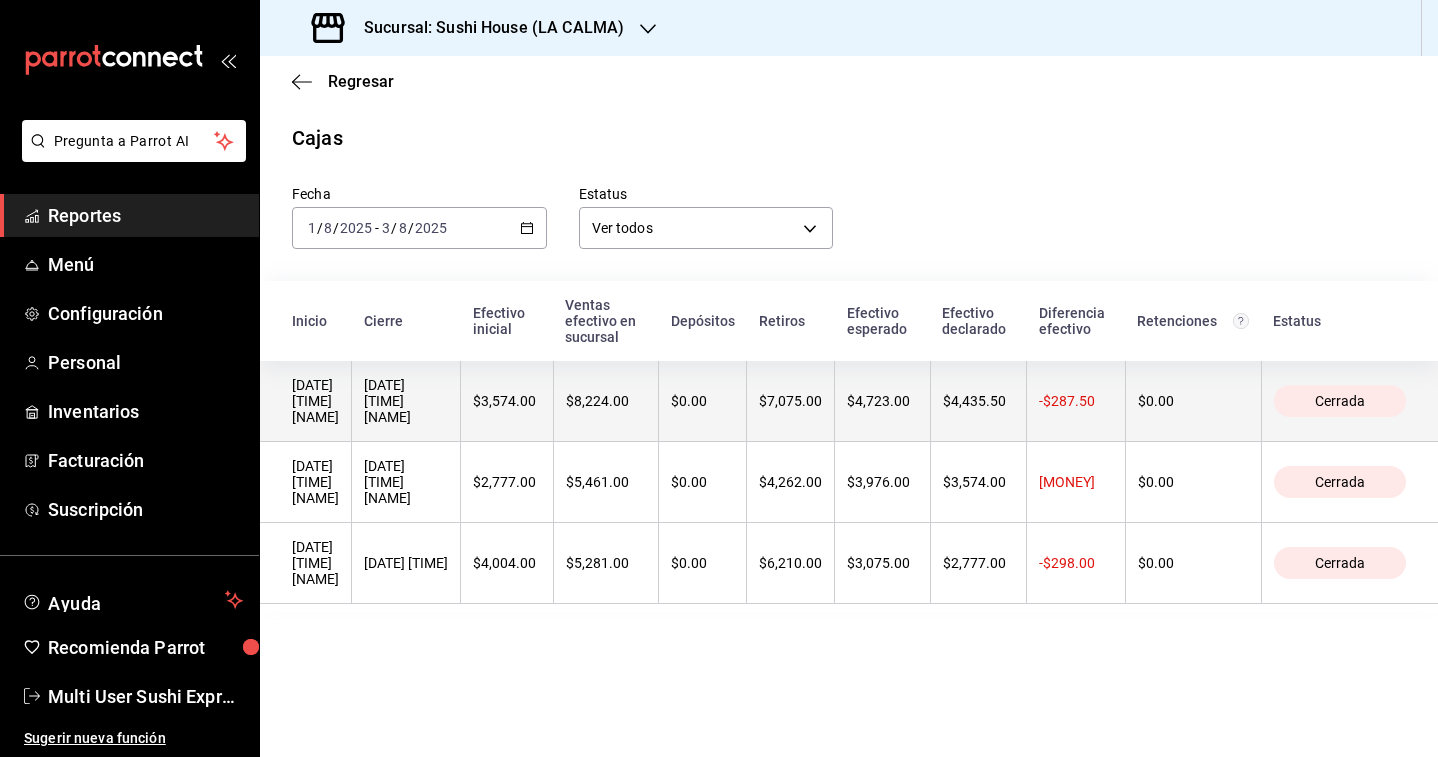 click on "[DATE]
[TIME]
[NAME]" at bounding box center (406, 401) 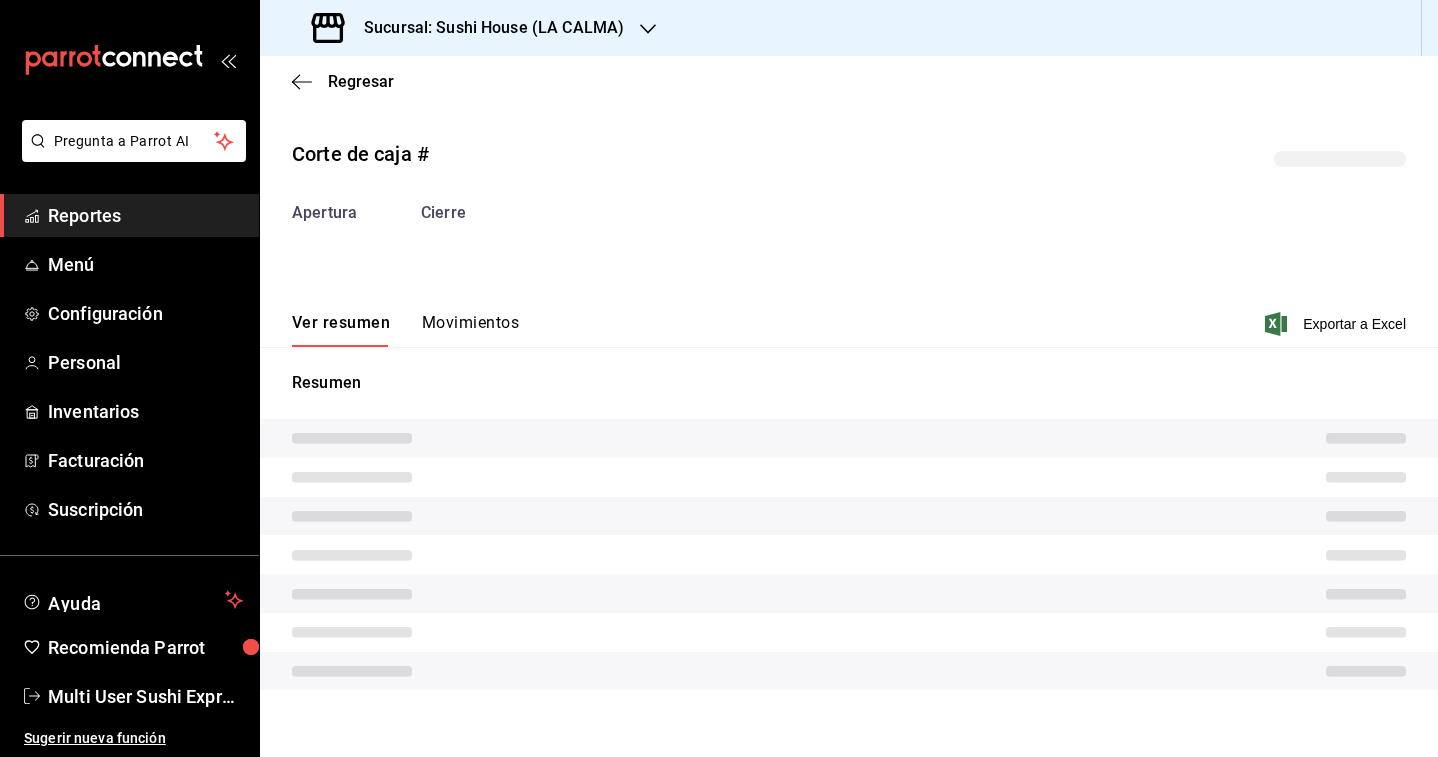 click on "Corte de caja  # Apertura Cierre Ver resumen Movimientos Exportar a Excel Resumen" at bounding box center [849, 418] 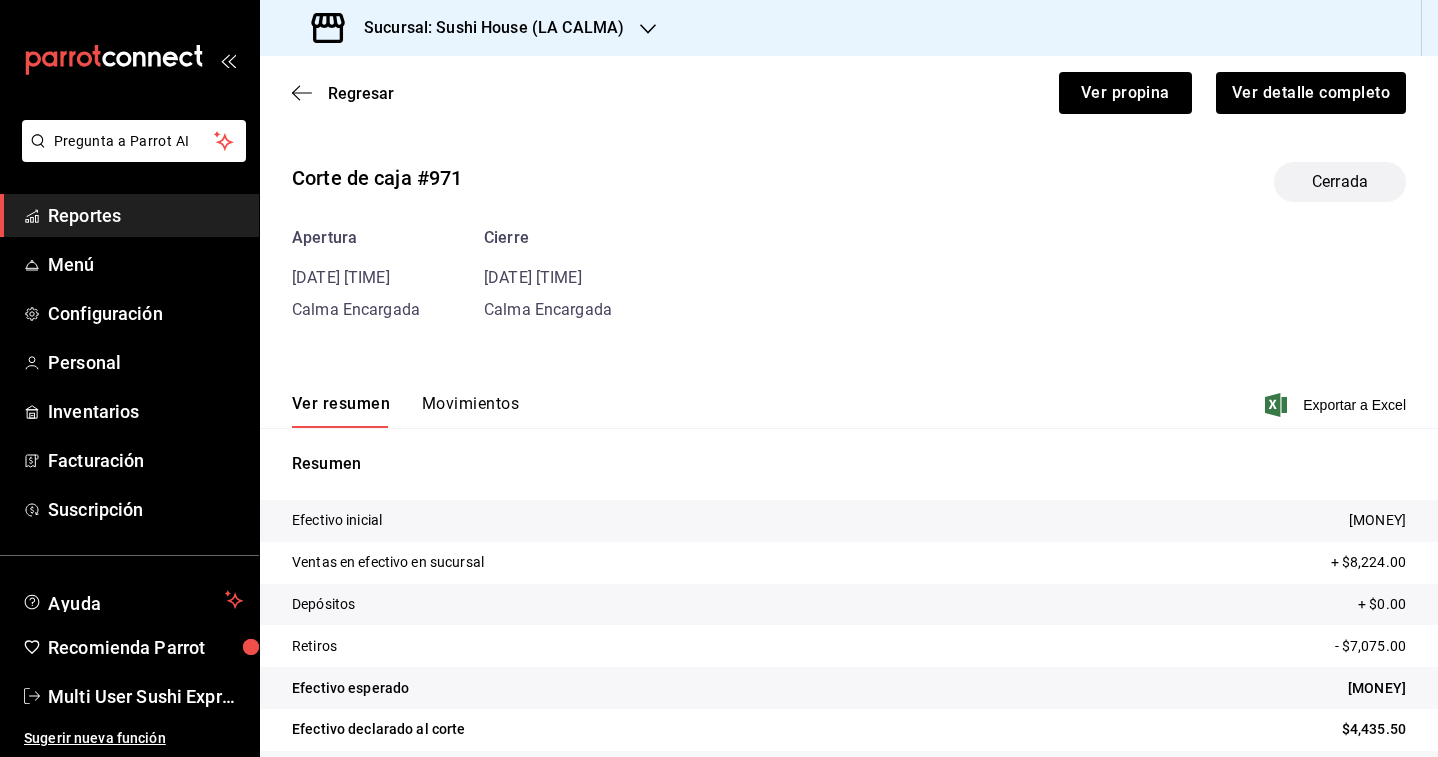 click on "Movimientos" at bounding box center (470, 411) 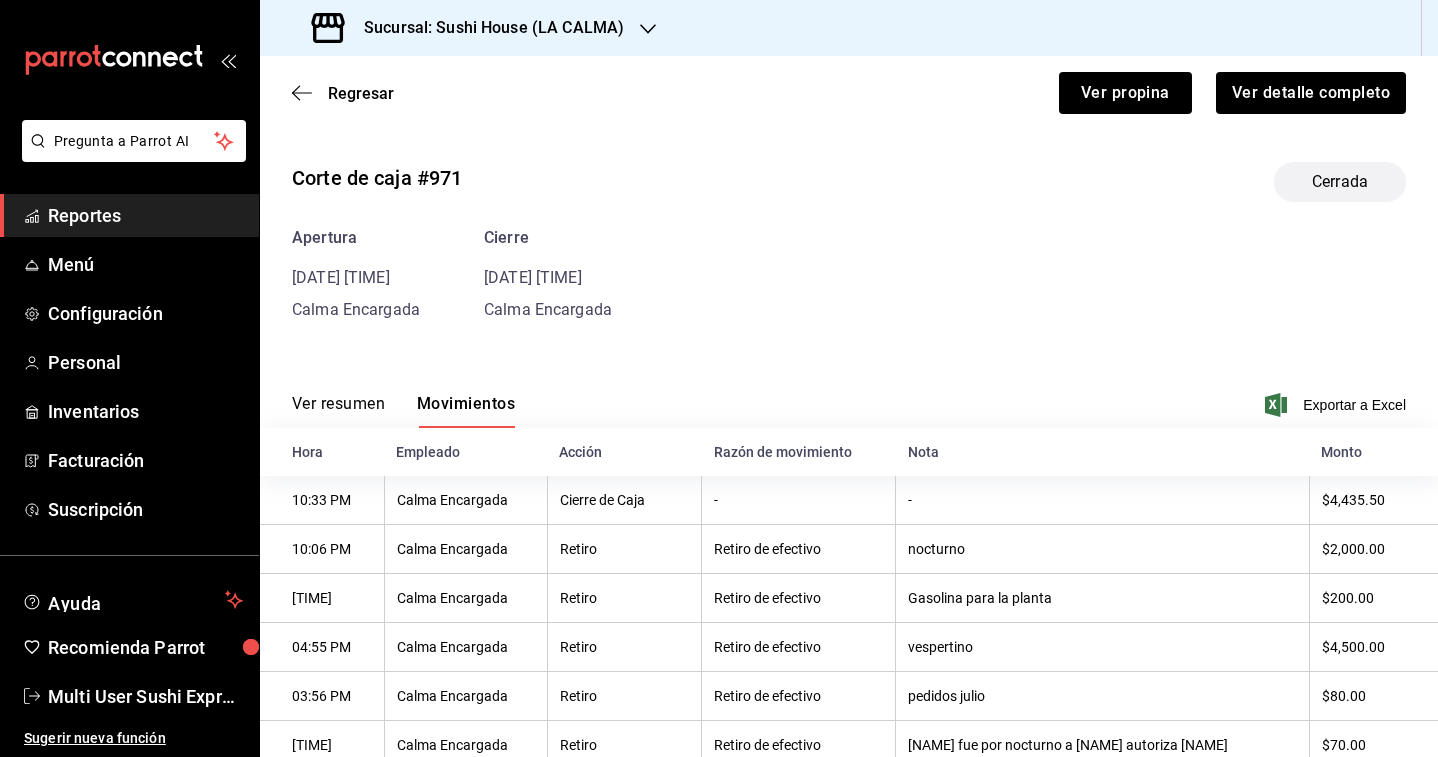 scroll, scrollTop: 163, scrollLeft: 0, axis: vertical 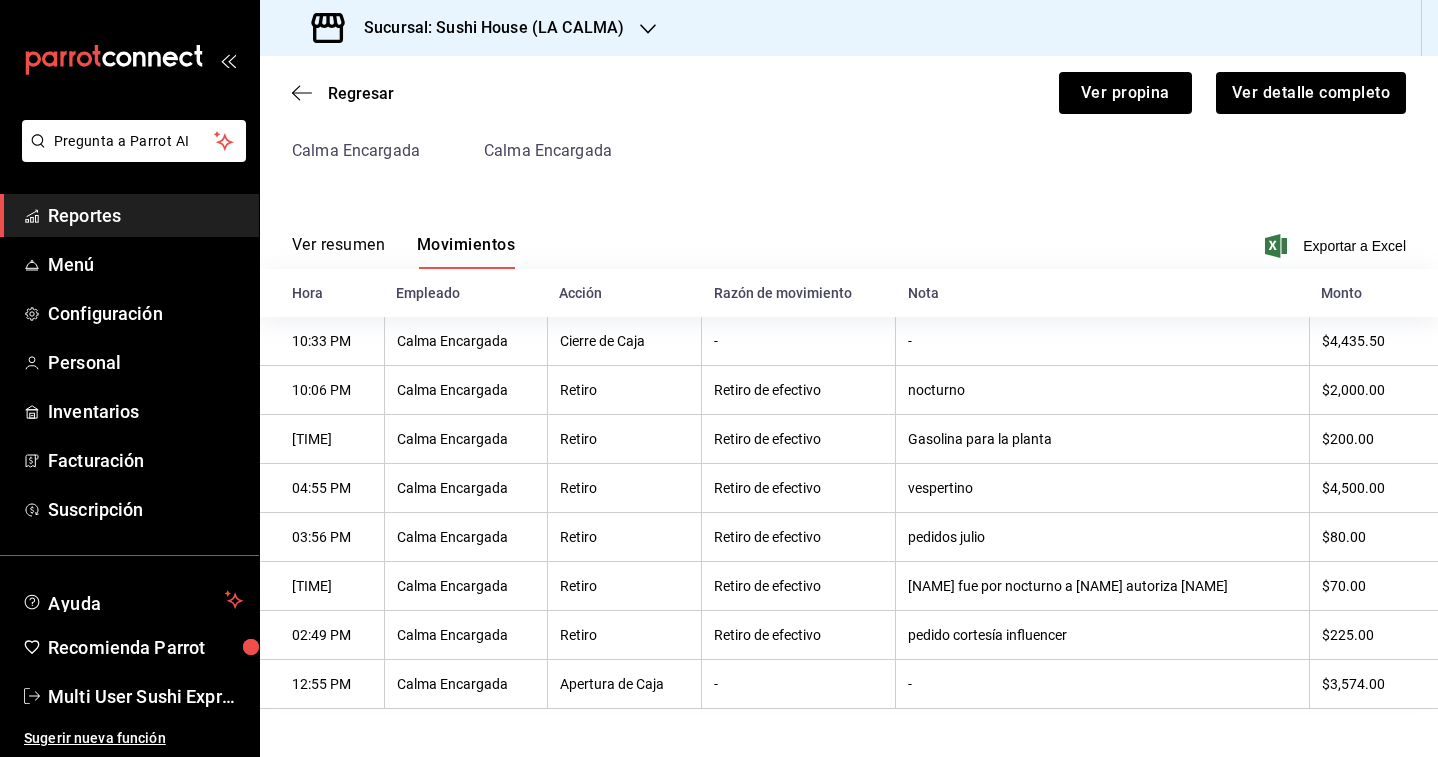 click on "Sucursal: Sushi House (LA CALMA)" at bounding box center (486, 28) 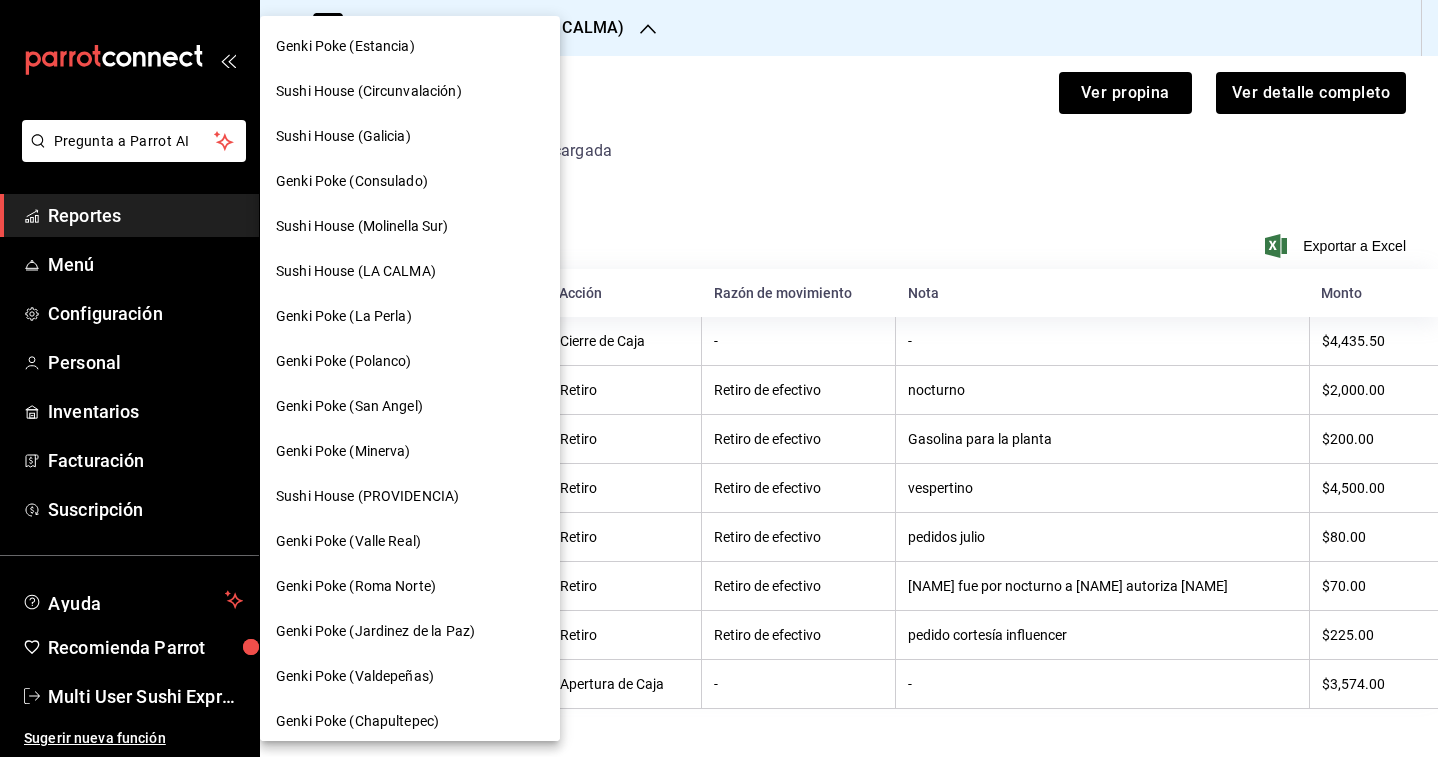 click on "Genki Poke (La Perla)" at bounding box center [410, 316] 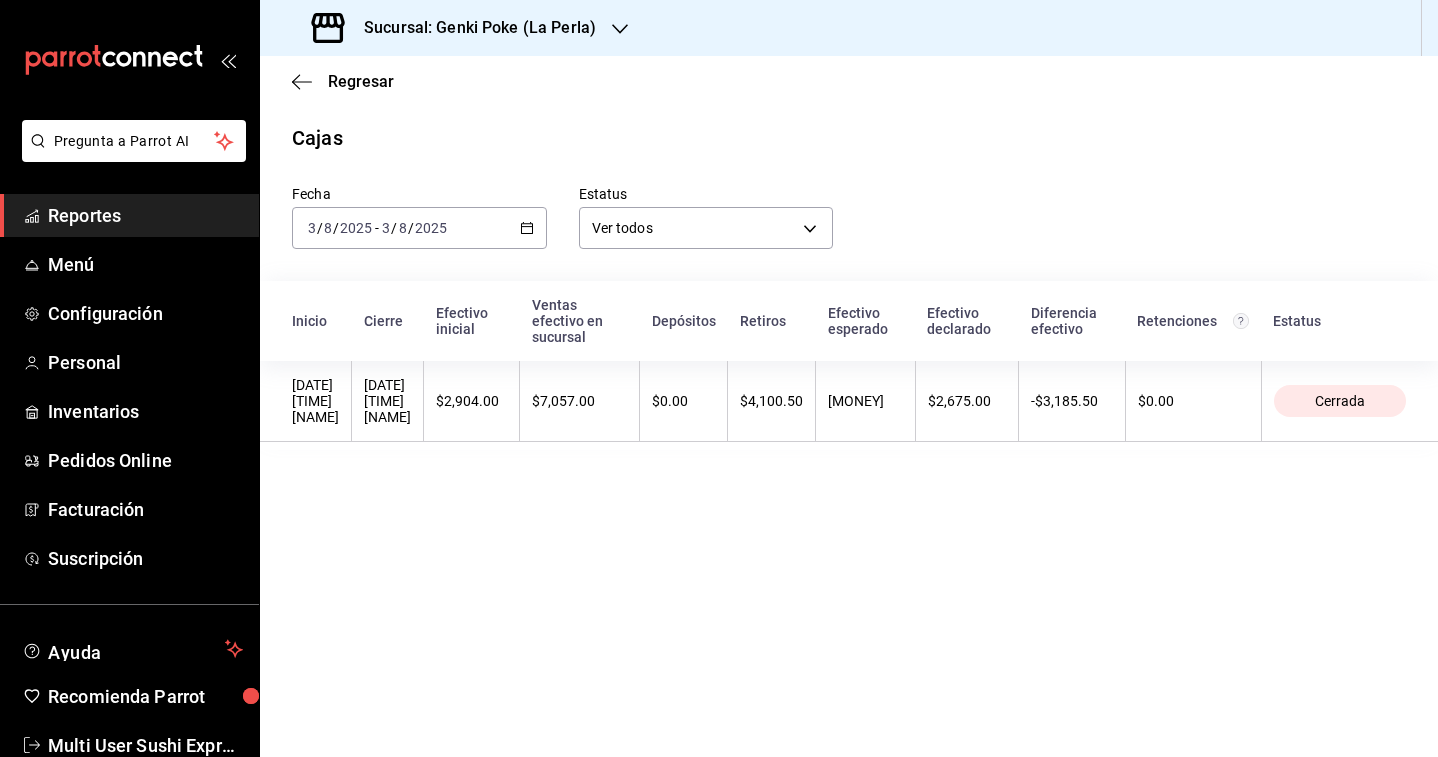 click on "2025-08-03 3 / 8 / 2025 - 2025-08-03 3 / 8 / 2025" at bounding box center [419, 228] 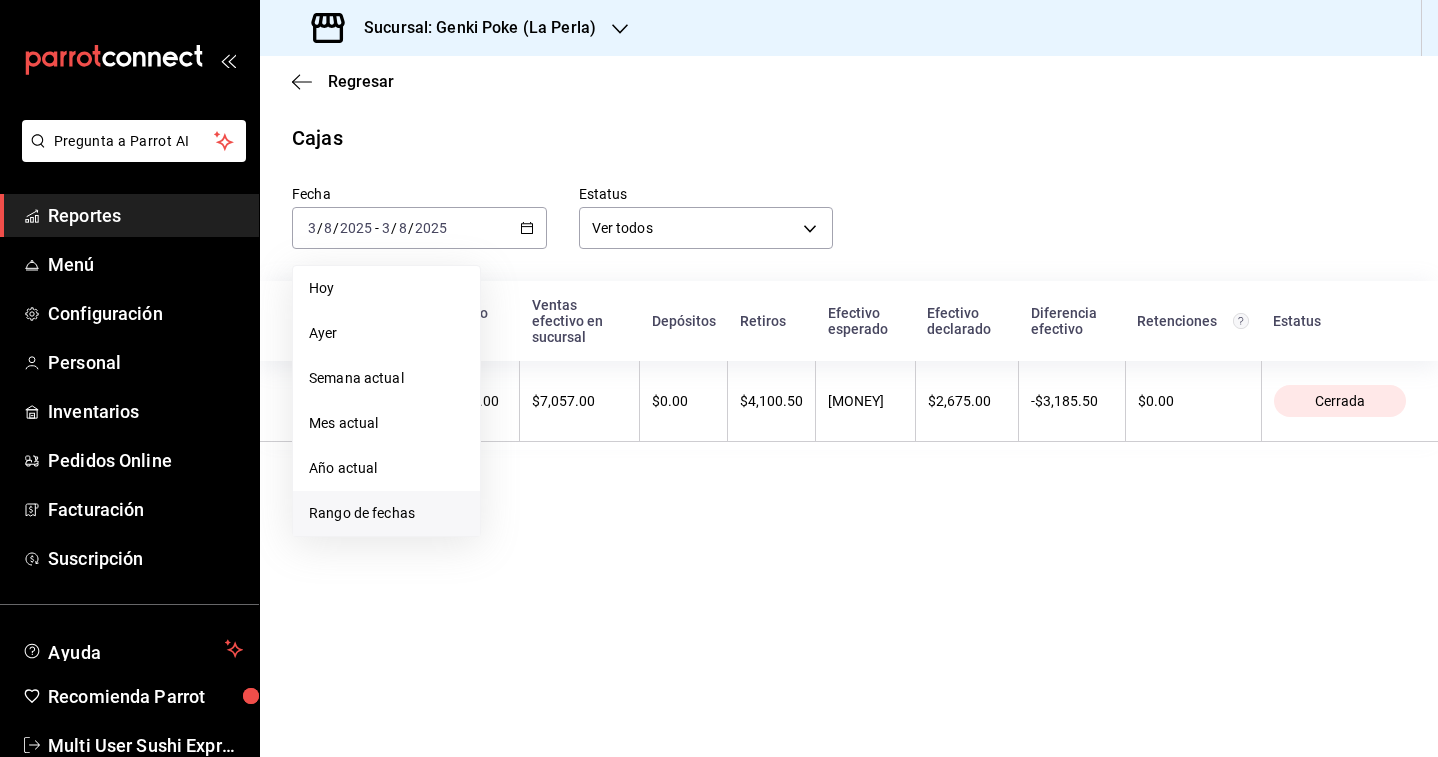 click on "Rango de fechas" at bounding box center [386, 513] 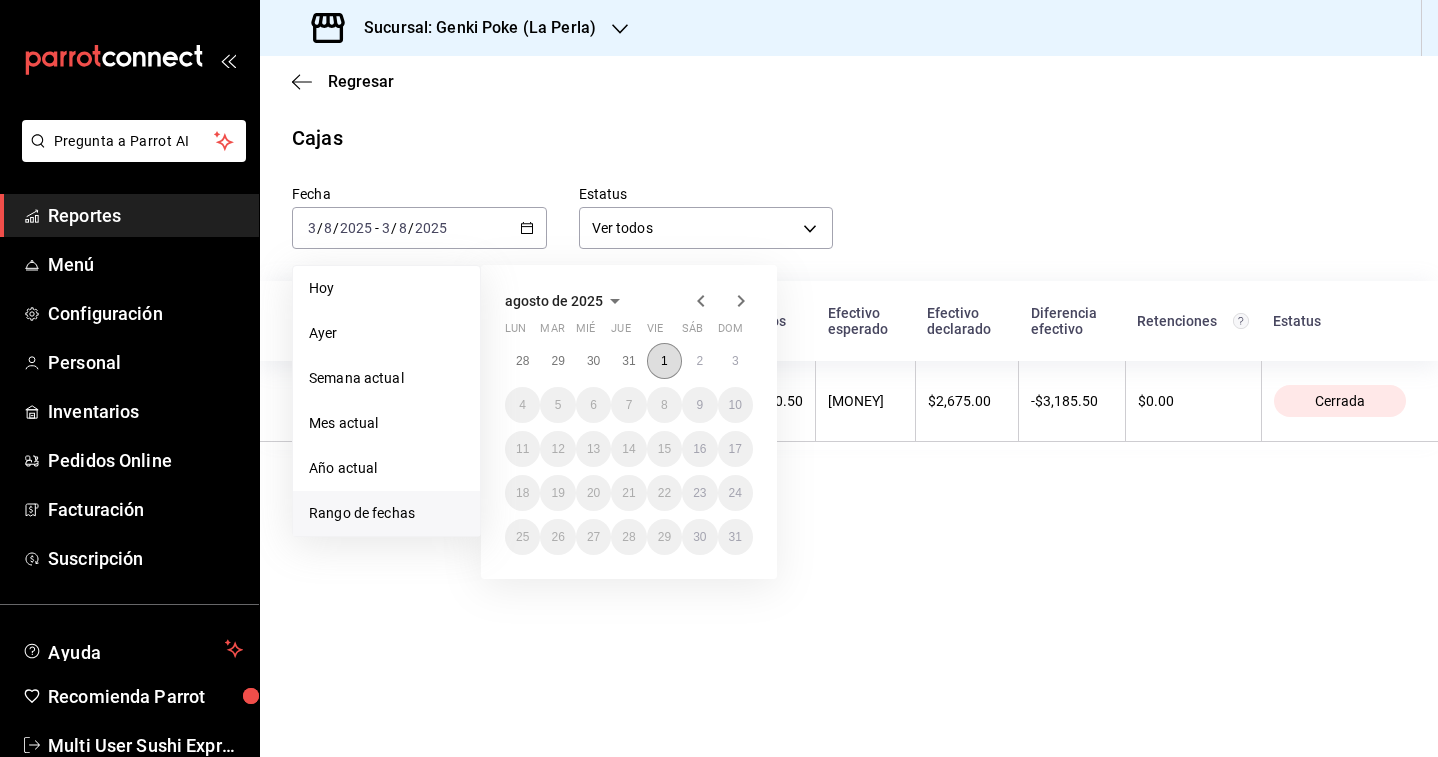 click on "1" at bounding box center [664, 361] 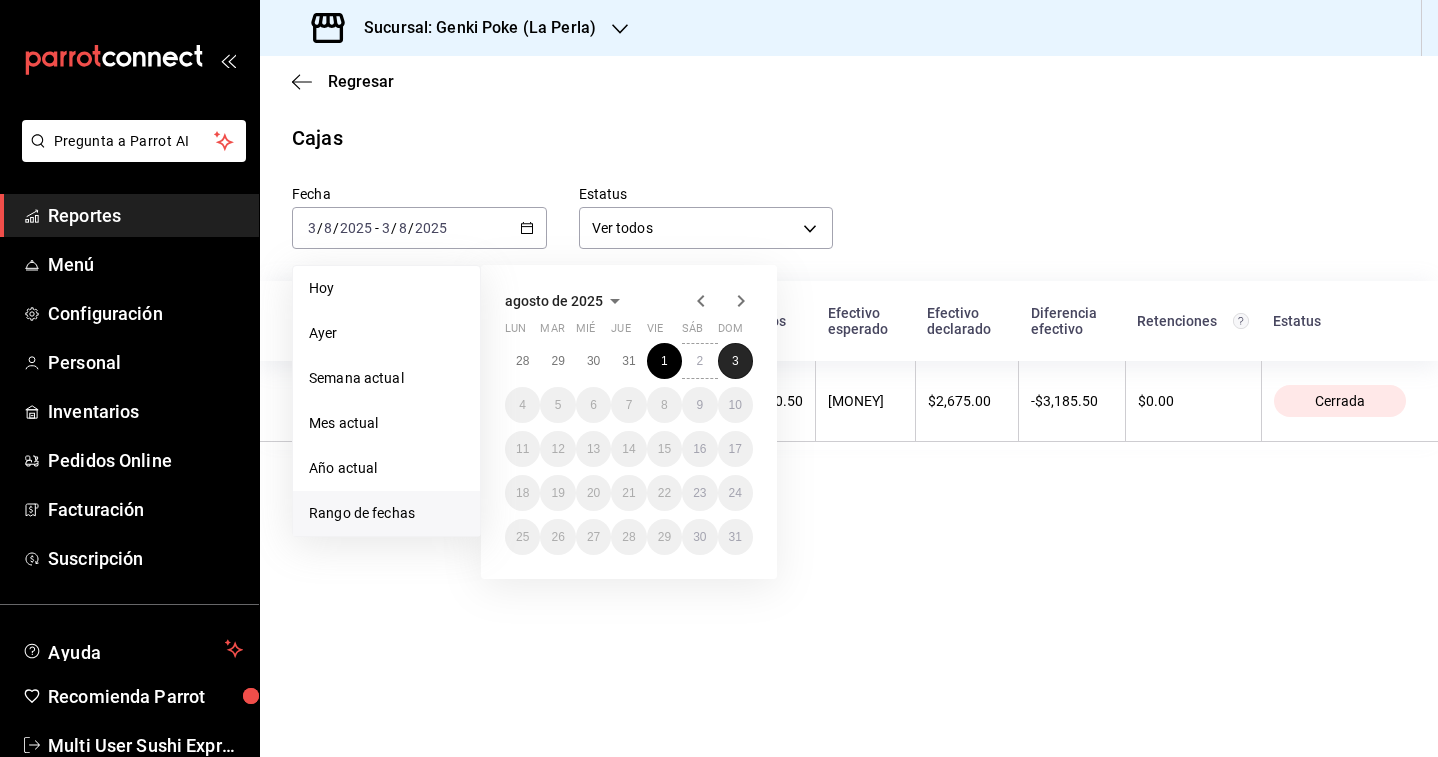 click on "3" at bounding box center (735, 361) 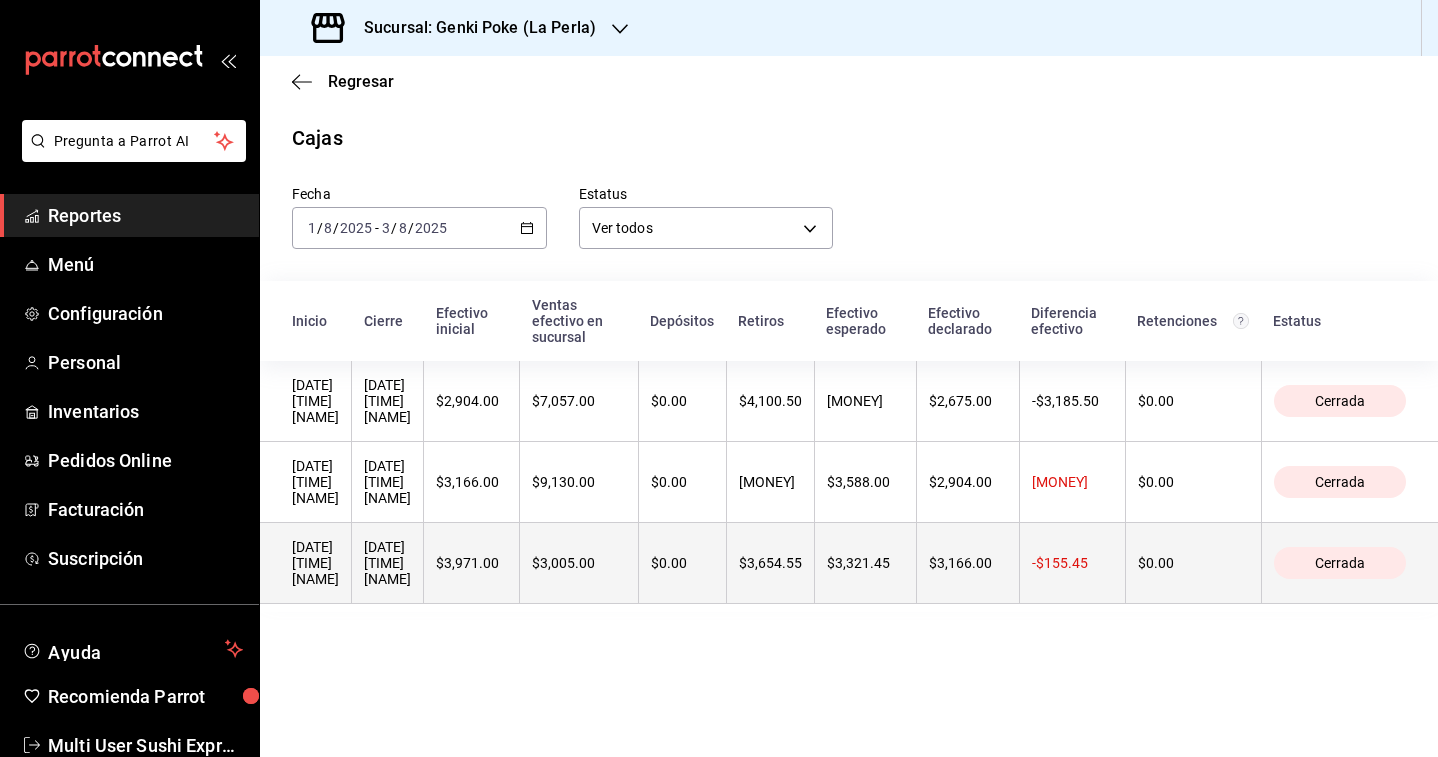 click on "[DATE]
[TIME]
[NAME]" at bounding box center (387, 563) 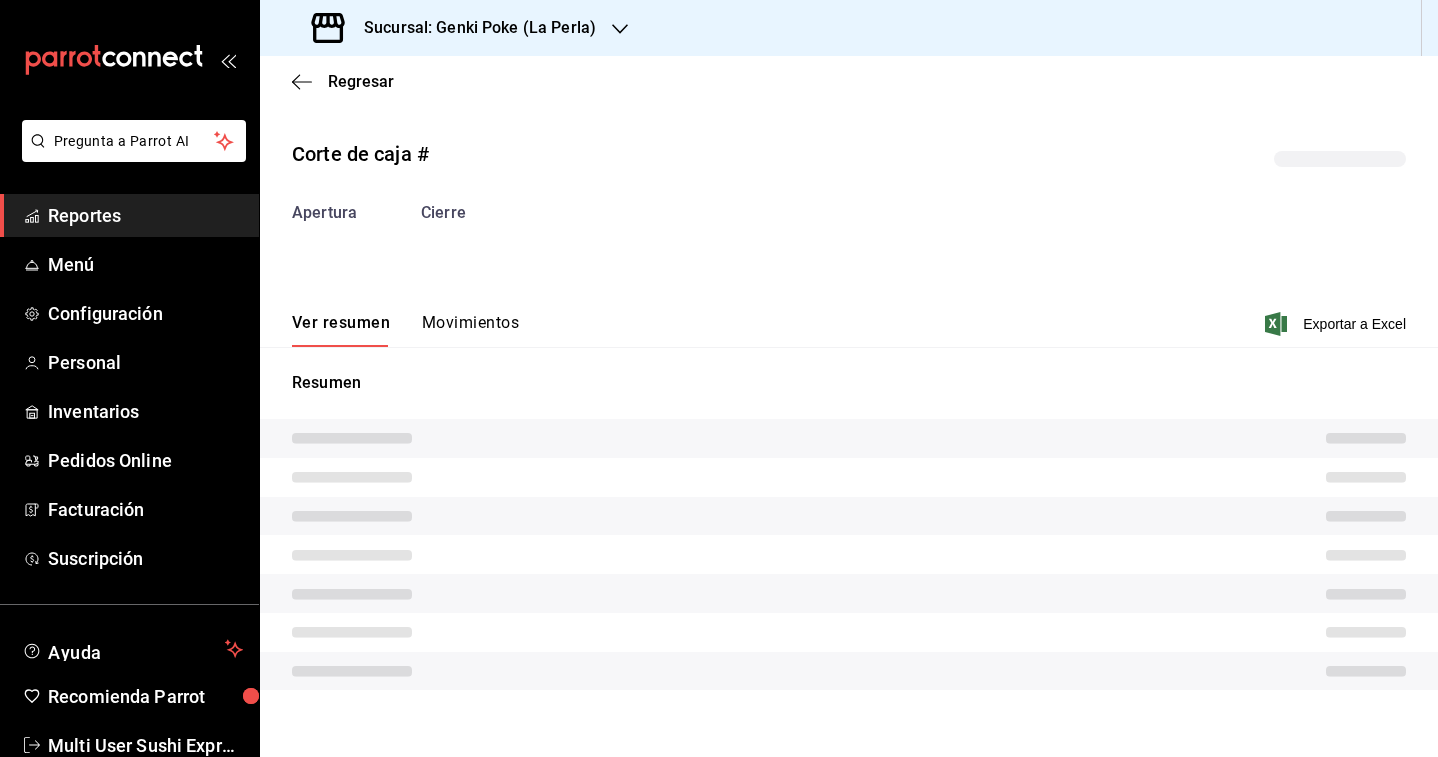 click on "Movimientos" at bounding box center (470, 330) 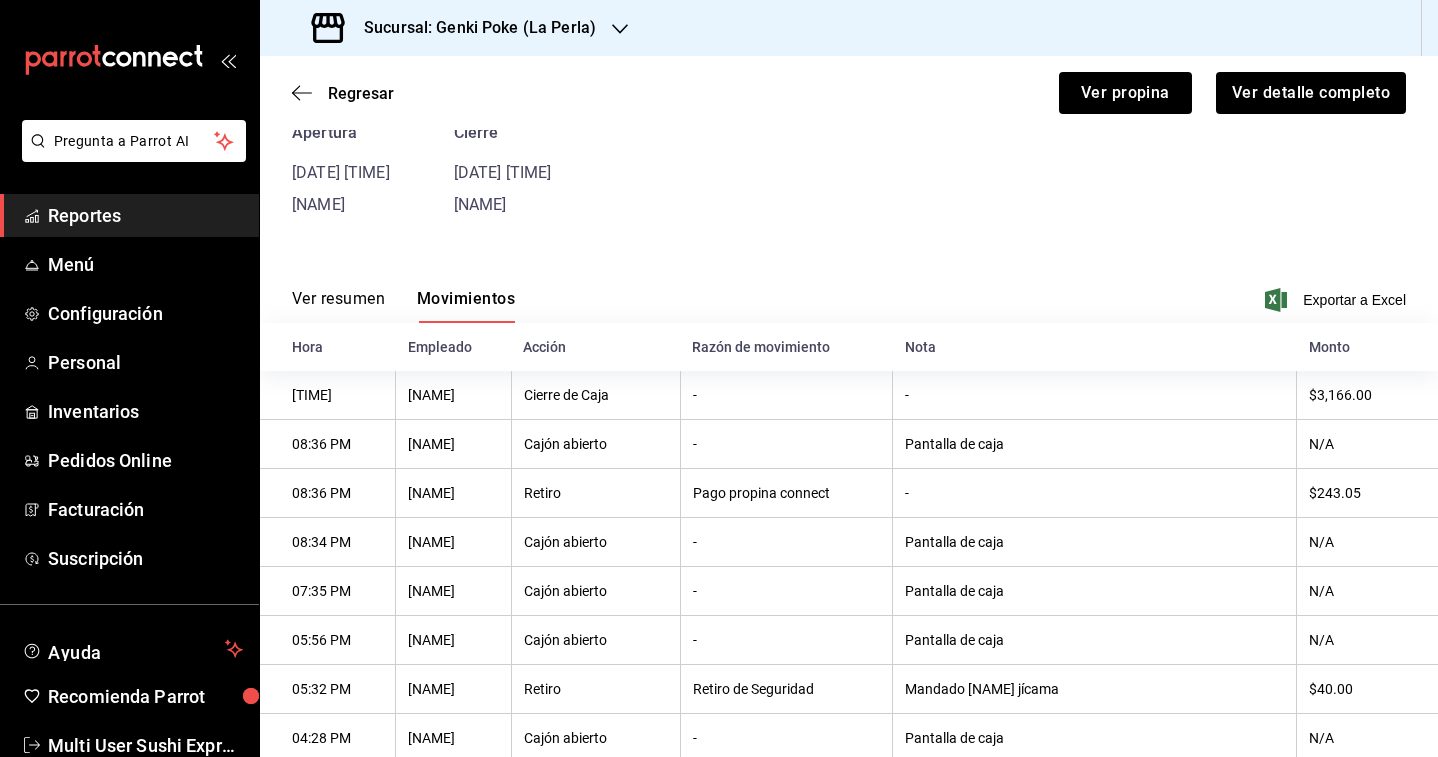 scroll, scrollTop: 0, scrollLeft: 0, axis: both 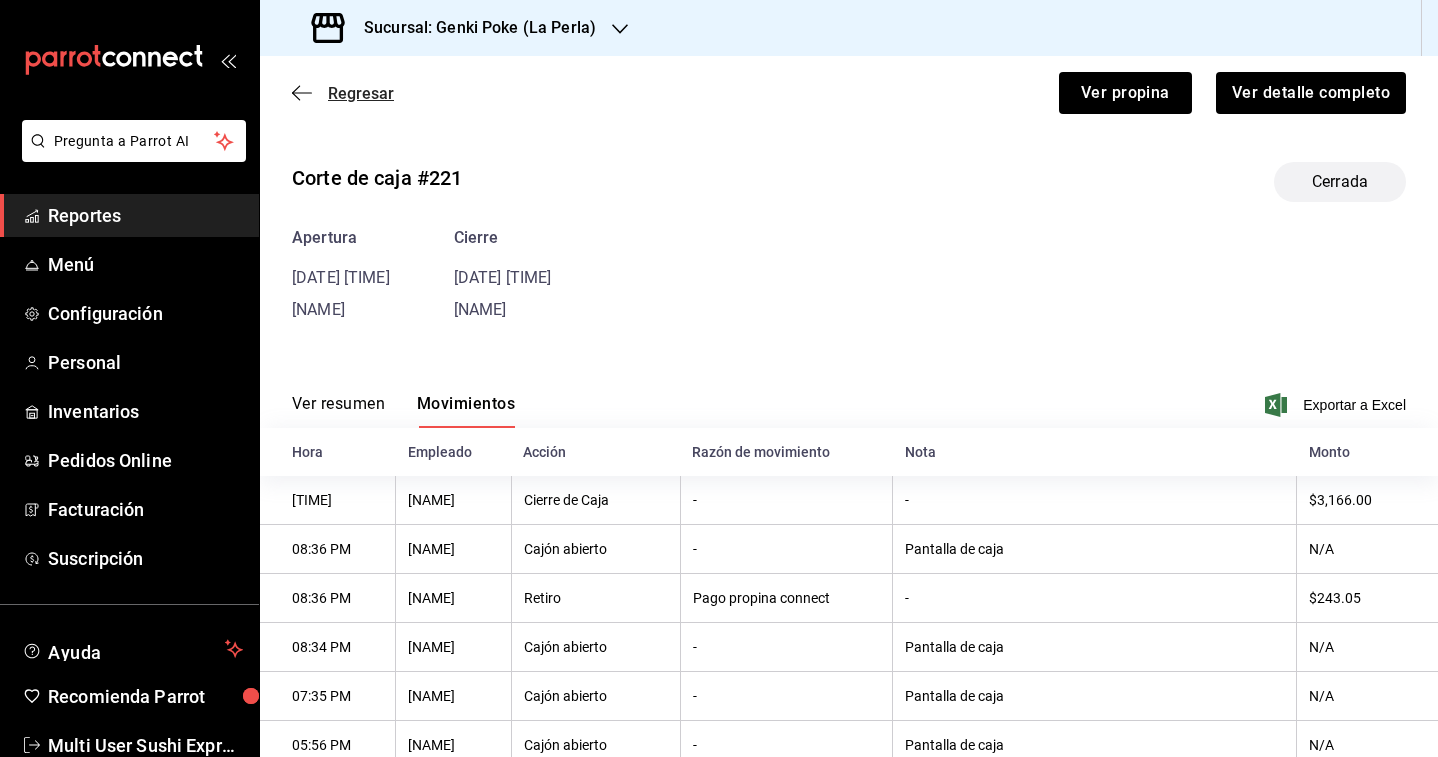 click on "Regresar" at bounding box center [361, 93] 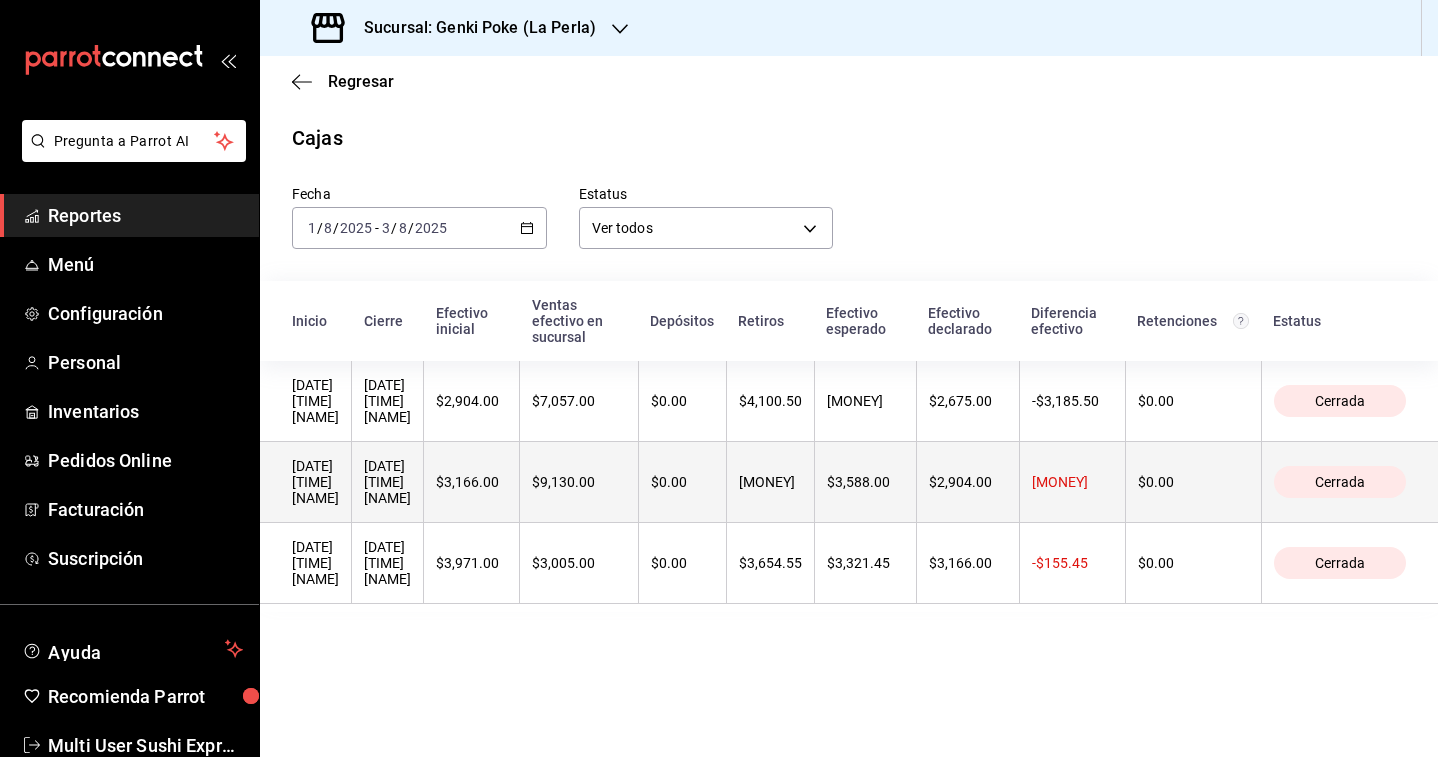 click on "$3,166.00" at bounding box center (471, 482) 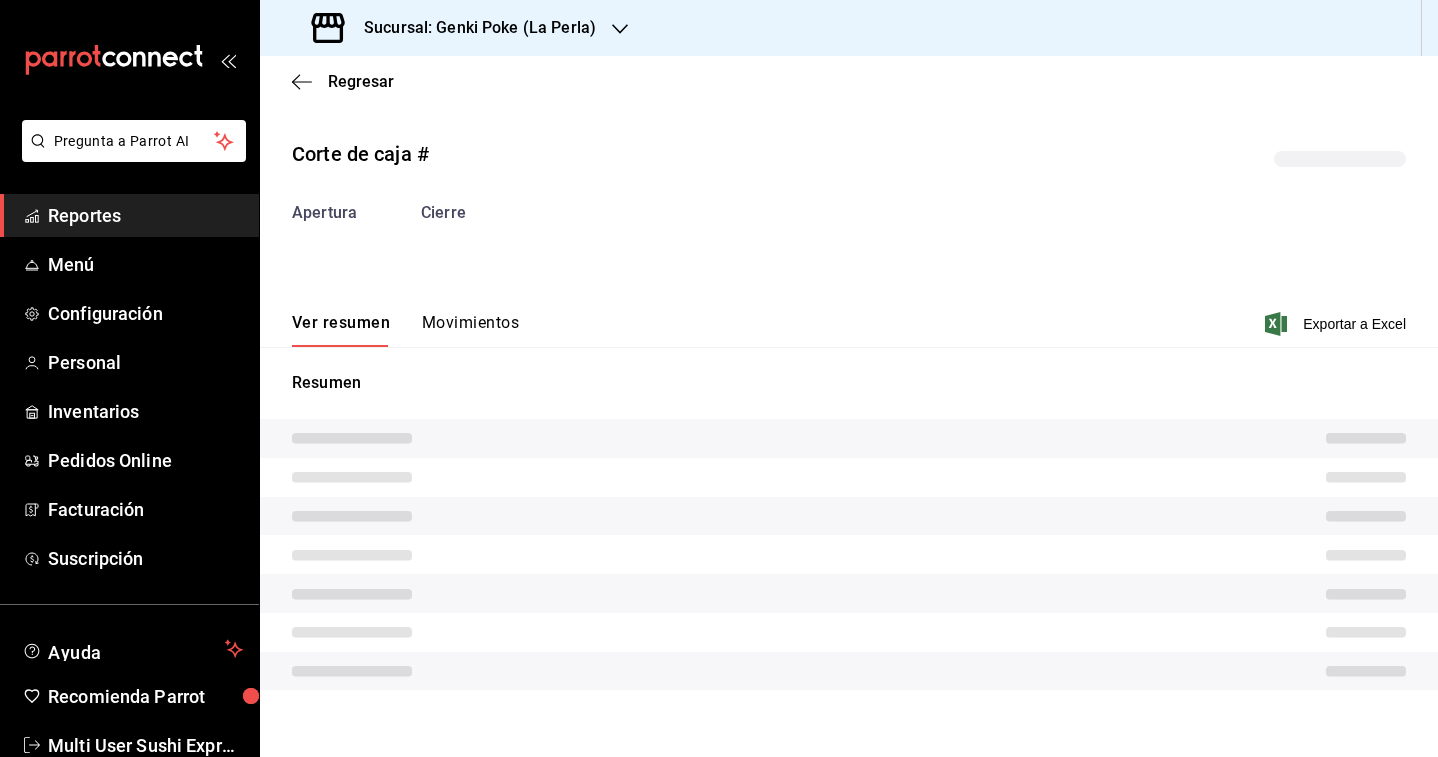 click on "Movimientos" at bounding box center (470, 330) 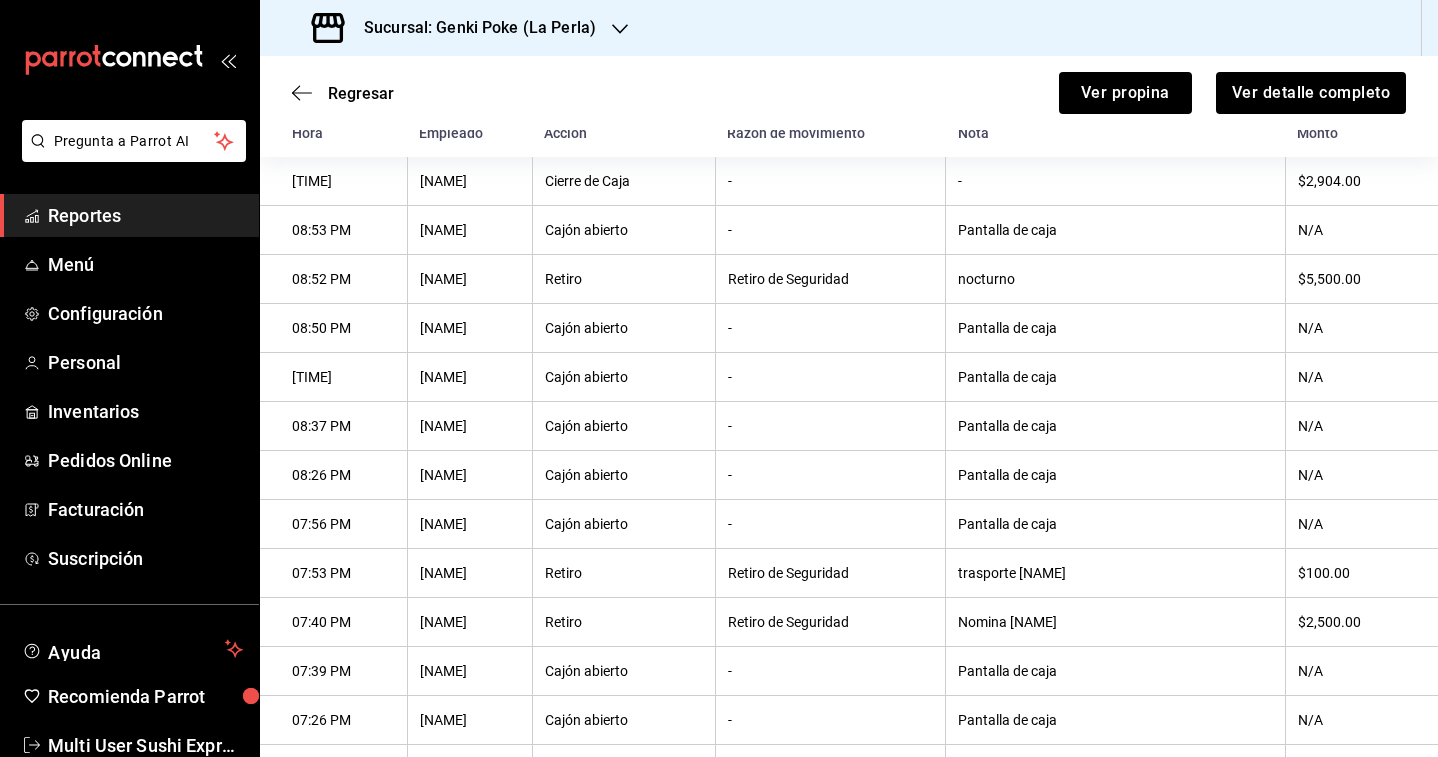 scroll, scrollTop: 229, scrollLeft: 0, axis: vertical 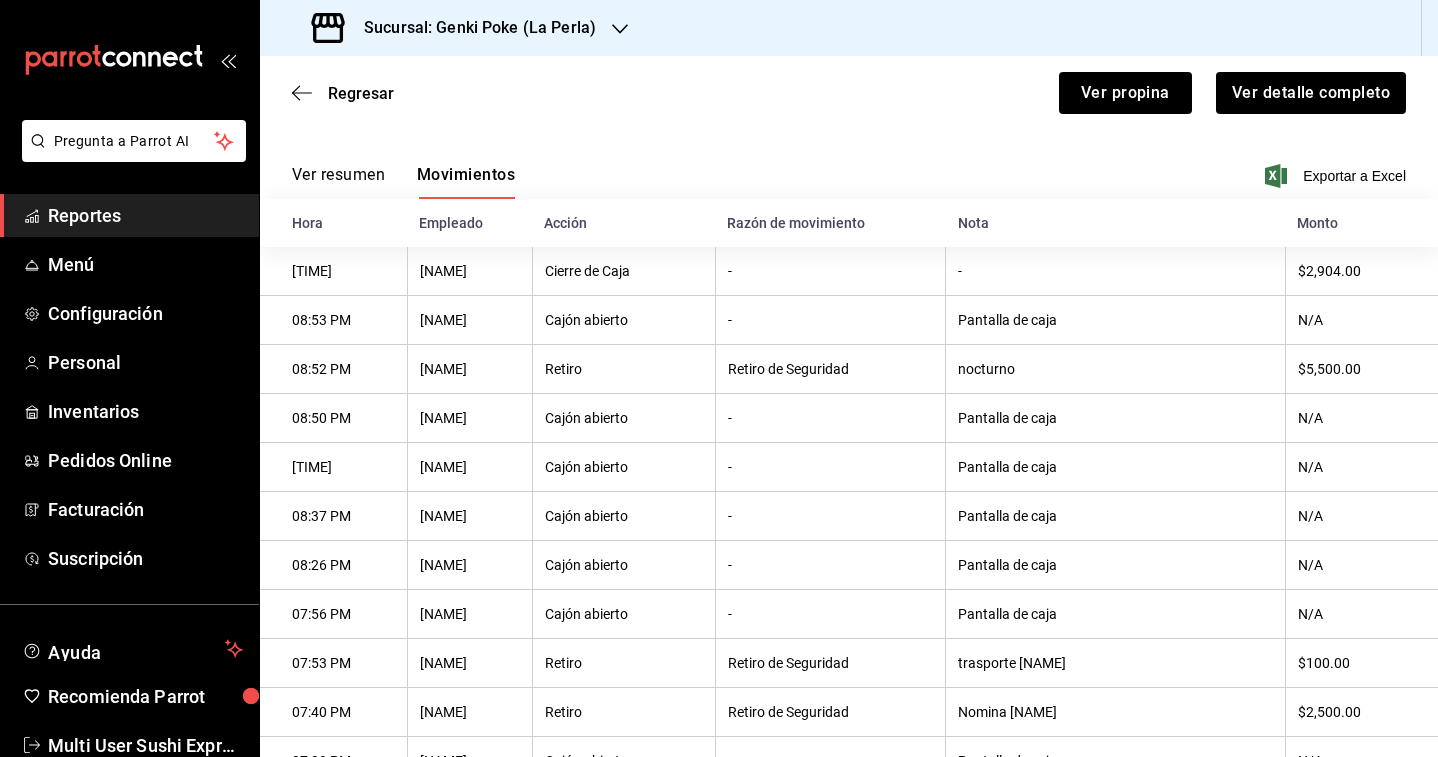 type 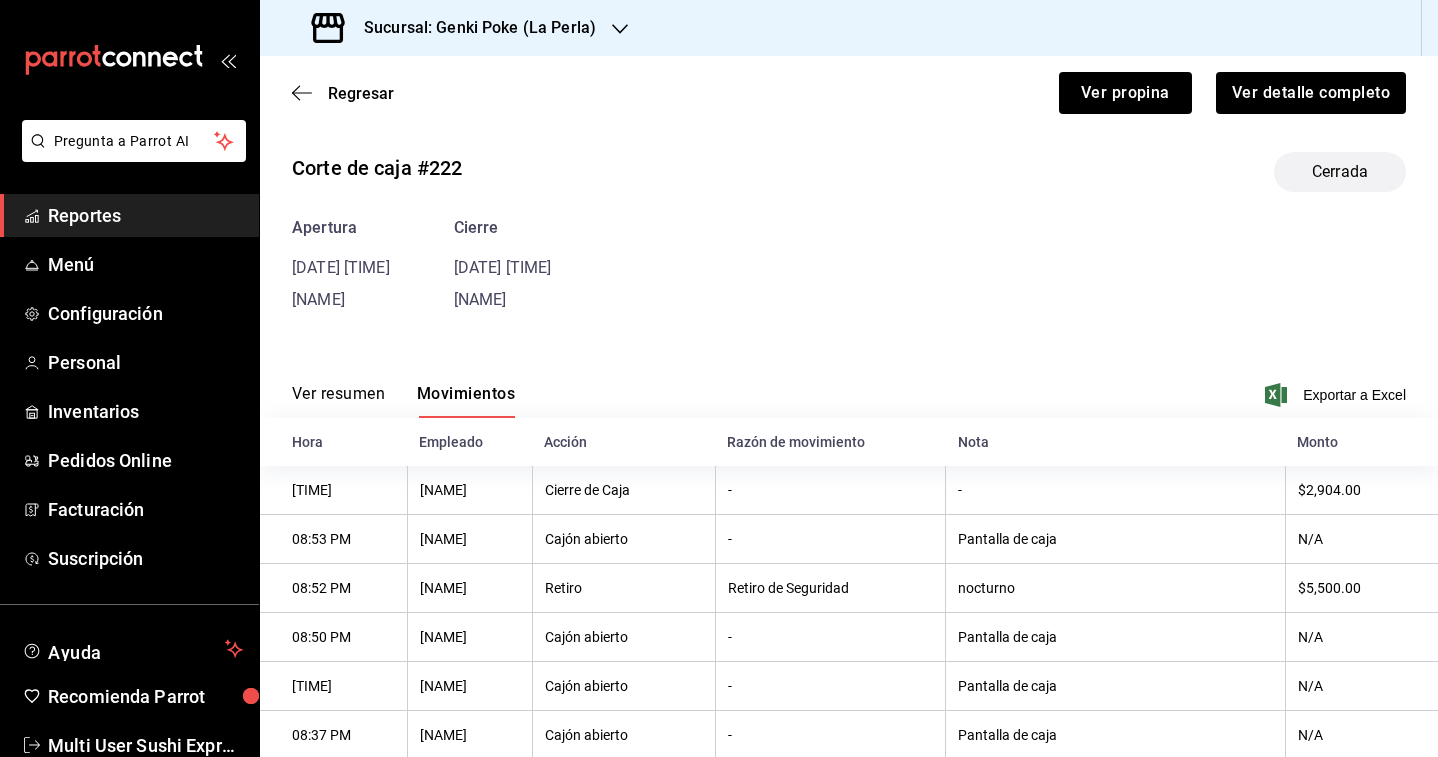 scroll, scrollTop: 0, scrollLeft: 0, axis: both 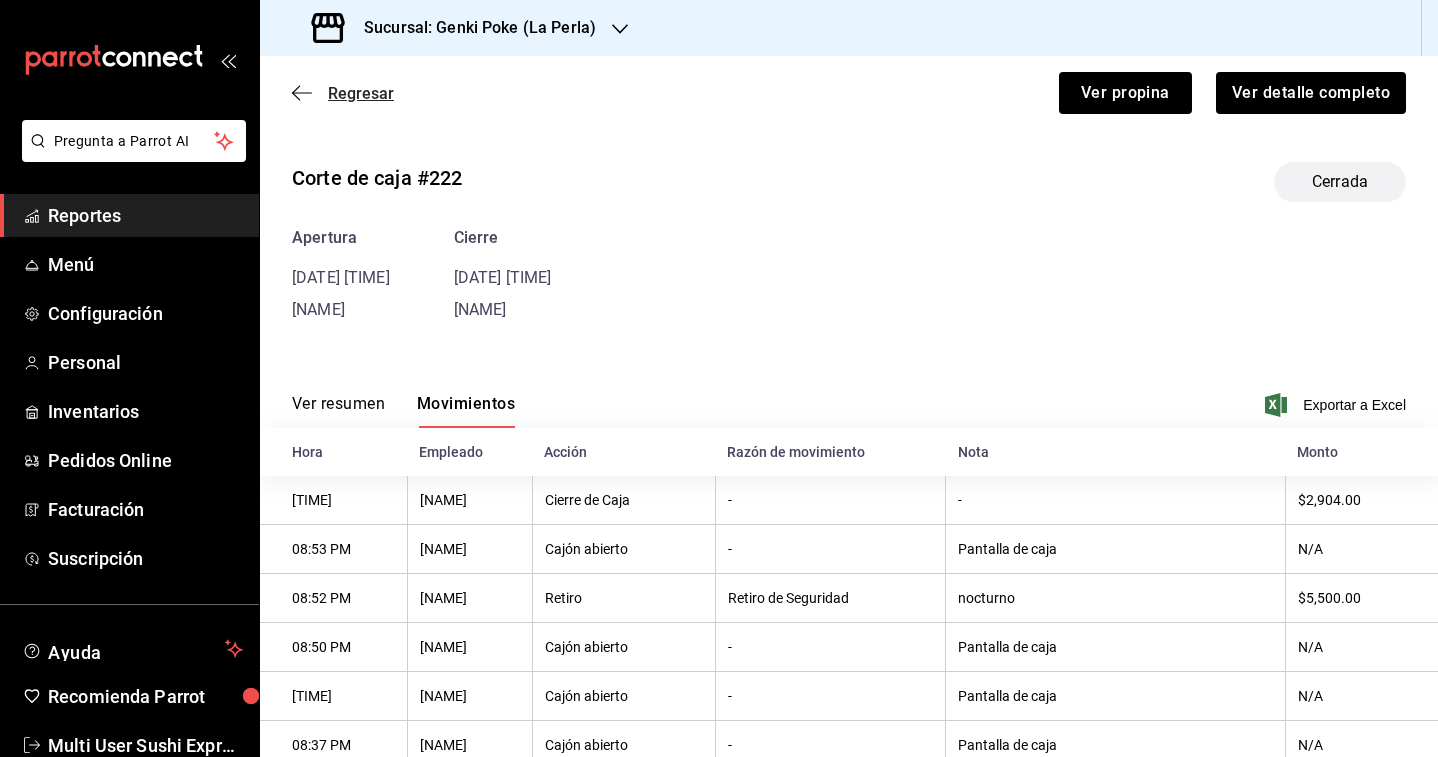 click on "Regresar" at bounding box center [361, 93] 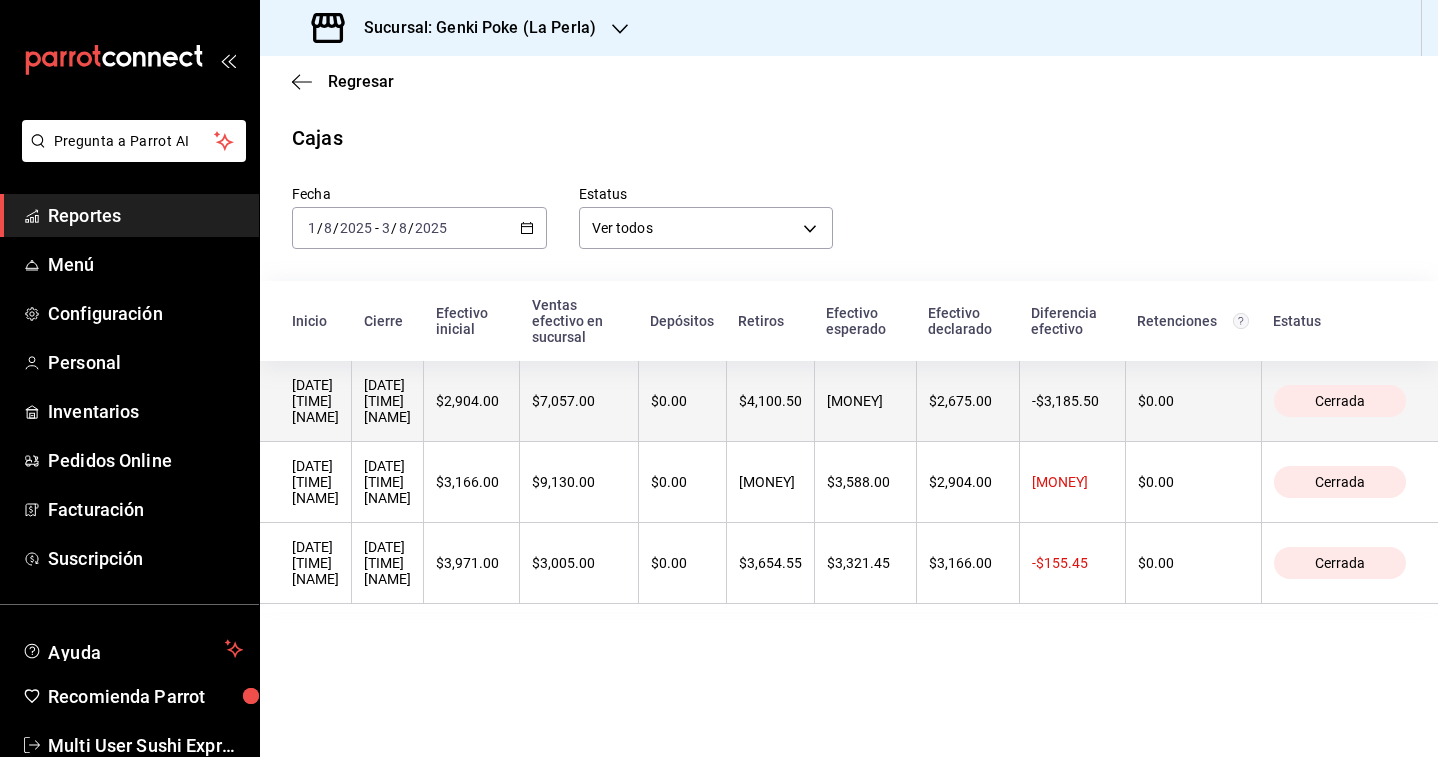 click on "[DATE]
[TIME]
[NAME]" at bounding box center [387, 401] 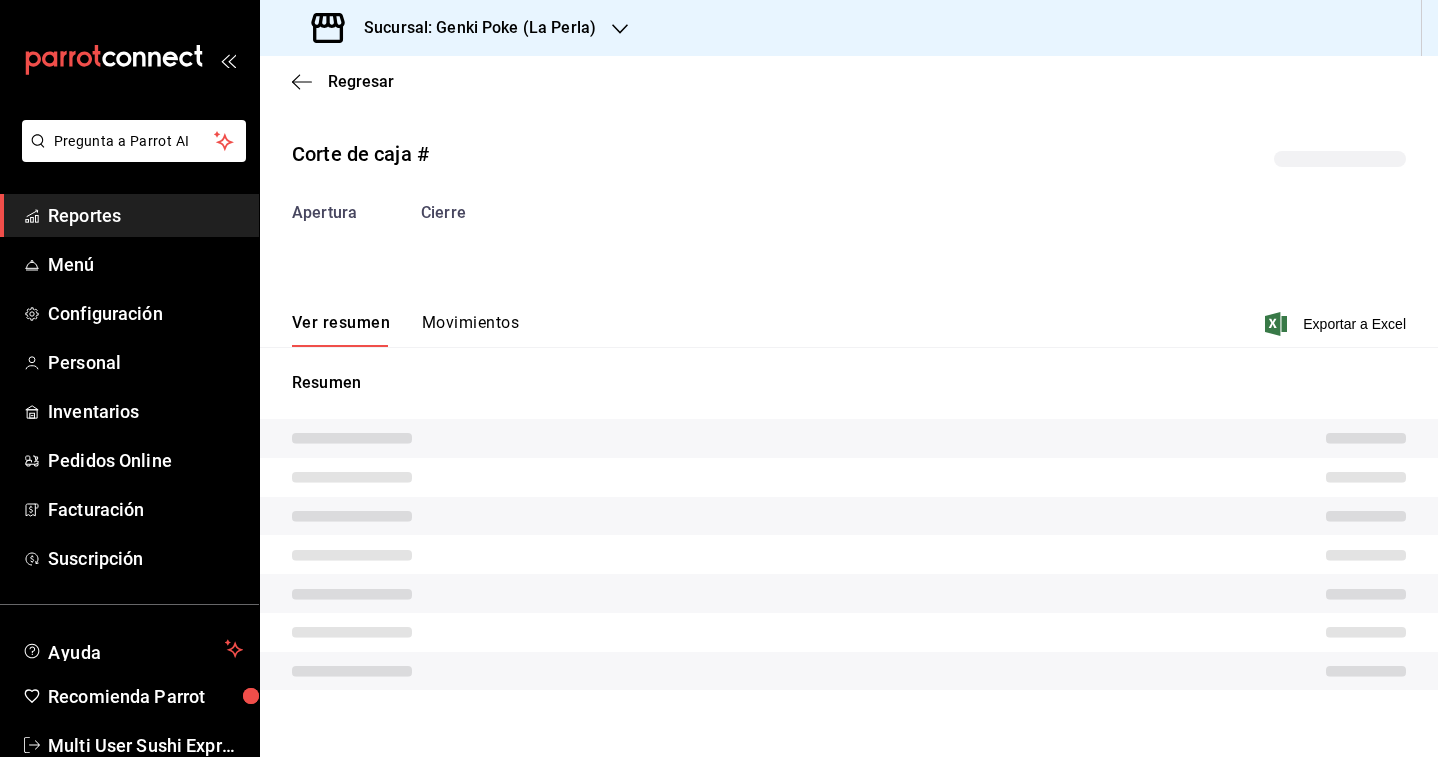 click on "Movimientos" at bounding box center [470, 330] 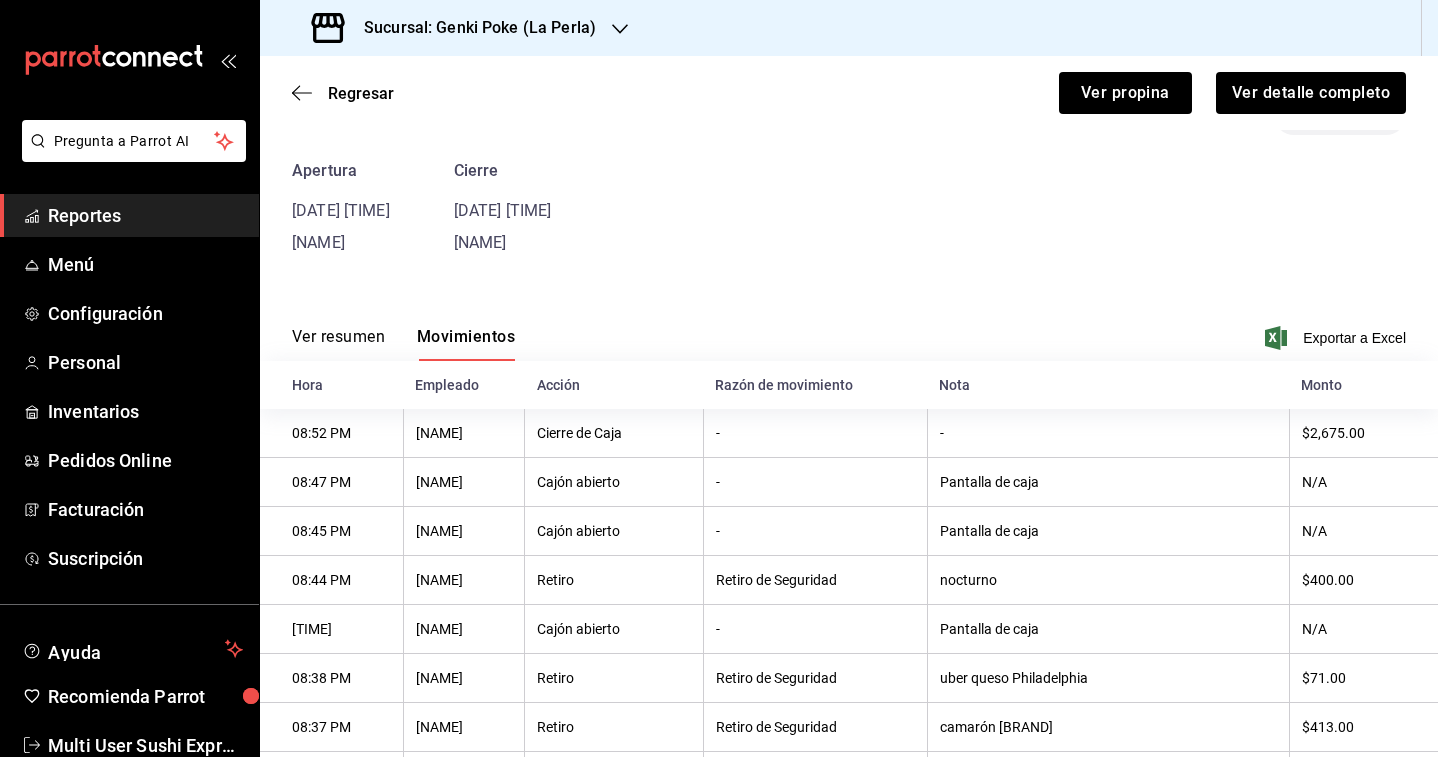 scroll, scrollTop: 68, scrollLeft: 0, axis: vertical 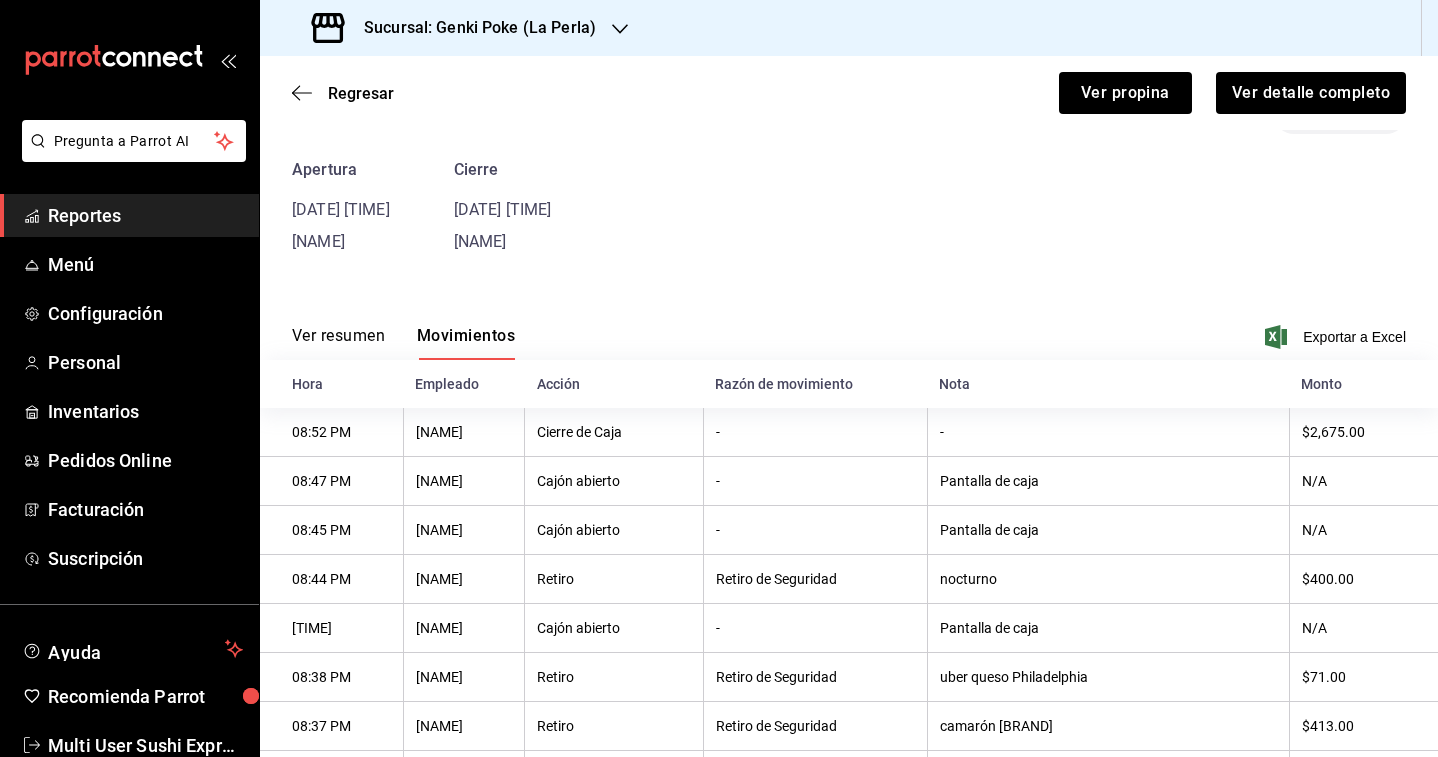 type 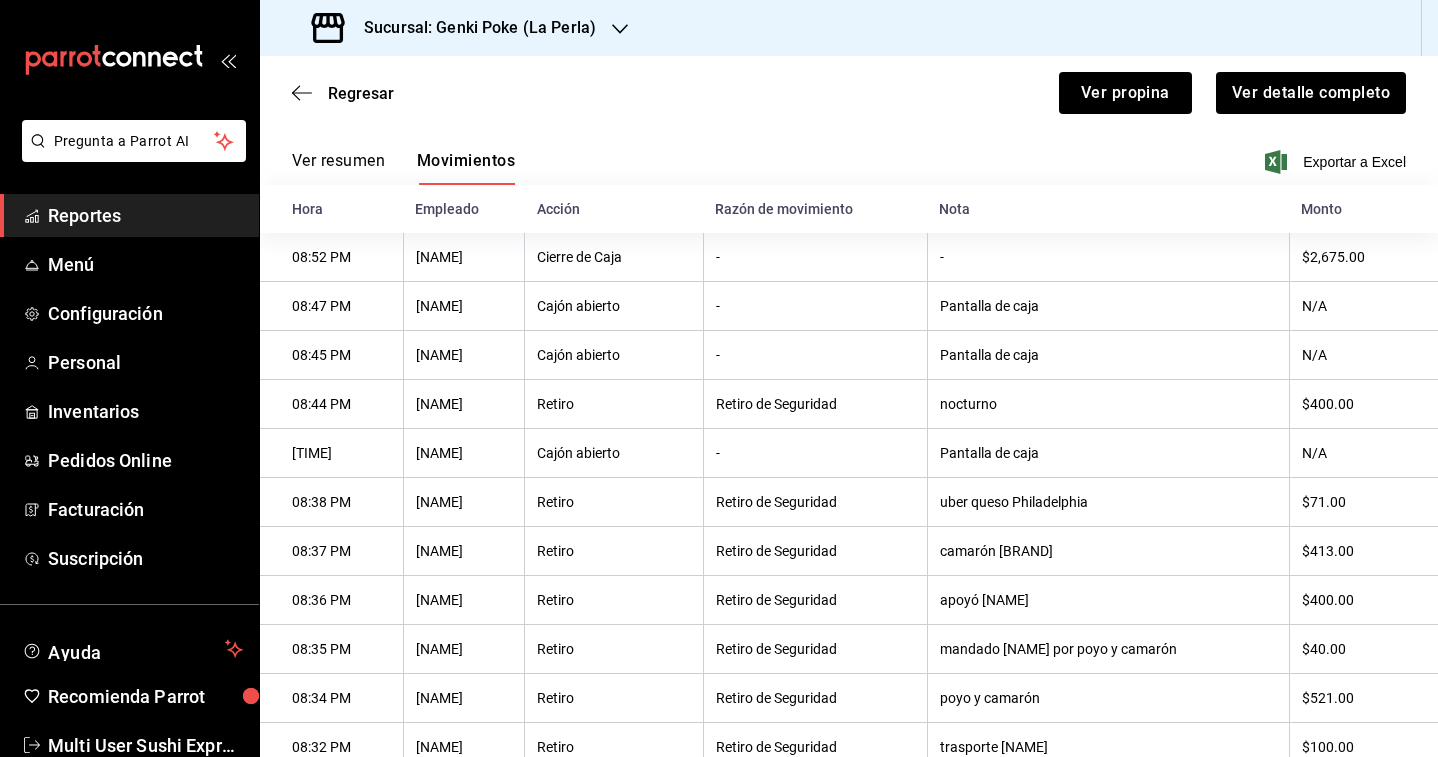 scroll, scrollTop: 0, scrollLeft: 0, axis: both 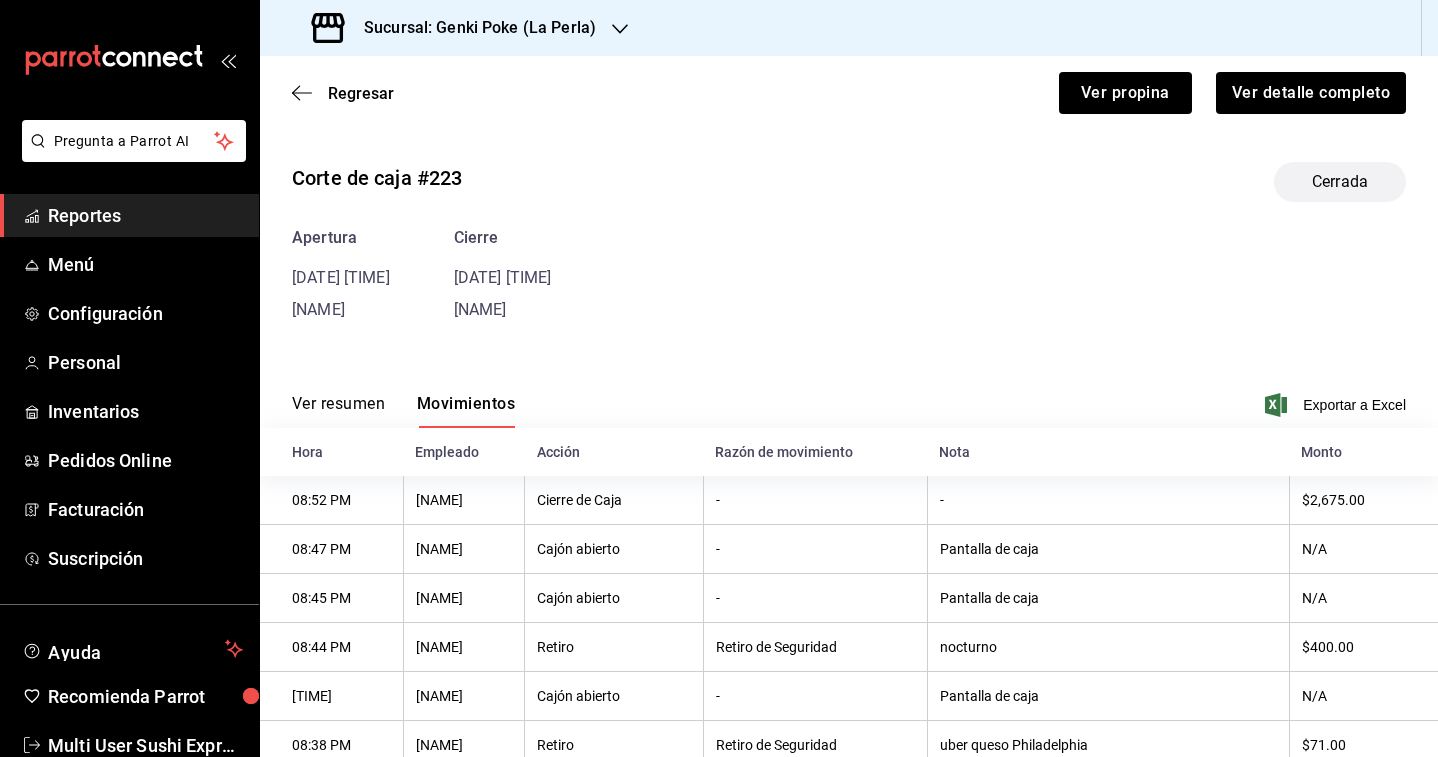 click on "Sucursal: Genki Poke (La Perla)" at bounding box center [456, 28] 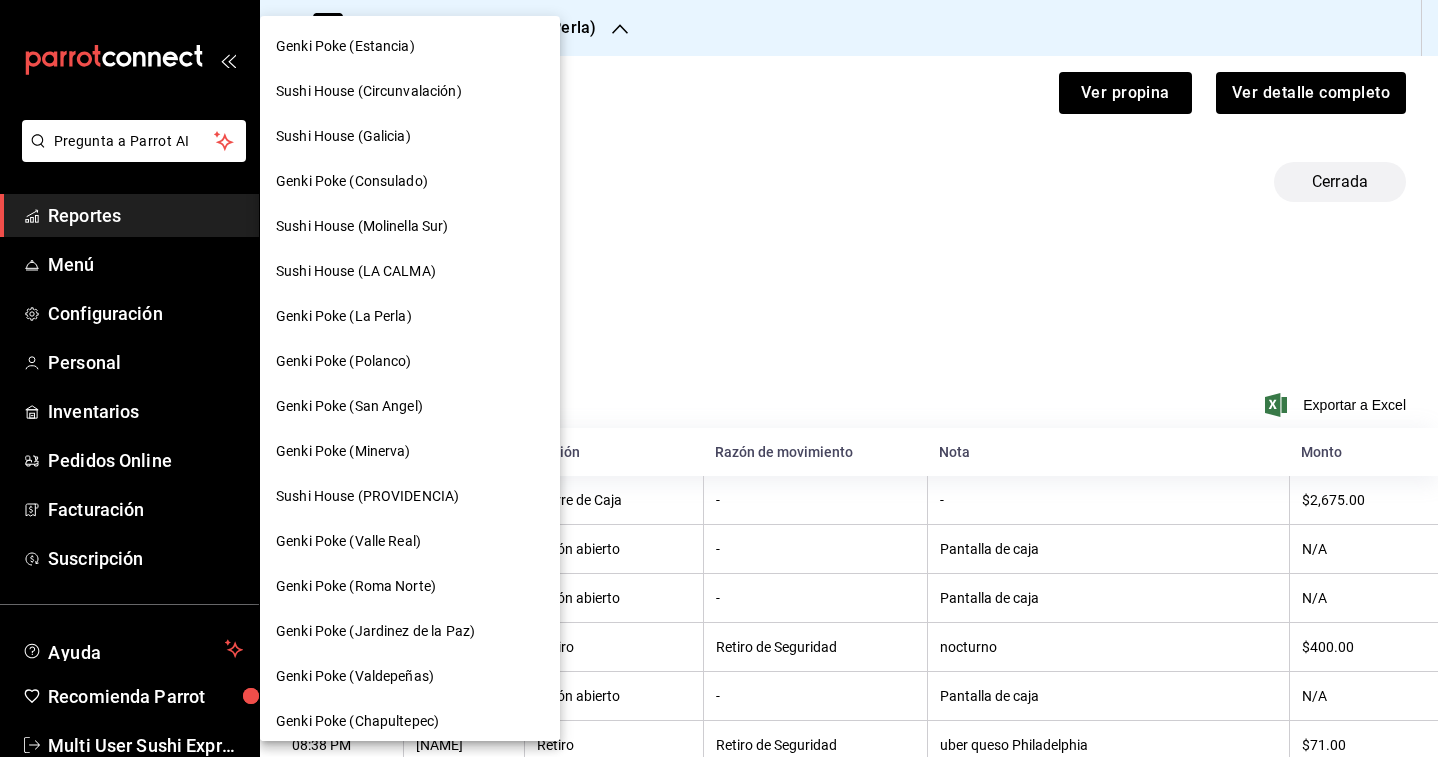 click on "Genki Poke (Minerva)" at bounding box center [343, 451] 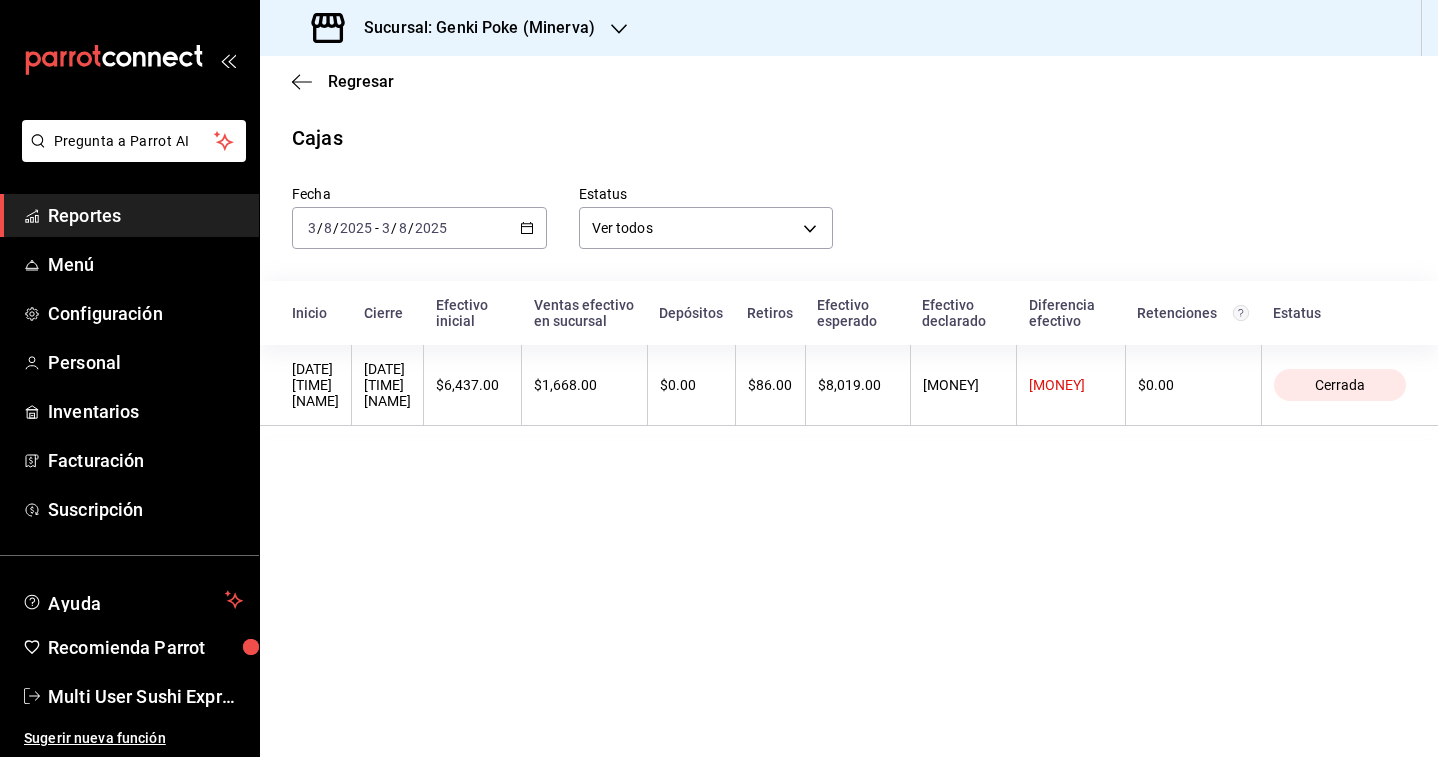 click on "2025-08-03 3 / 8 / 2025 - 2025-08-03 3 / 8 / 2025" at bounding box center [419, 228] 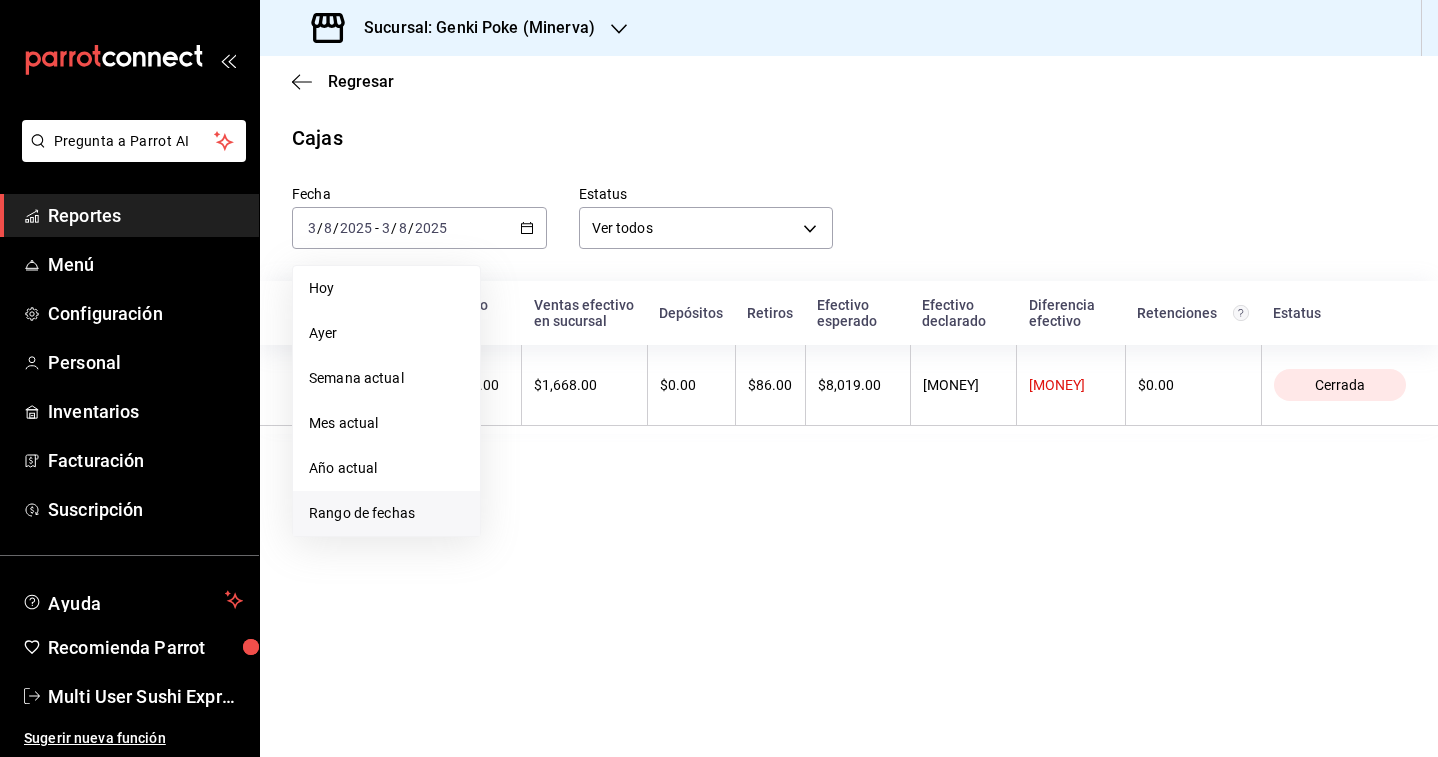 click on "Rango de fechas" at bounding box center [386, 513] 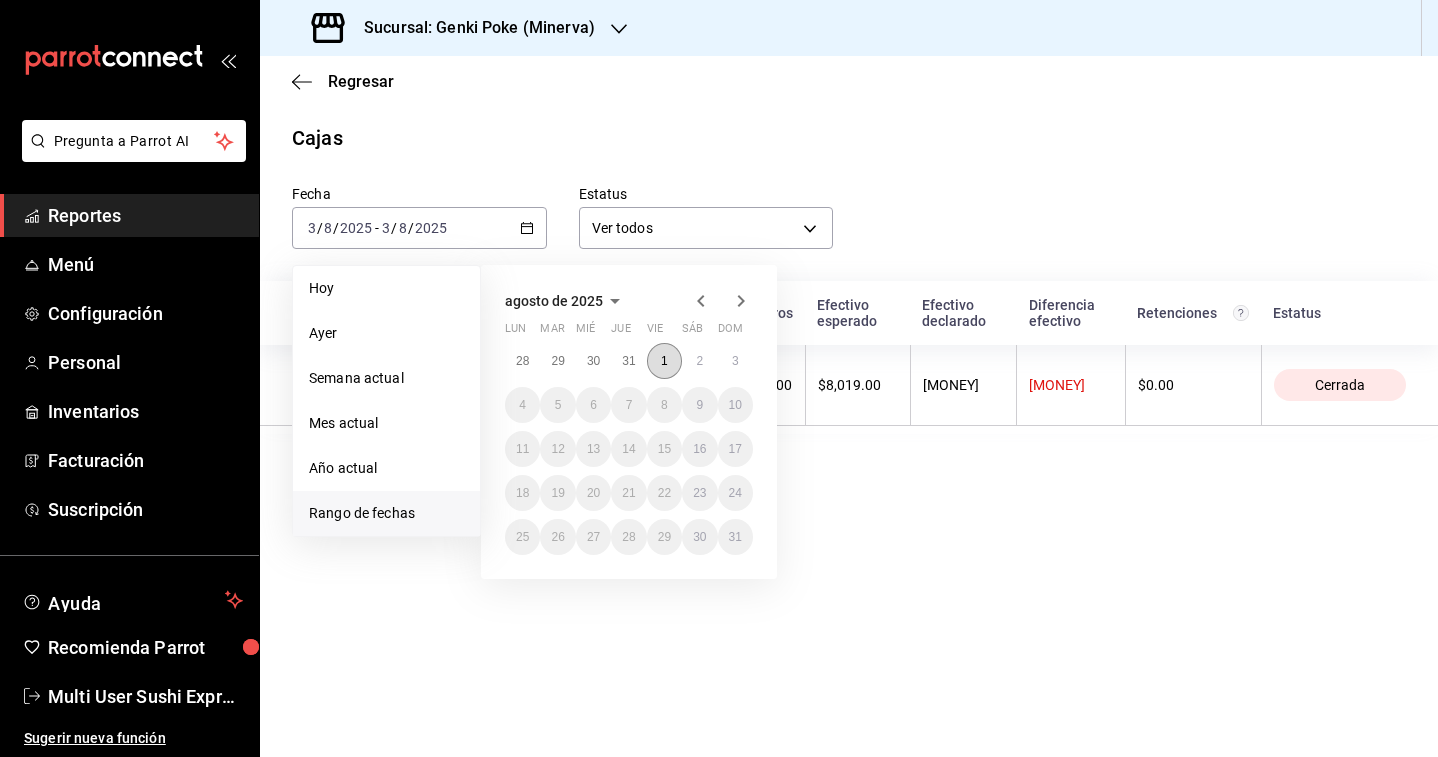 click on "1" at bounding box center (664, 361) 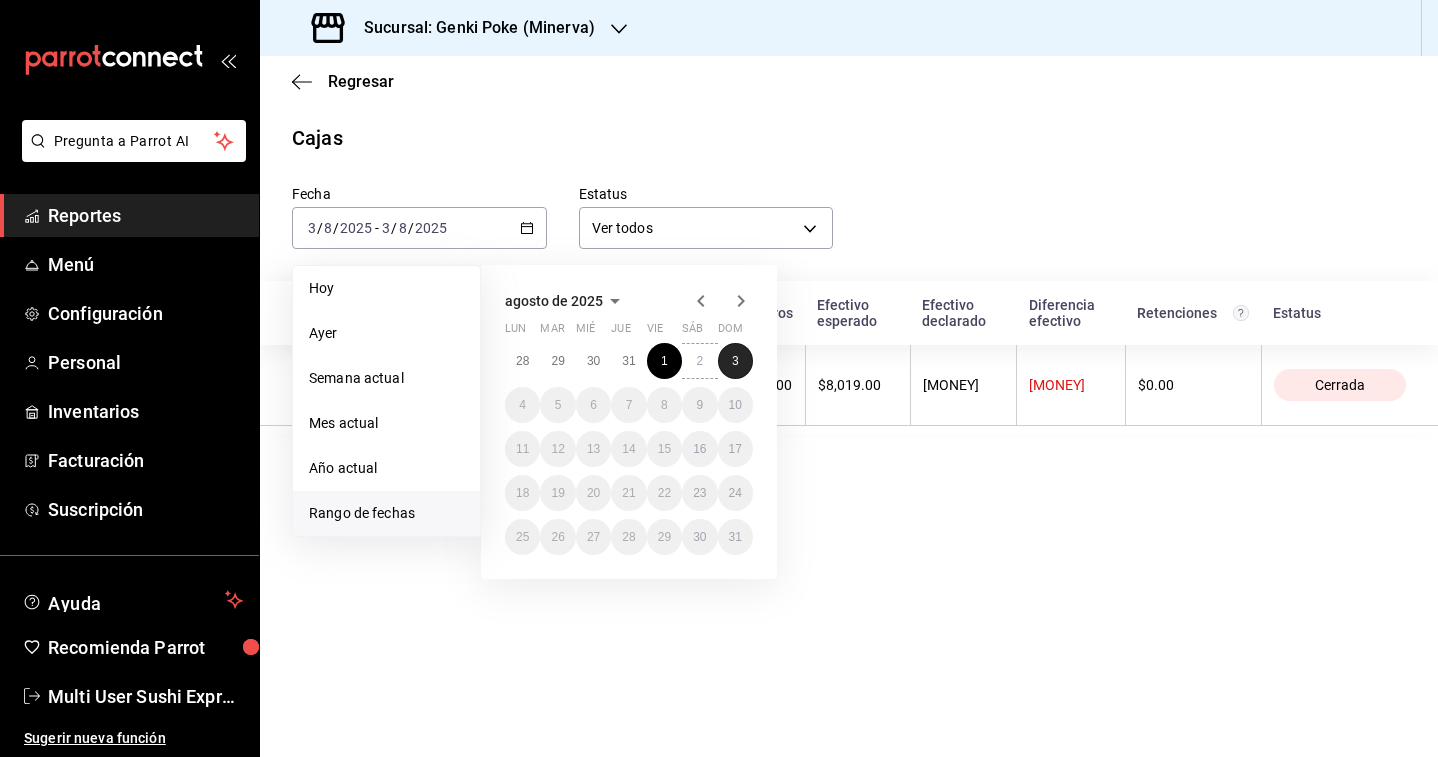 click on "3" at bounding box center (735, 361) 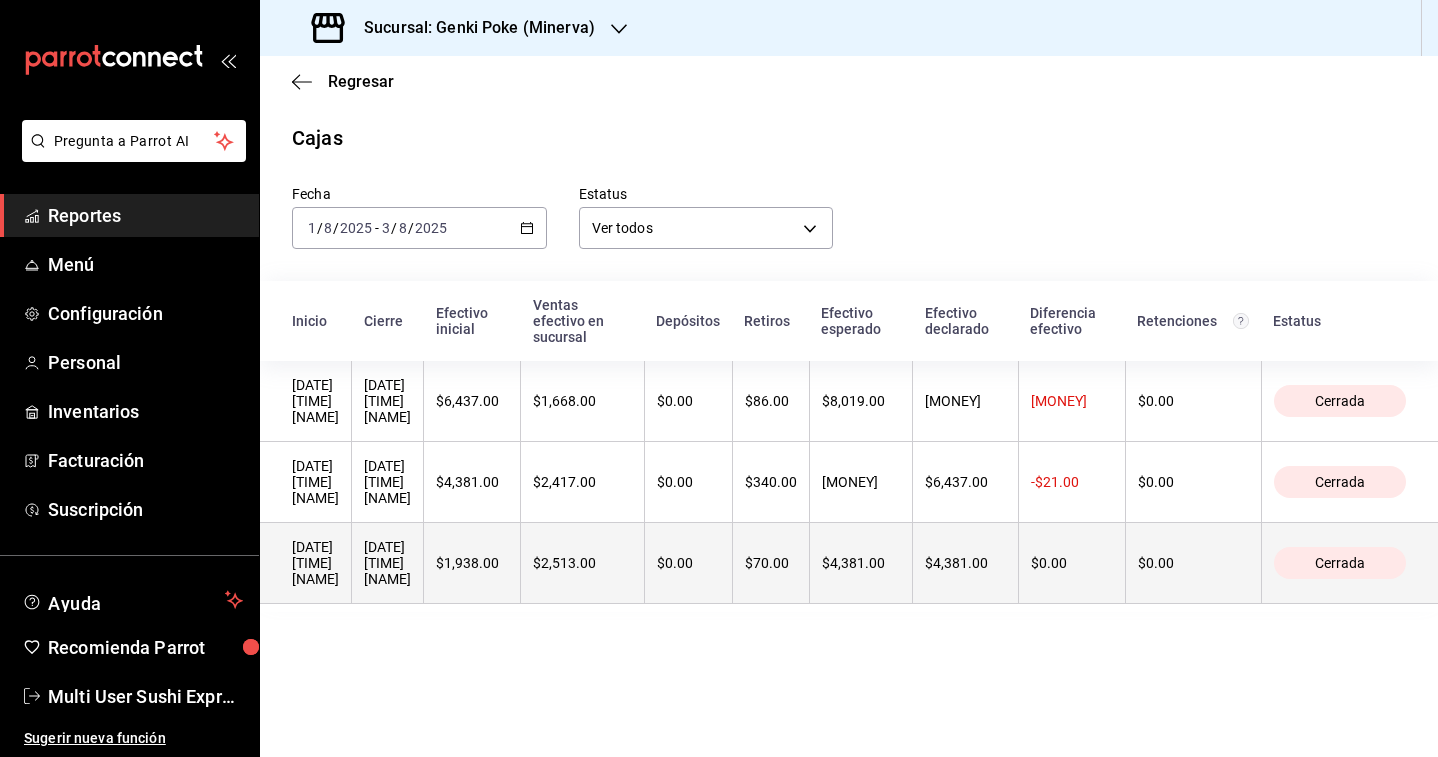 click on "$1,938.00" at bounding box center [472, 563] 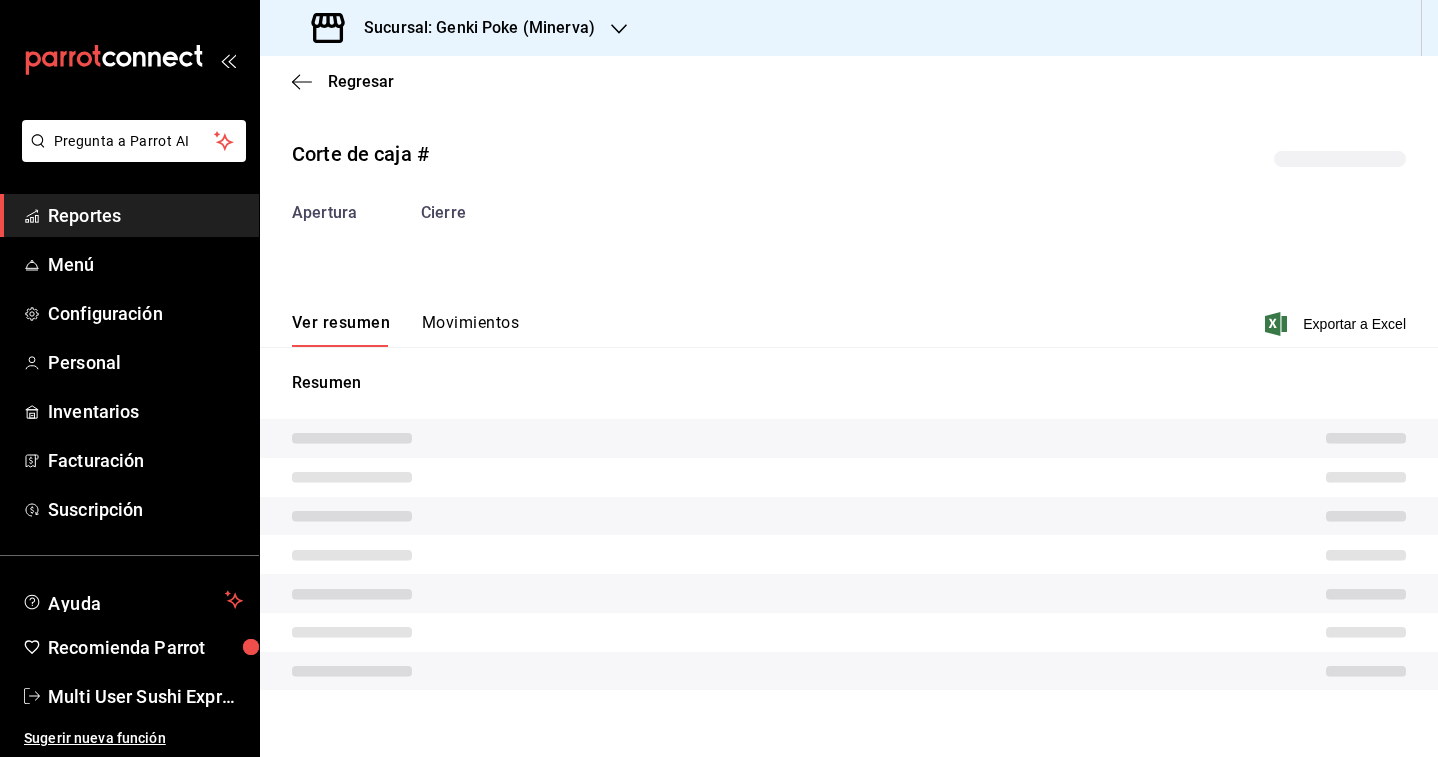 click on "Movimientos" at bounding box center (470, 330) 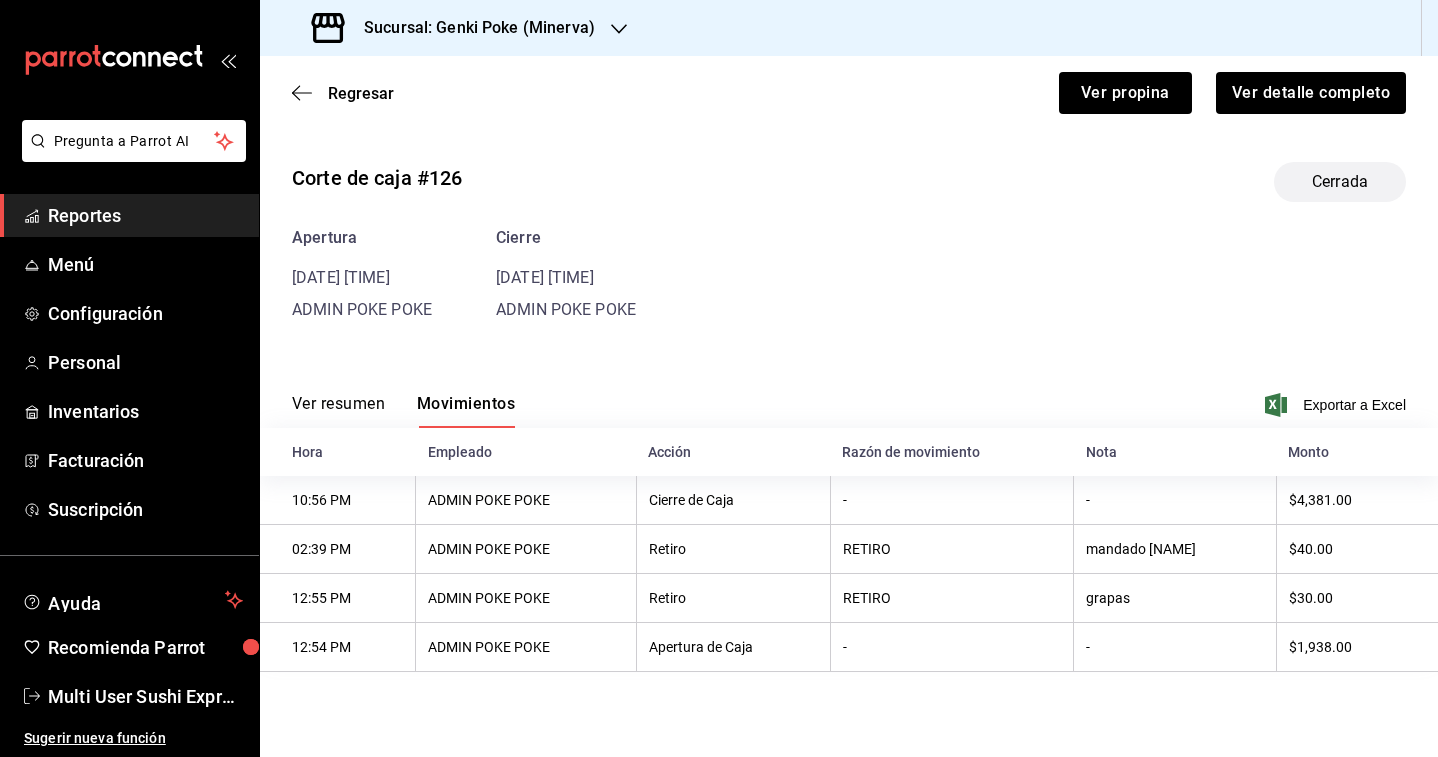 click on "Regresar Ver propina Ver detalle completo" at bounding box center (849, 93) 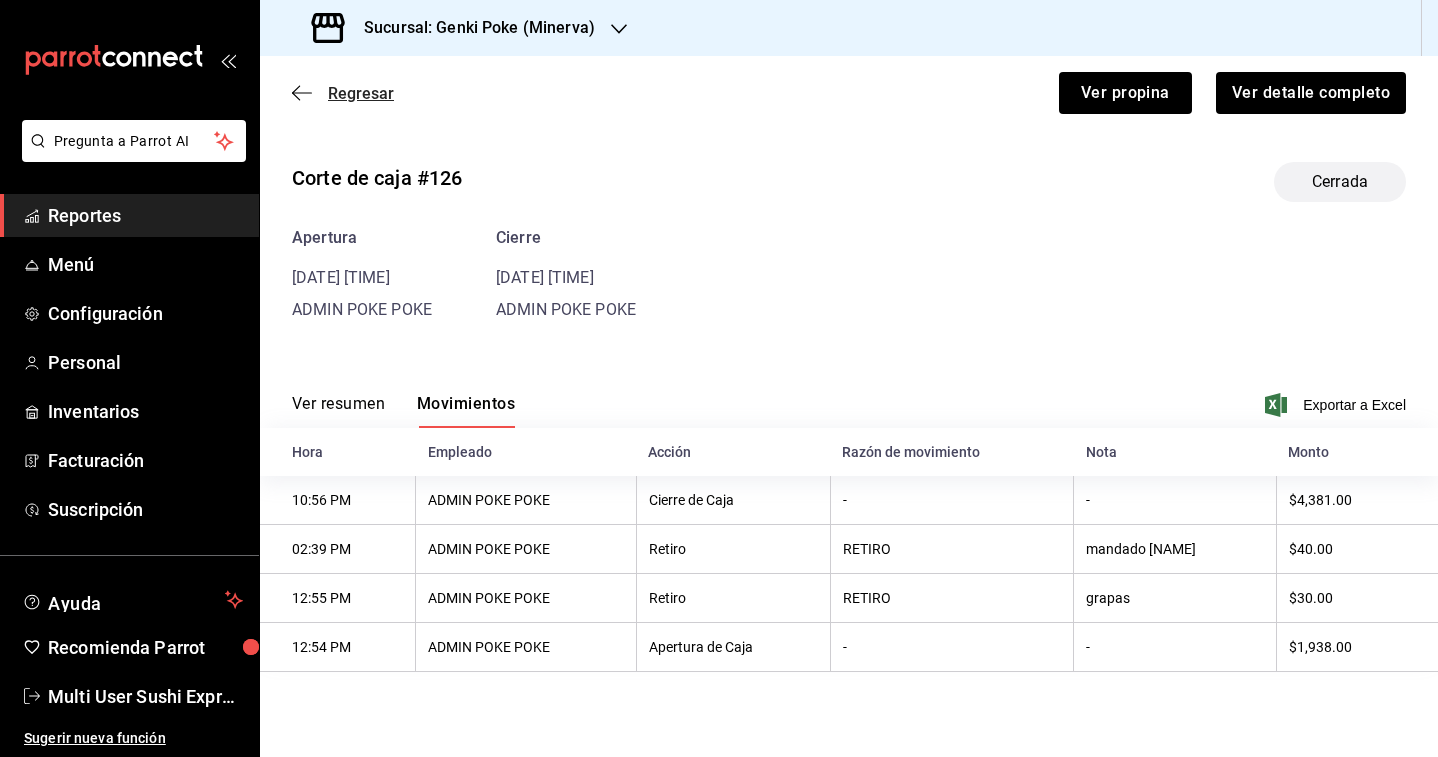 click on "Regresar" at bounding box center [361, 93] 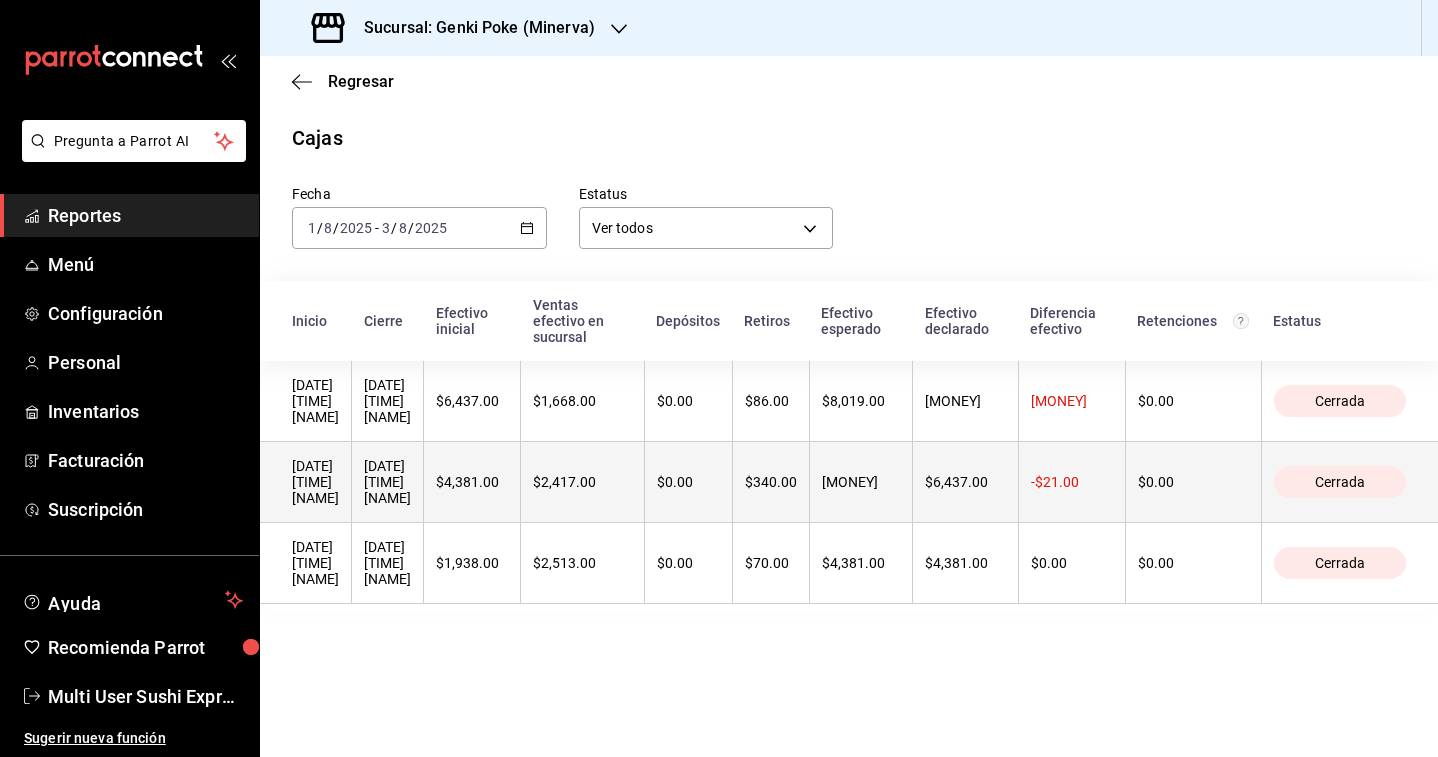click on "[DATE]
[TIME]
[NAME]" at bounding box center [387, 482] 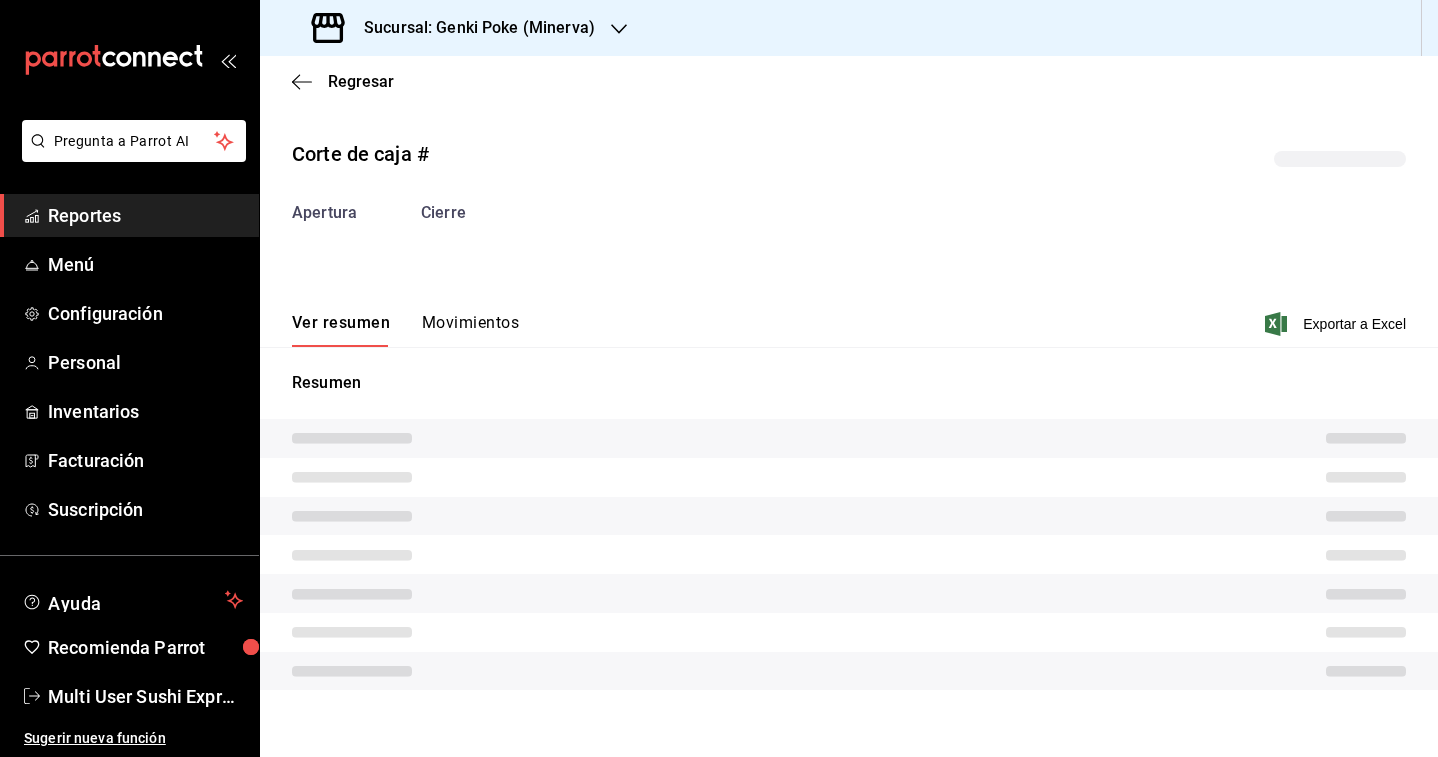click on "Movimientos" at bounding box center (470, 330) 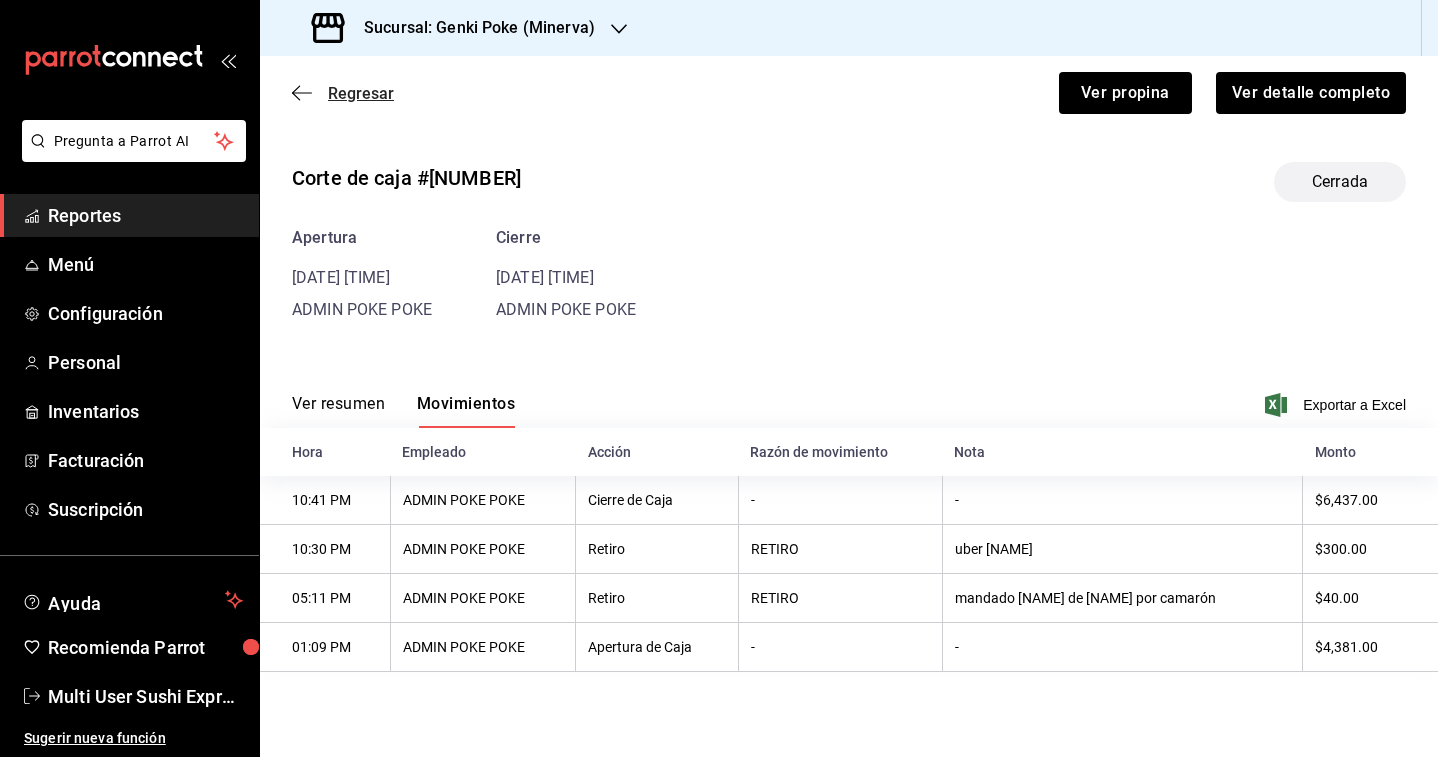 click on "Regresar" at bounding box center (361, 93) 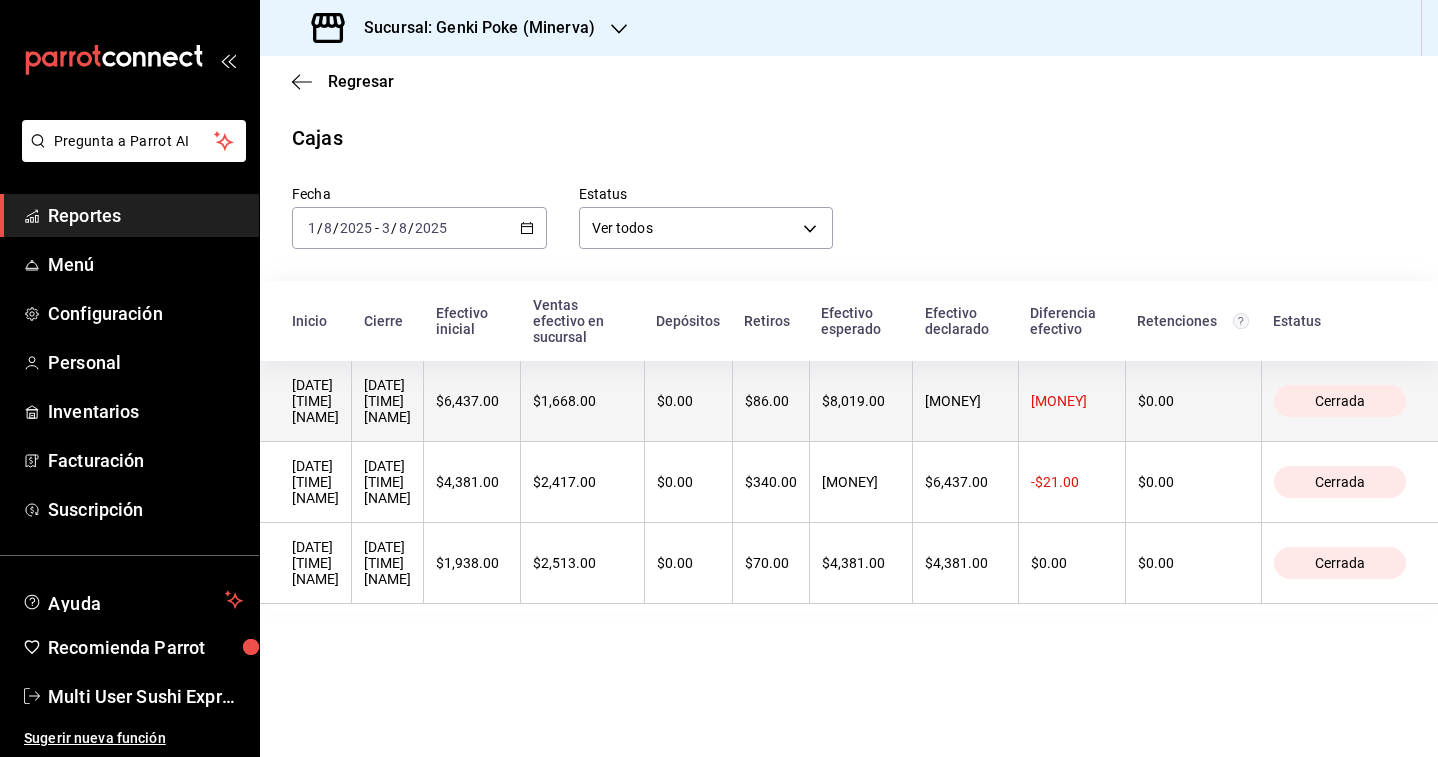 click on "[DATE]
[TIME]
[NAME]" at bounding box center (387, 401) 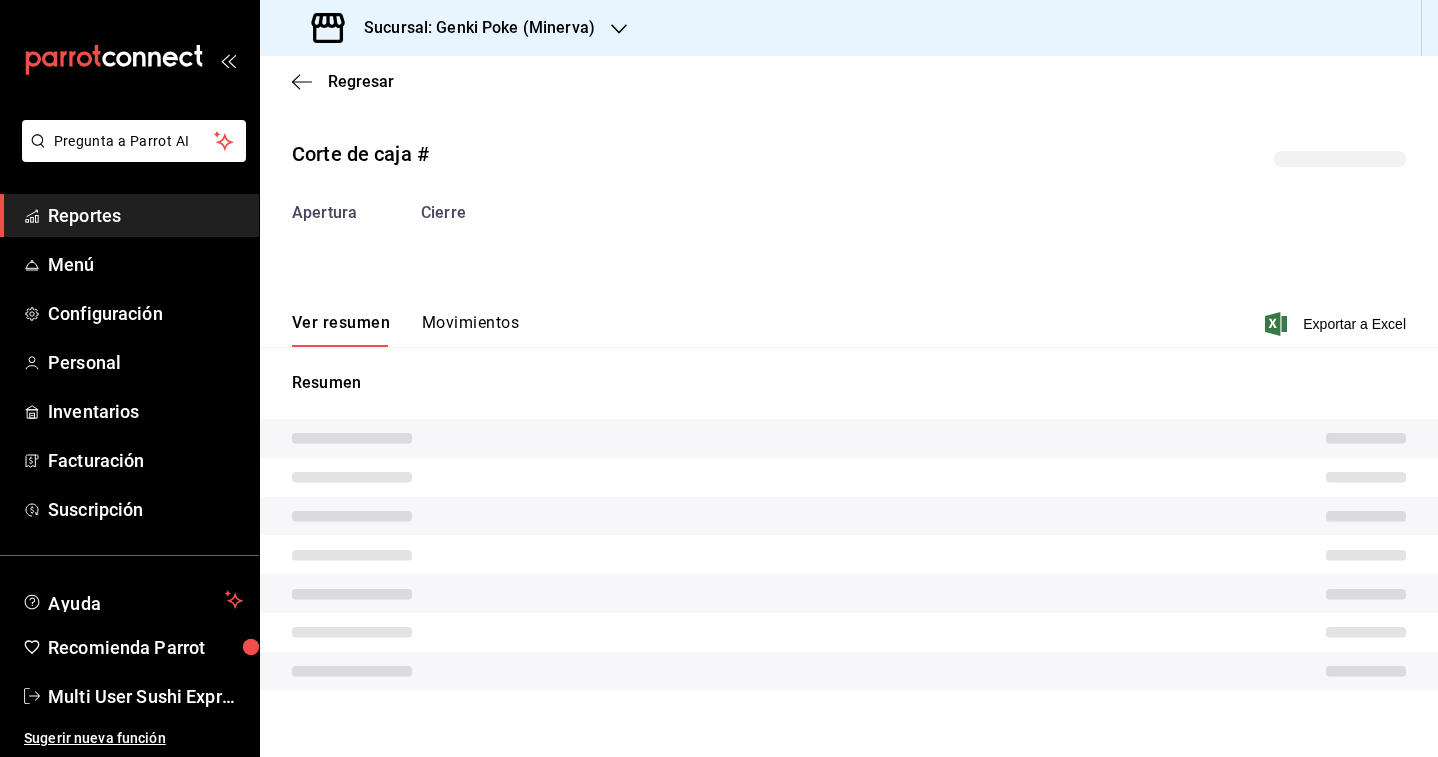 click on "Ver resumen Movimientos Exportar a Excel" at bounding box center (849, 318) 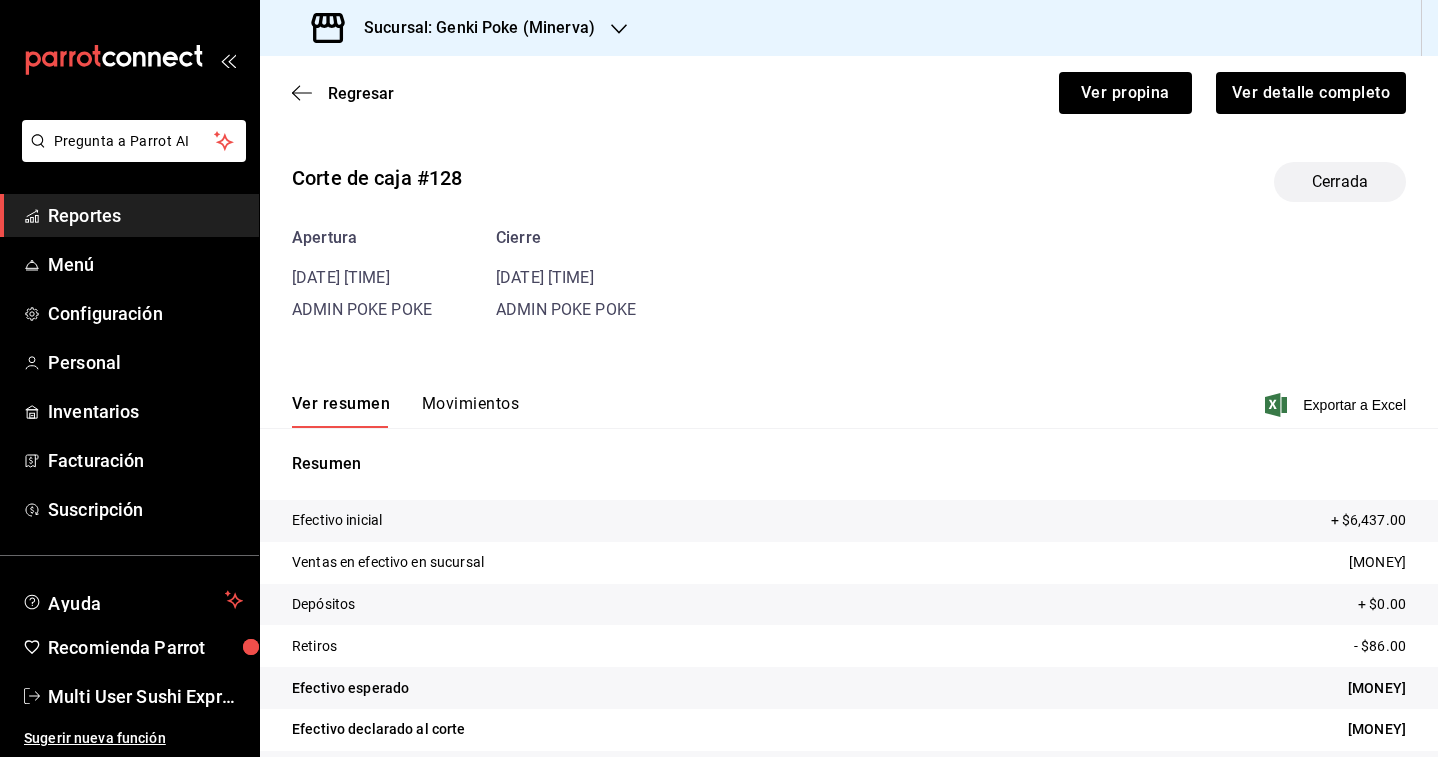 click on "Apertura [DATE] [TIME] [NAME] Cierre [DATE] [TIME] [NAME]" at bounding box center (849, 274) 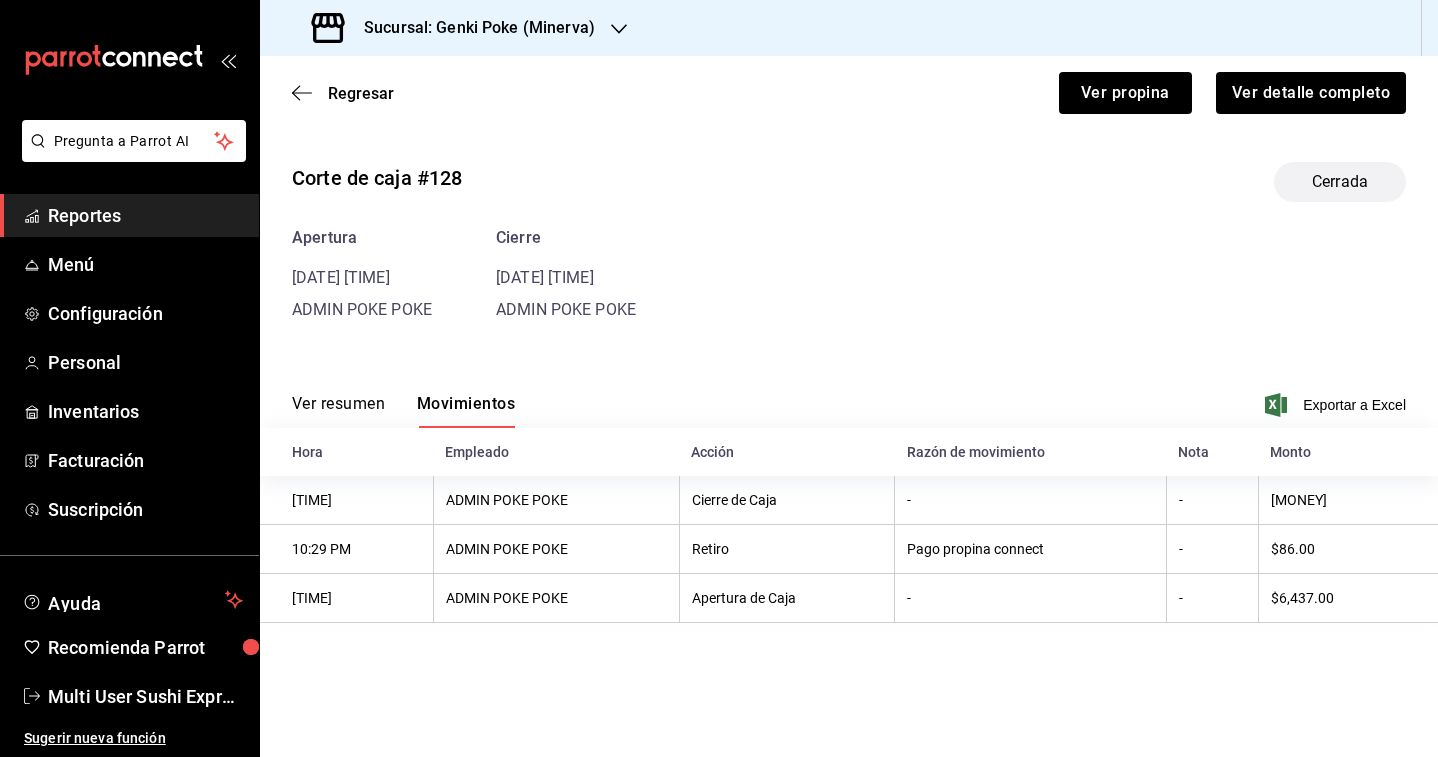 click on "Sucursal: Genki Poke (Minerva)" at bounding box center (471, 28) 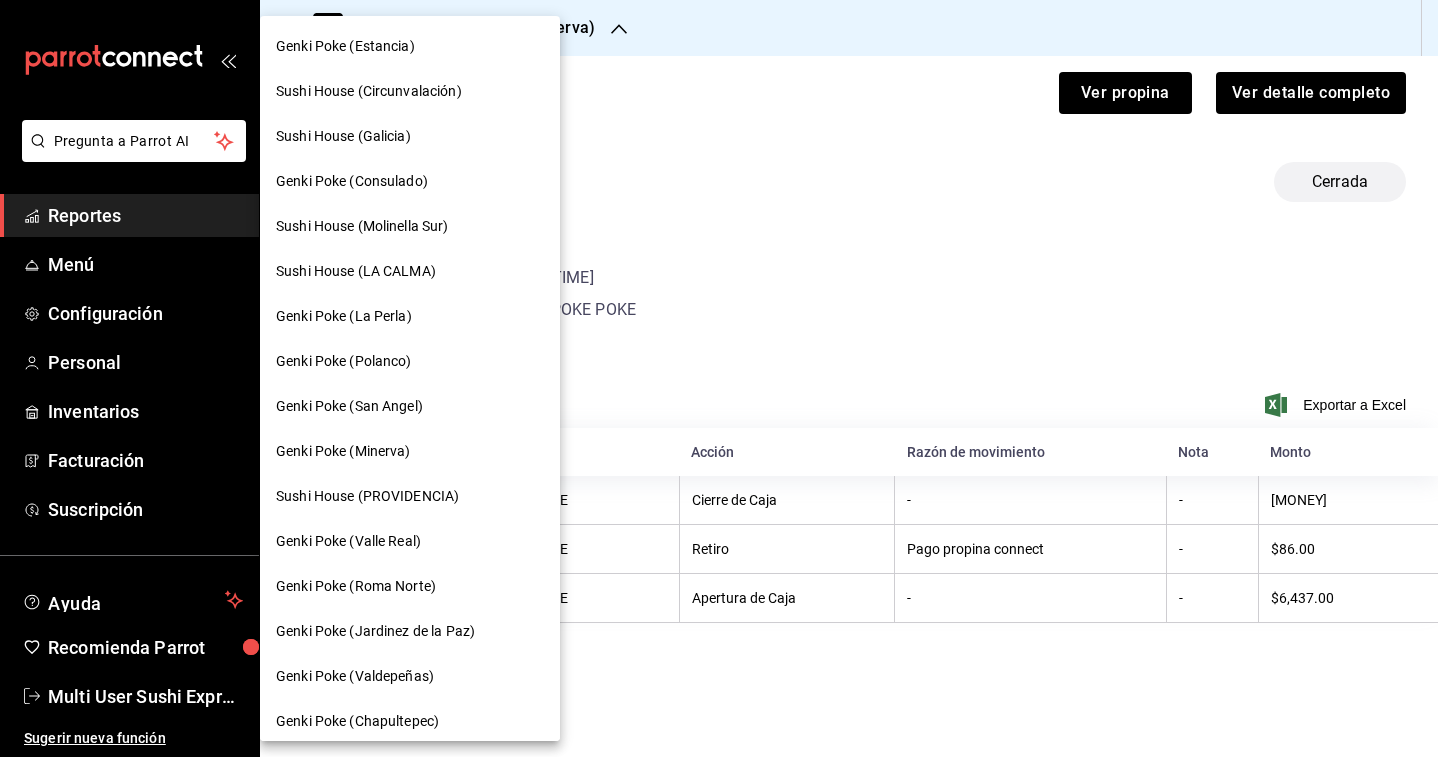 click on "Sushi House (PROVIDENCIA)" at bounding box center [367, 496] 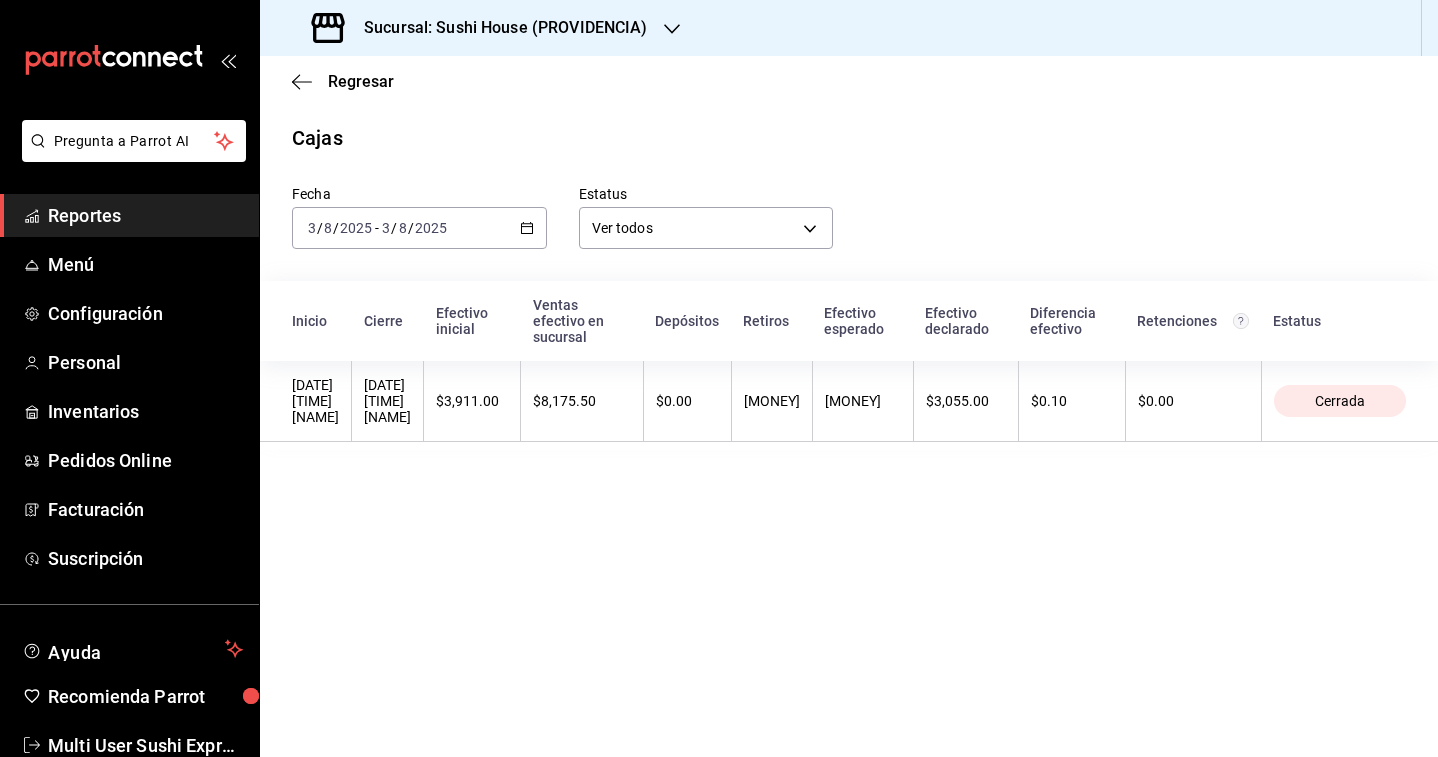 click on "2025-08-03 3 / 8 / 2025 - 2025-08-03 3 / 8 / 2025" at bounding box center [419, 228] 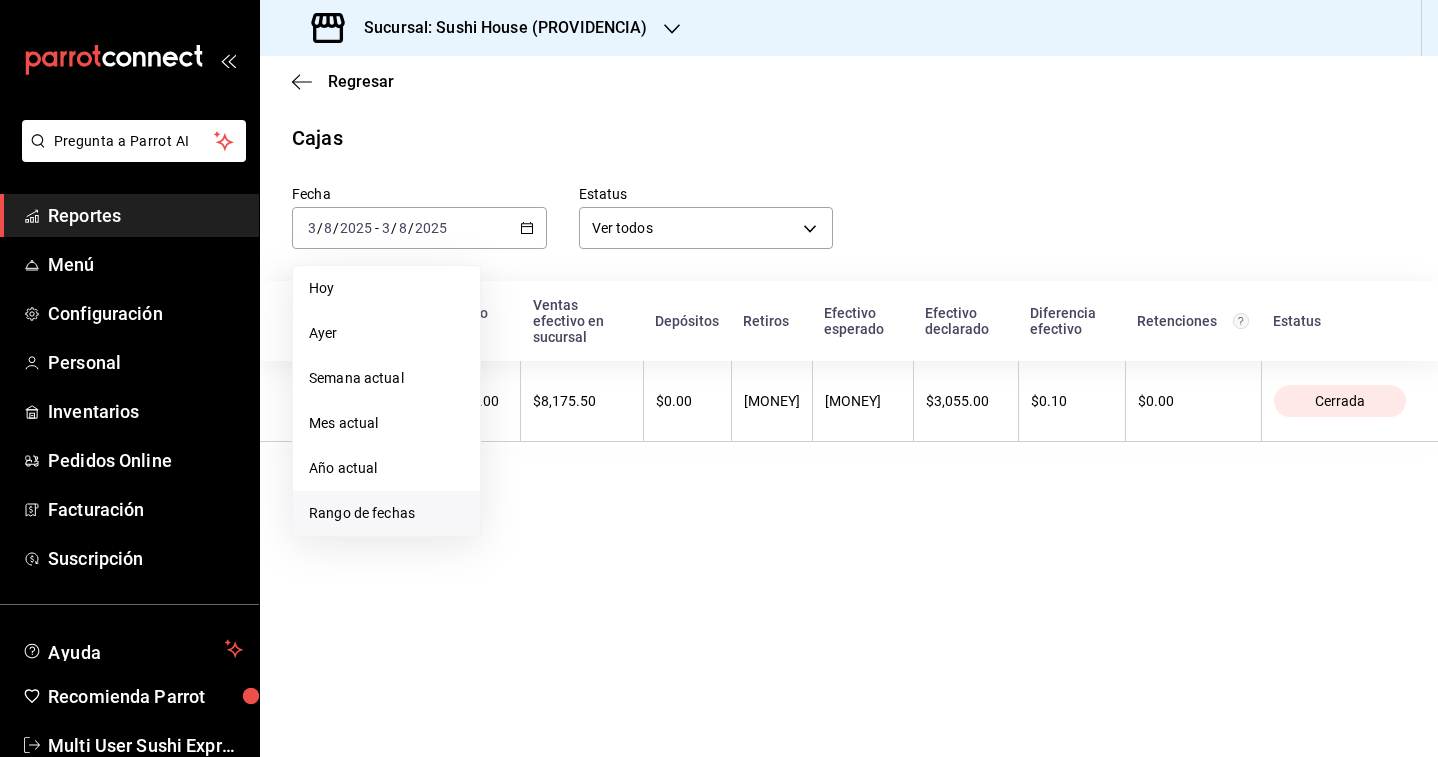 click on "Rango de fechas" at bounding box center [386, 513] 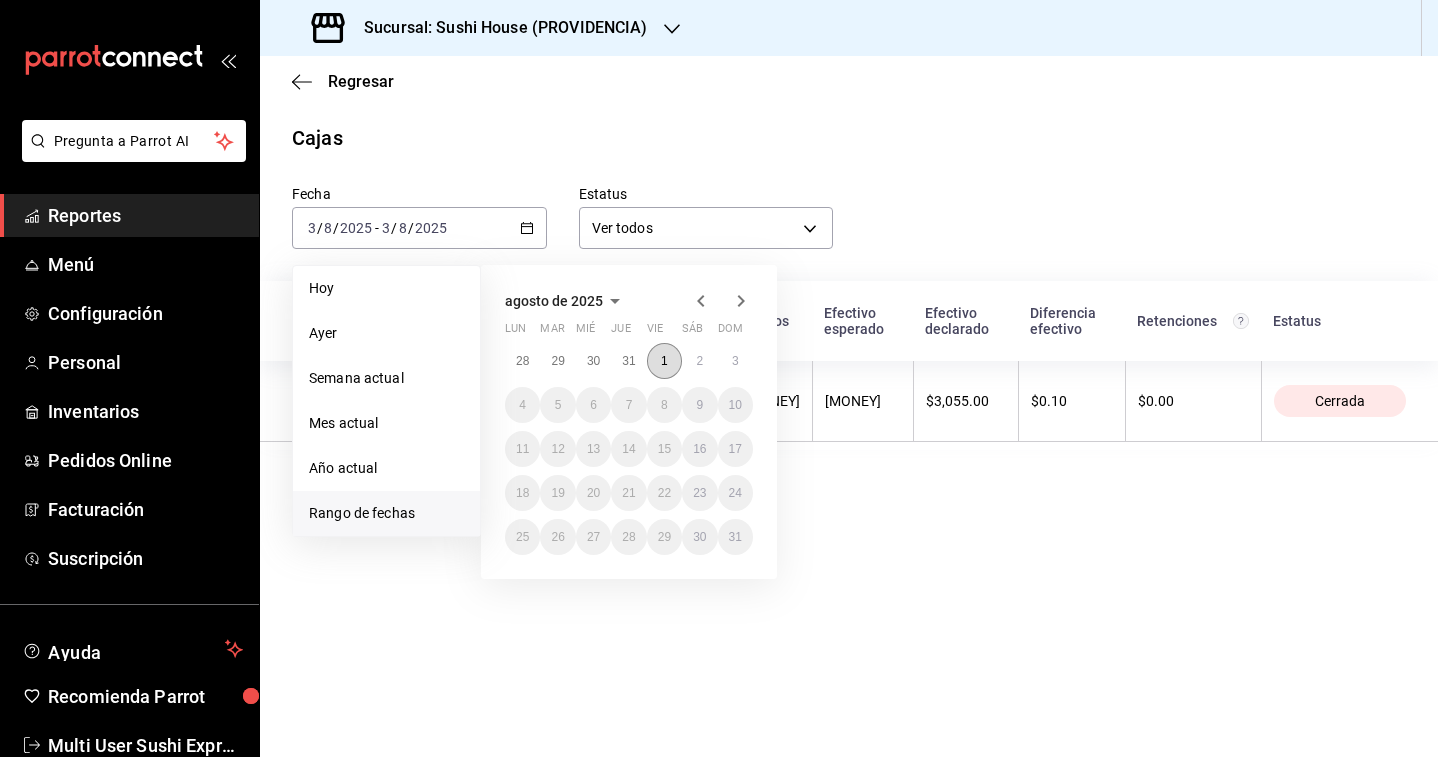click on "1" at bounding box center (664, 361) 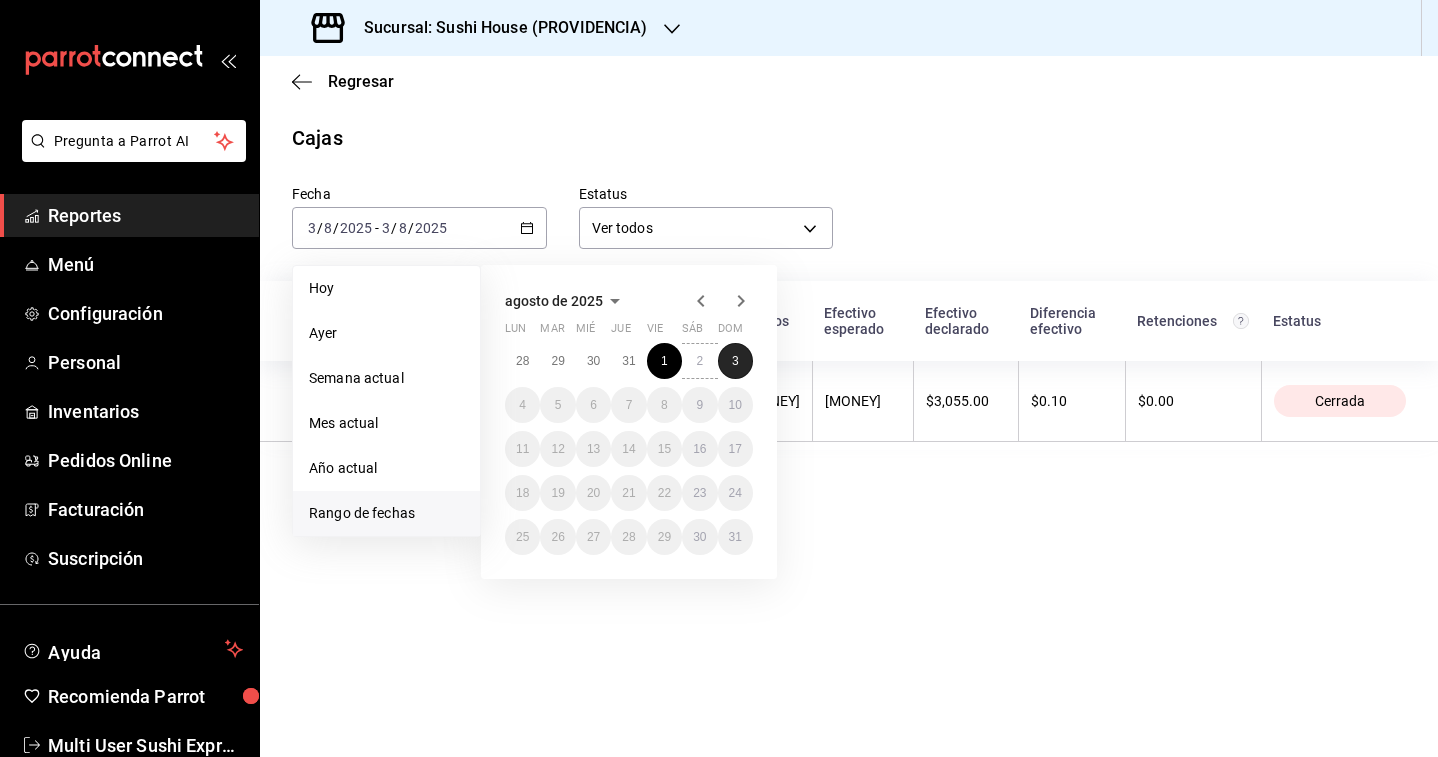 click on "3" at bounding box center (735, 361) 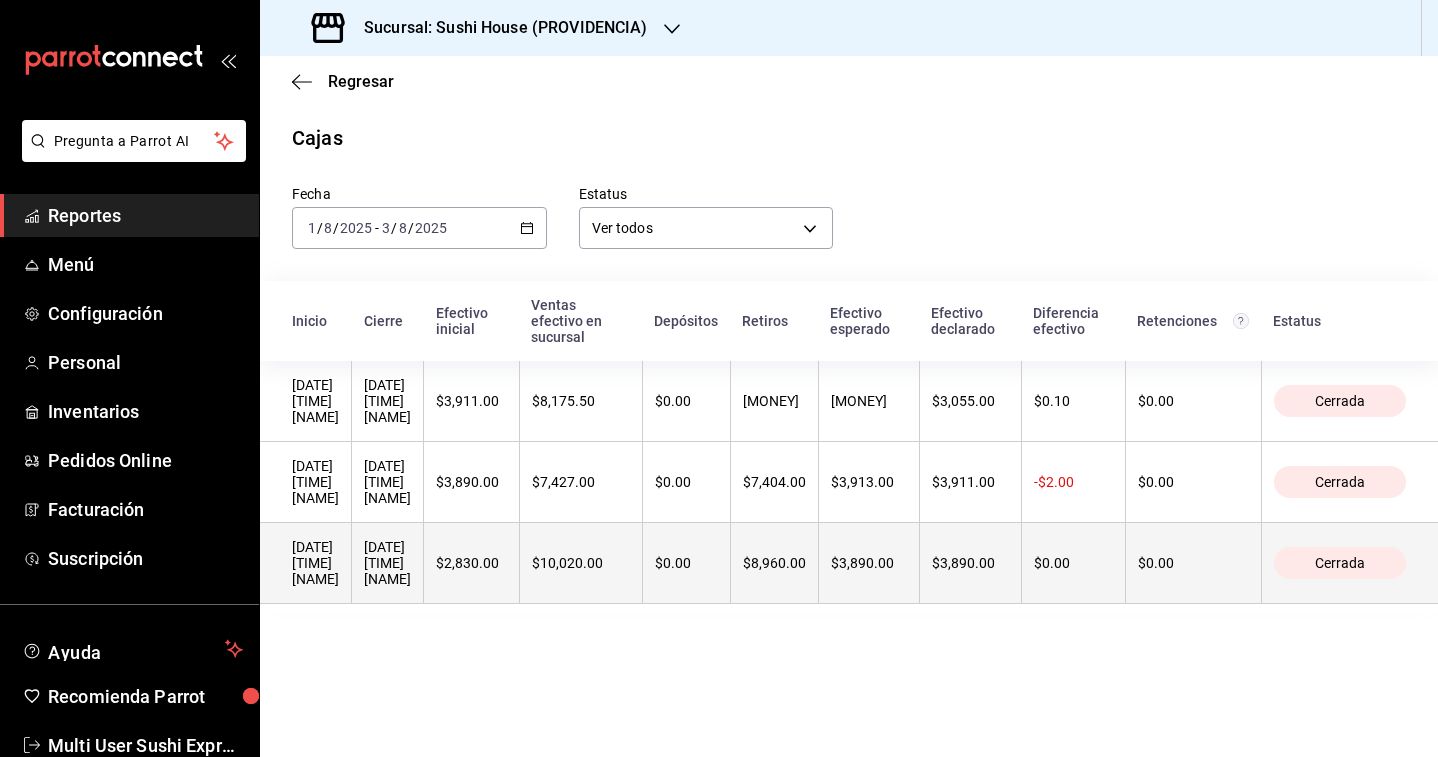 click on "[DATE]
[TIME]
[NAME]" at bounding box center (387, 563) 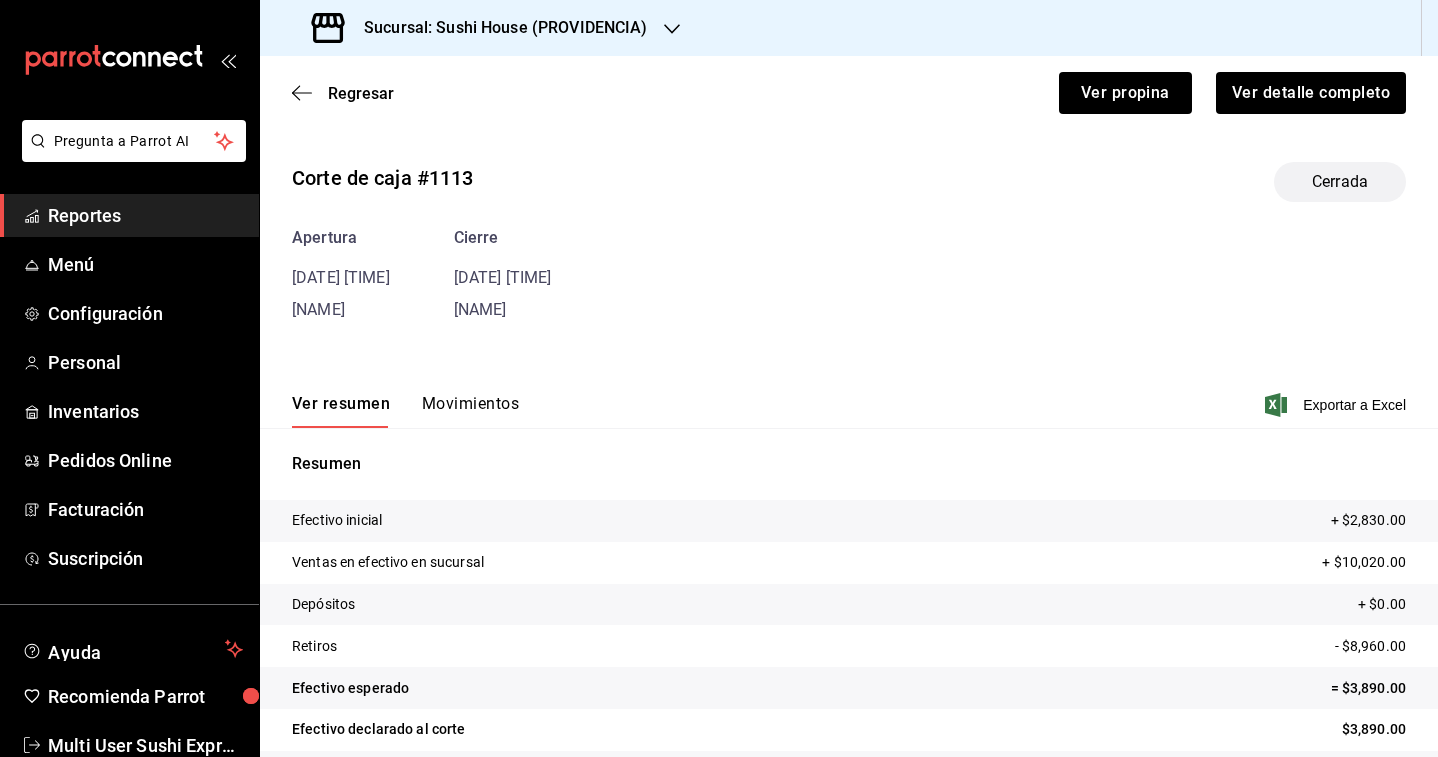 click on "Ver resumen Movimientos Exportar a Excel" at bounding box center [849, 399] 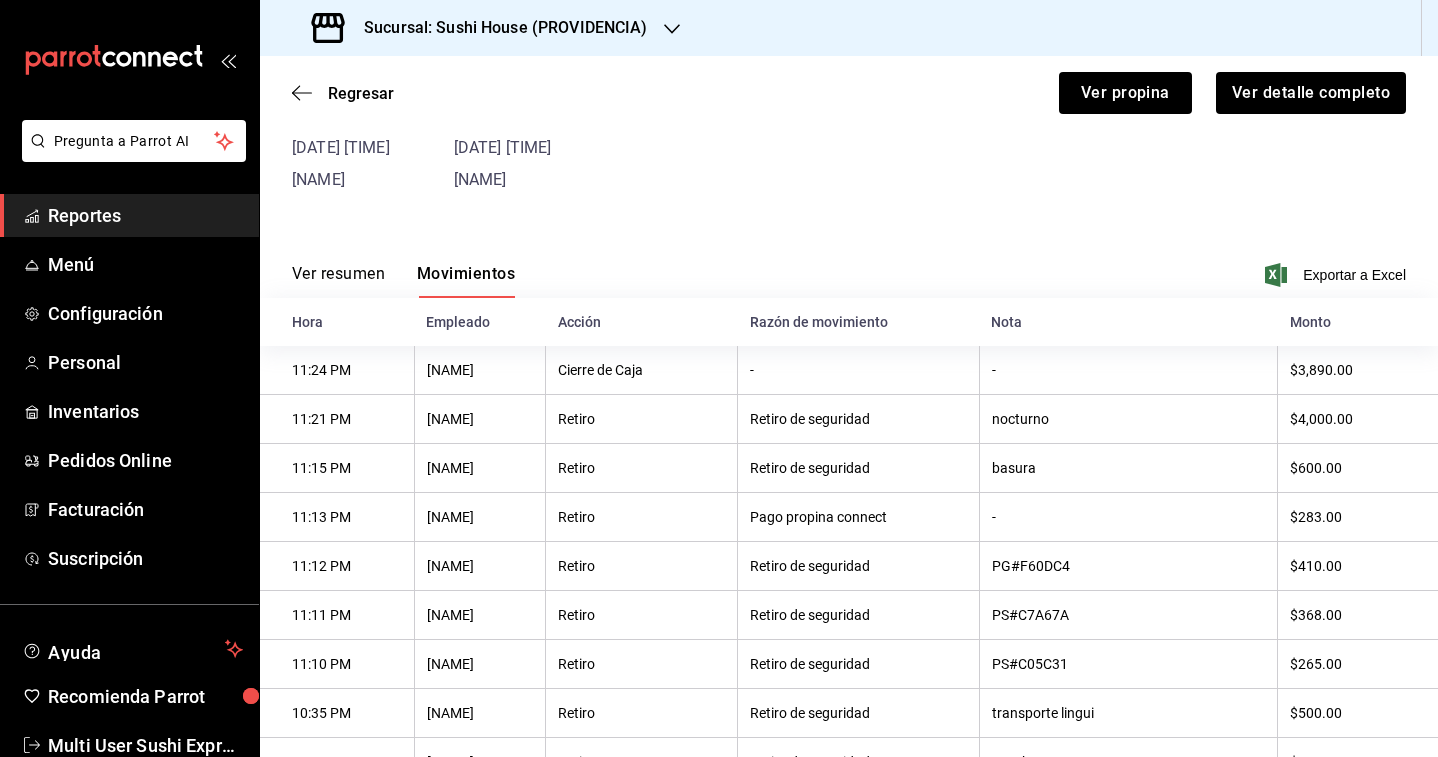 scroll, scrollTop: 129, scrollLeft: 0, axis: vertical 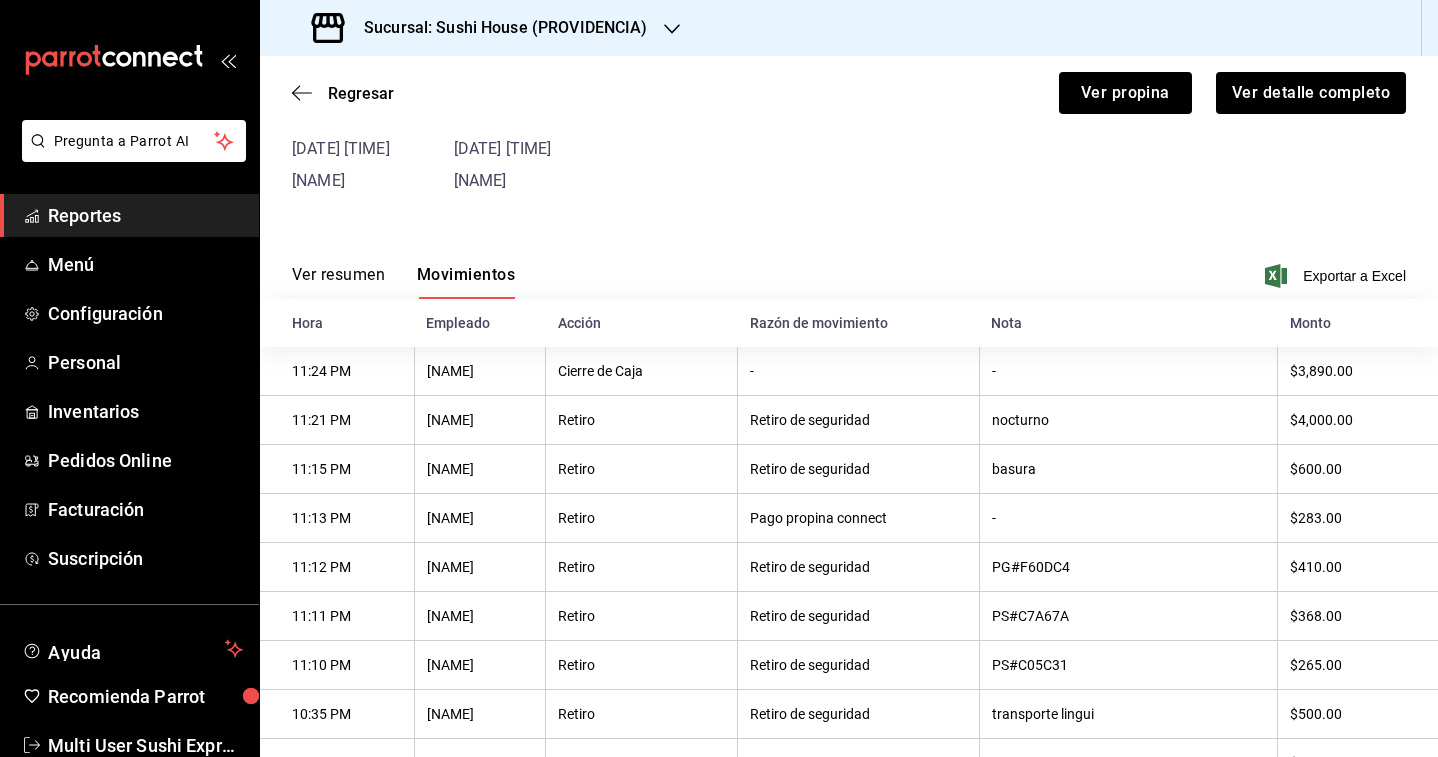 type 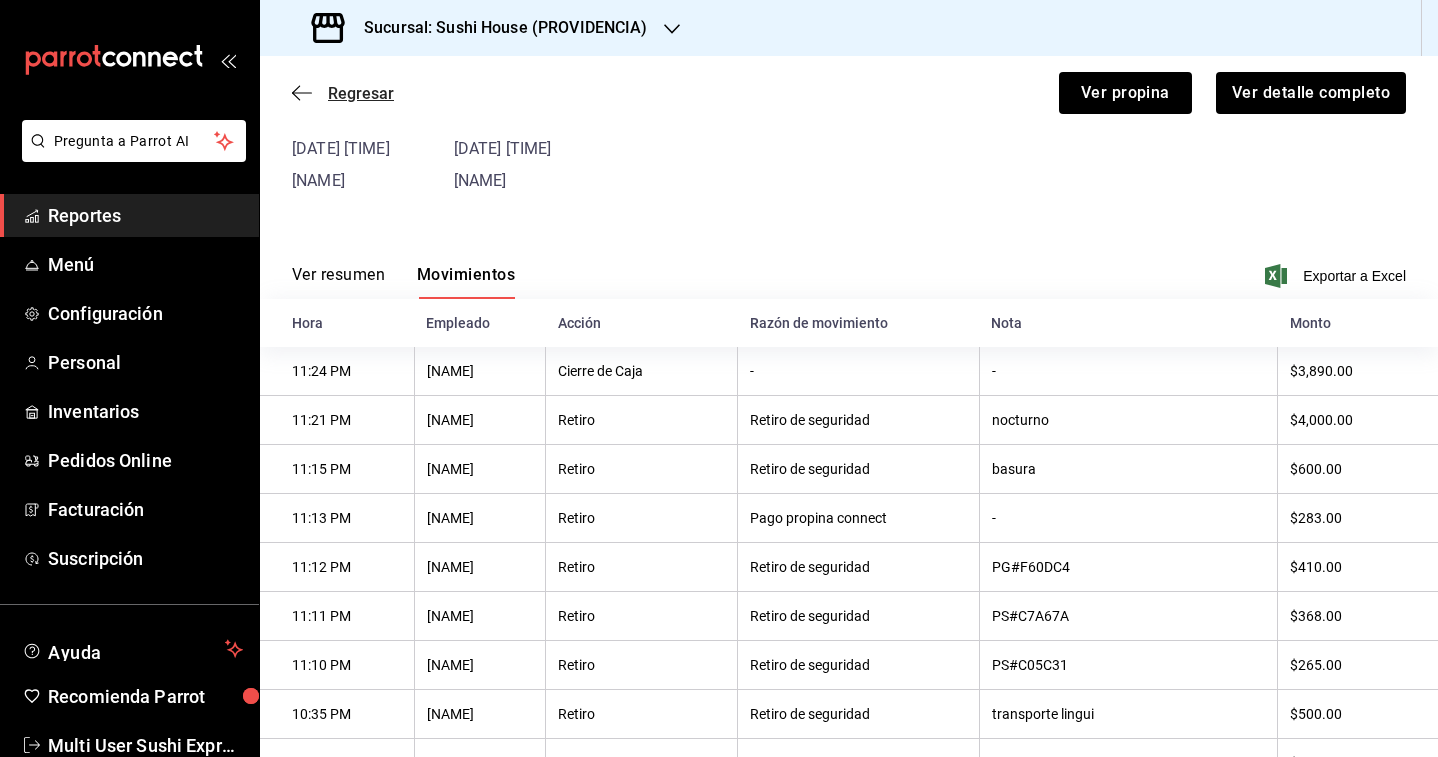 click on "Regresar" at bounding box center (361, 93) 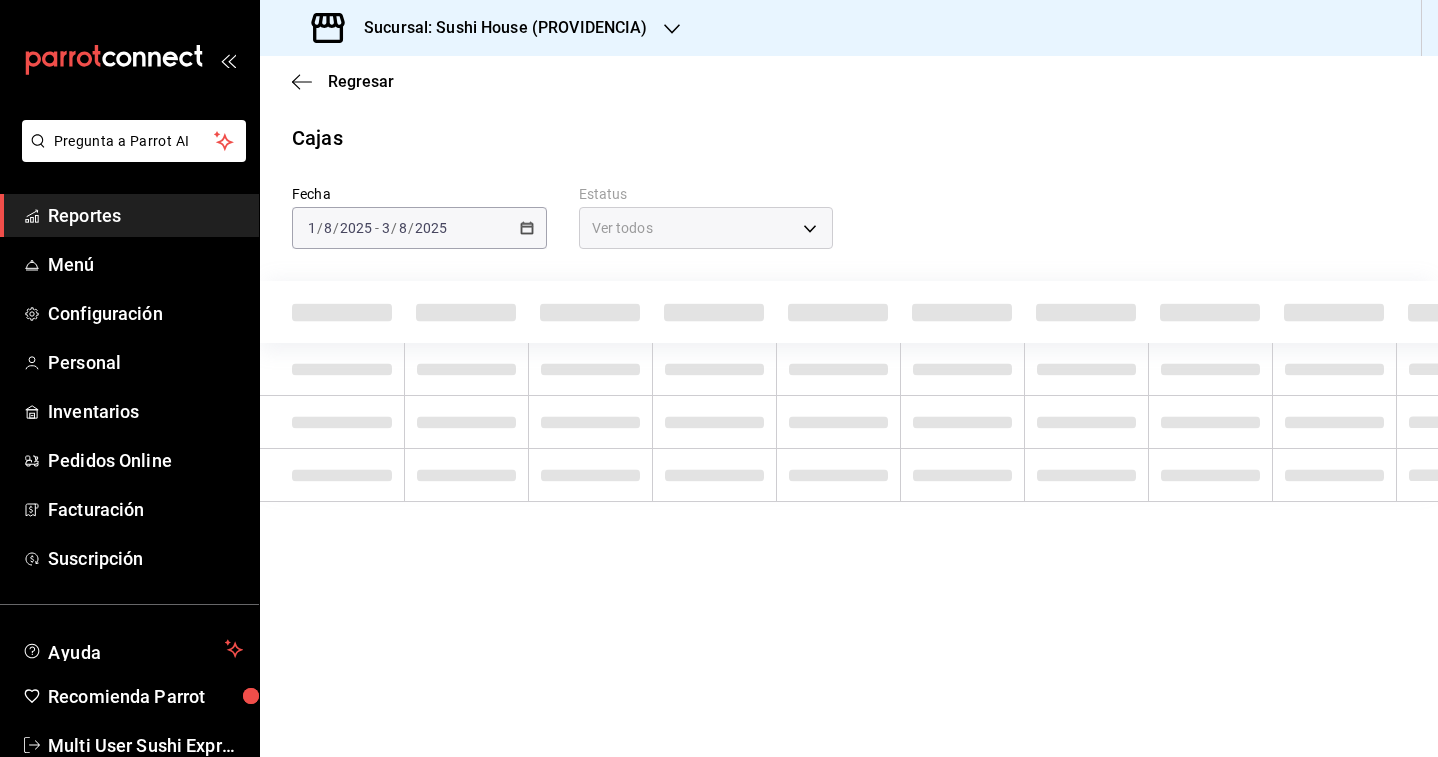scroll, scrollTop: 0, scrollLeft: 0, axis: both 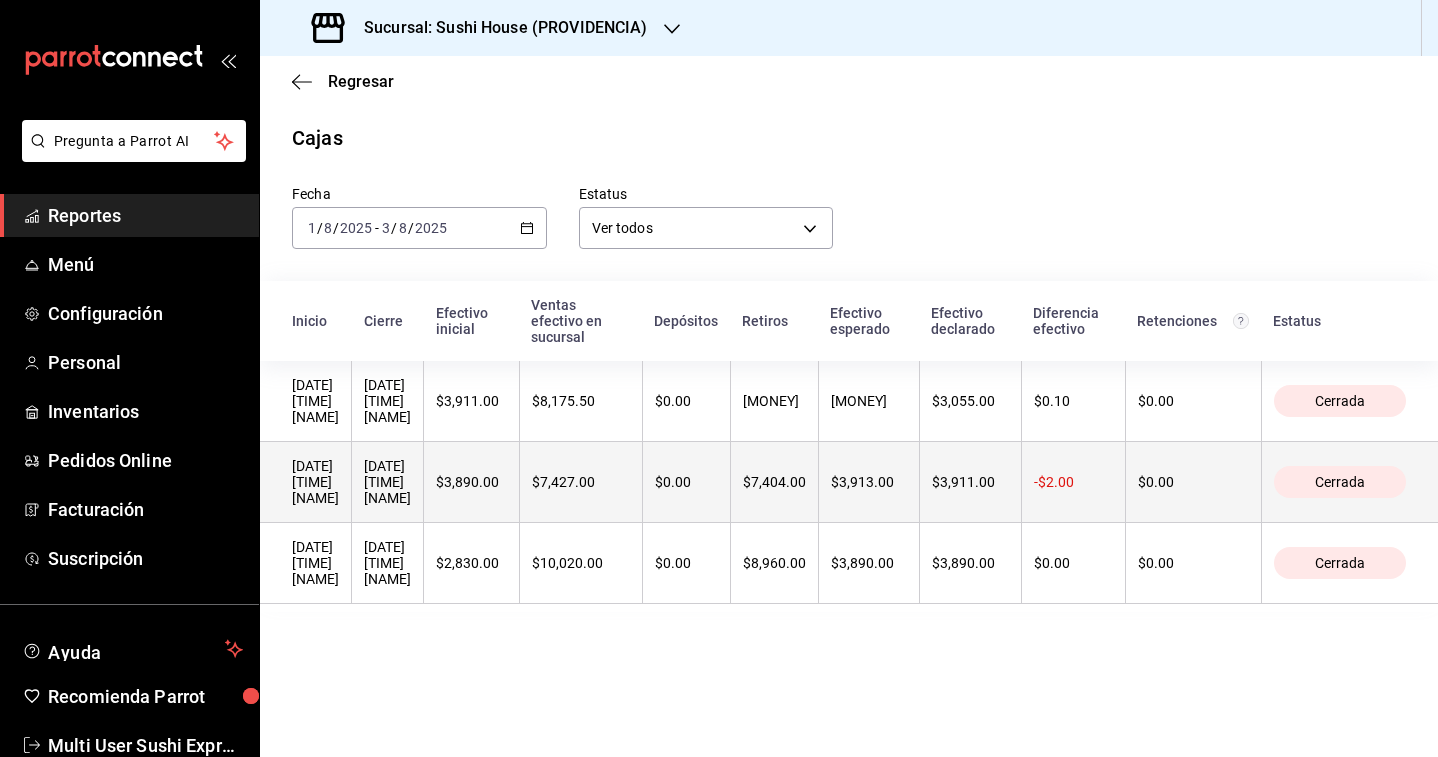 click on "[DATE]
[TIME]
[NAME]" at bounding box center (306, 482) 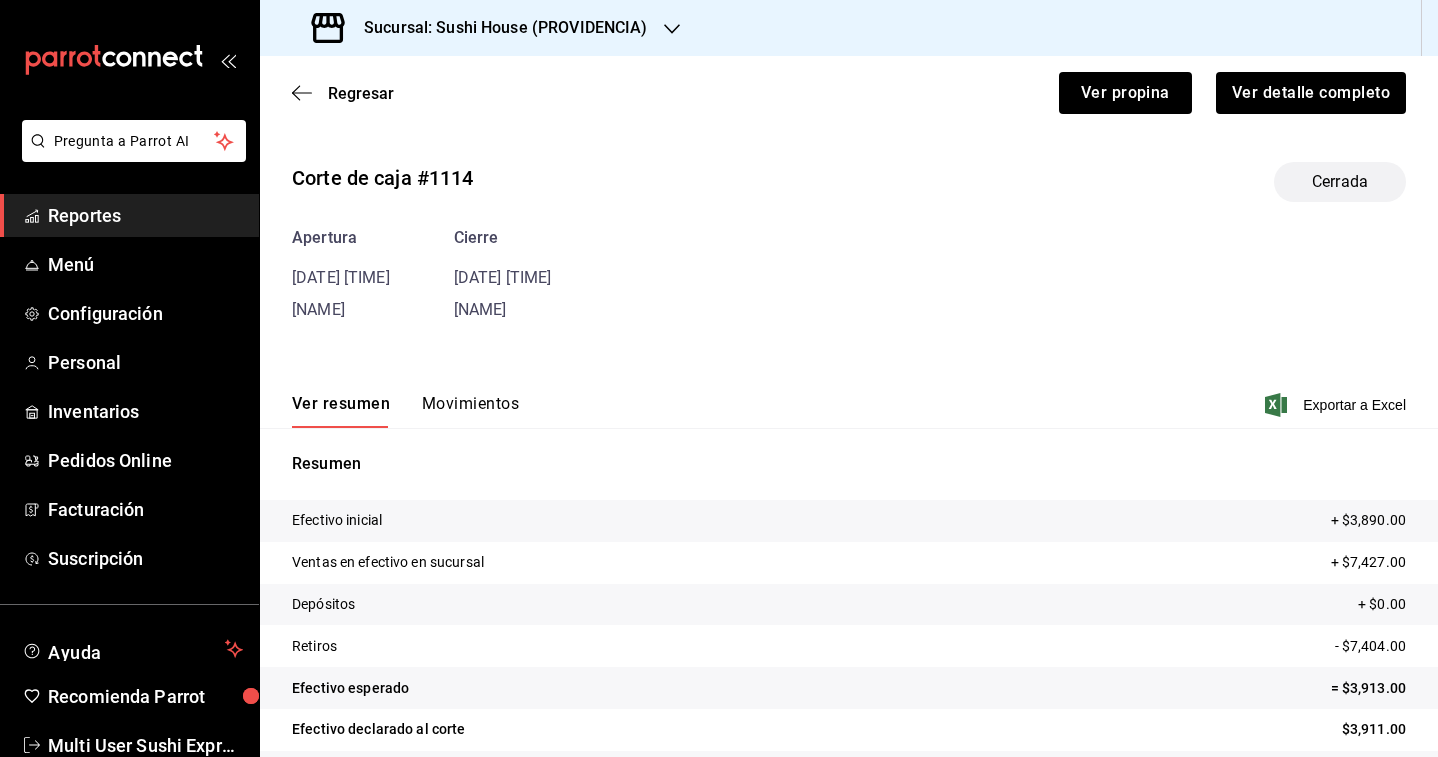 click on "Movimientos" at bounding box center [470, 411] 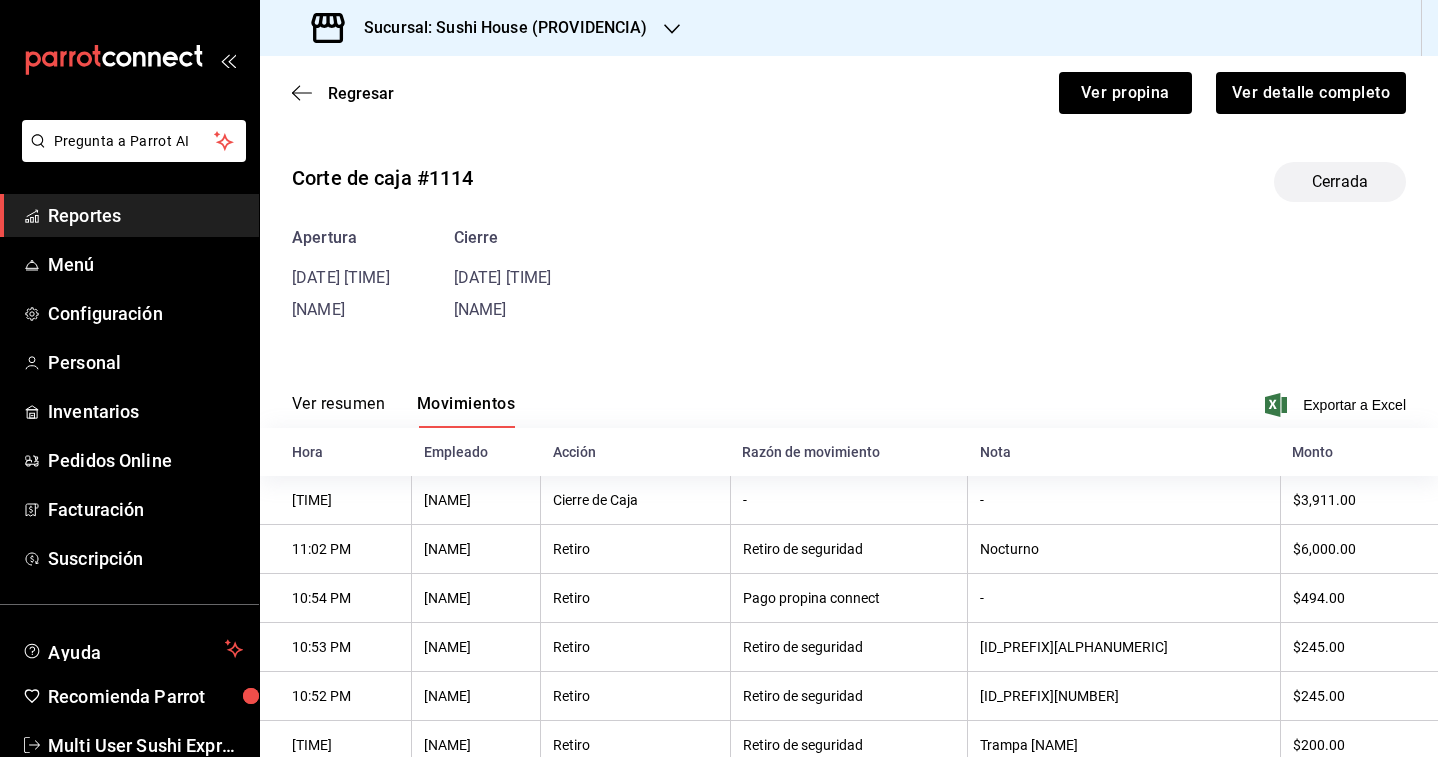 scroll, scrollTop: 213, scrollLeft: 0, axis: vertical 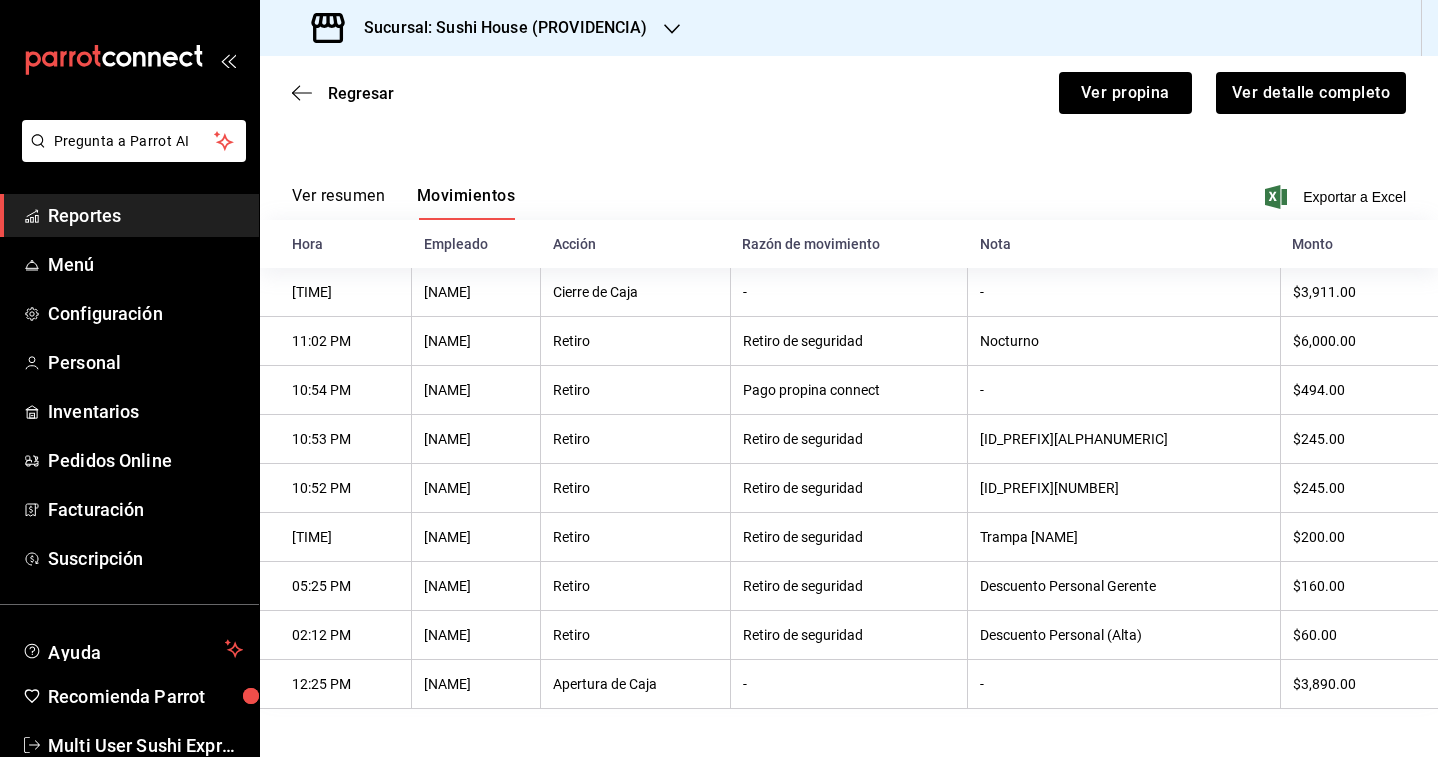 type 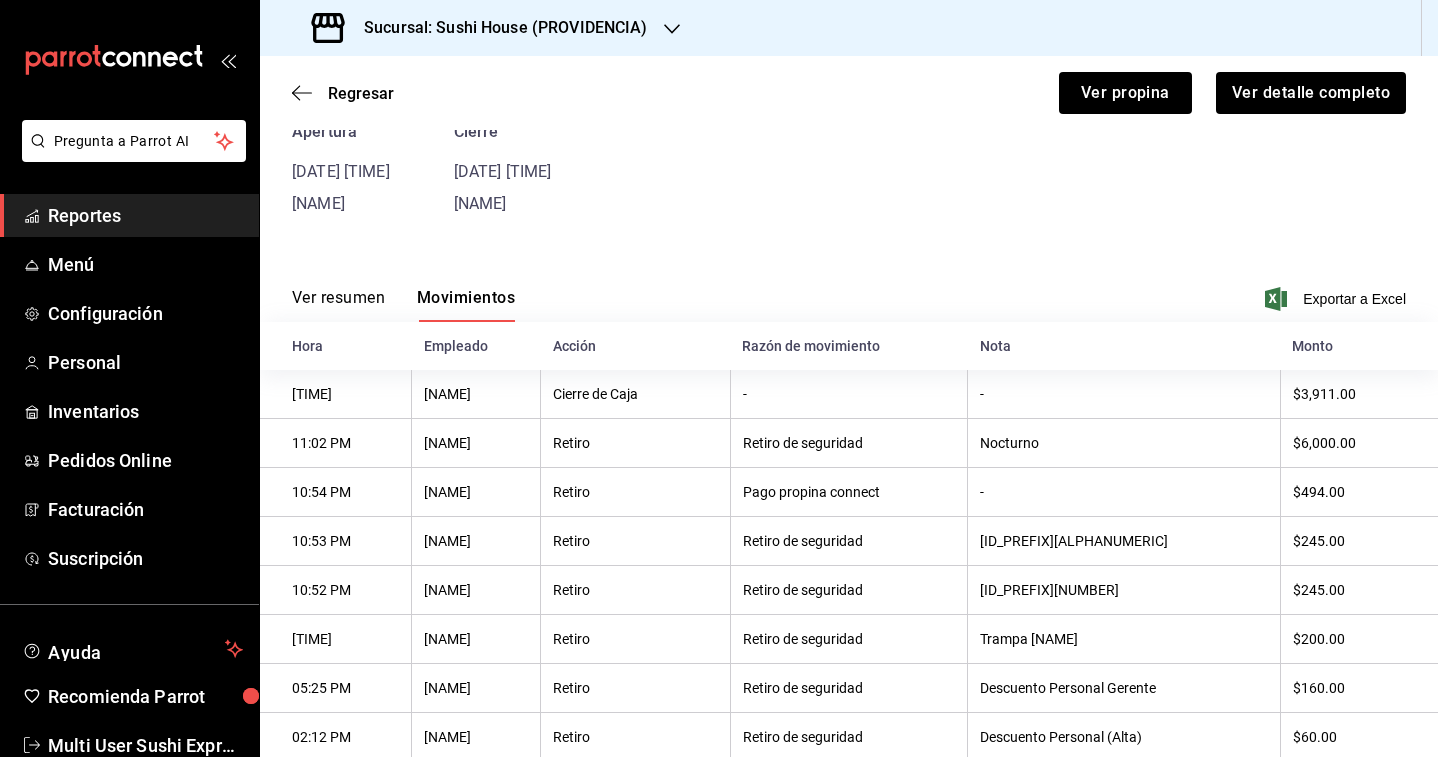 scroll, scrollTop: 0, scrollLeft: 0, axis: both 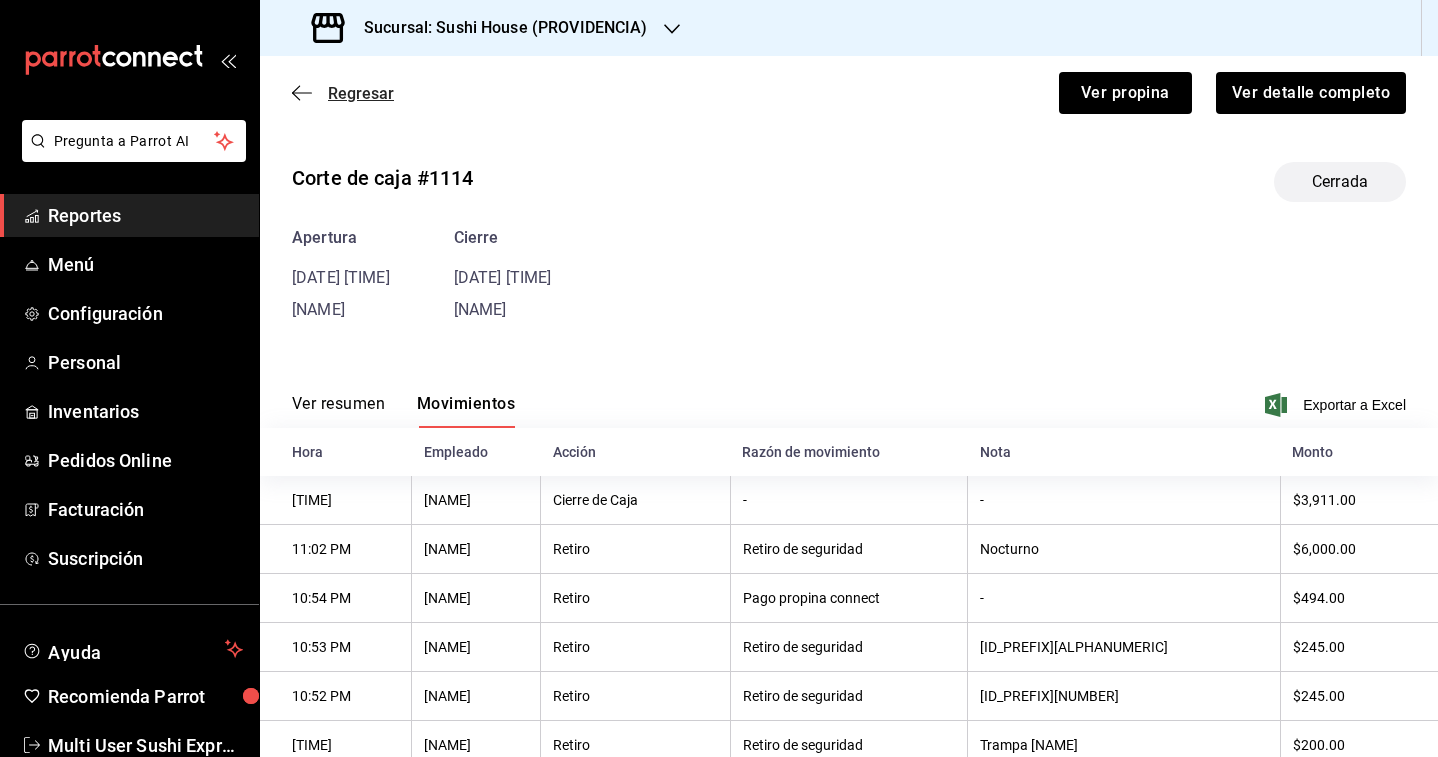 click on "Regresar" at bounding box center (361, 93) 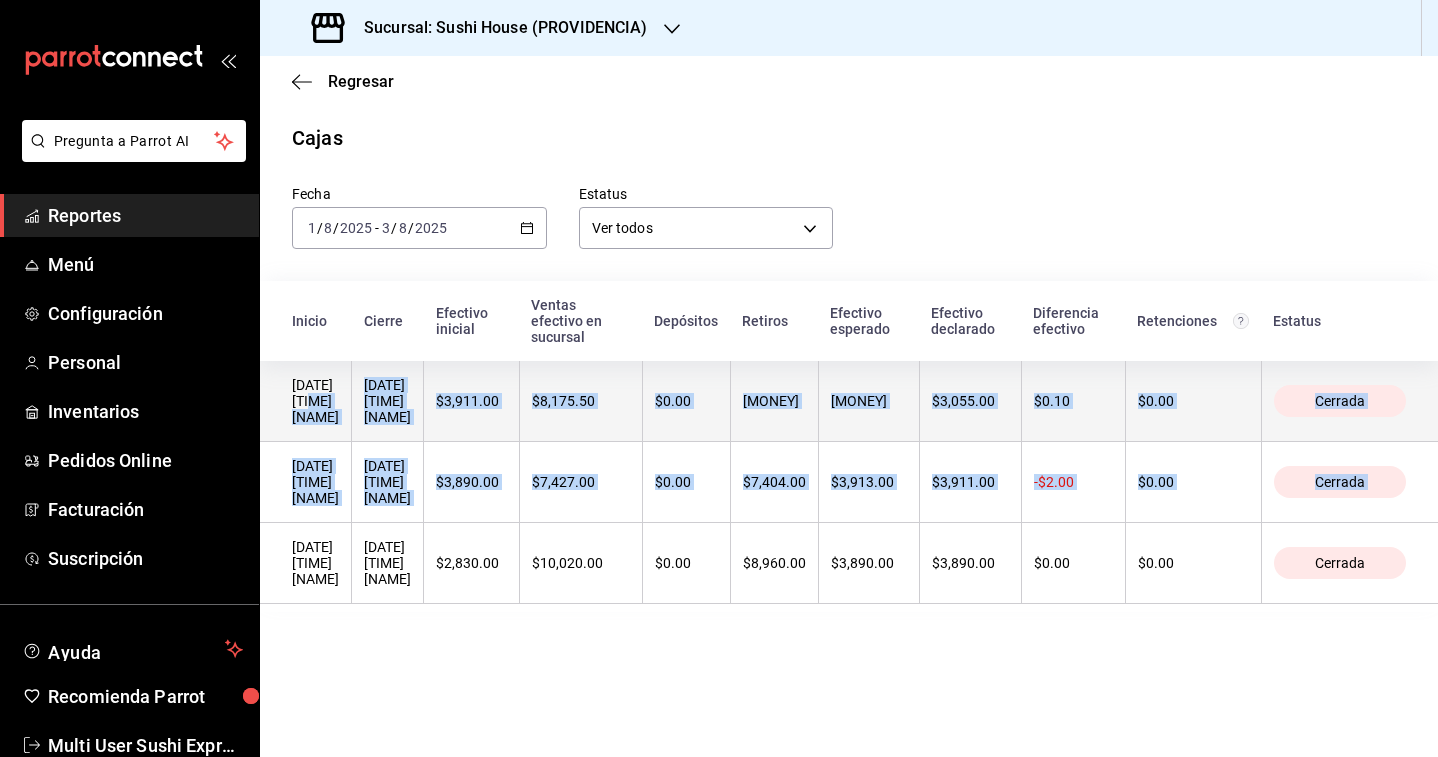 drag, startPoint x: 414, startPoint y: 542, endPoint x: 418, endPoint y: 384, distance: 158.05063 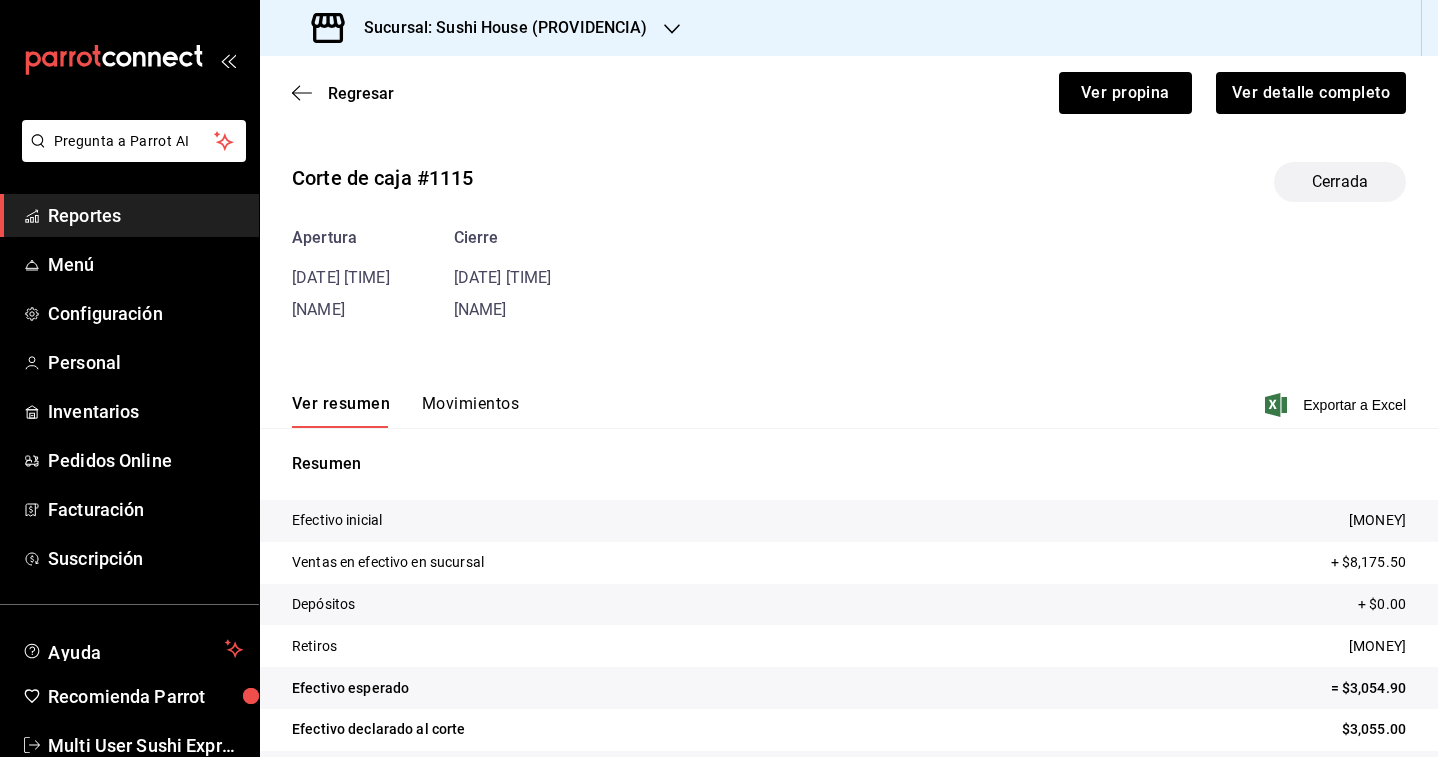 click on "Ver resumen Movimientos Exportar a Excel" at bounding box center [849, 399] 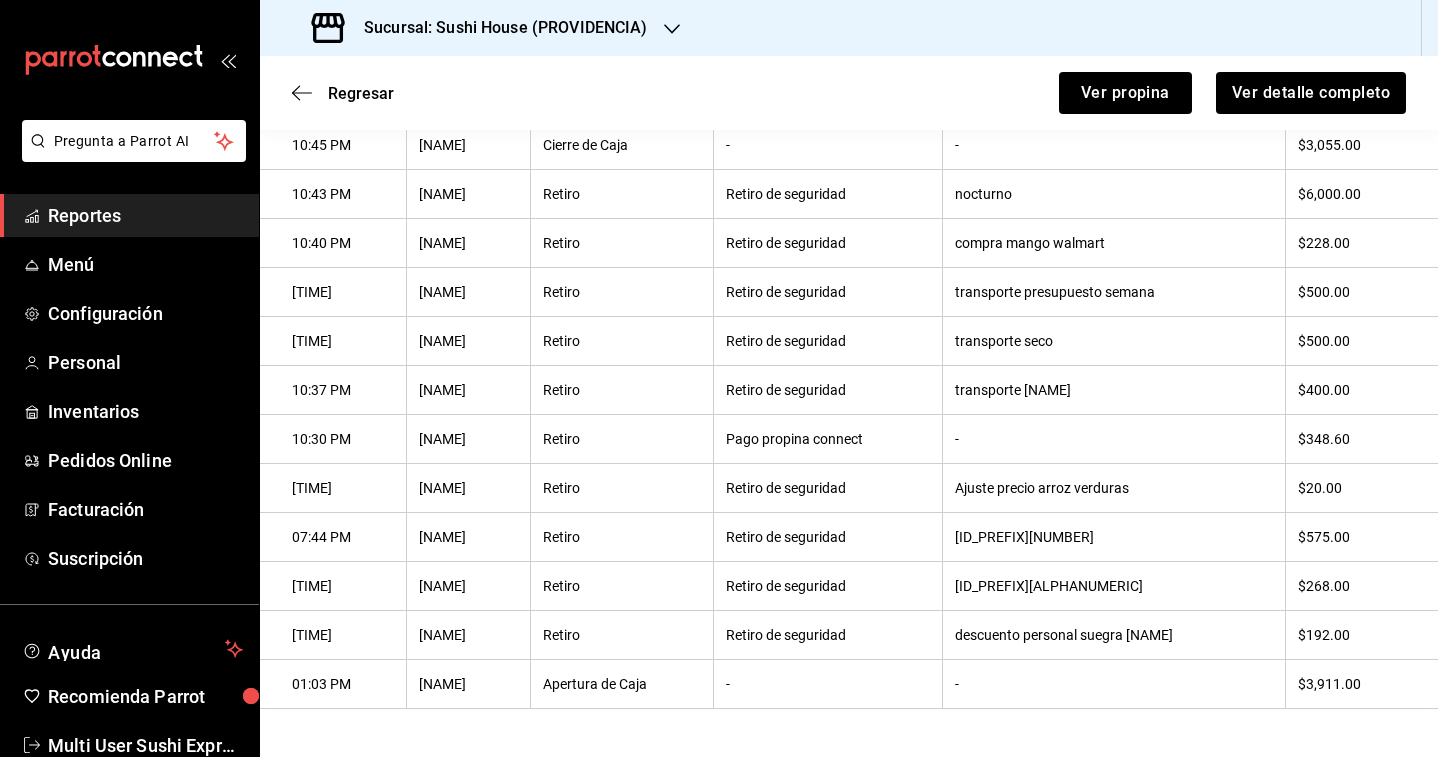scroll, scrollTop: 0, scrollLeft: 0, axis: both 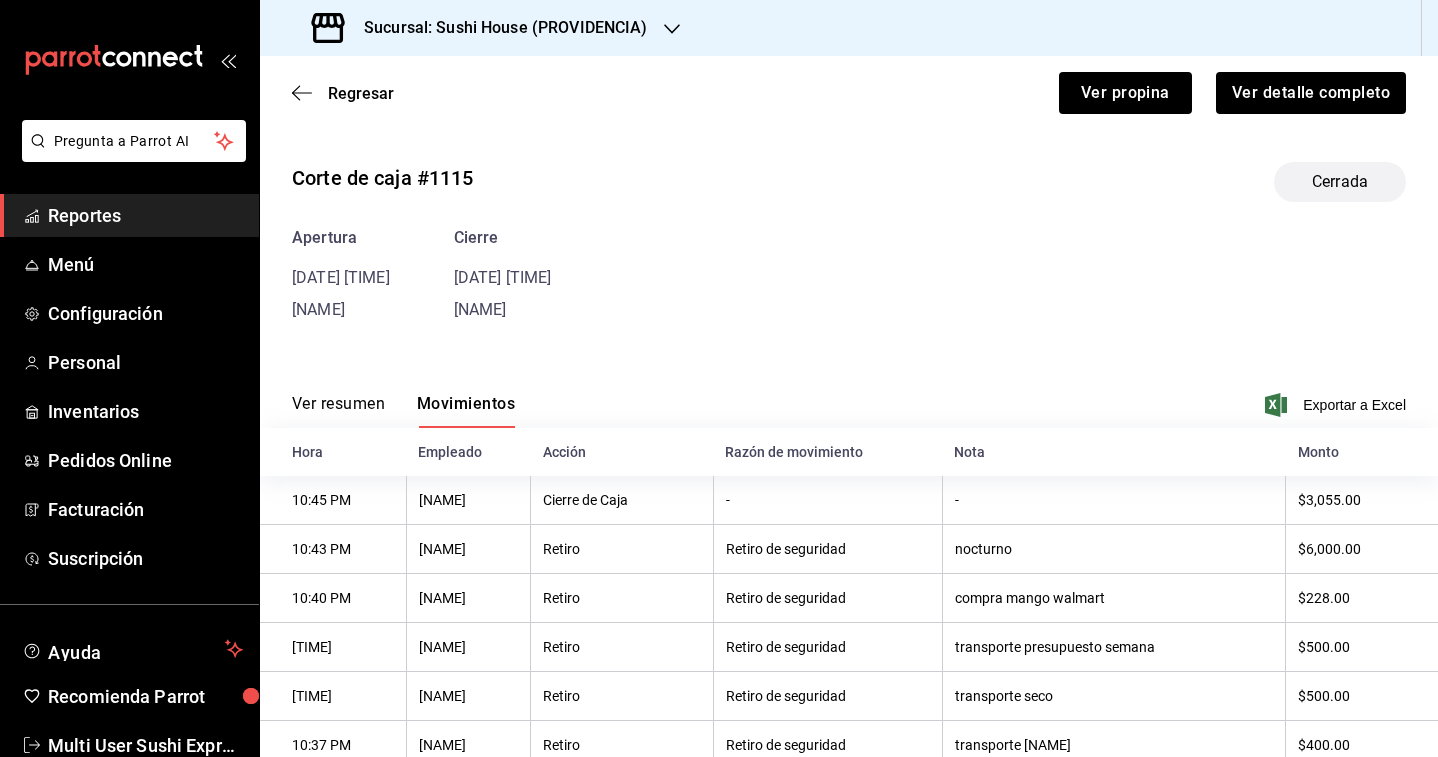 click on "Sucursal: Sushi House (PROVIDENCIA)" at bounding box center [498, 28] 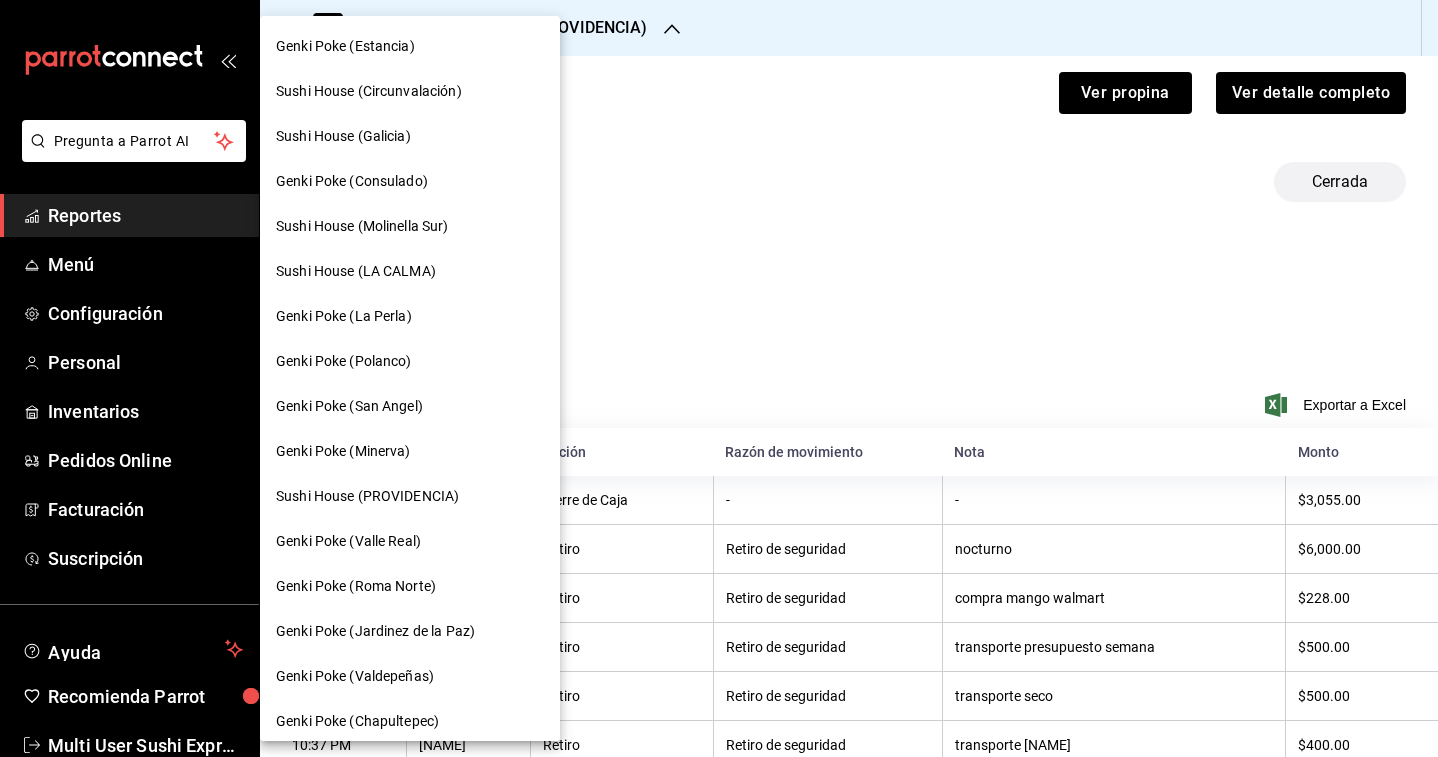 click on "Genki Poke (Valle Real)" at bounding box center [348, 541] 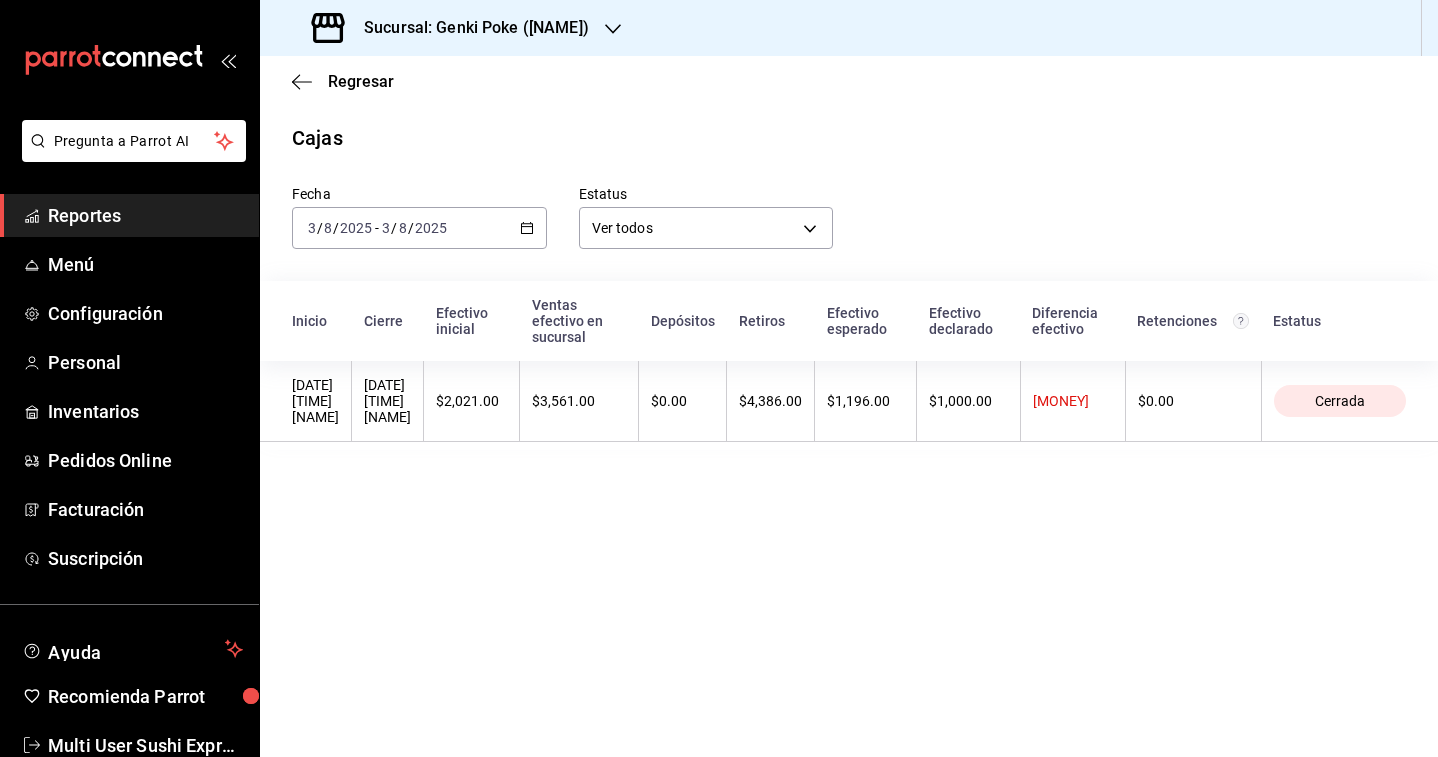 click on "2025-08-03 3 / 8 / 2025 - 2025-08-03 3 / 8 / 2025" at bounding box center (419, 228) 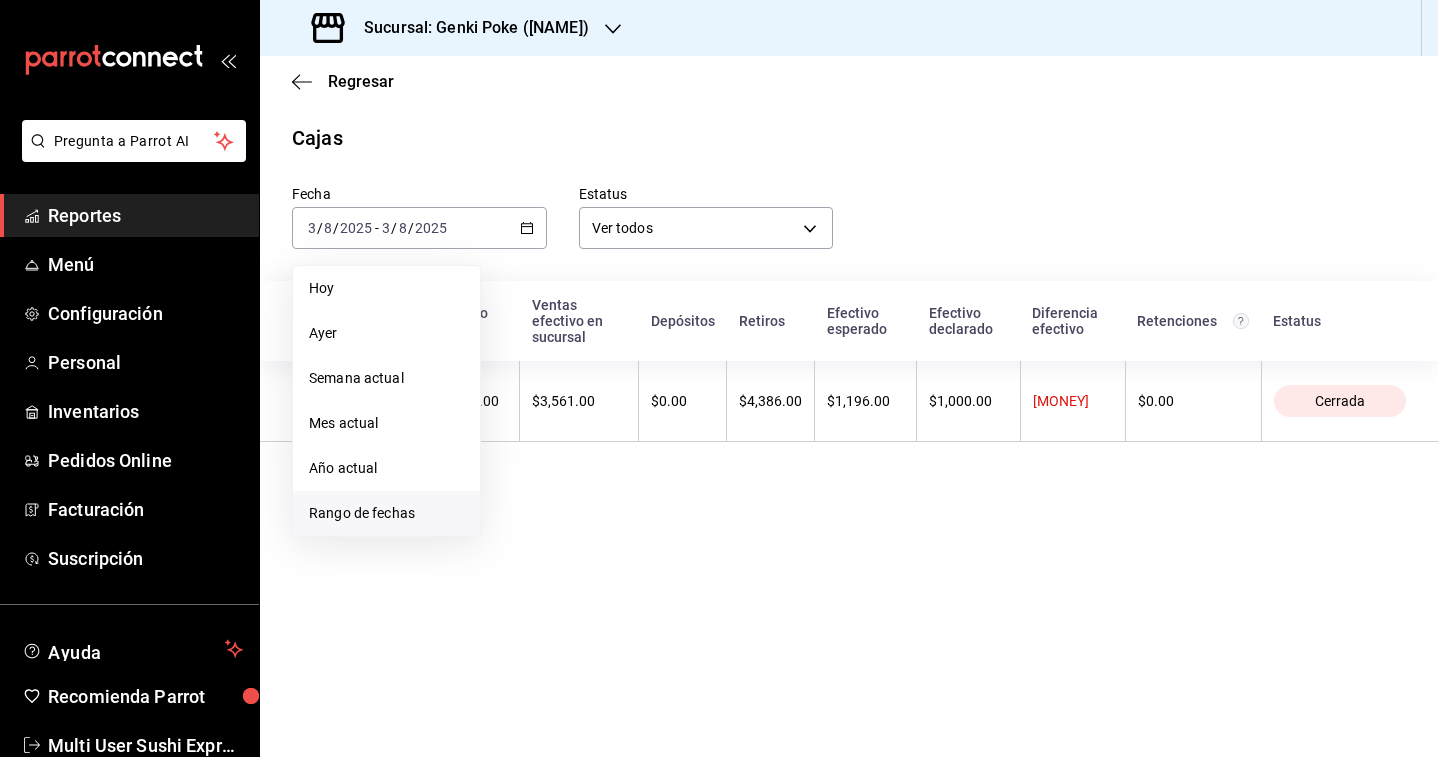 click on "Rango de fechas" at bounding box center [386, 513] 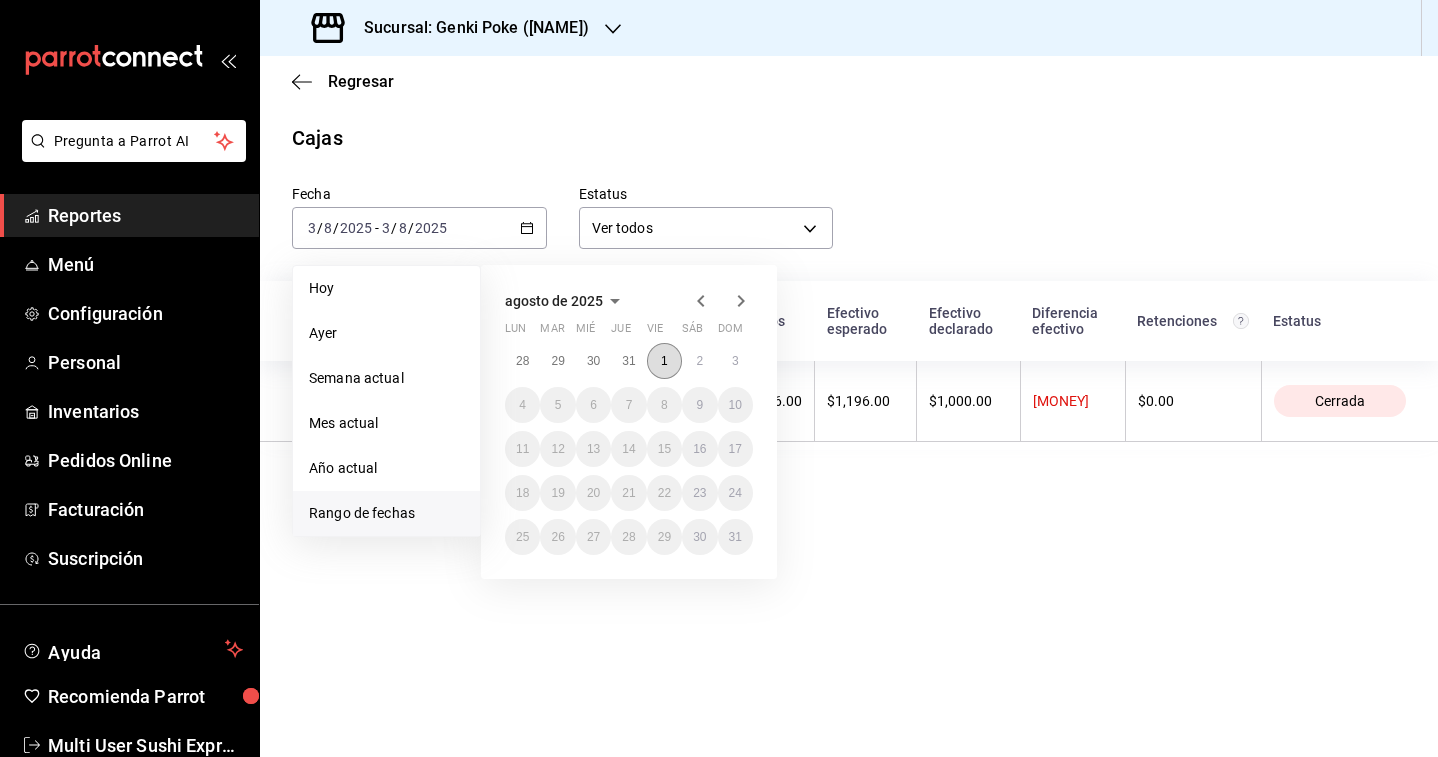 click on "1" at bounding box center [664, 361] 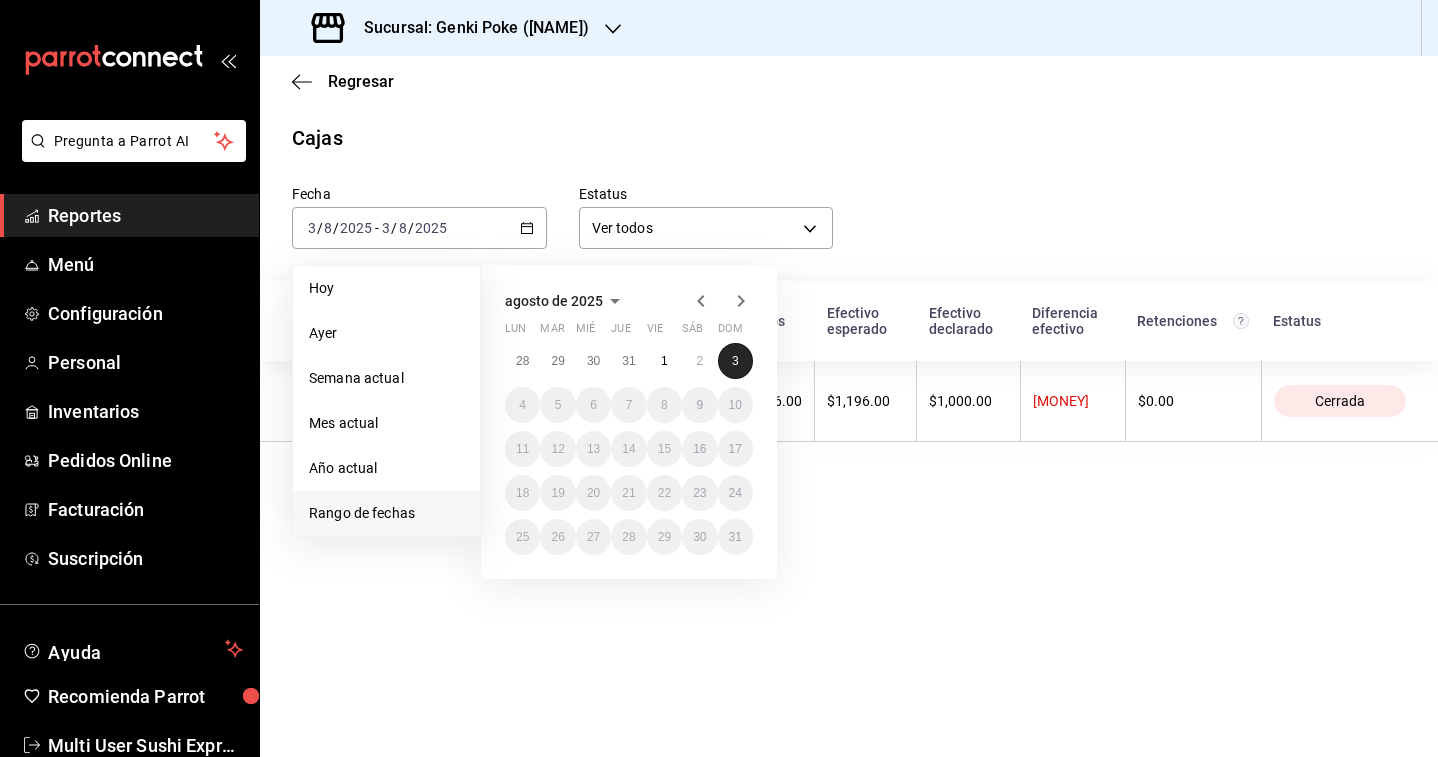 drag, startPoint x: 727, startPoint y: 363, endPoint x: 738, endPoint y: 363, distance: 11 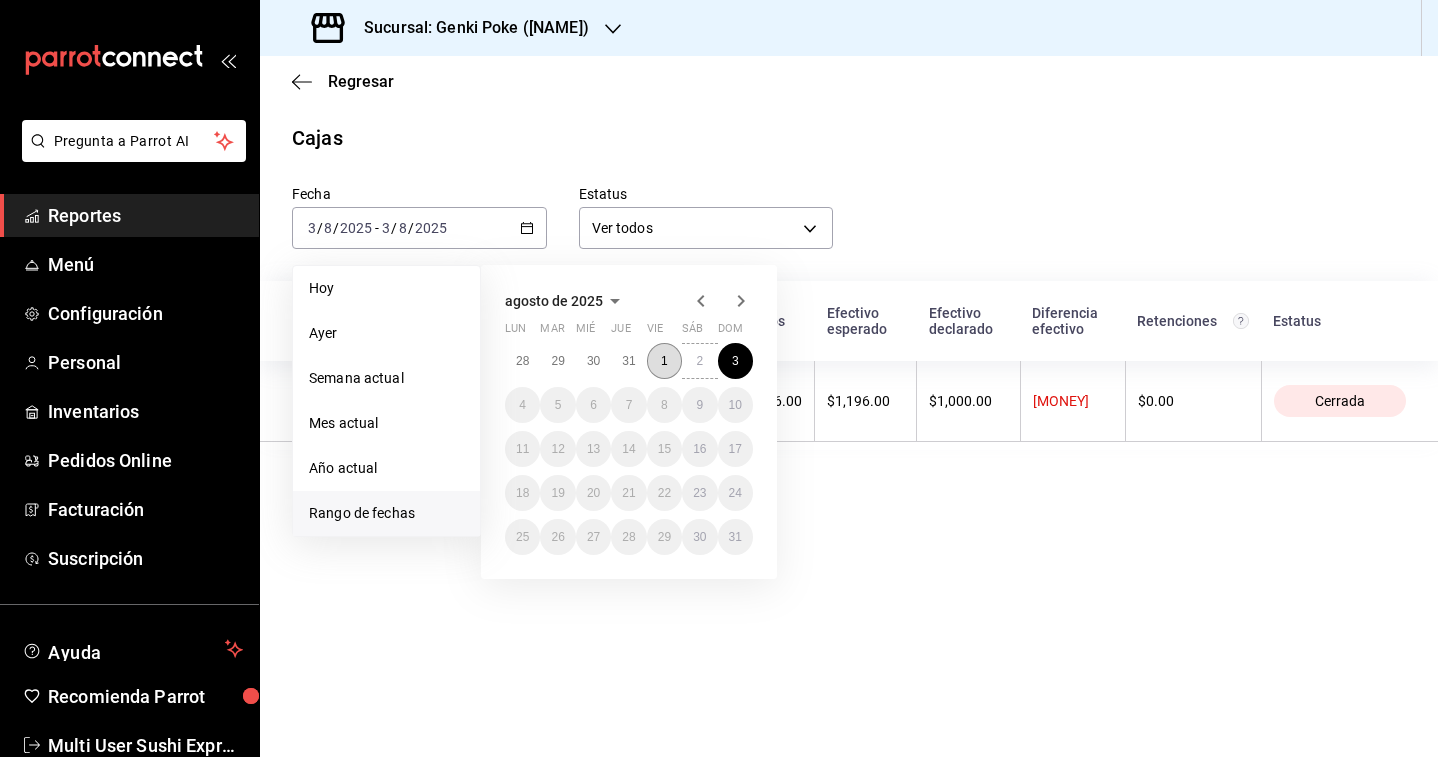 click on "1" at bounding box center [664, 361] 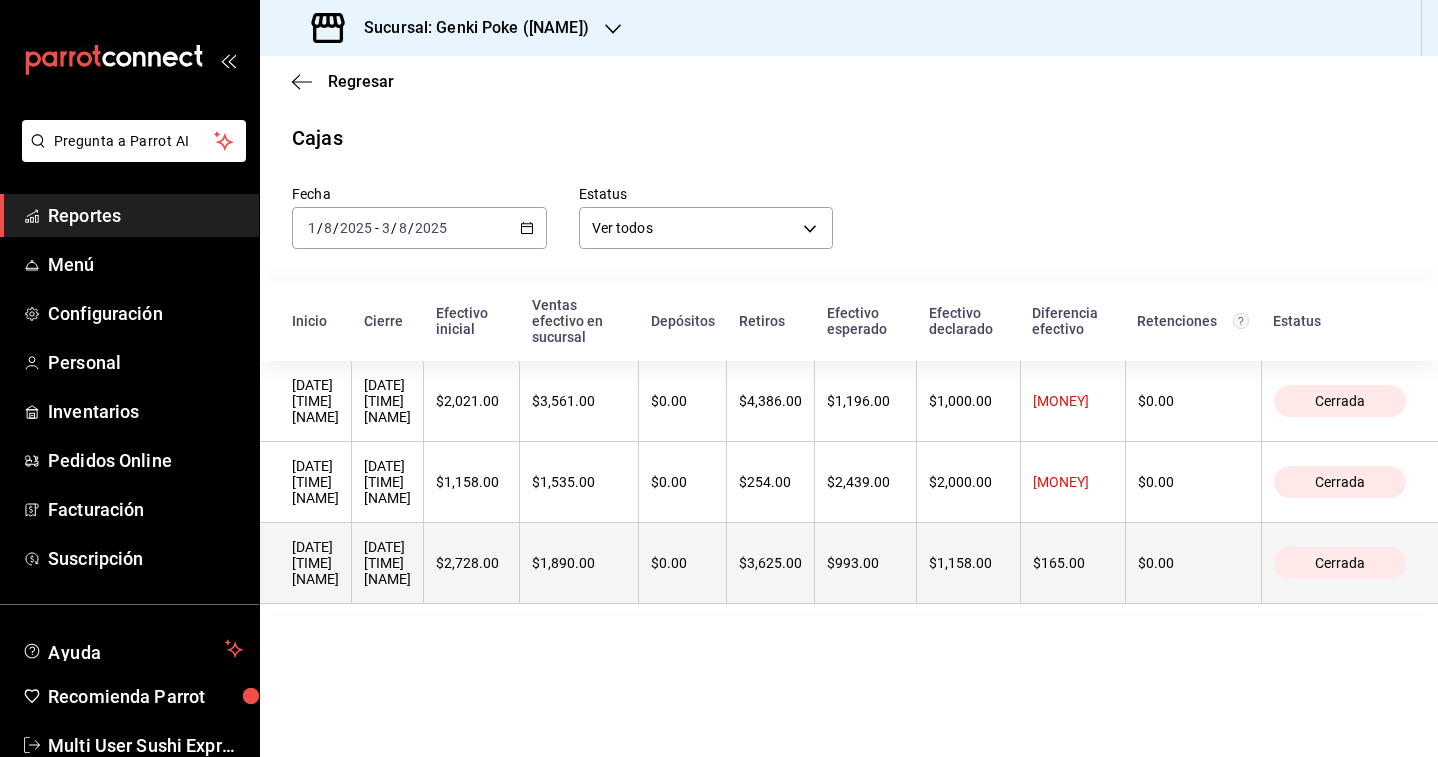 click on "$1,890.00" at bounding box center [579, 563] 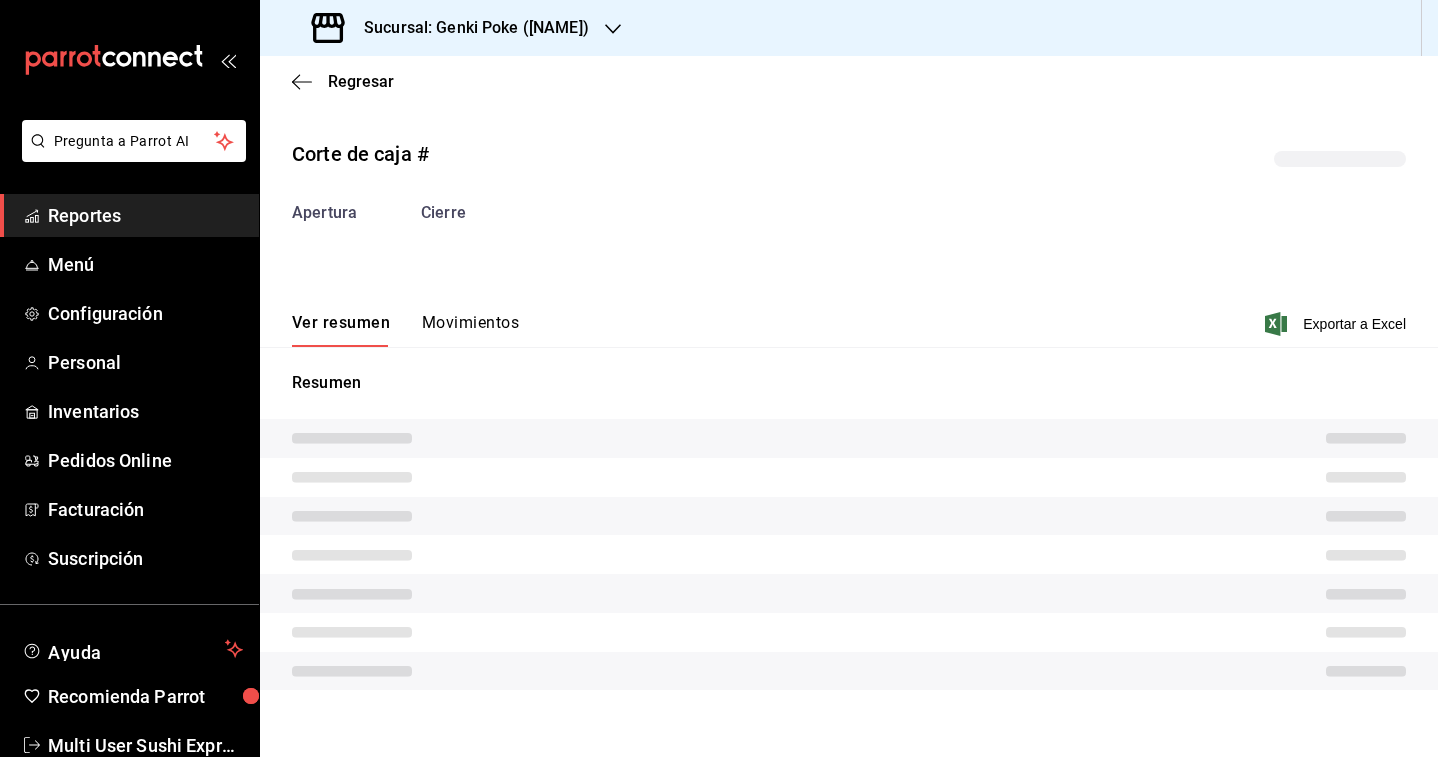 click on "Movimientos" at bounding box center [470, 330] 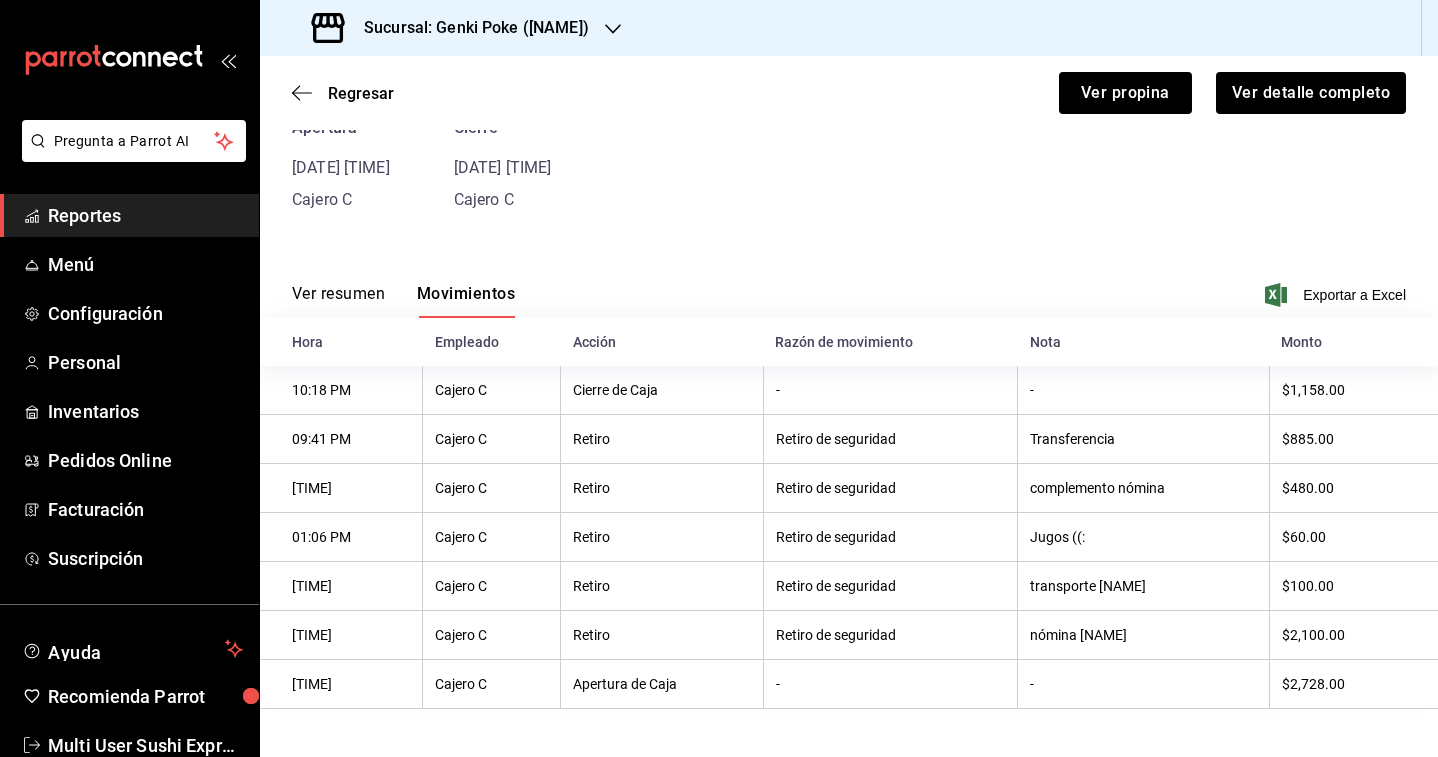 scroll, scrollTop: 0, scrollLeft: 0, axis: both 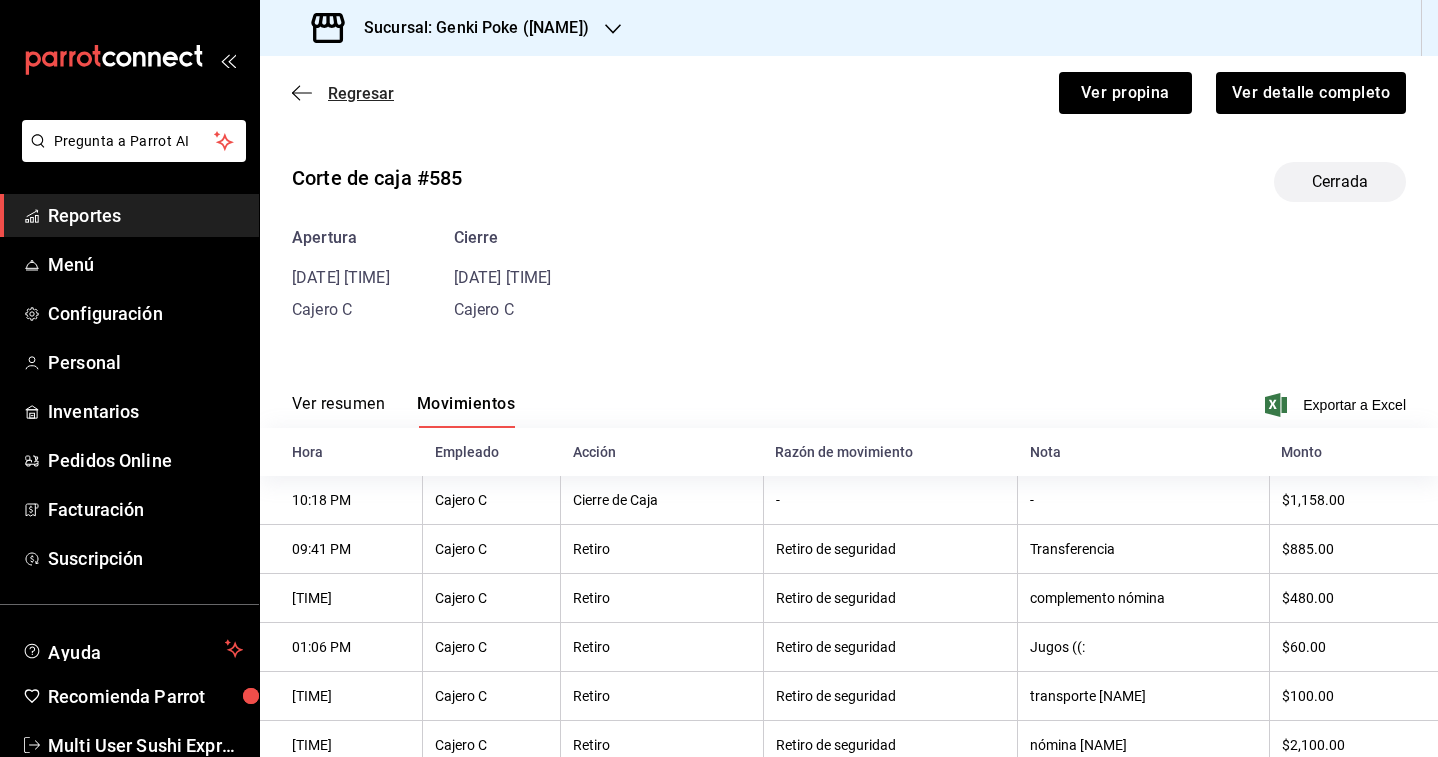click on "Regresar" at bounding box center [361, 93] 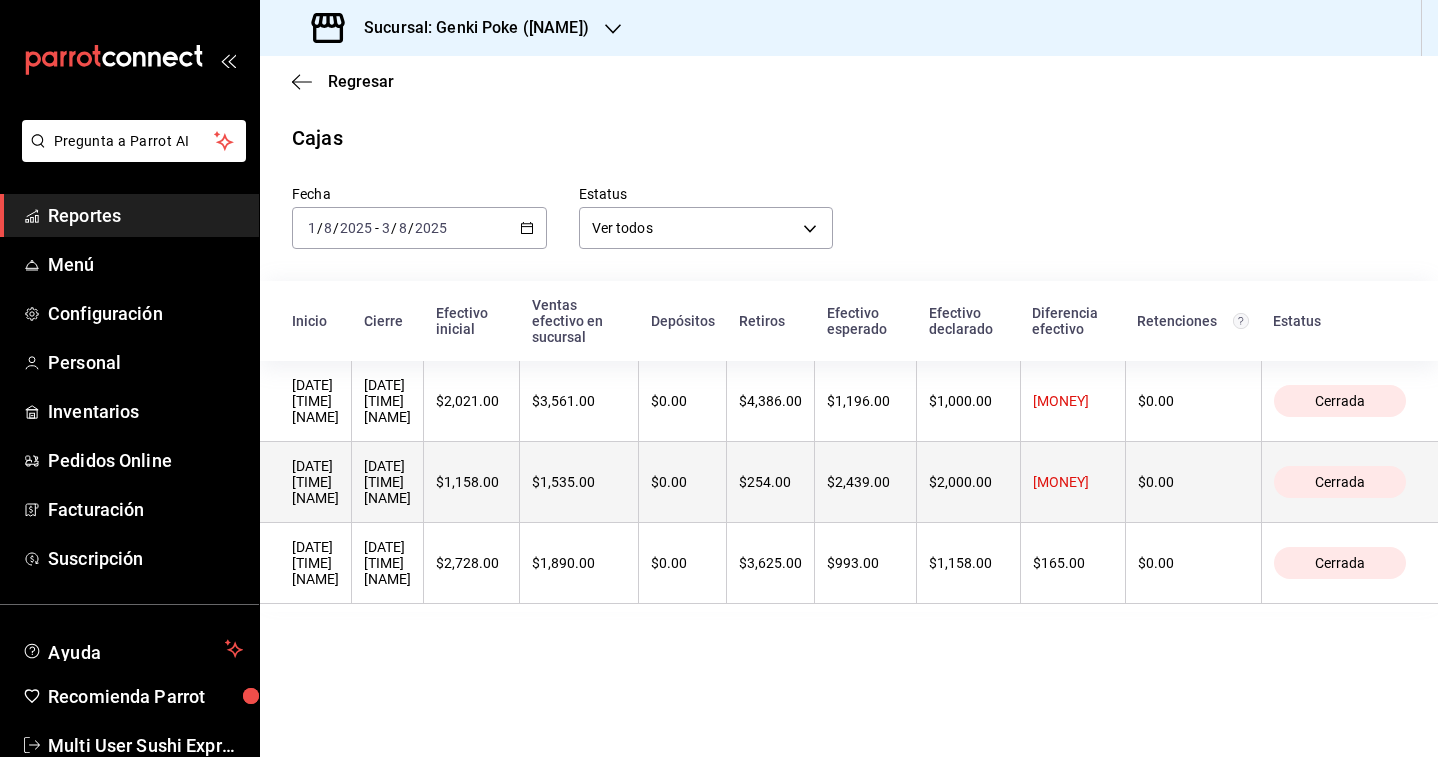 click on "$1,158.00" at bounding box center (471, 482) 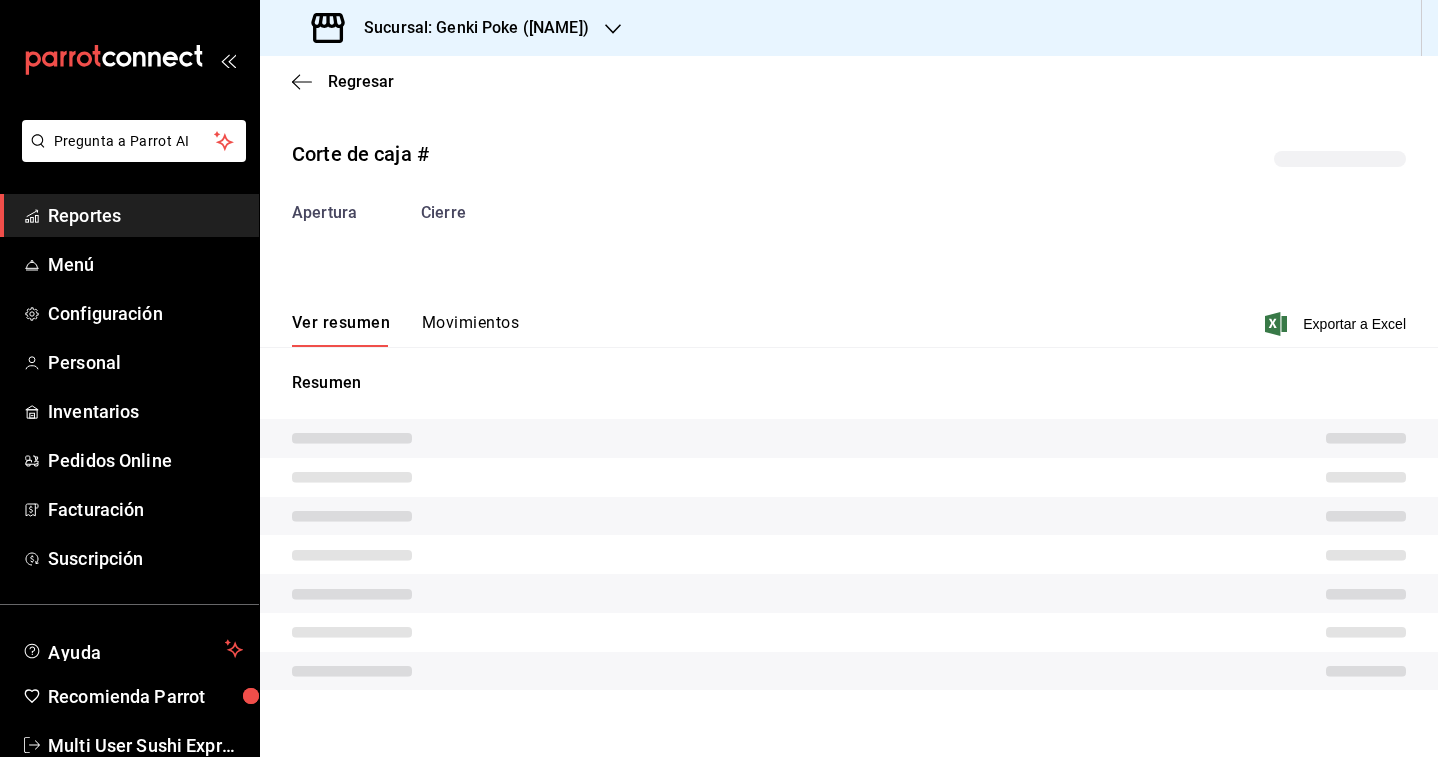 click on "Corte de caja  # Apertura Cierre Ver resumen Movimientos Exportar a Excel Resumen" at bounding box center [849, 418] 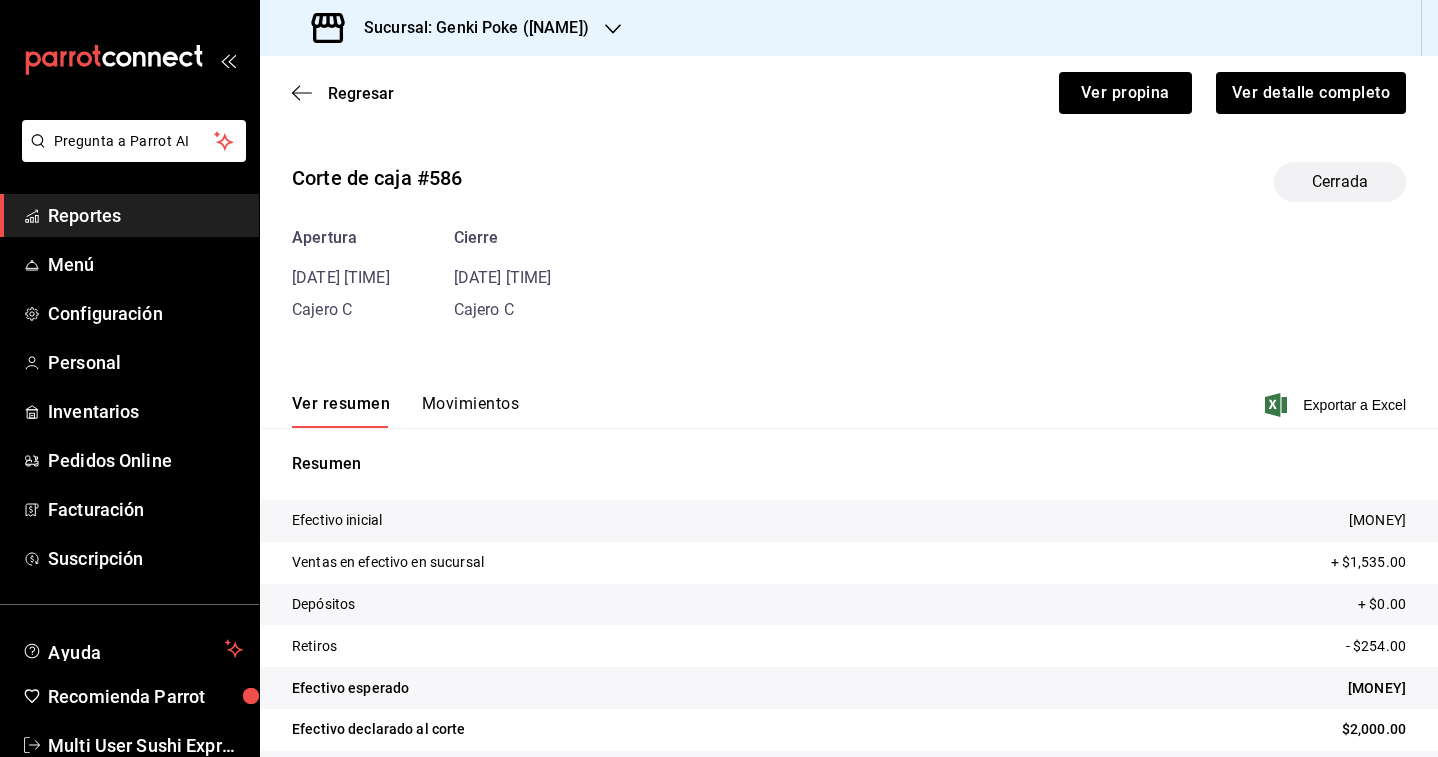 click on "Movimientos" at bounding box center (470, 411) 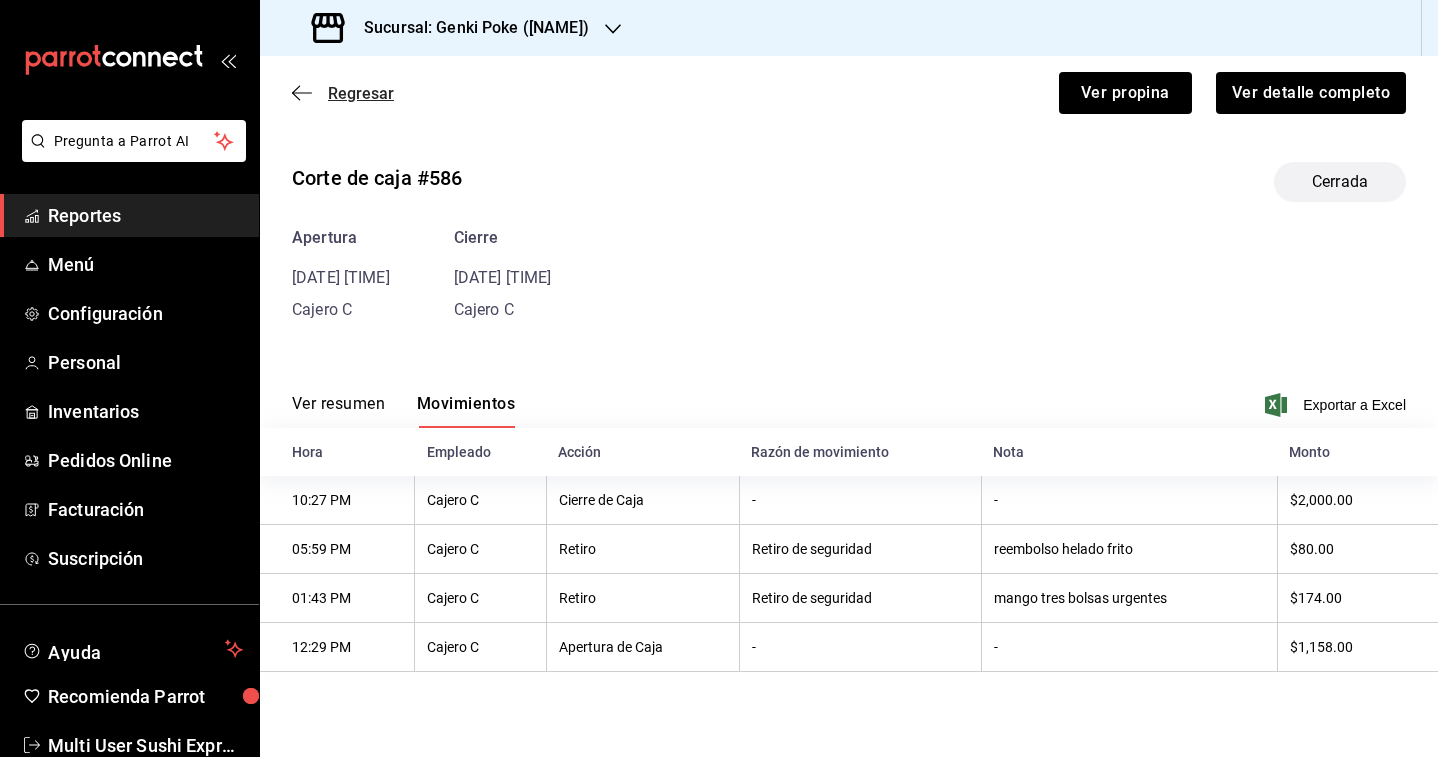 click on "Regresar" at bounding box center [361, 93] 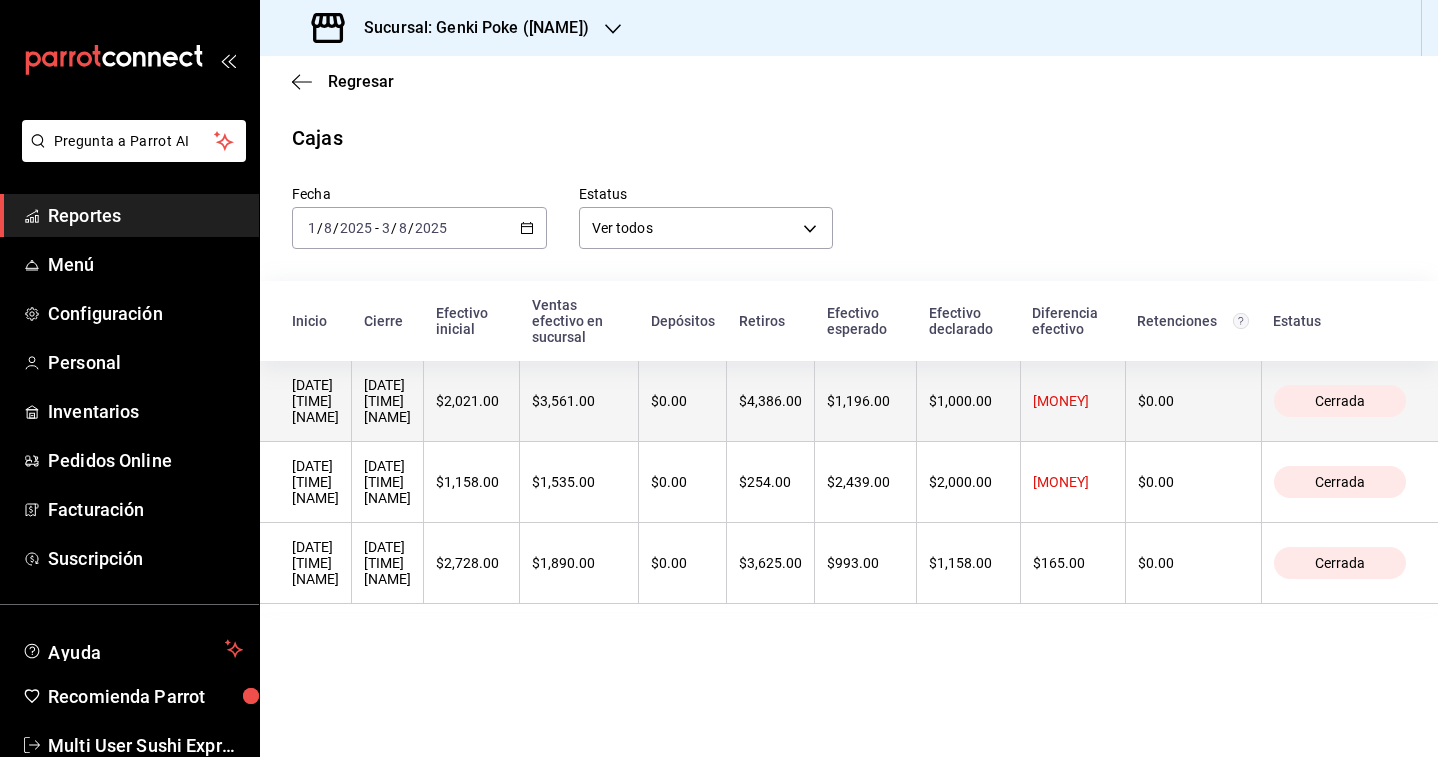 click on "$2,021.00" at bounding box center [471, 401] 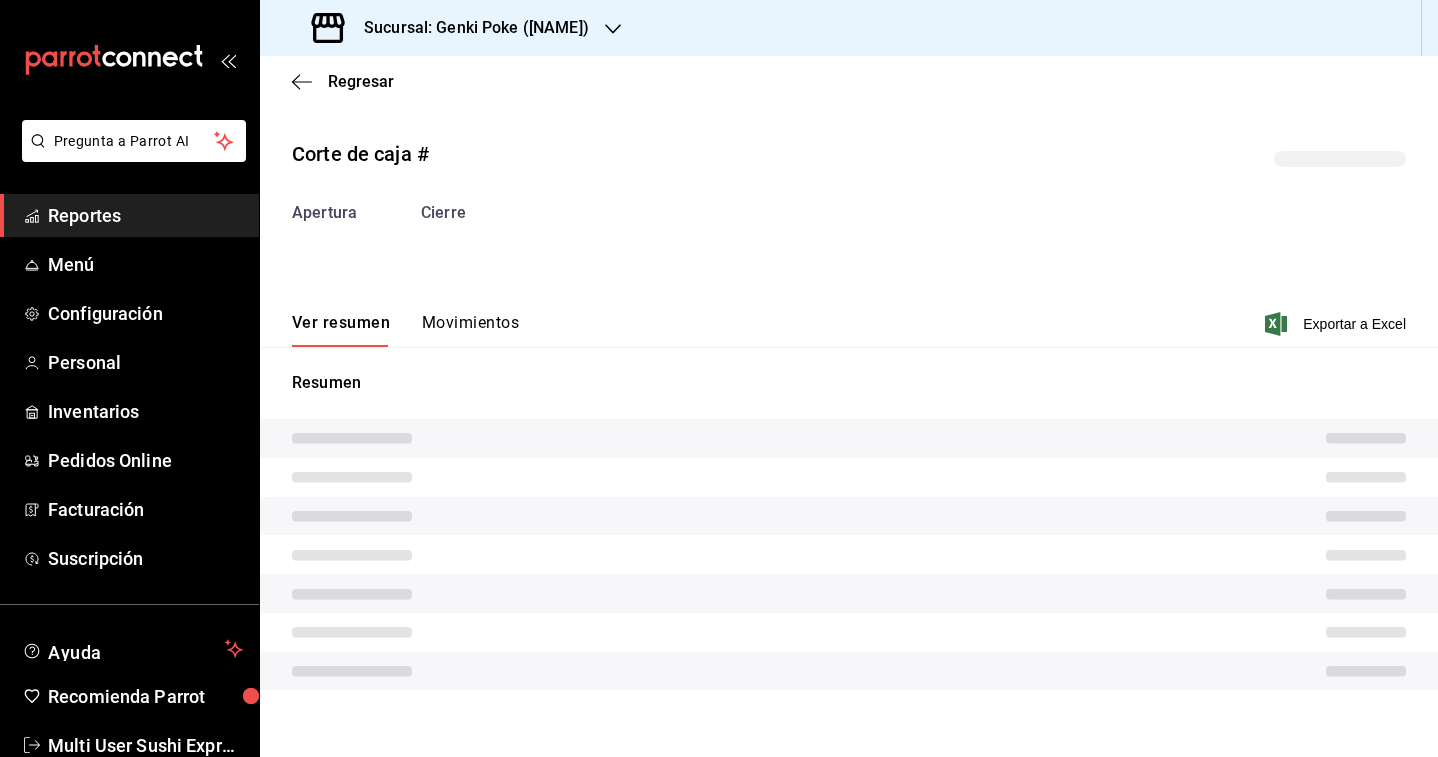 click on "Movimientos" at bounding box center (470, 330) 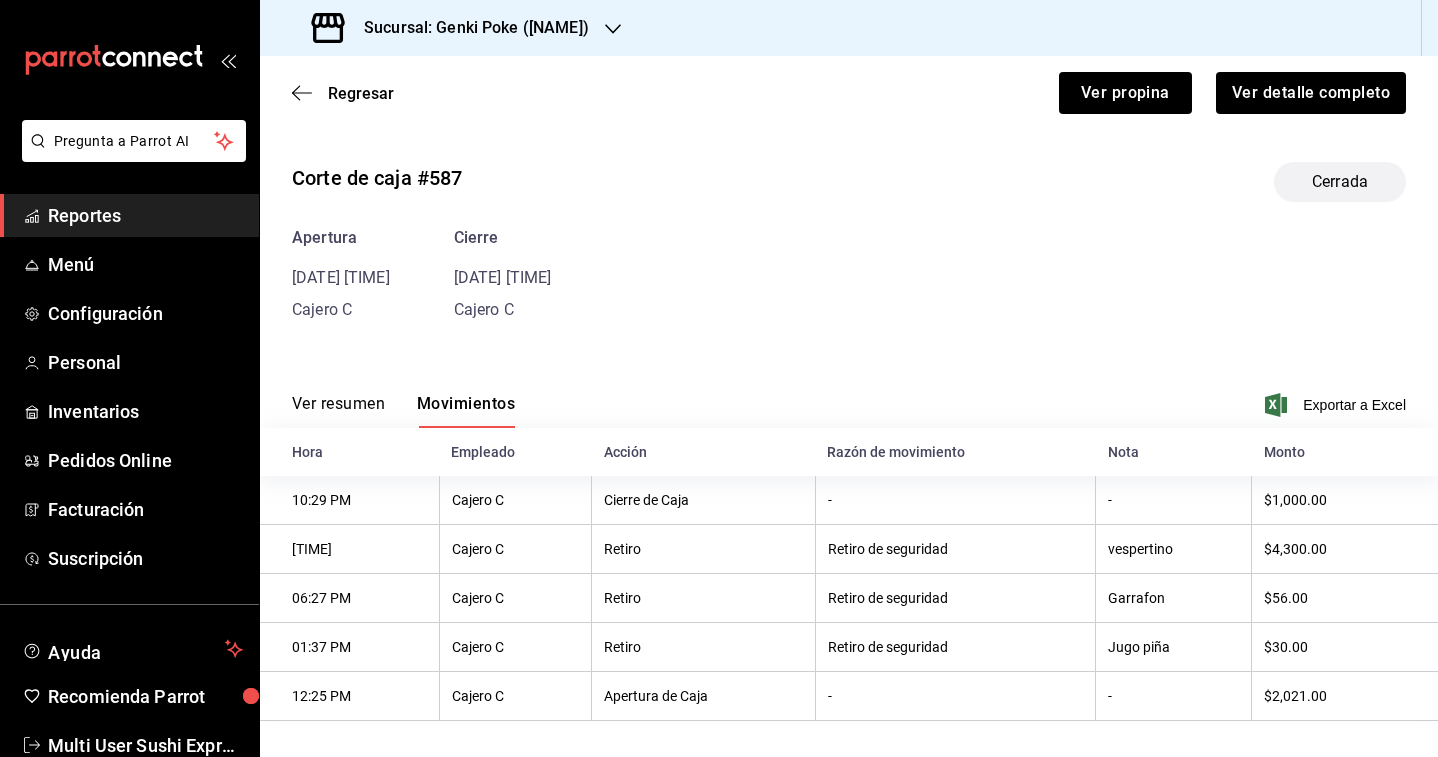 type 